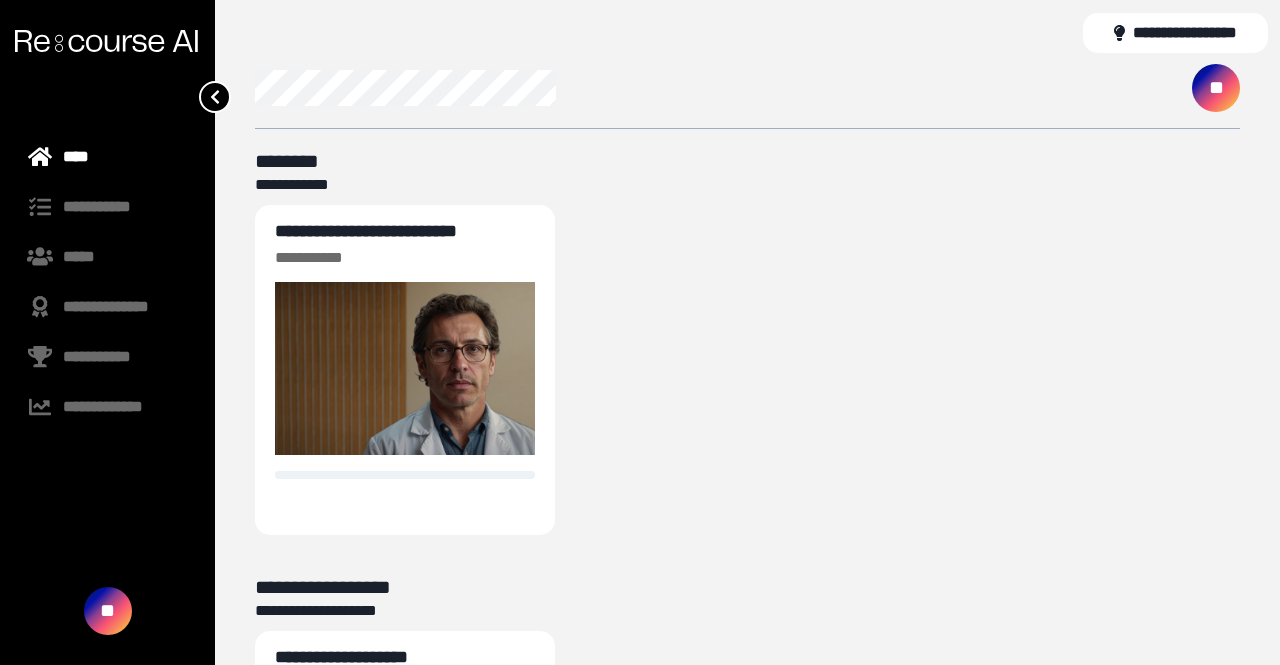 scroll, scrollTop: 0, scrollLeft: 0, axis: both 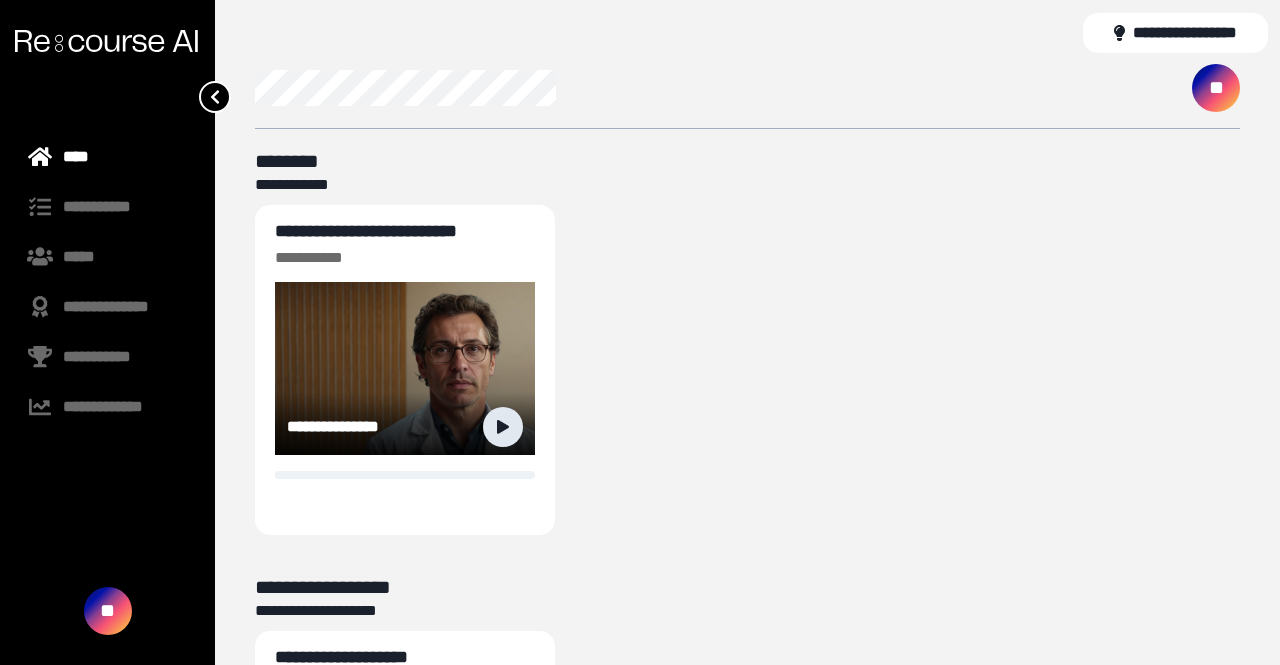 click at bounding box center [503, 427] 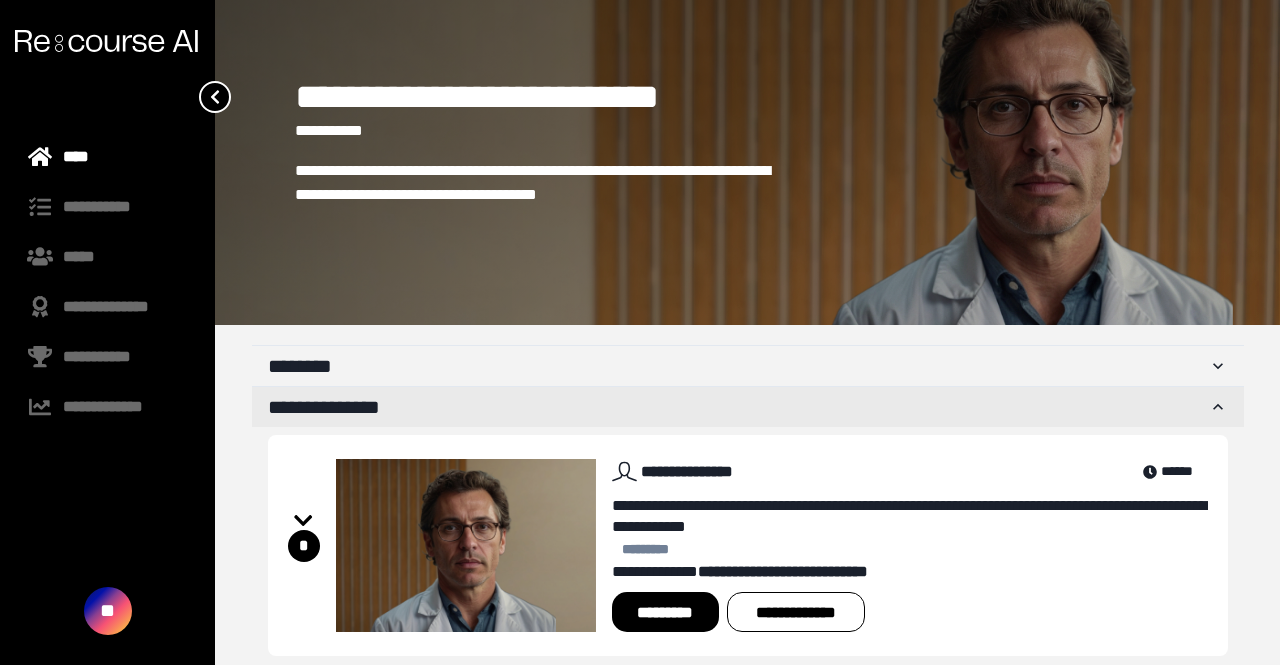 scroll, scrollTop: 90, scrollLeft: 0, axis: vertical 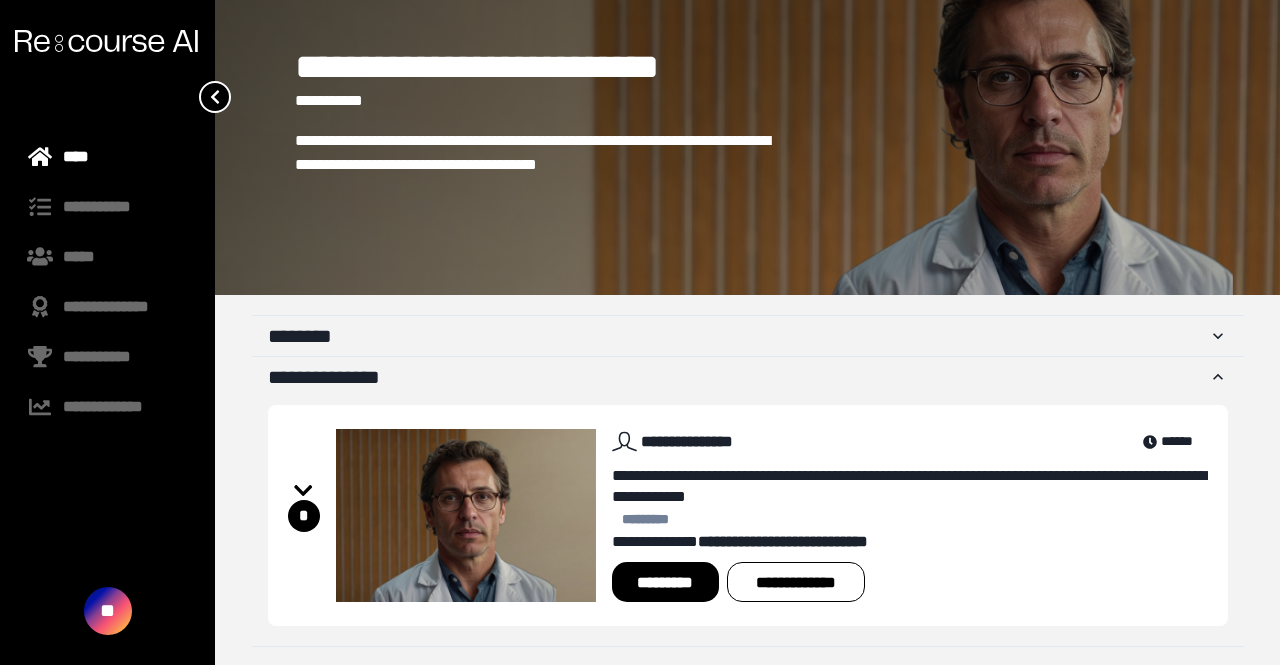 click on "*********" at bounding box center (665, 582) 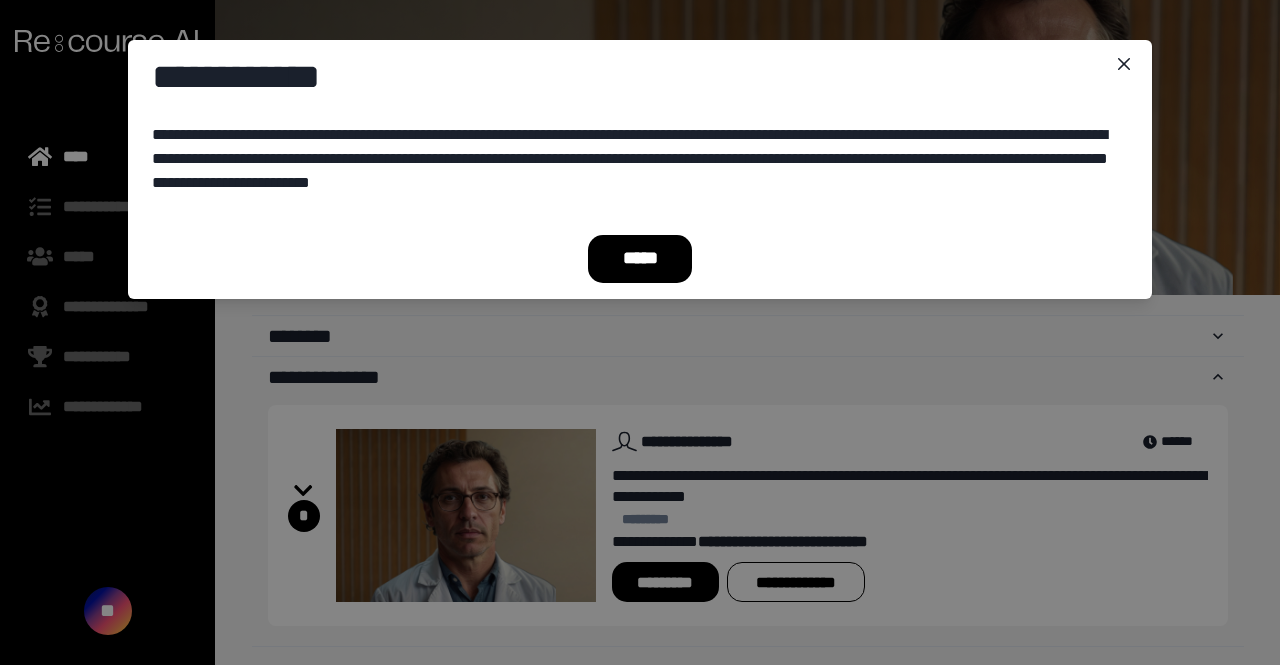 click on "*****" at bounding box center [640, 259] 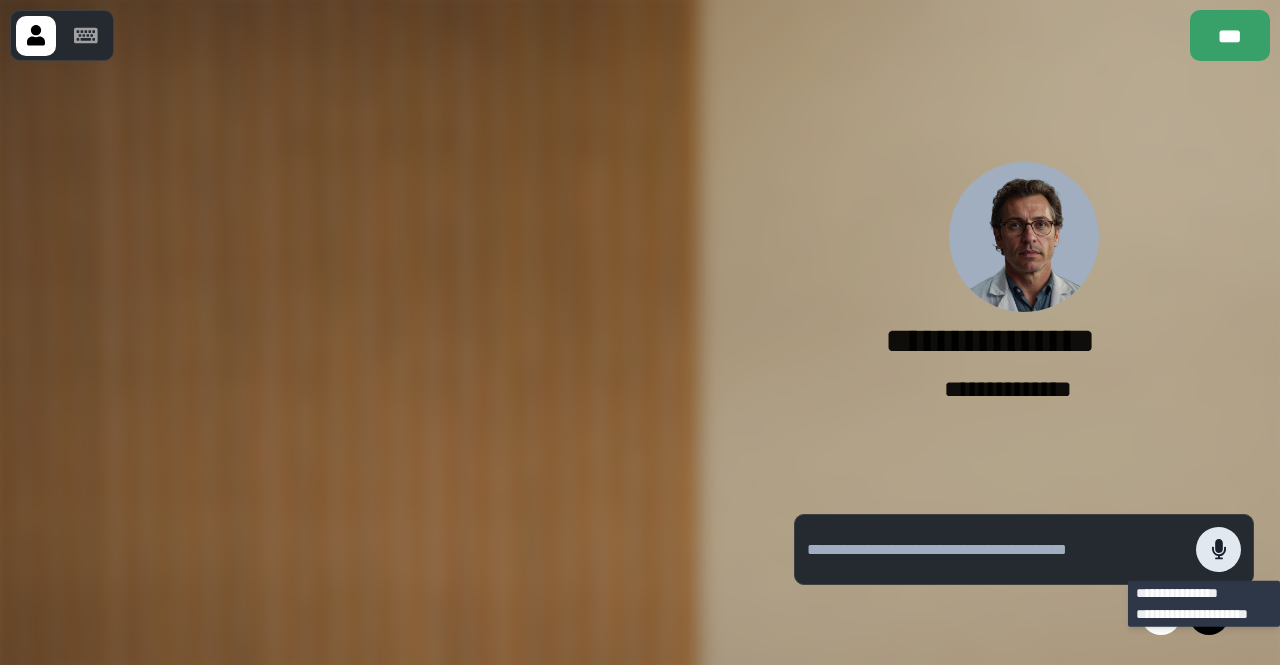 click at bounding box center [1218, 549] 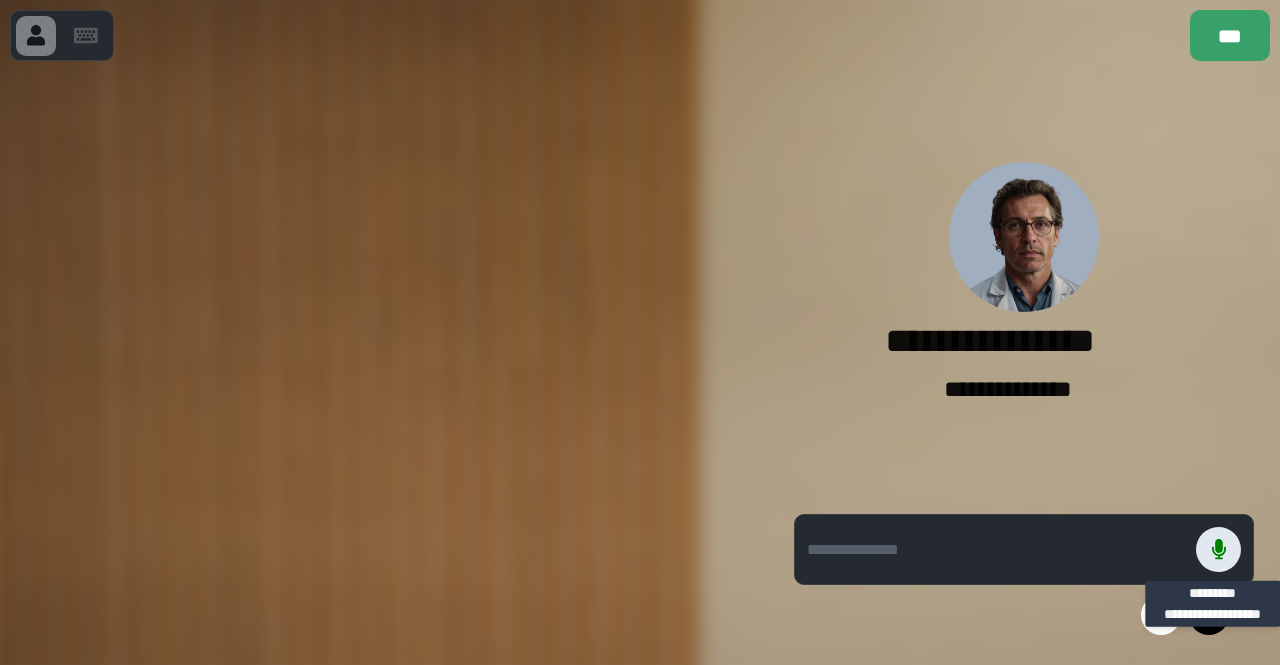 click at bounding box center (1218, 549) 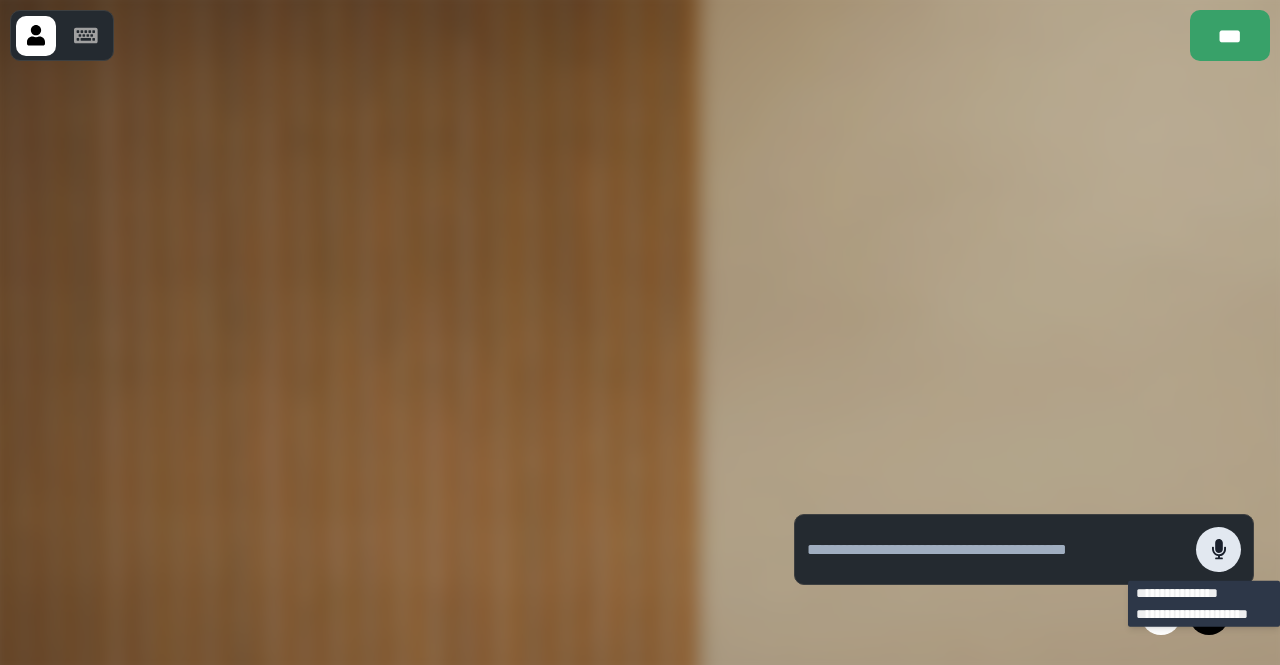 click 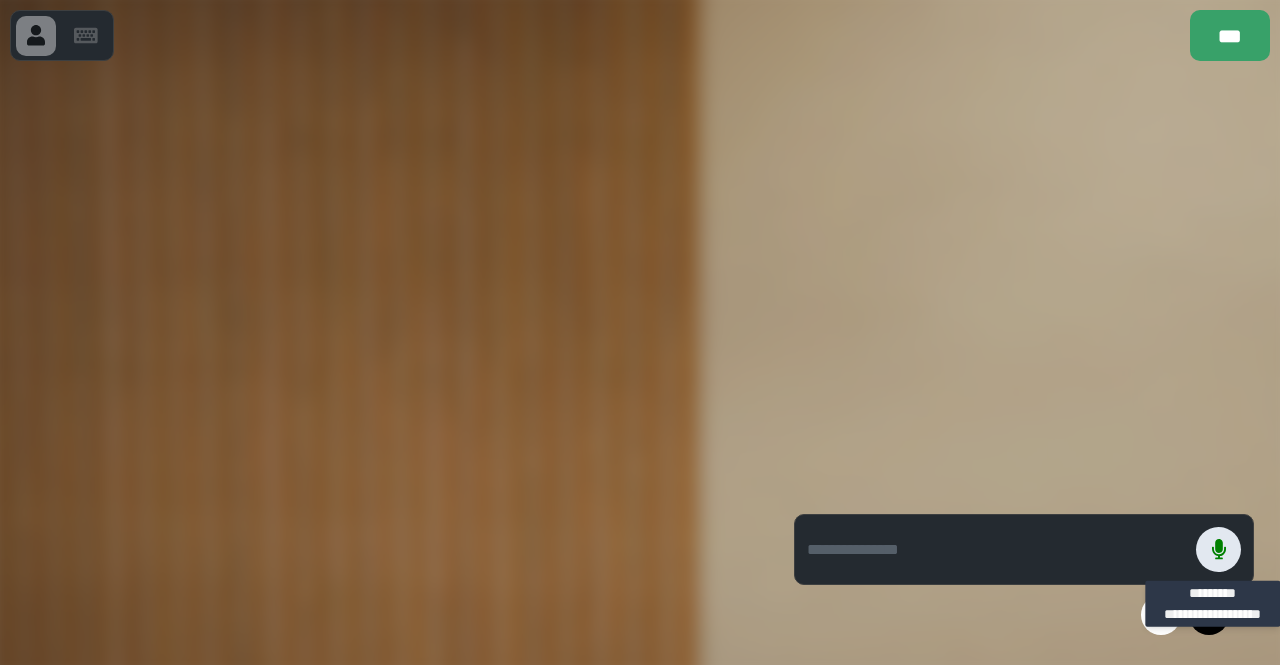 click 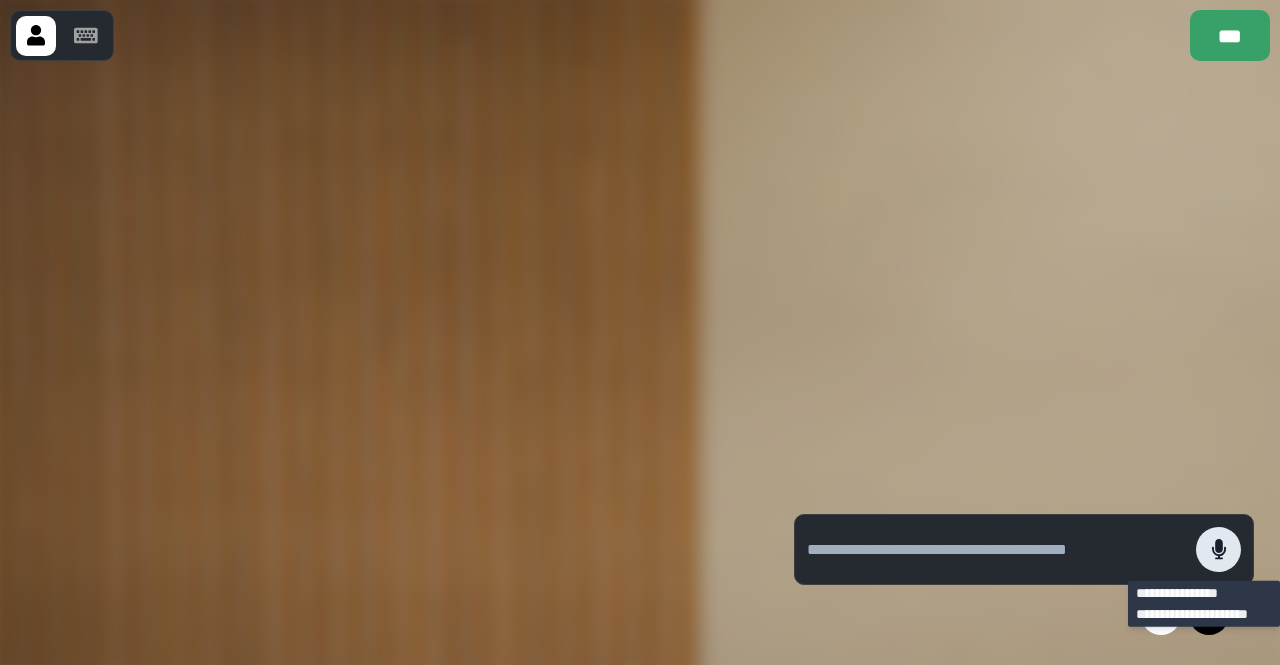 click 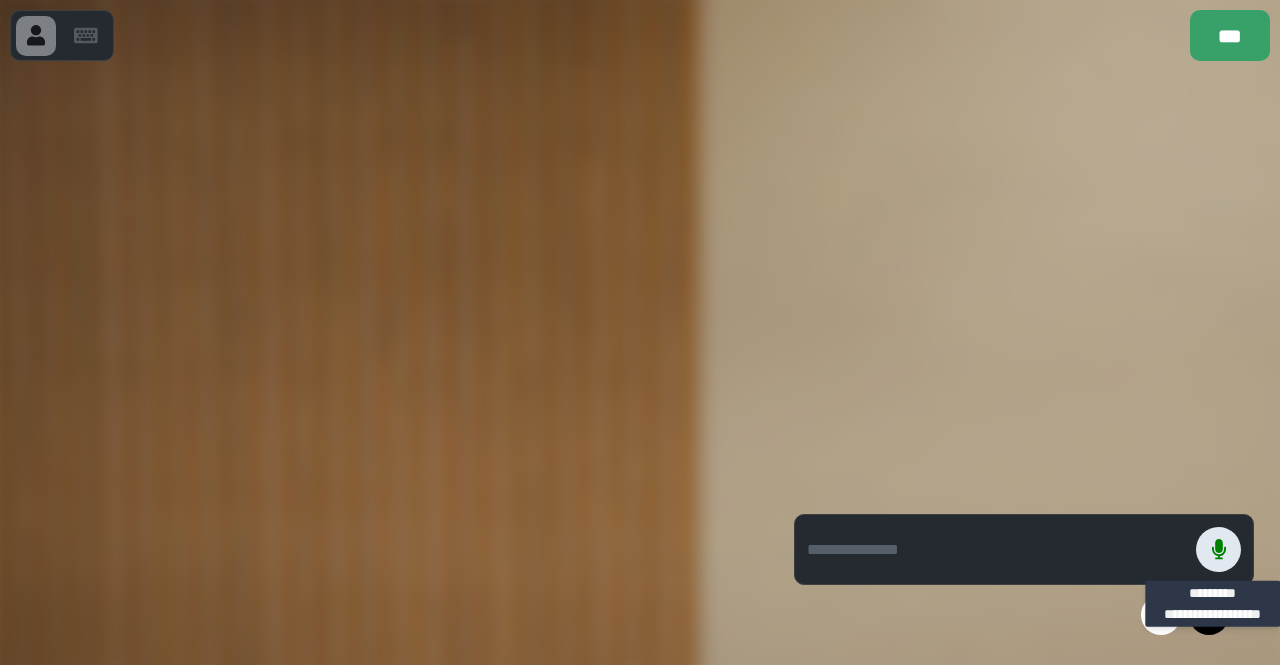click 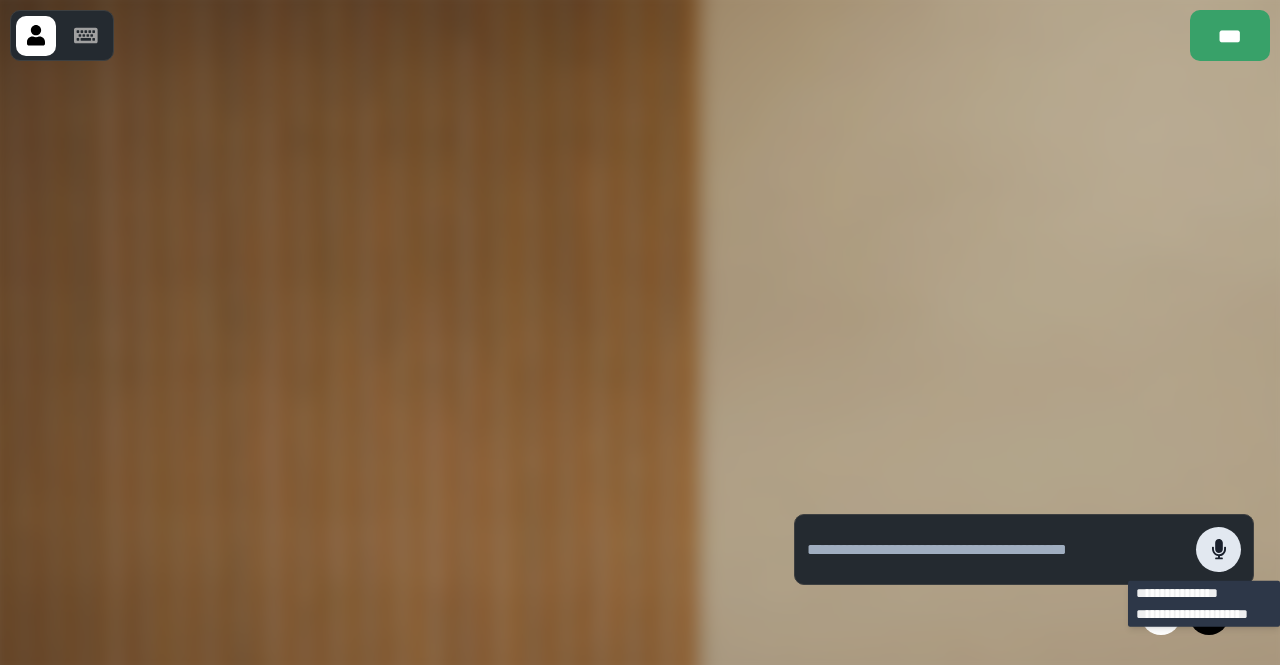 click 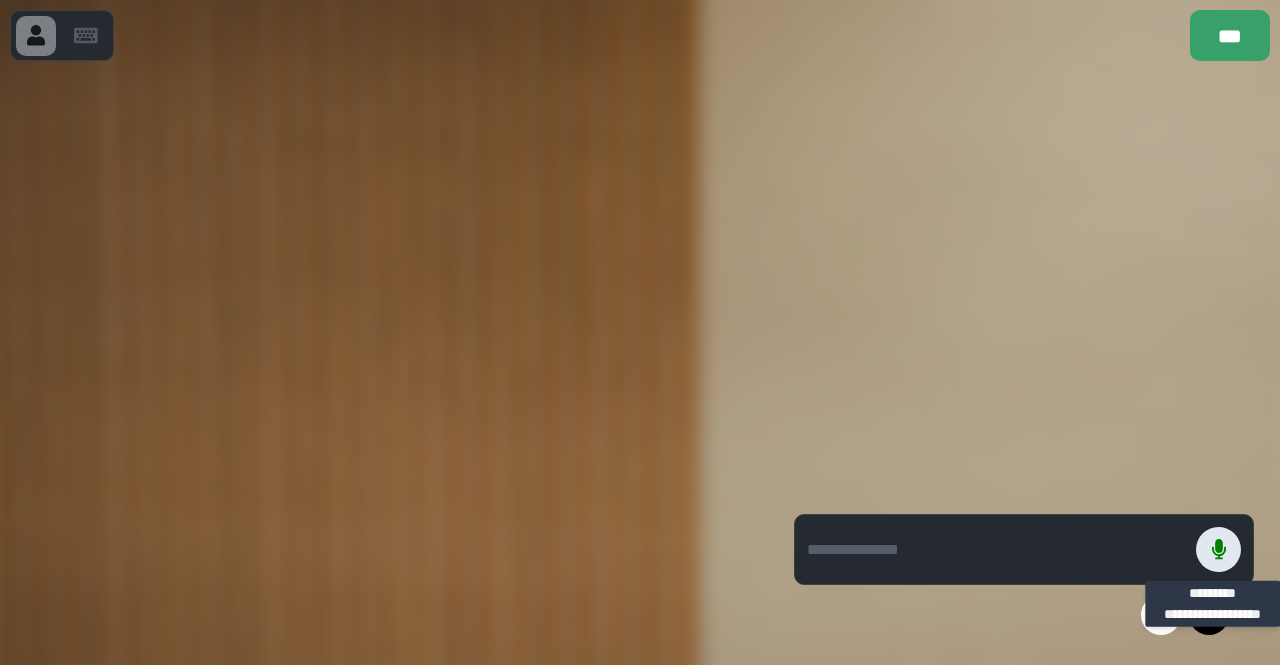 click 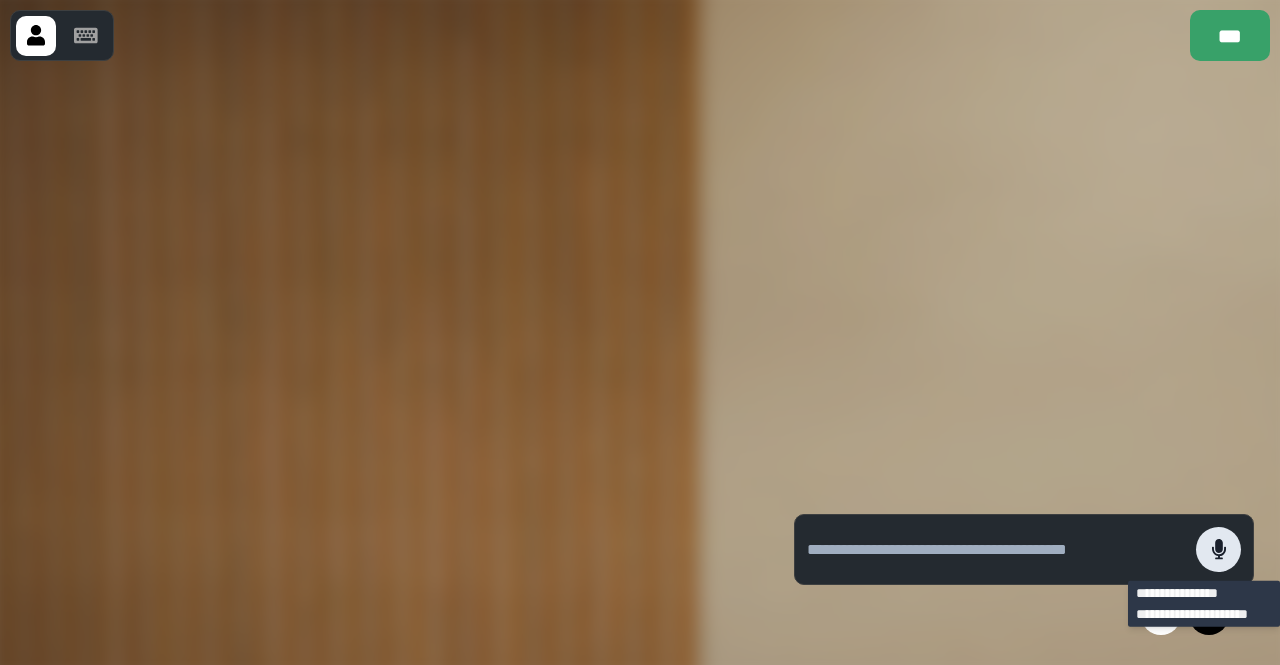 click 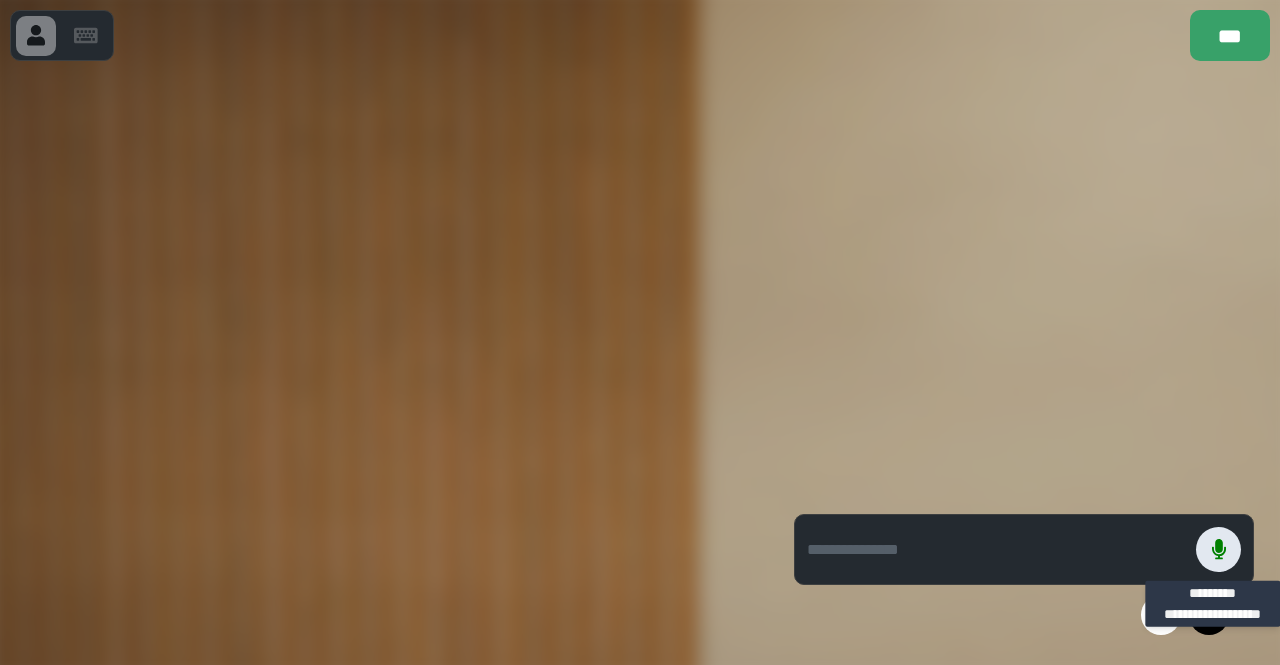 click 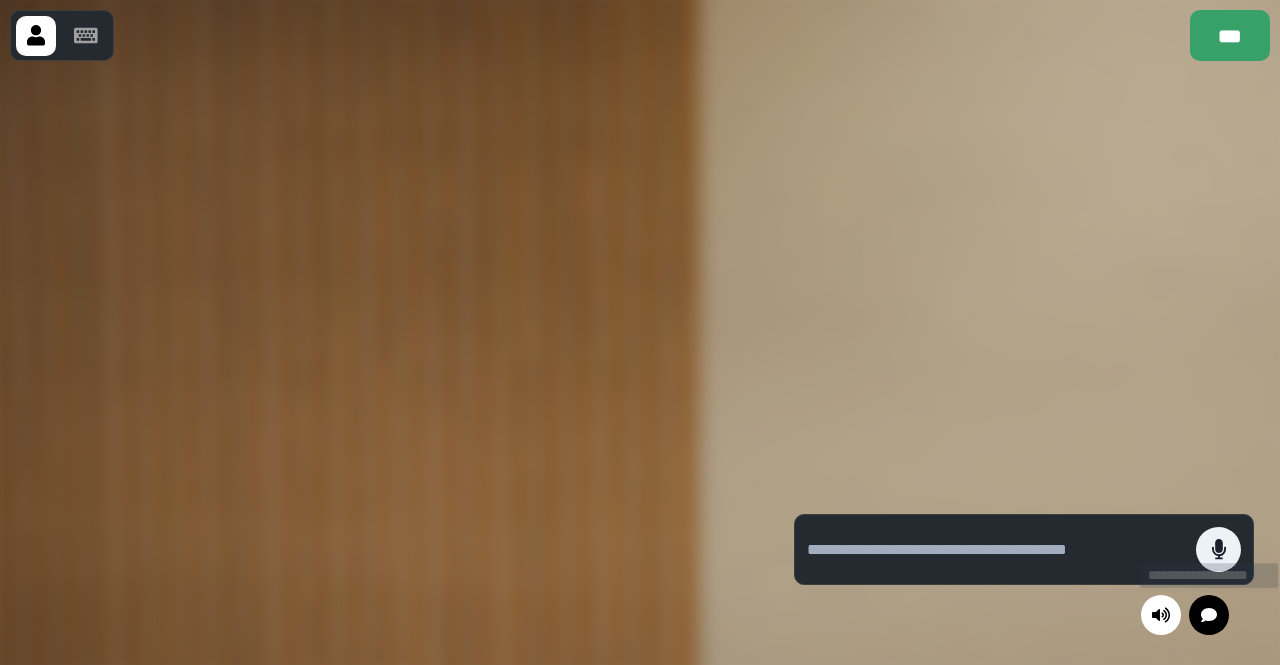 click 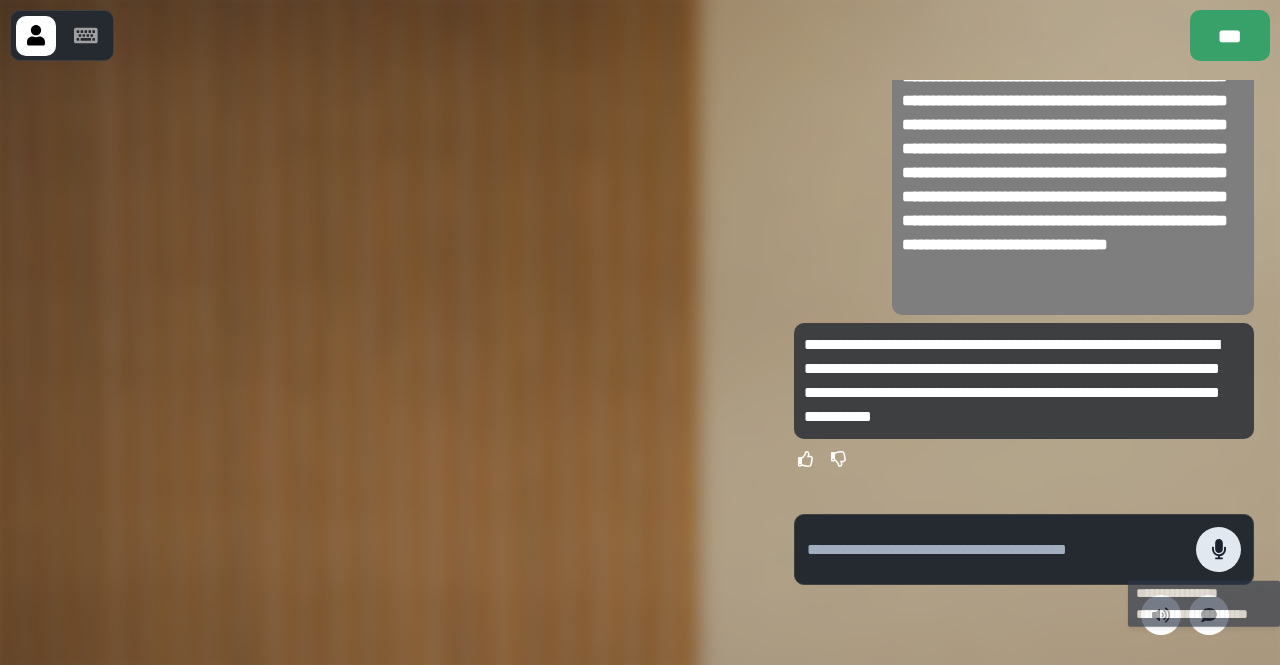 click 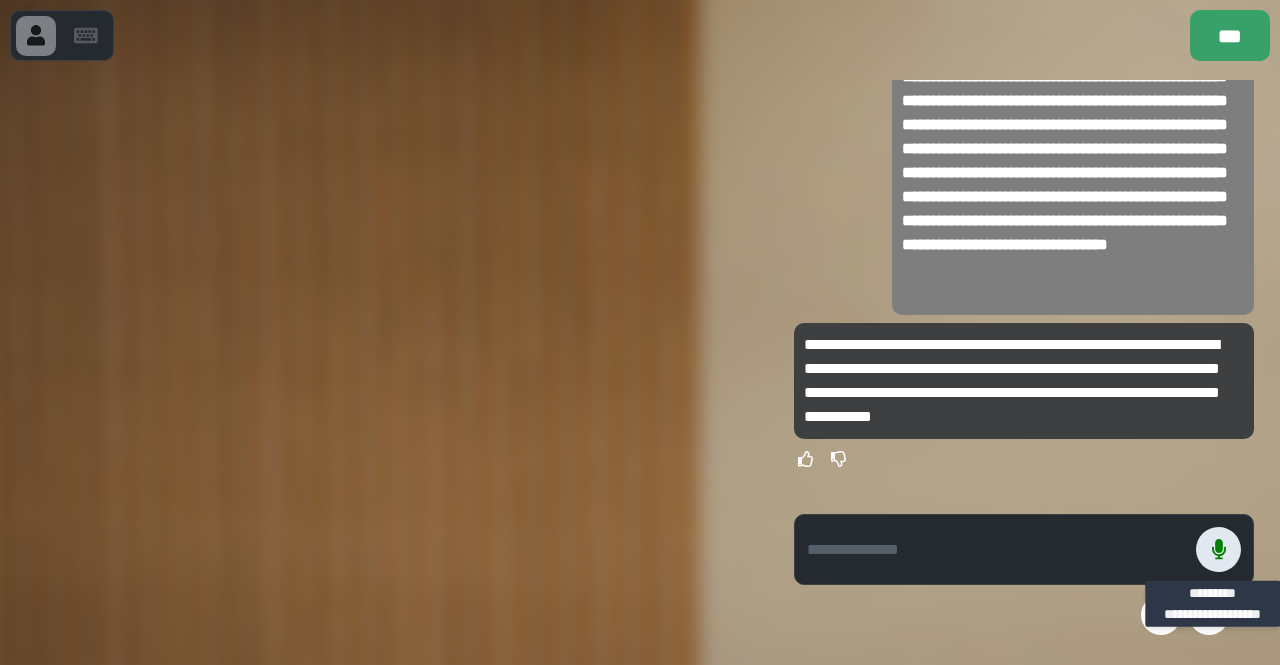 click 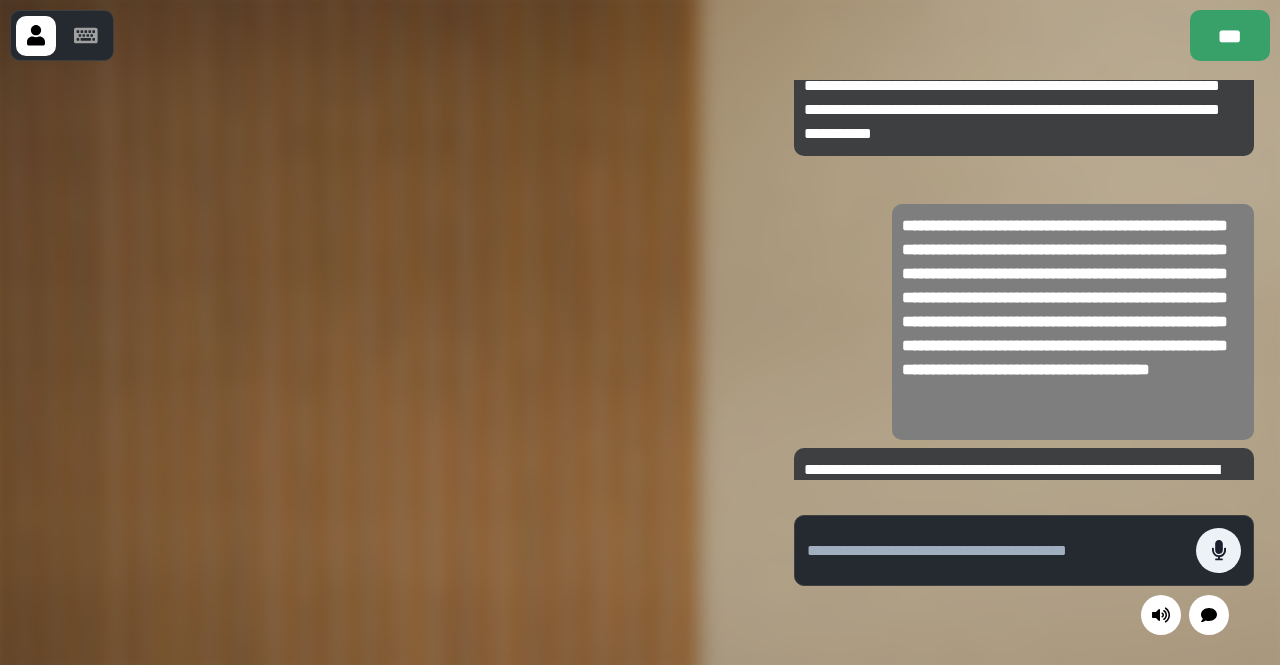 scroll, scrollTop: 0, scrollLeft: 0, axis: both 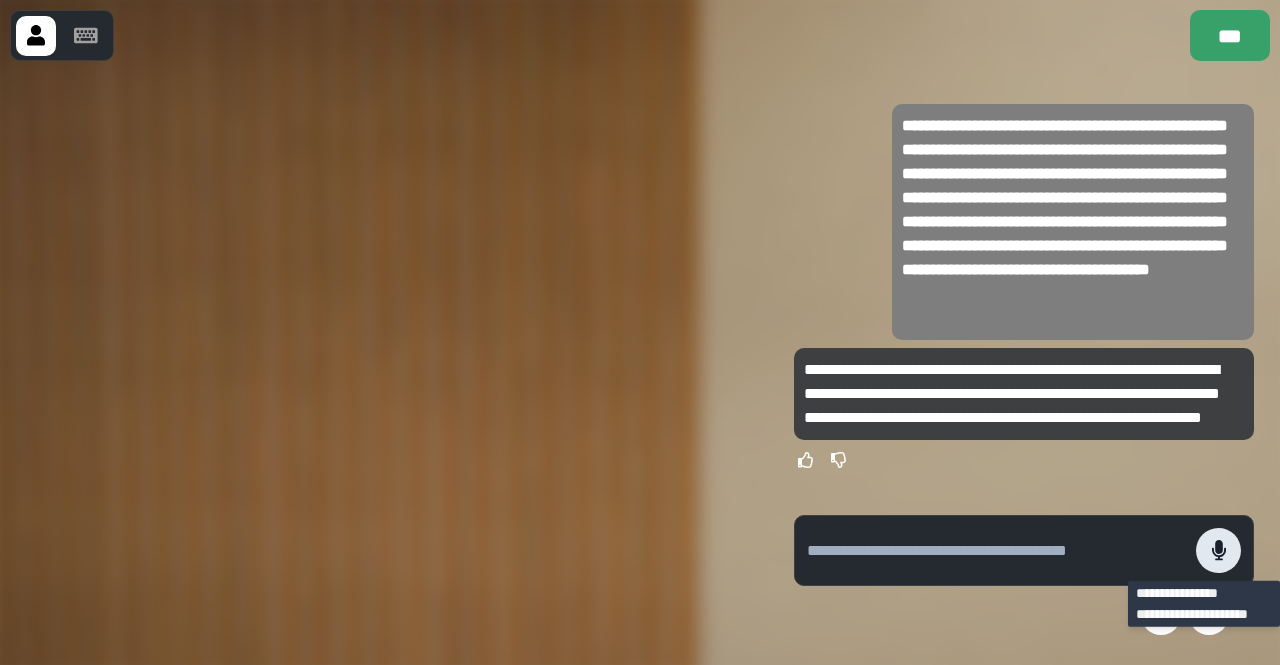 click 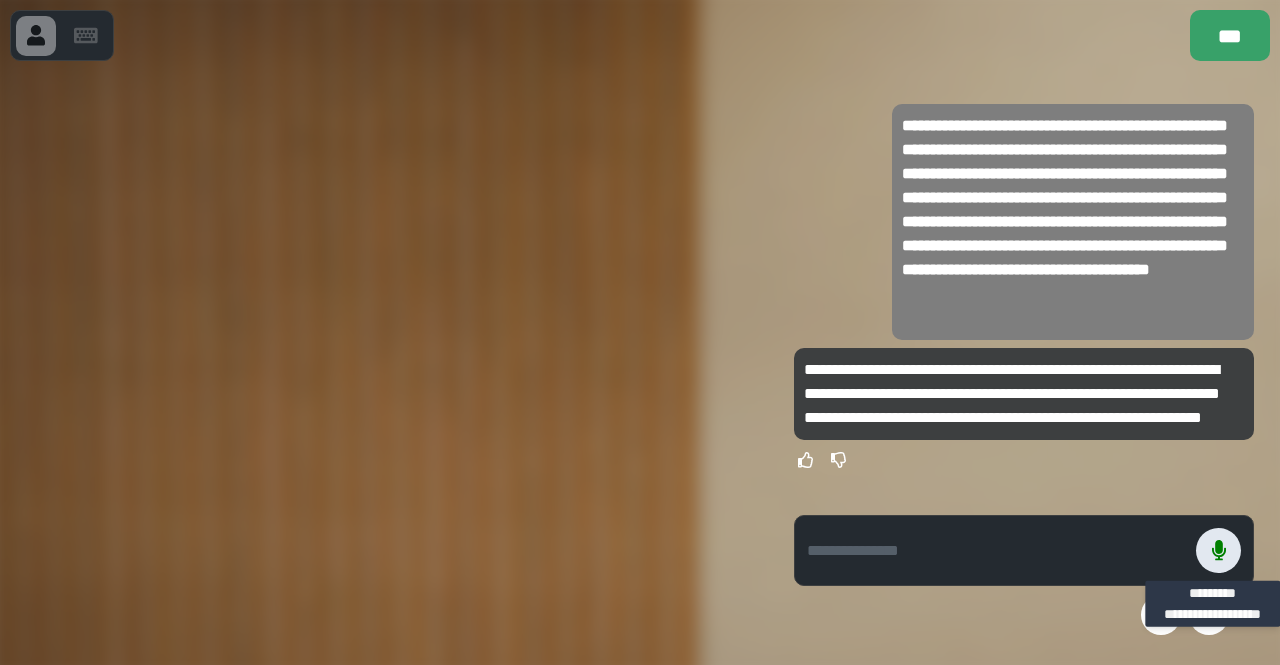 click 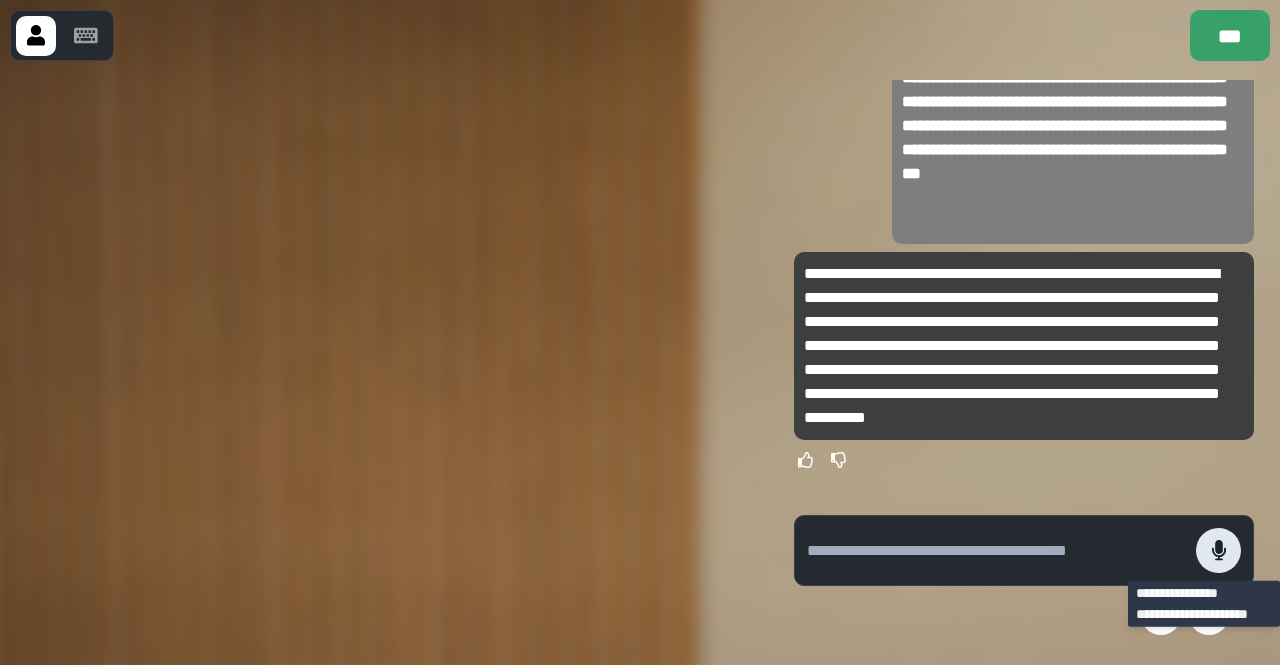 click at bounding box center [1218, 550] 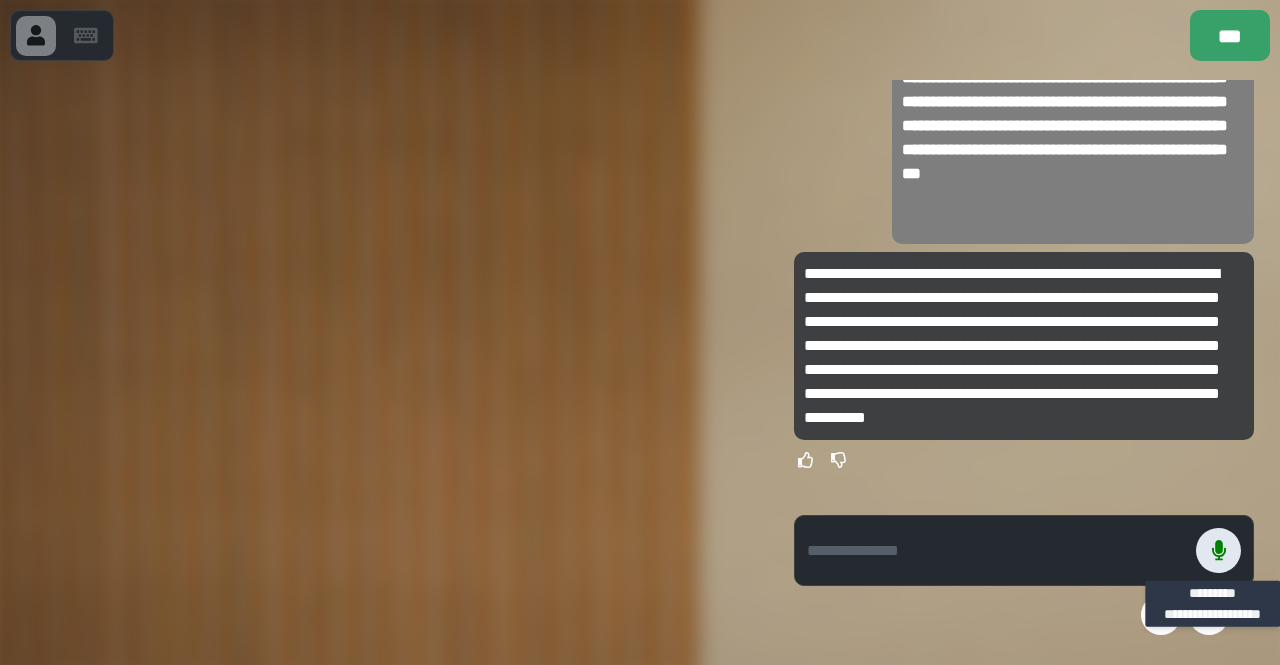 click 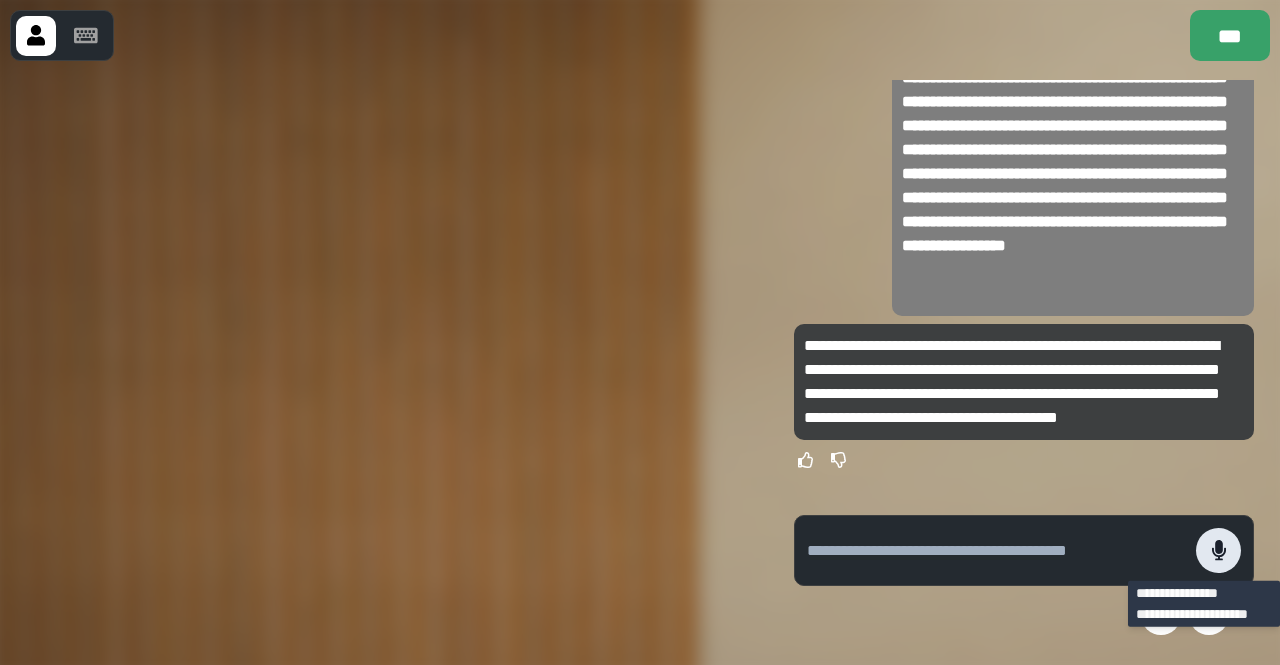 click 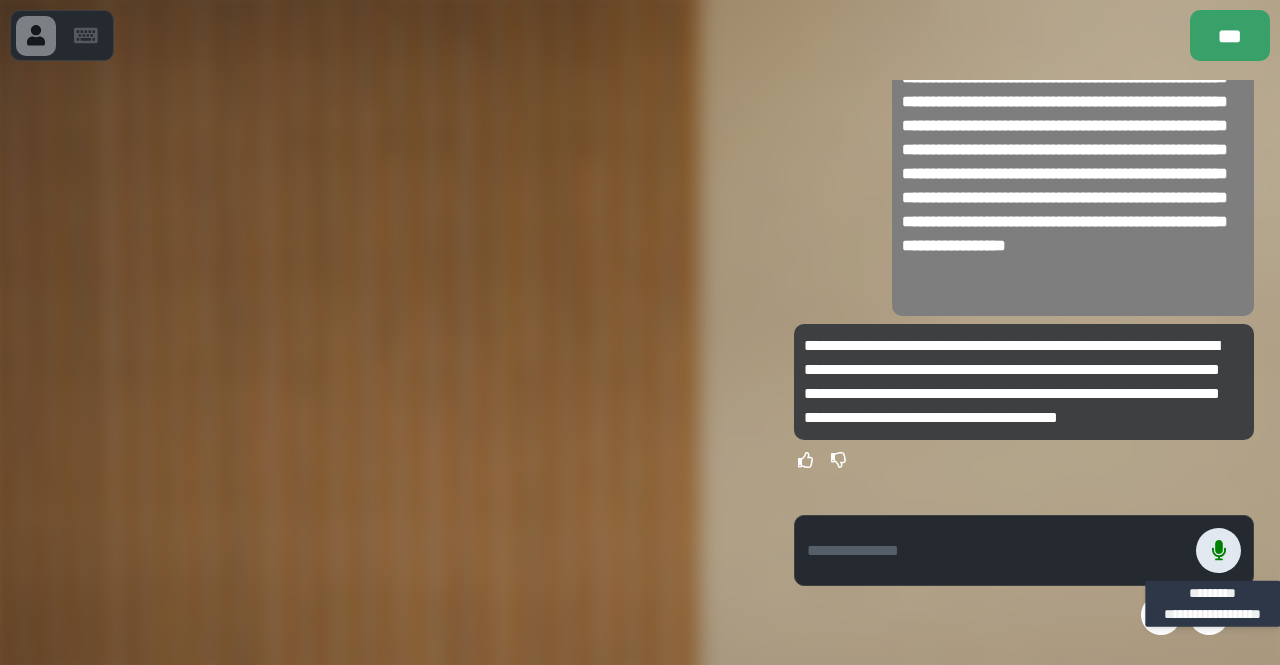 click at bounding box center (1218, 550) 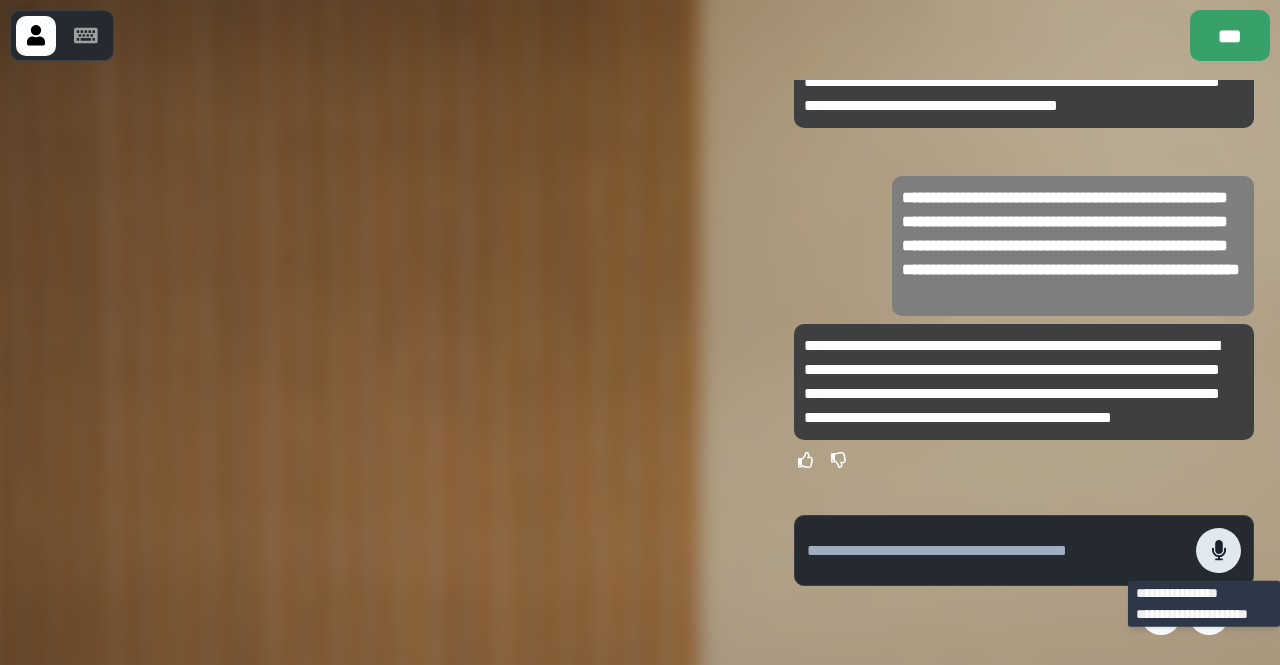 click 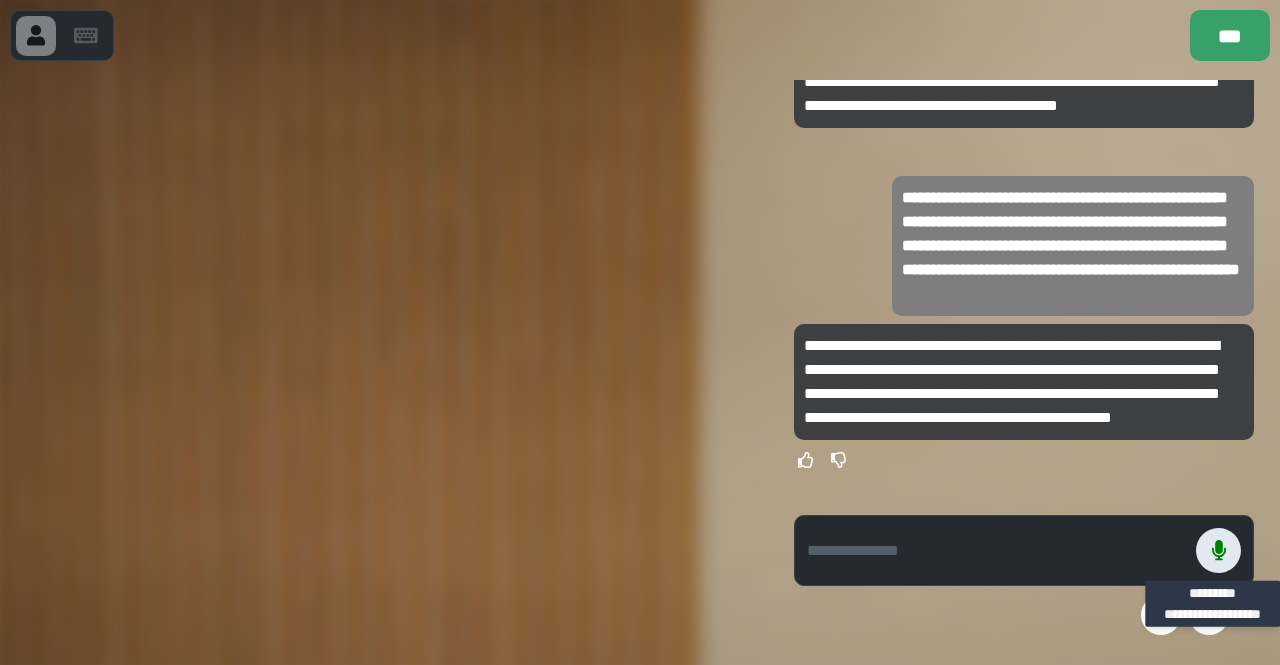 click 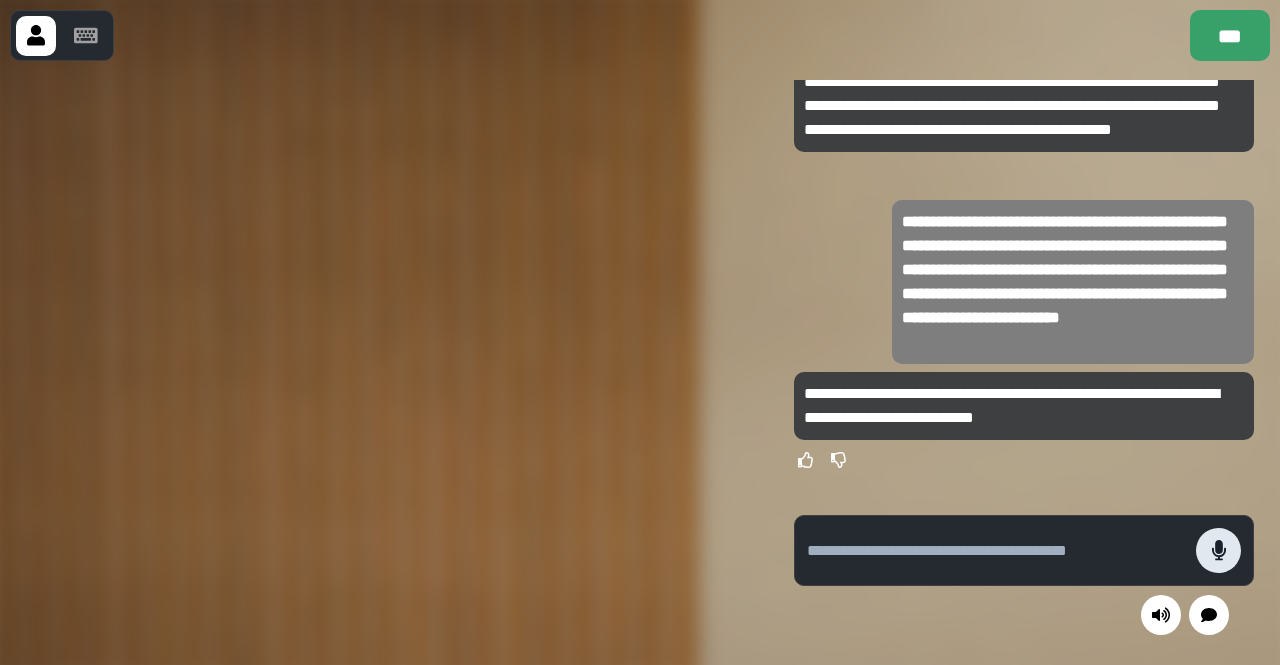 click 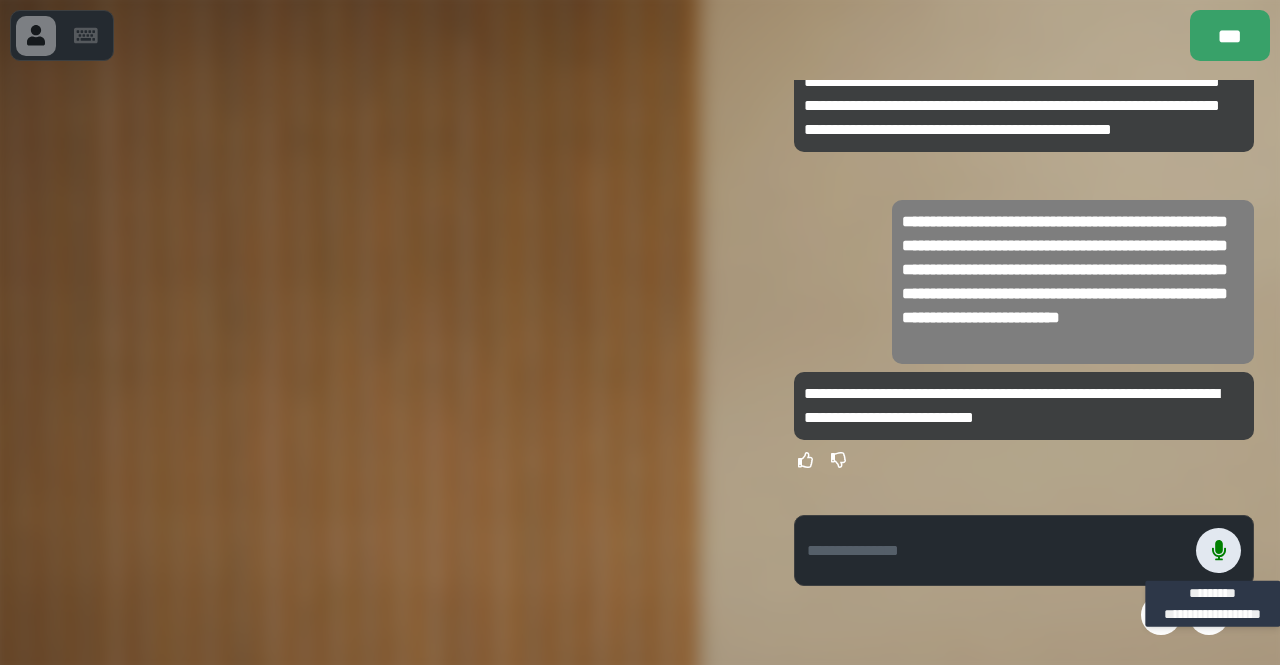 click 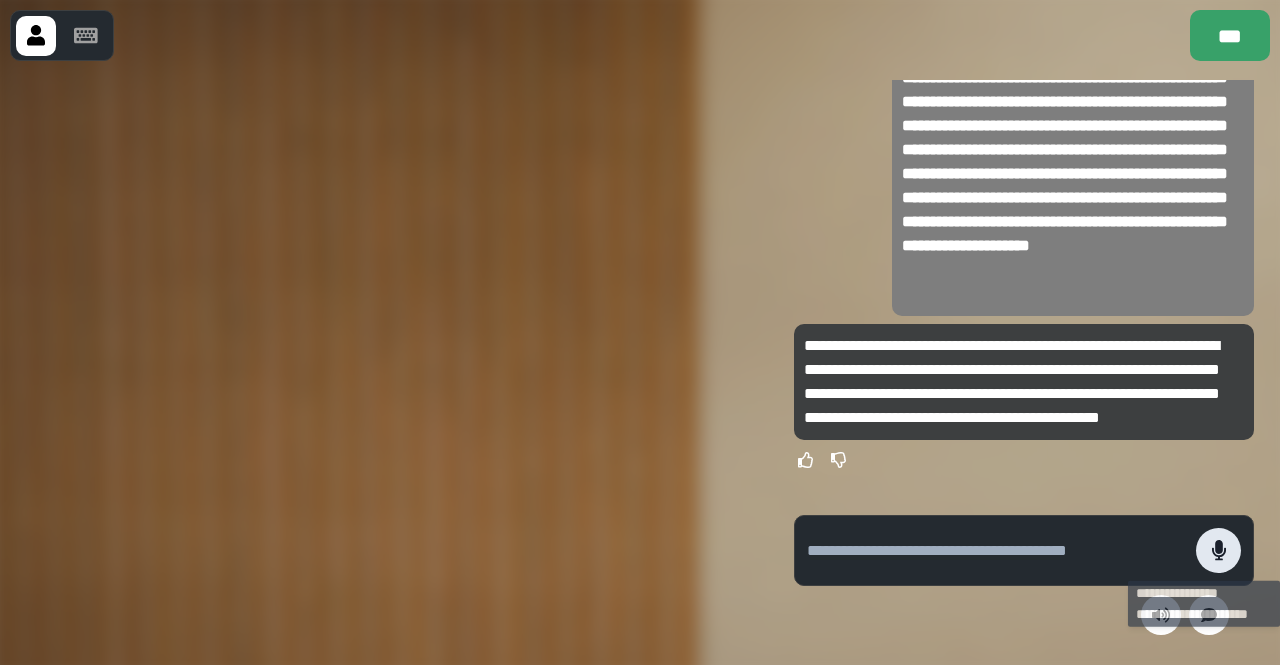 click 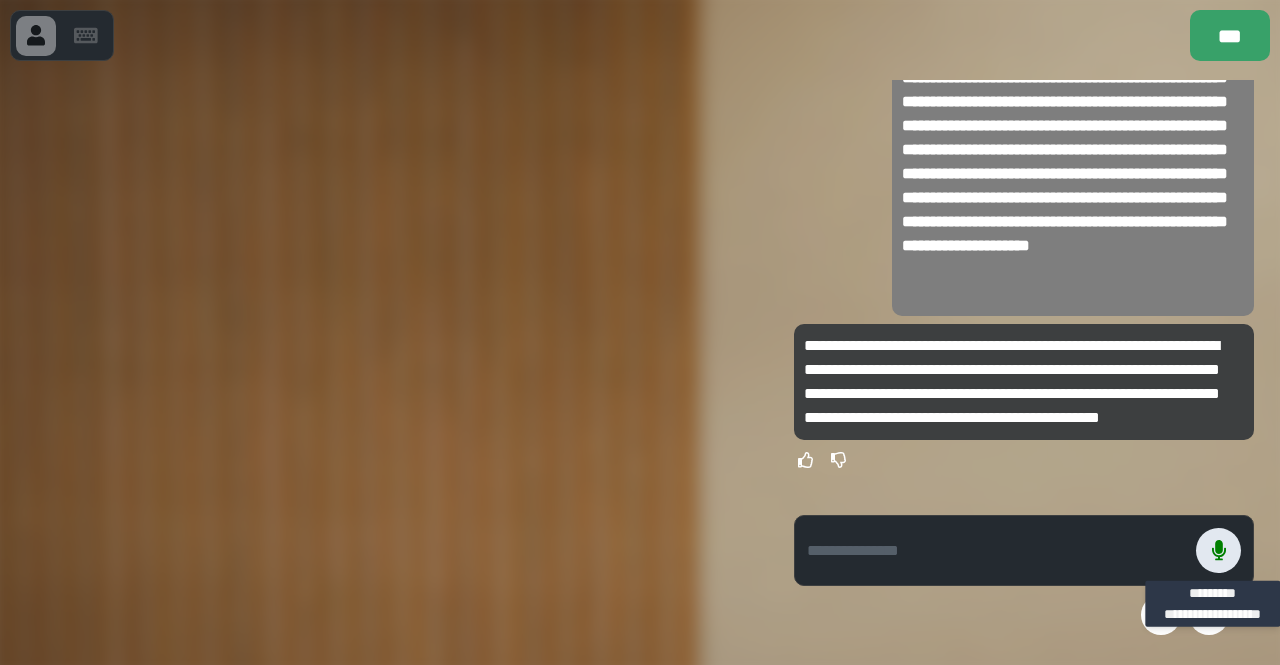 click 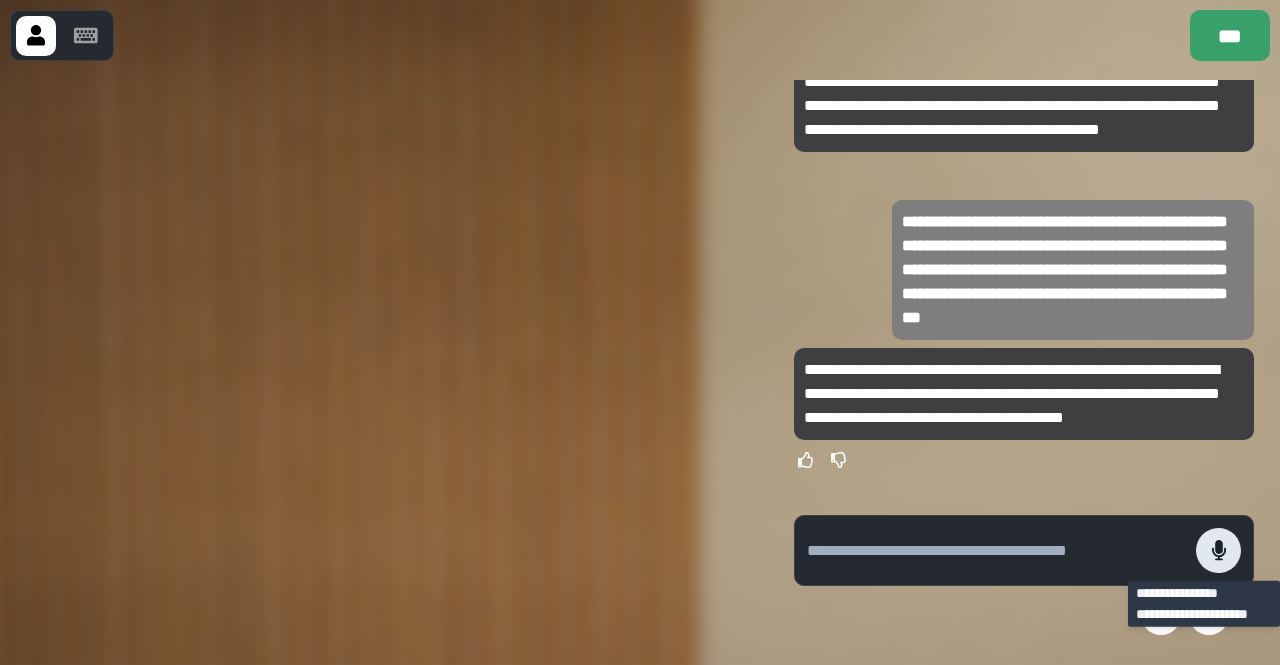 click 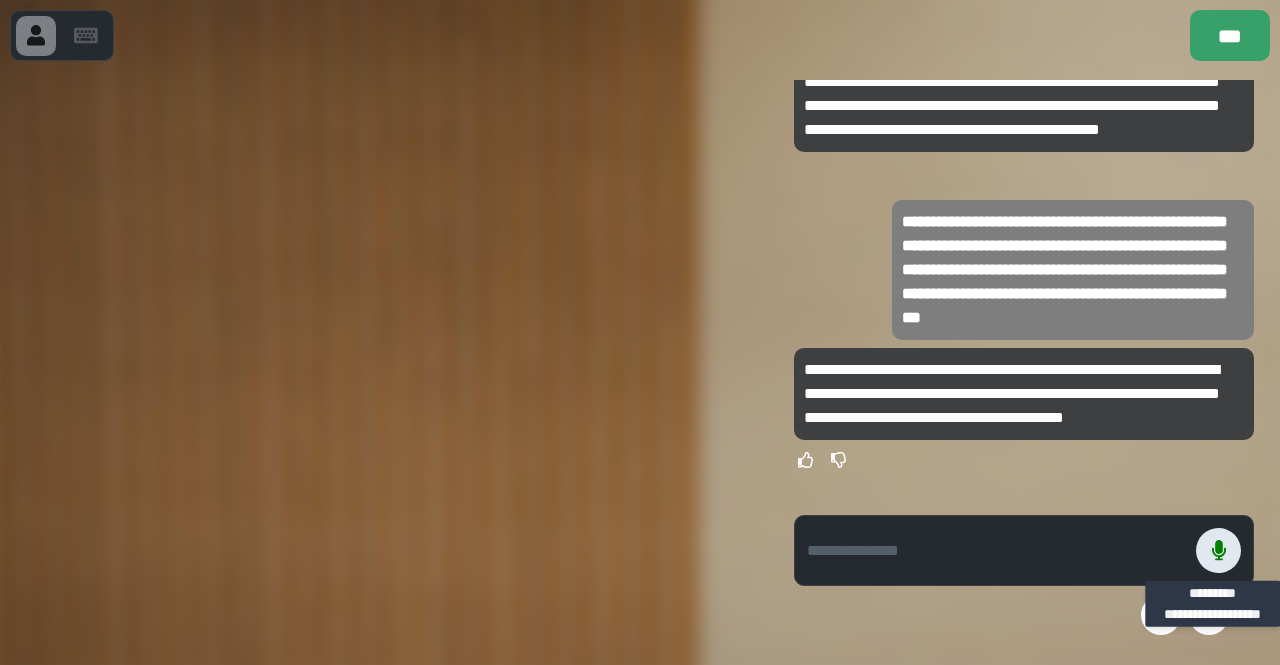 click at bounding box center [1218, 550] 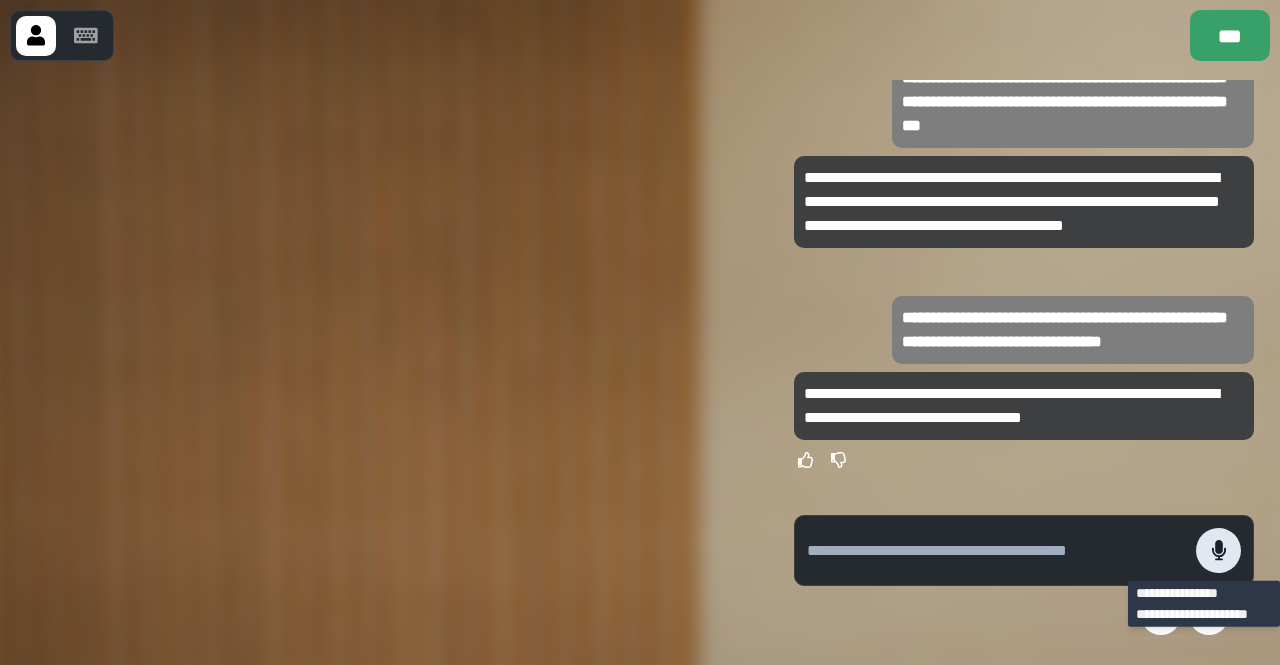 click 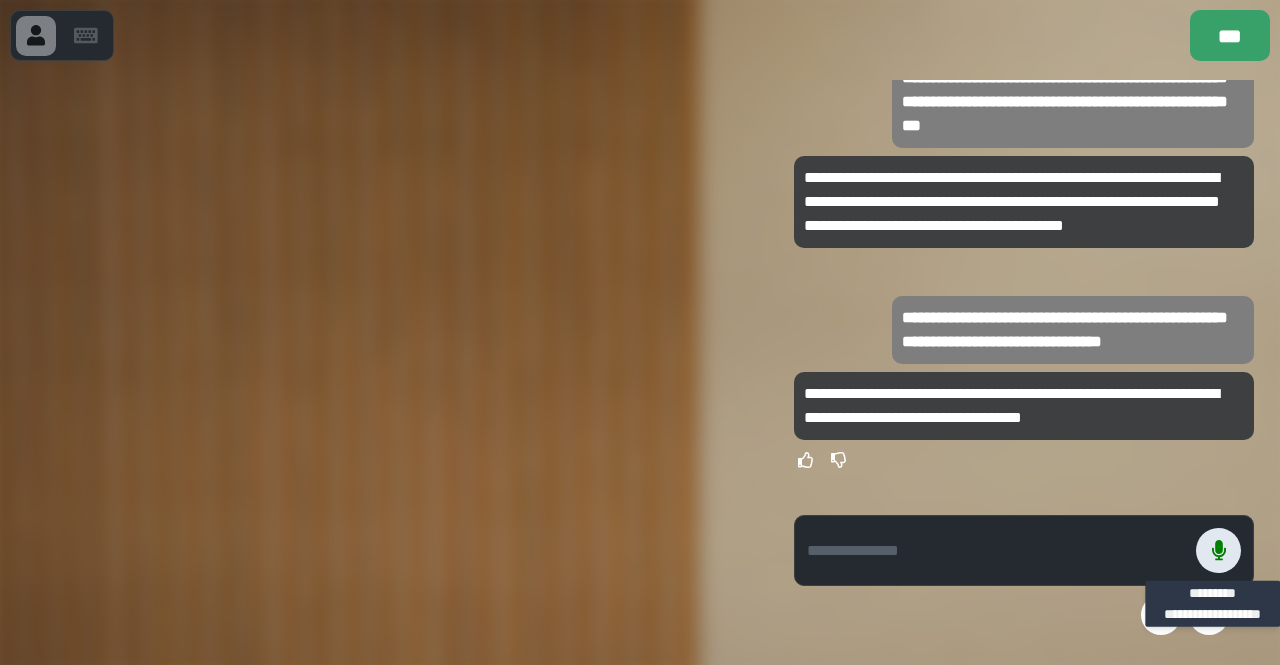click 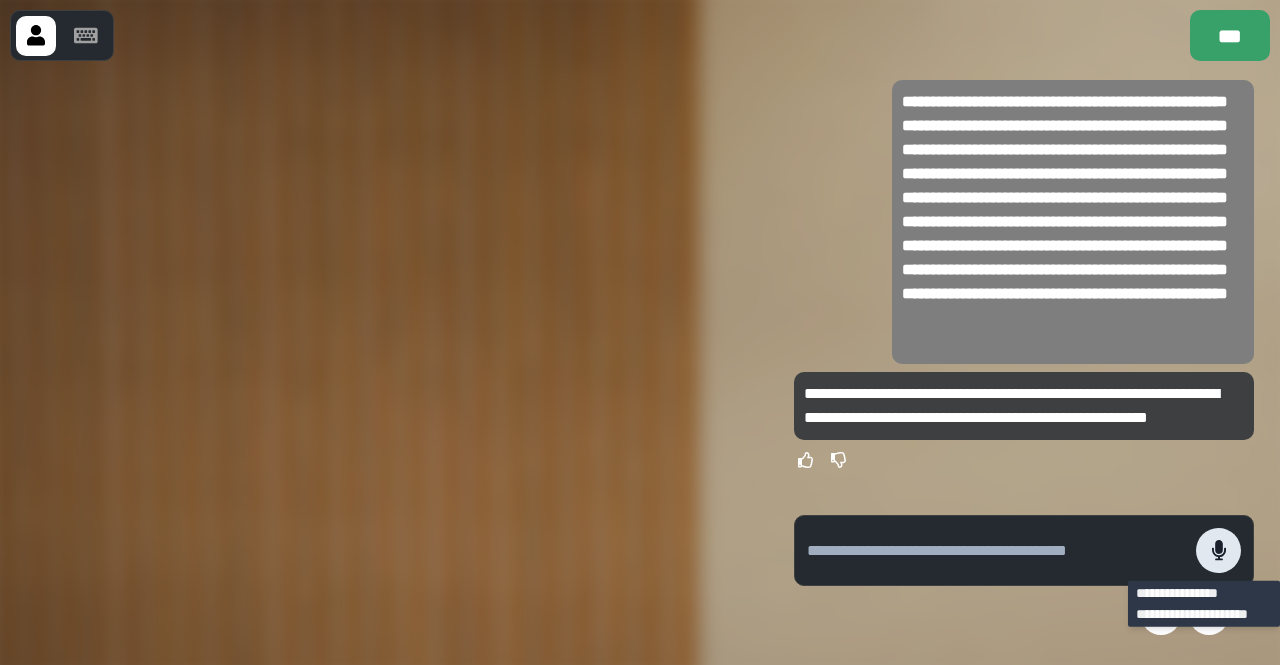 click 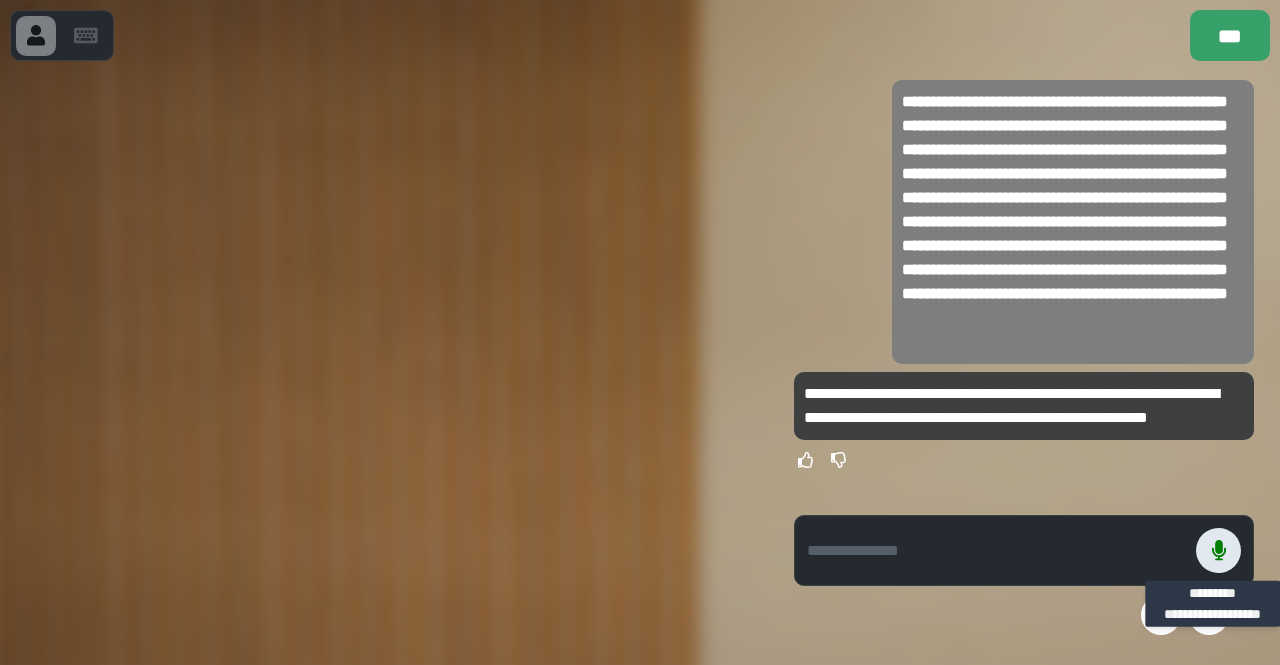 click 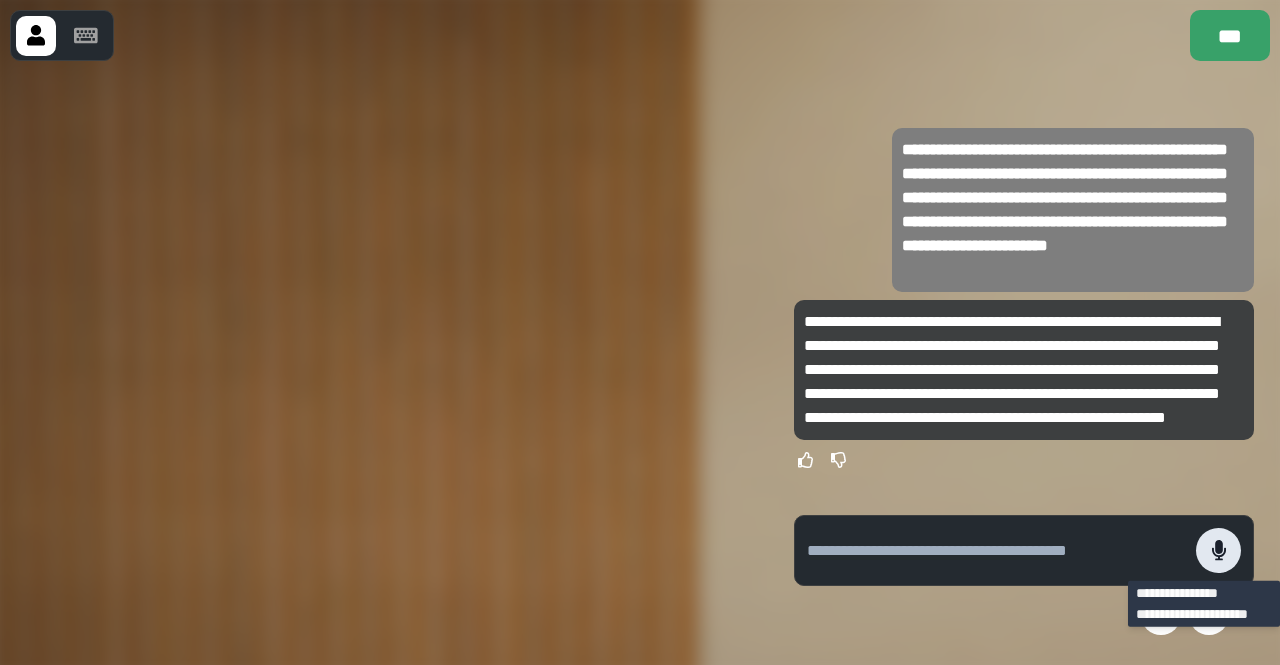 click 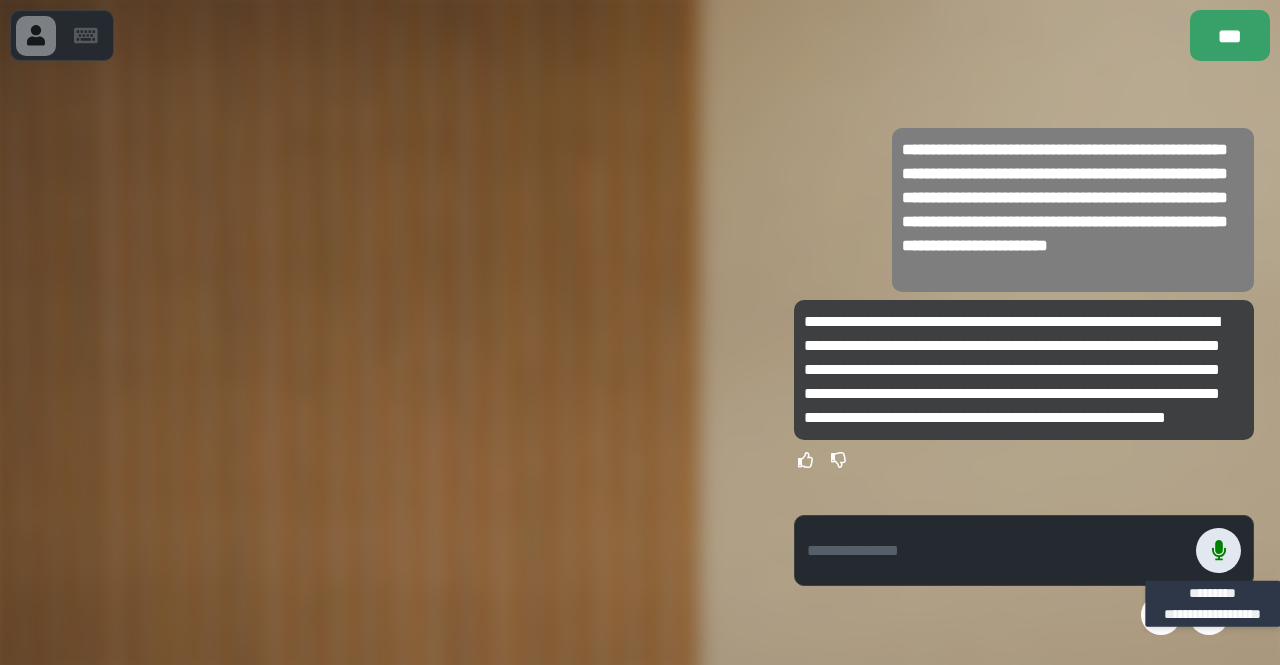 click 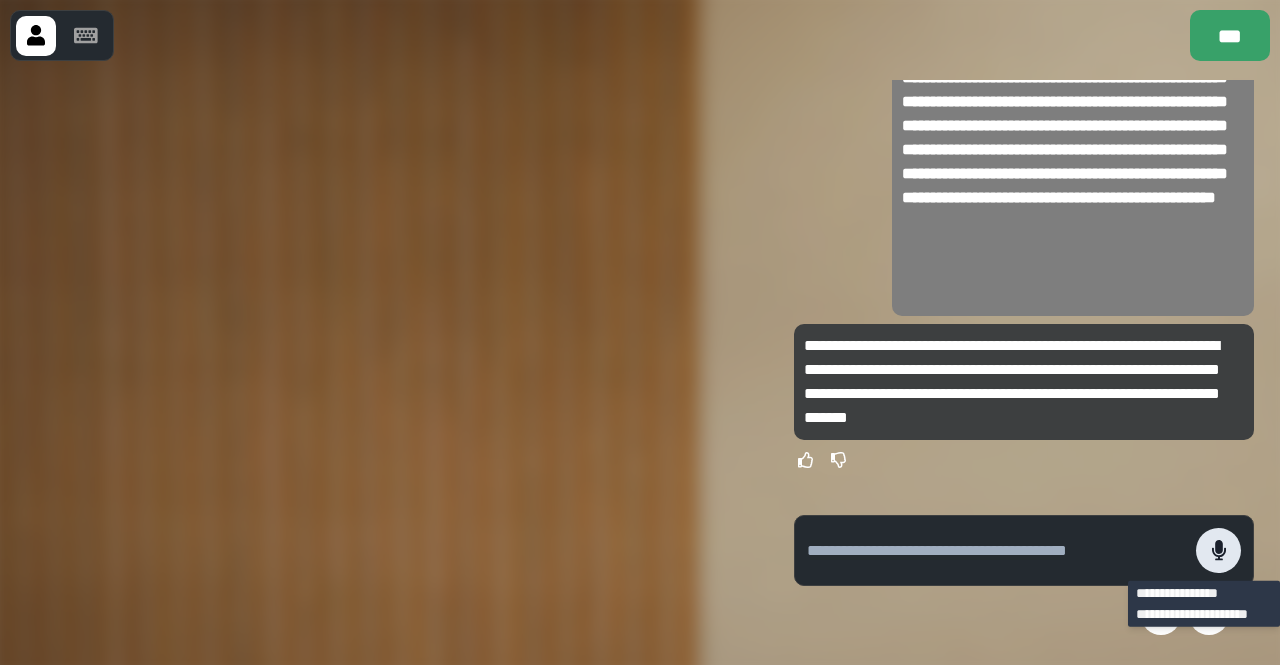 click 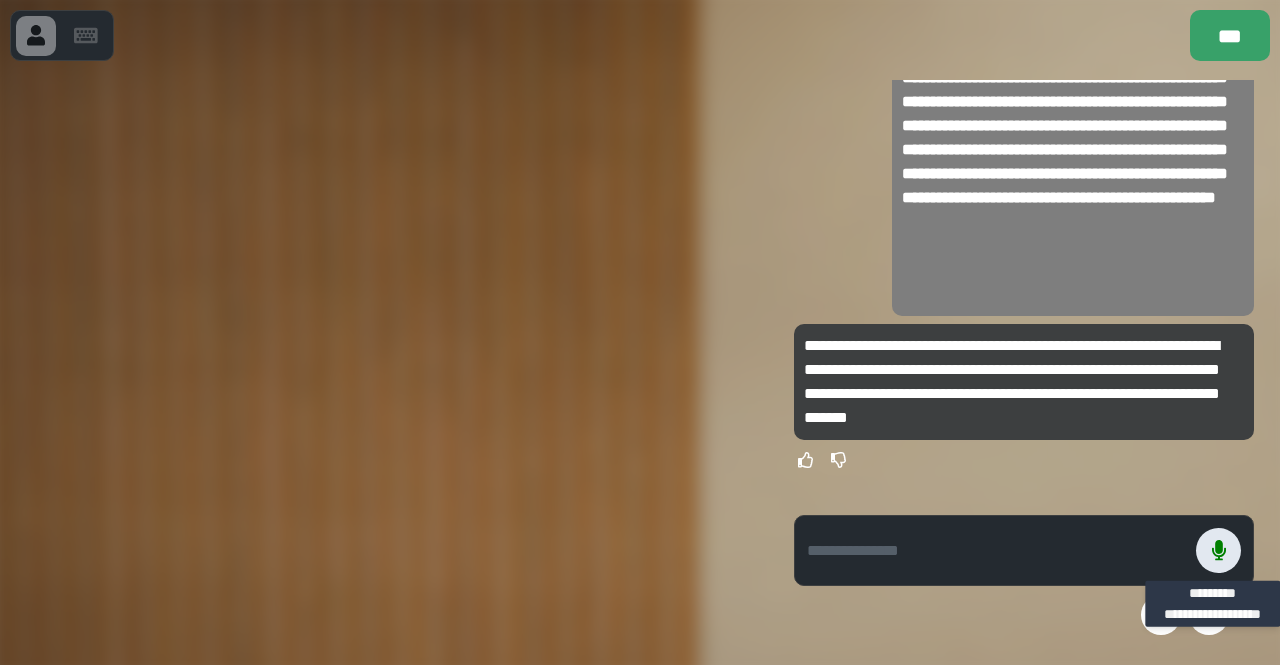 click 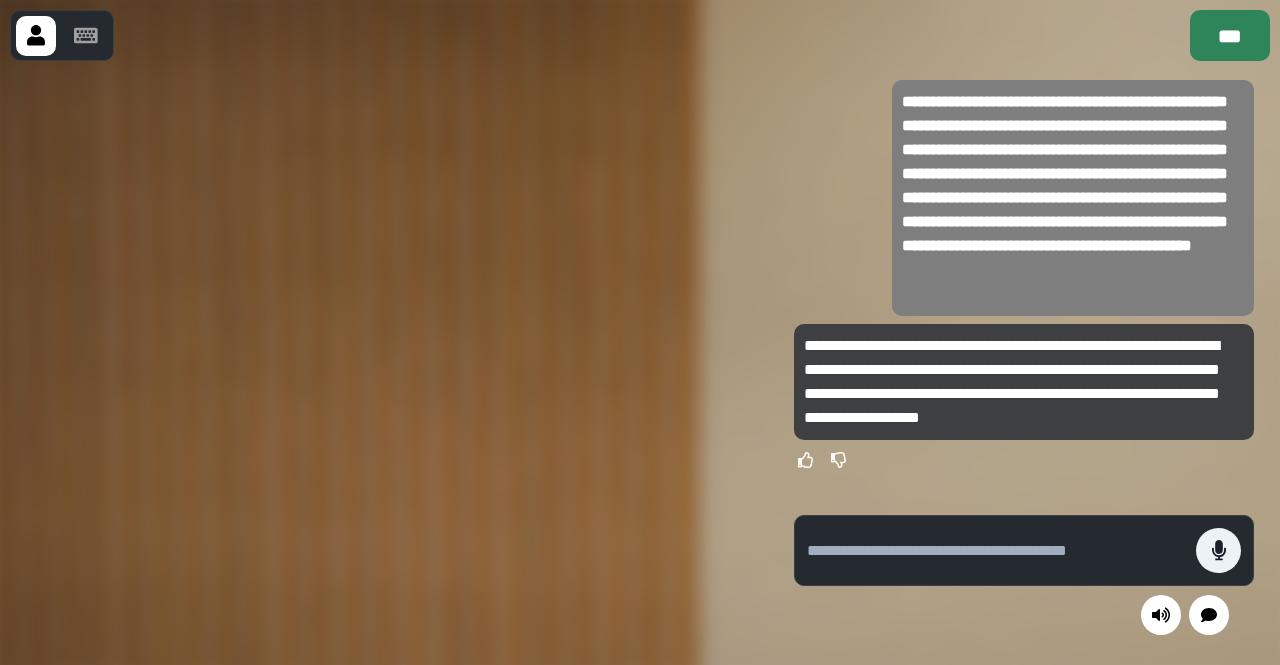 click on "***" at bounding box center [1230, 35] 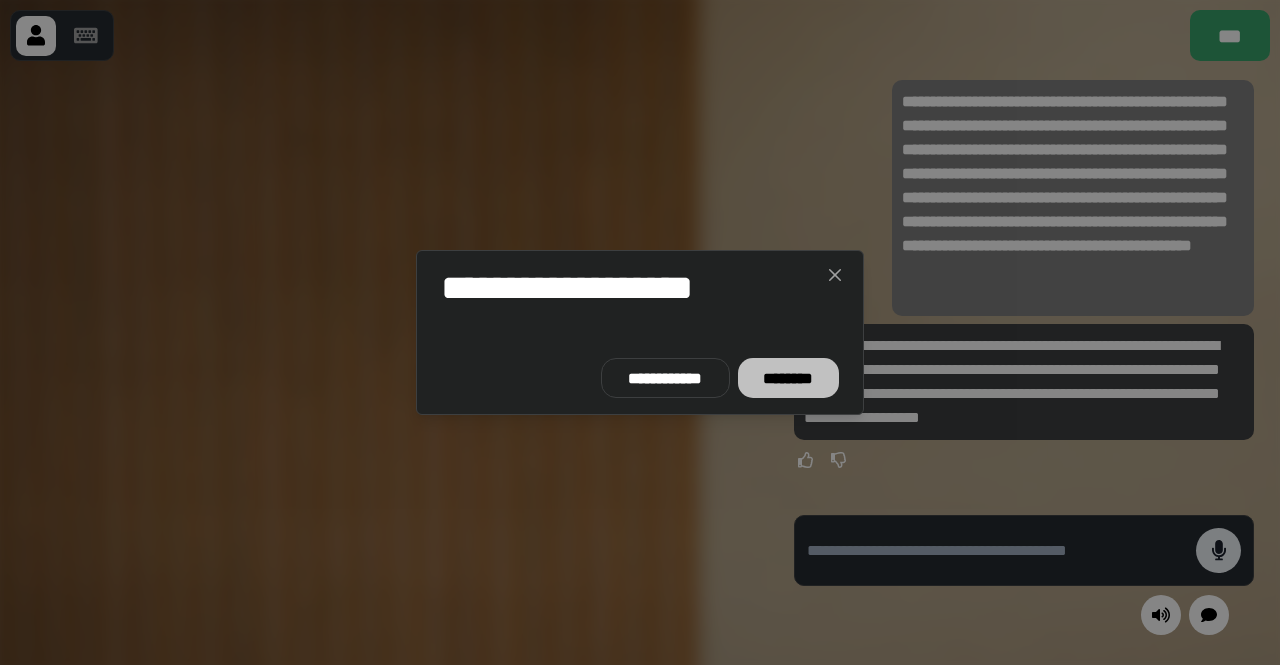 click on "********" at bounding box center (788, 378) 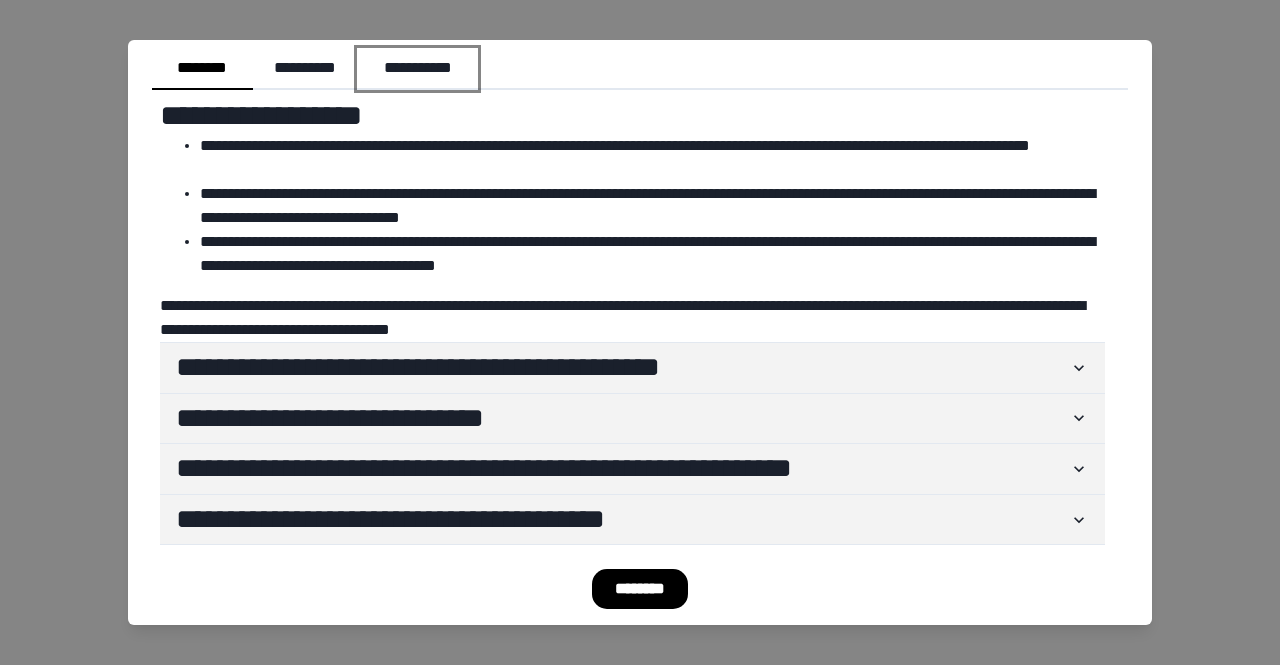 click on "**********" at bounding box center [418, 69] 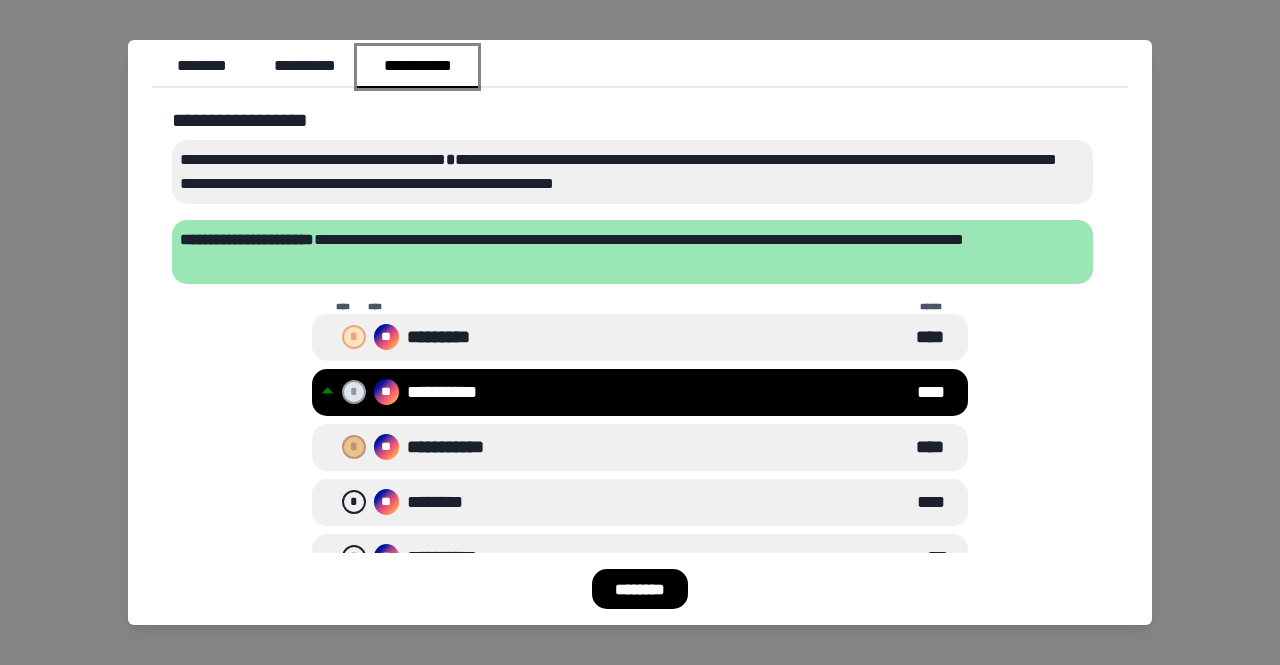 scroll, scrollTop: 0, scrollLeft: 0, axis: both 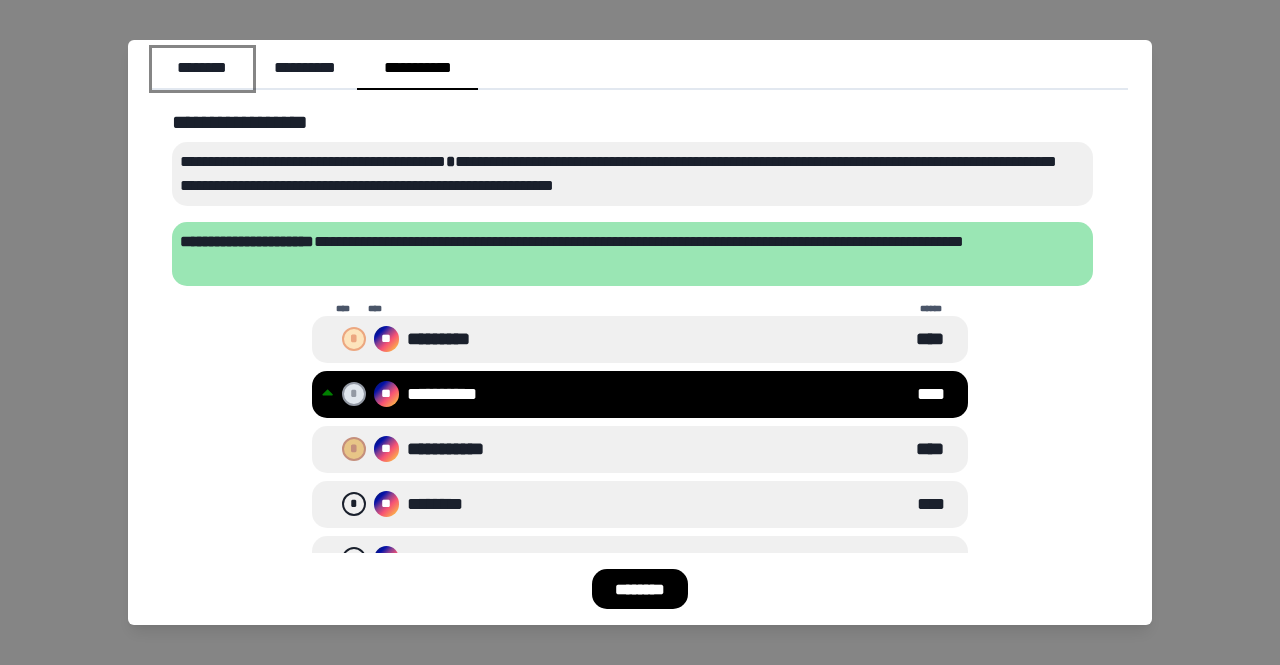 click on "********" at bounding box center (202, 69) 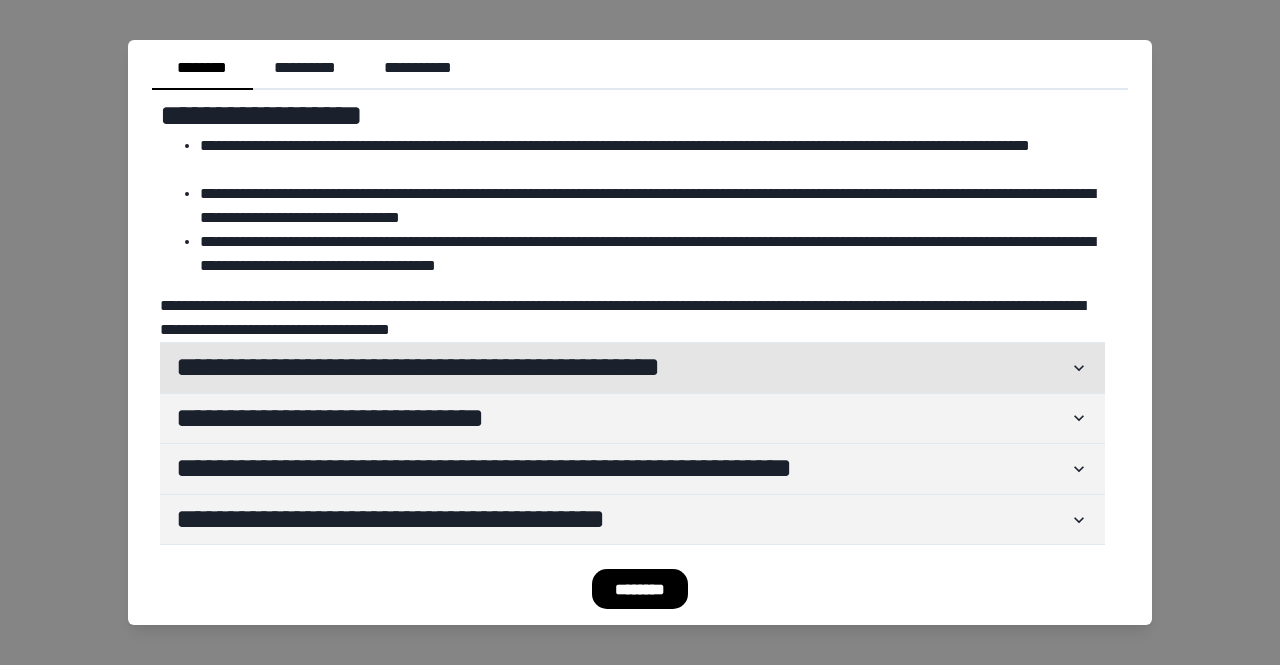 click 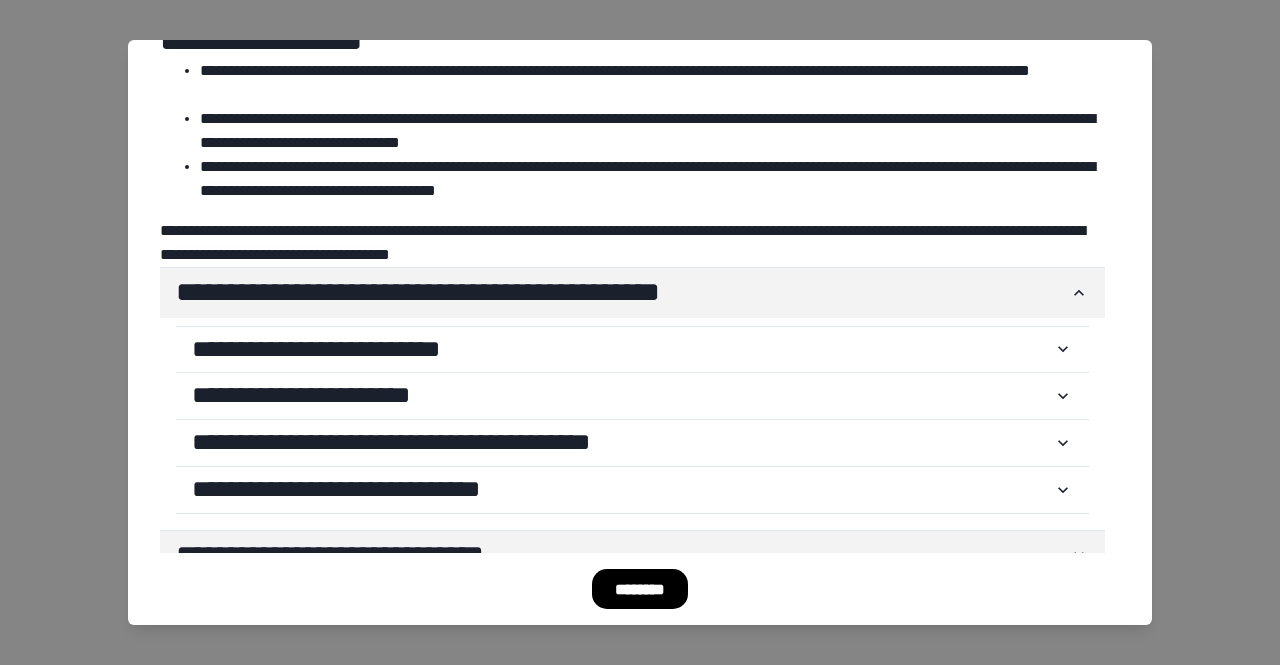 scroll, scrollTop: 100, scrollLeft: 0, axis: vertical 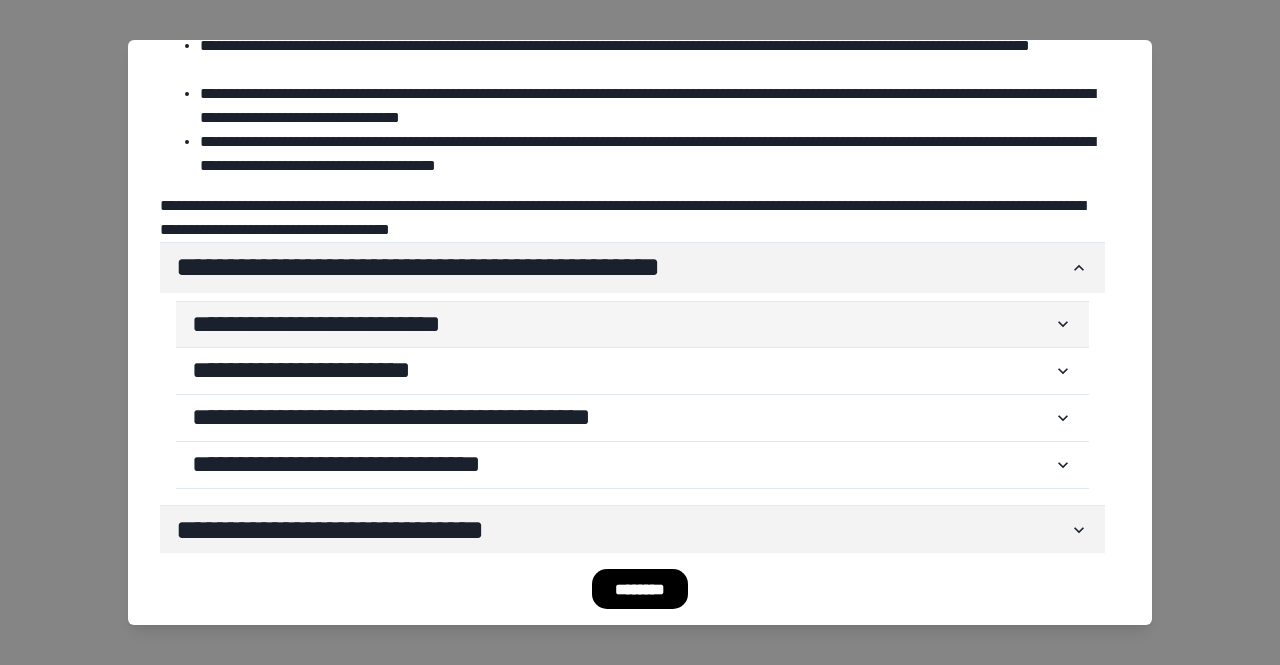 click 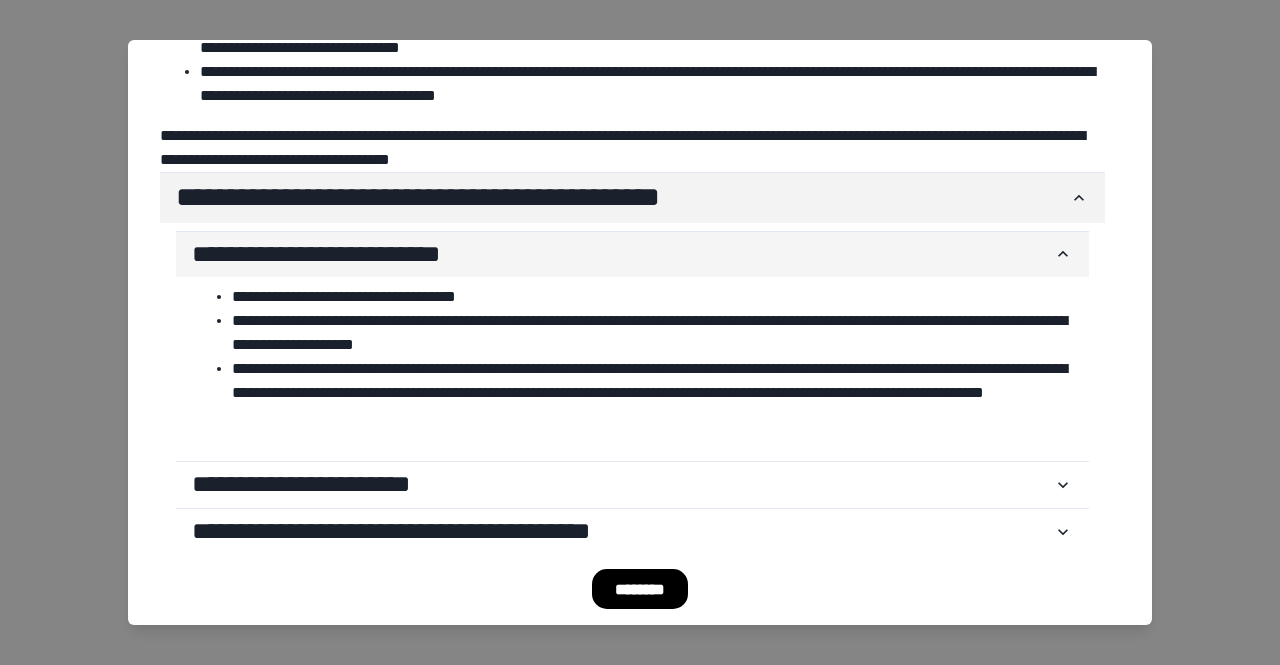scroll, scrollTop: 200, scrollLeft: 0, axis: vertical 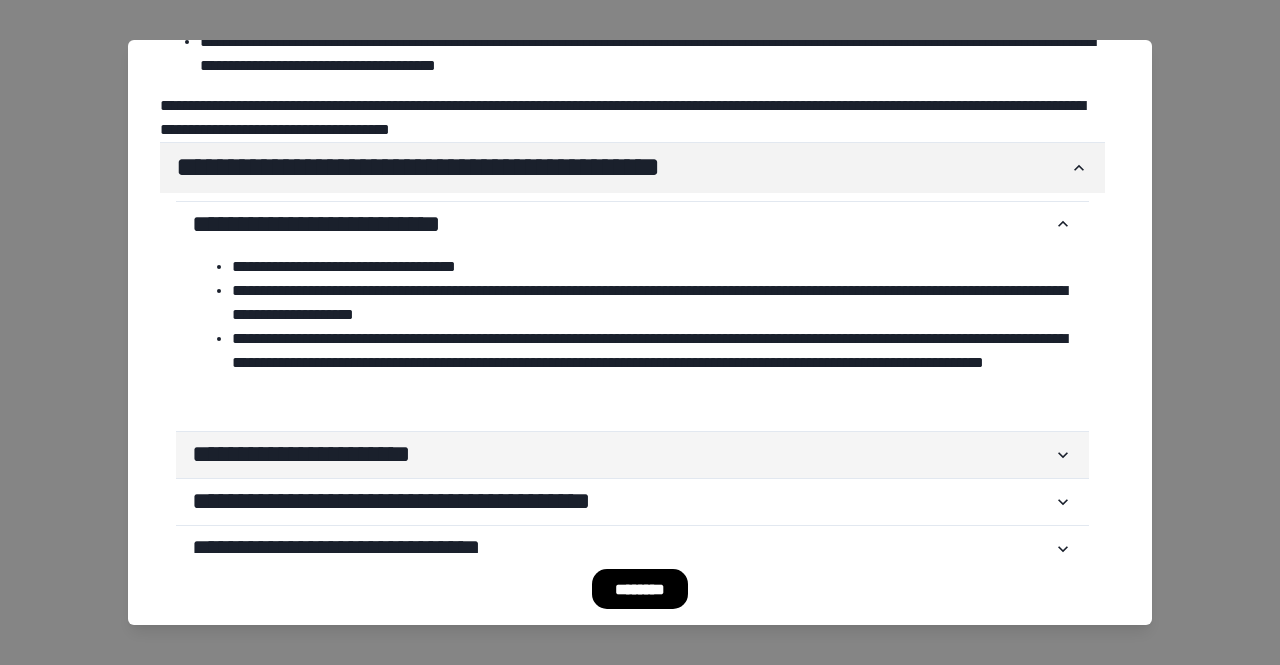click 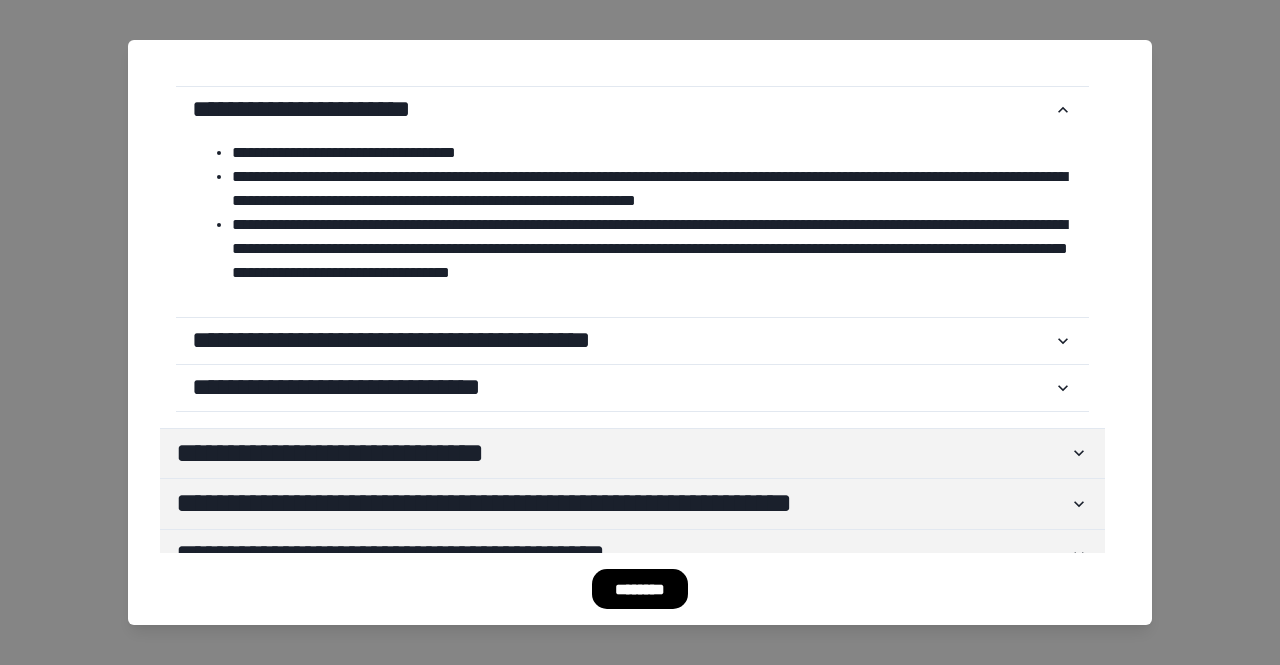scroll, scrollTop: 584, scrollLeft: 0, axis: vertical 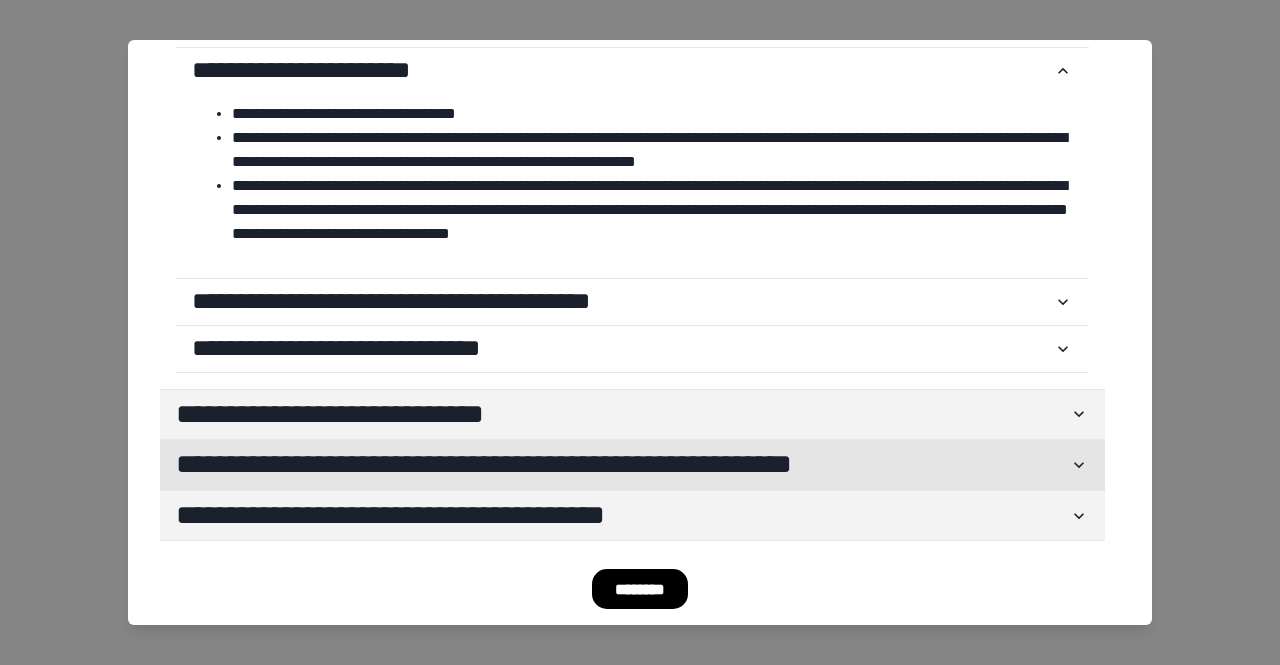 click 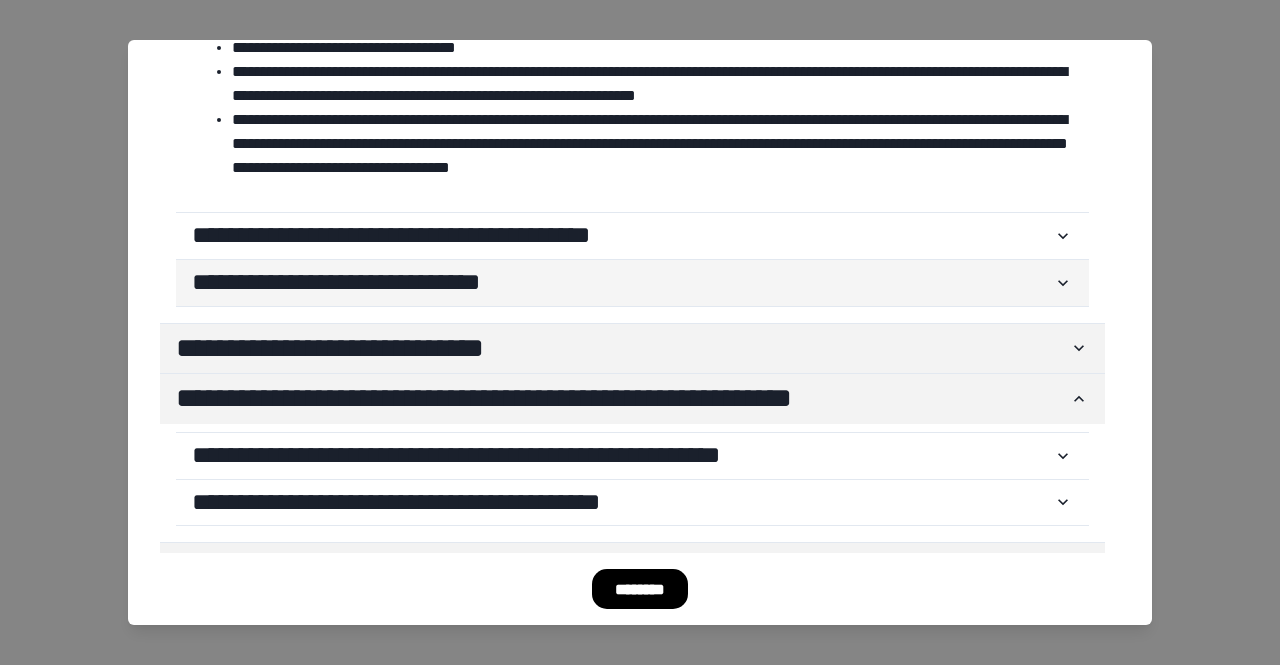 scroll, scrollTop: 702, scrollLeft: 0, axis: vertical 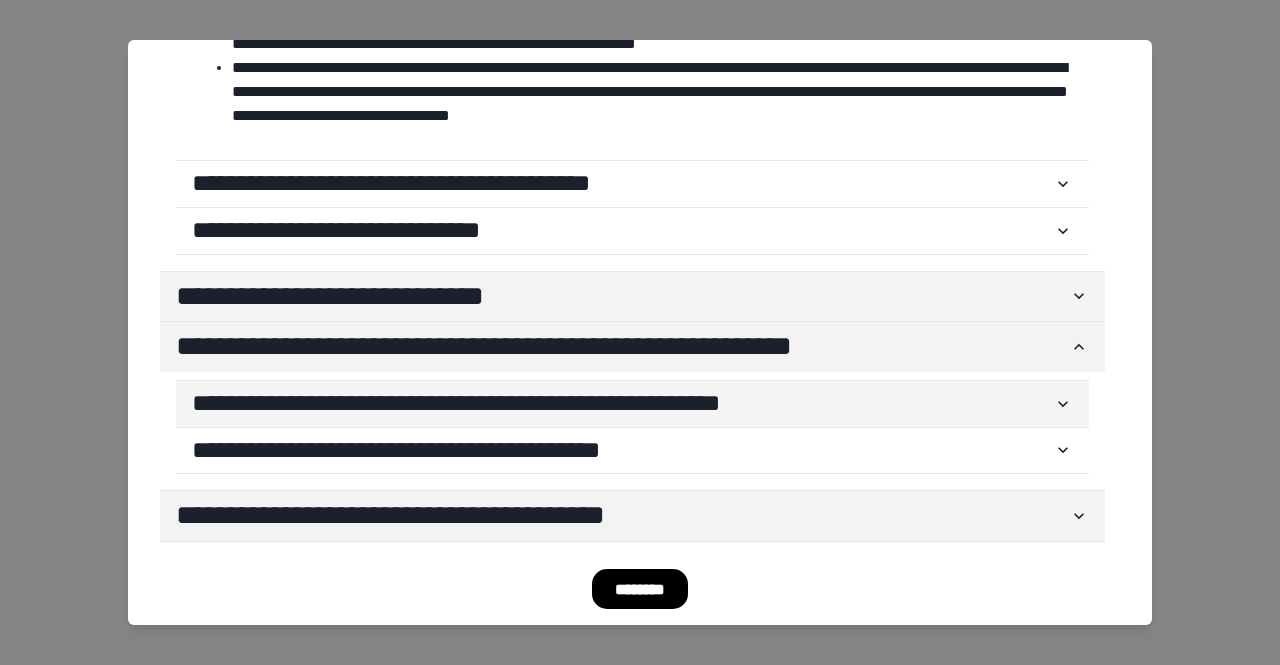 click 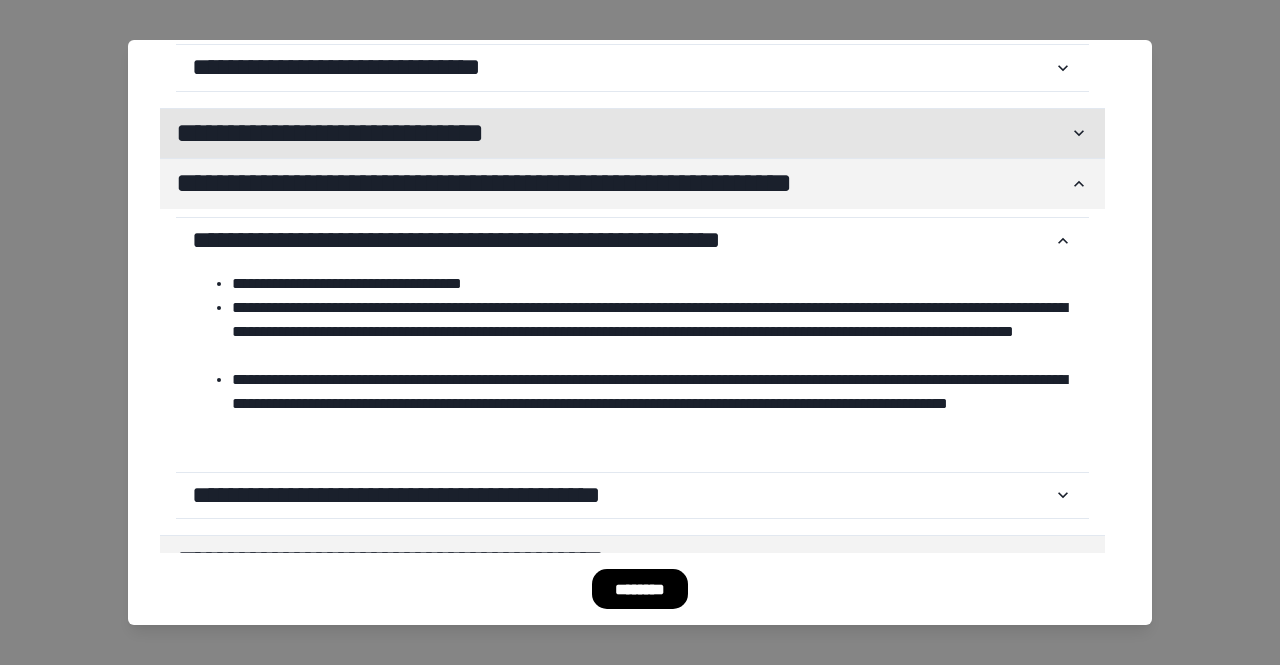 scroll, scrollTop: 902, scrollLeft: 0, axis: vertical 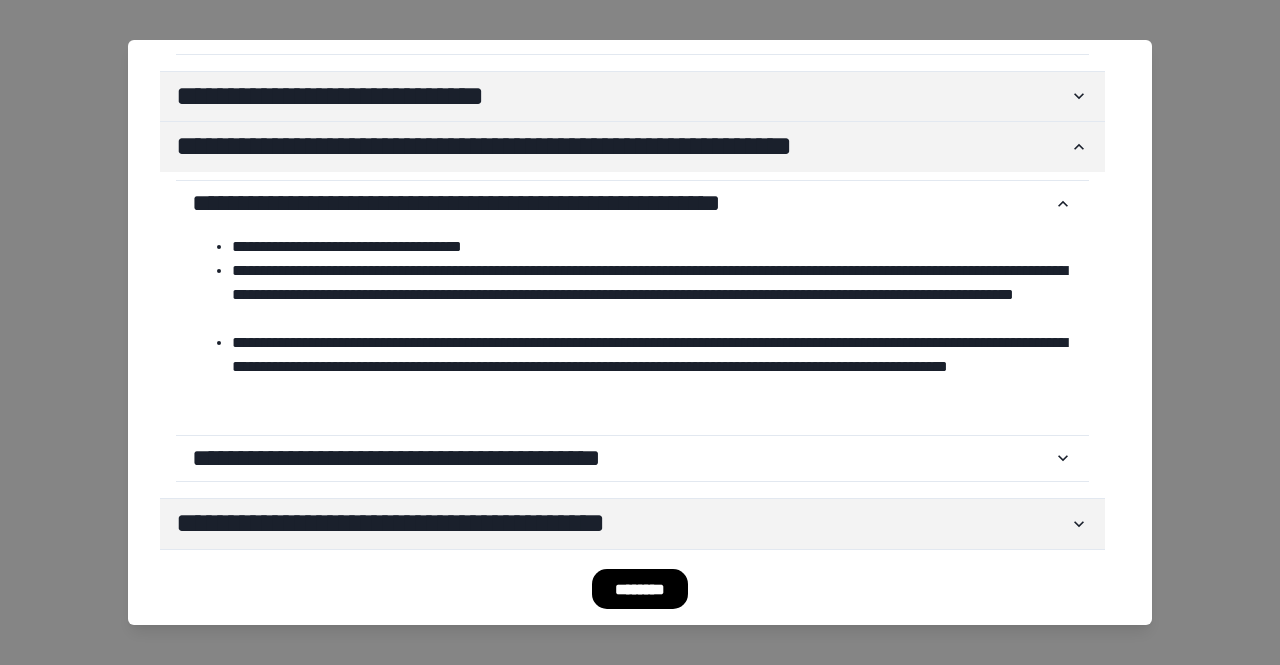 click on "********" at bounding box center (640, 589) 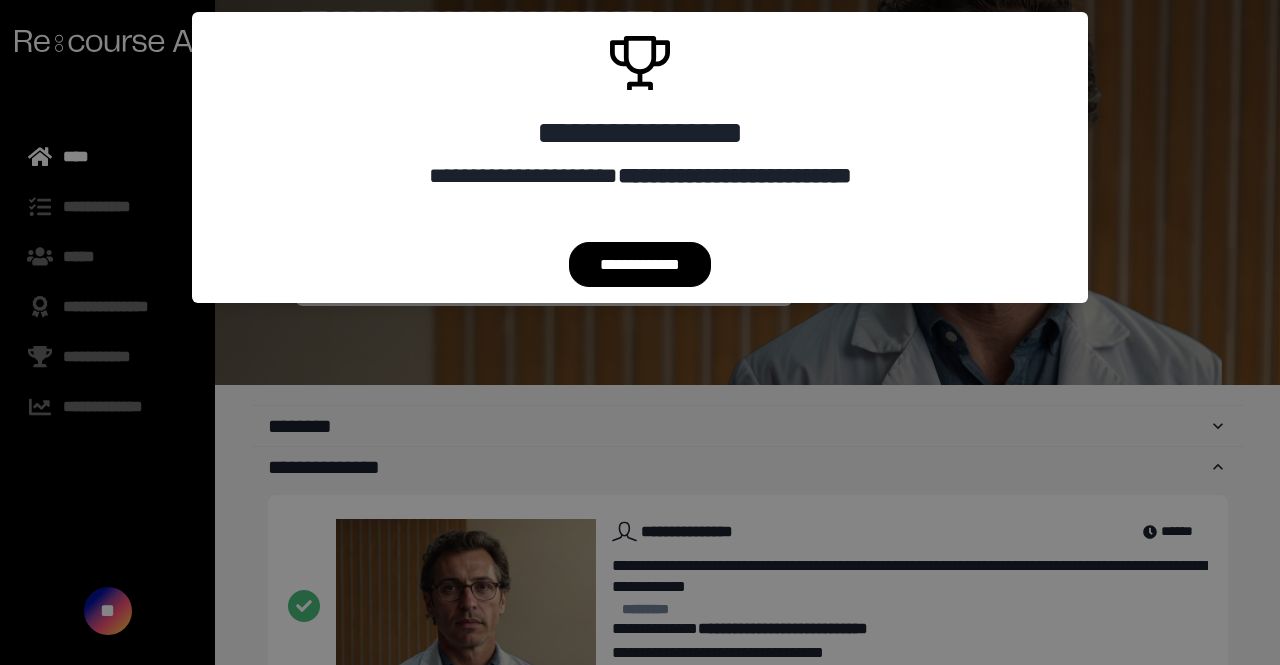 click on "**********" at bounding box center (640, 264) 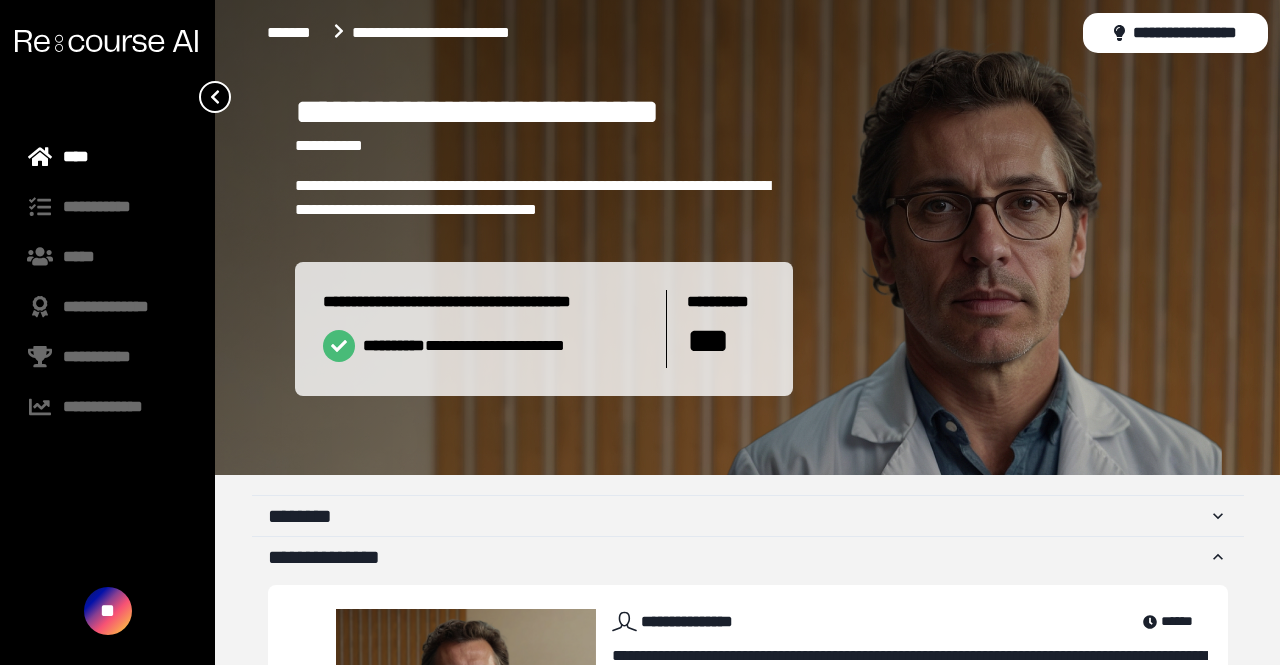 scroll, scrollTop: 0, scrollLeft: 0, axis: both 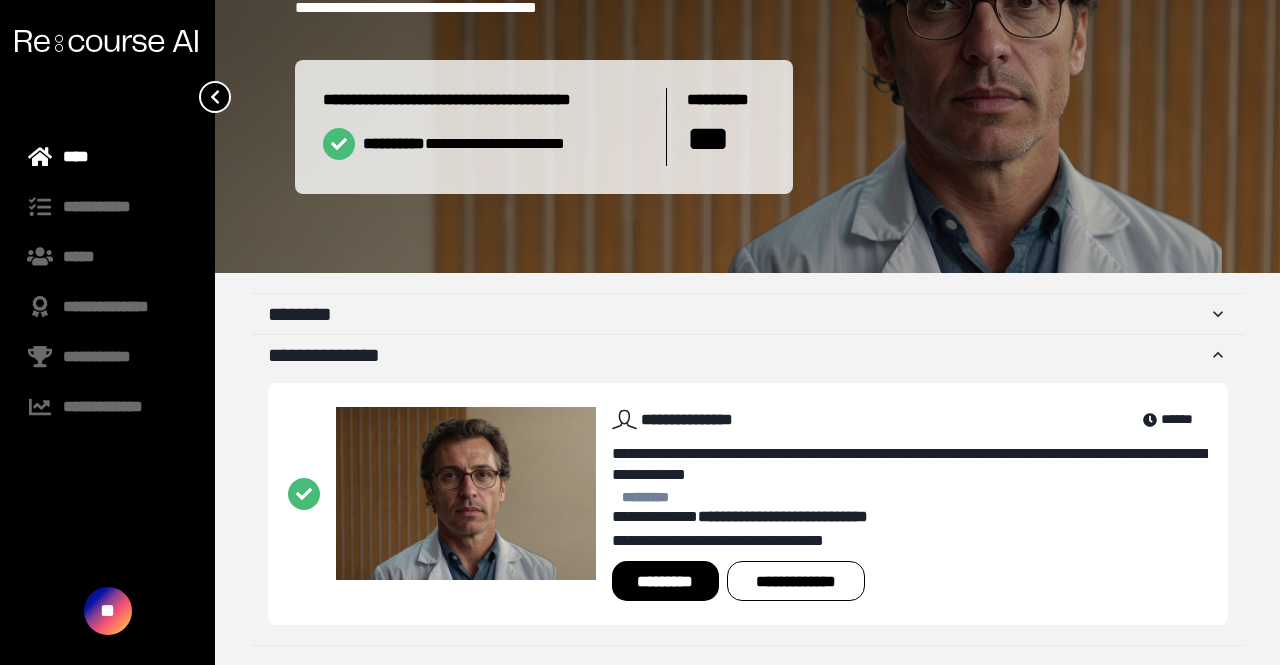 click on "*********" at bounding box center (665, 581) 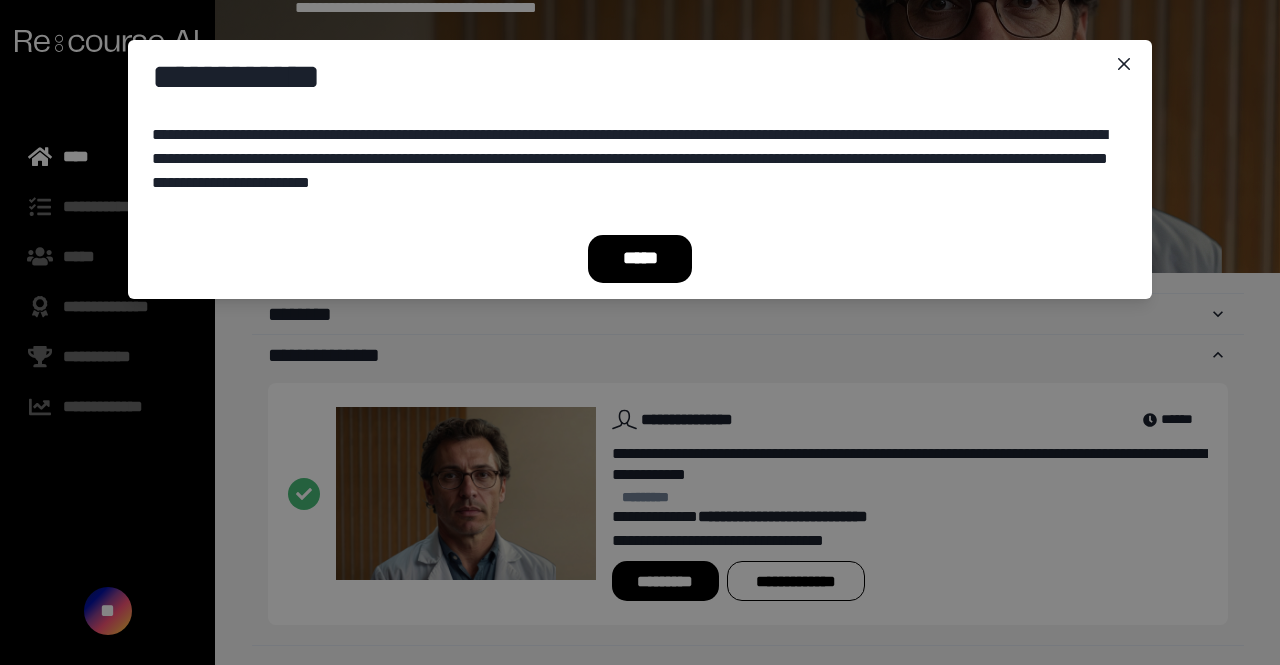 click on "*****" at bounding box center (640, 259) 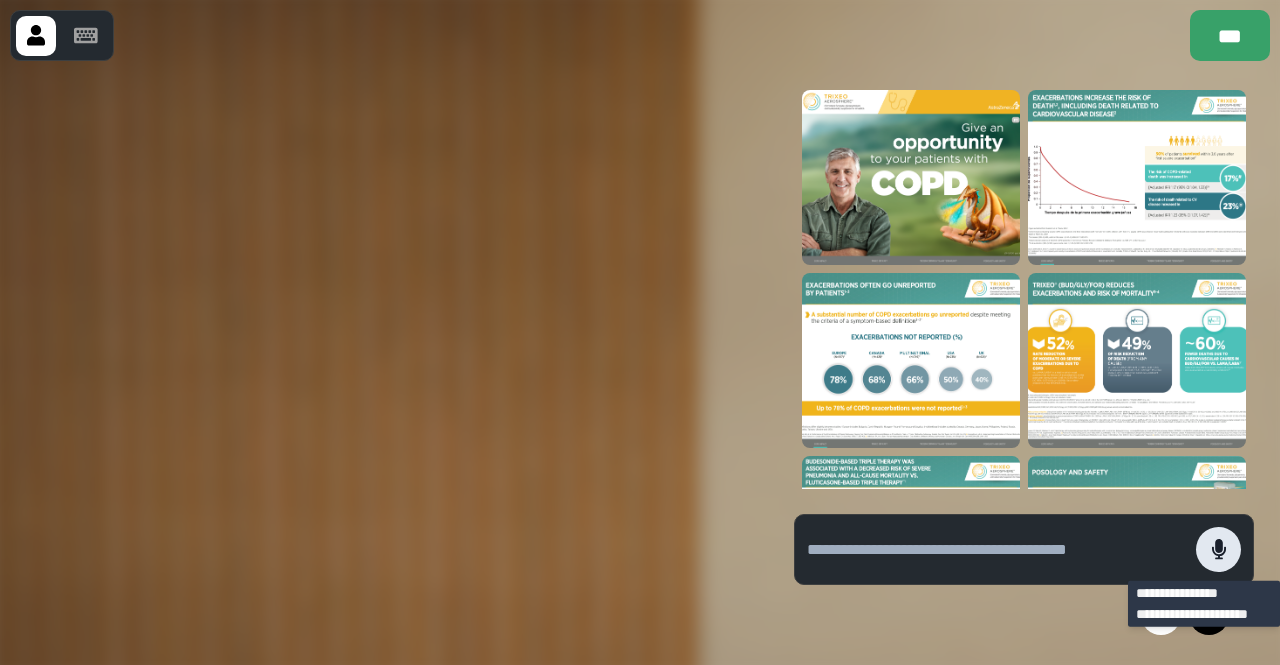 click 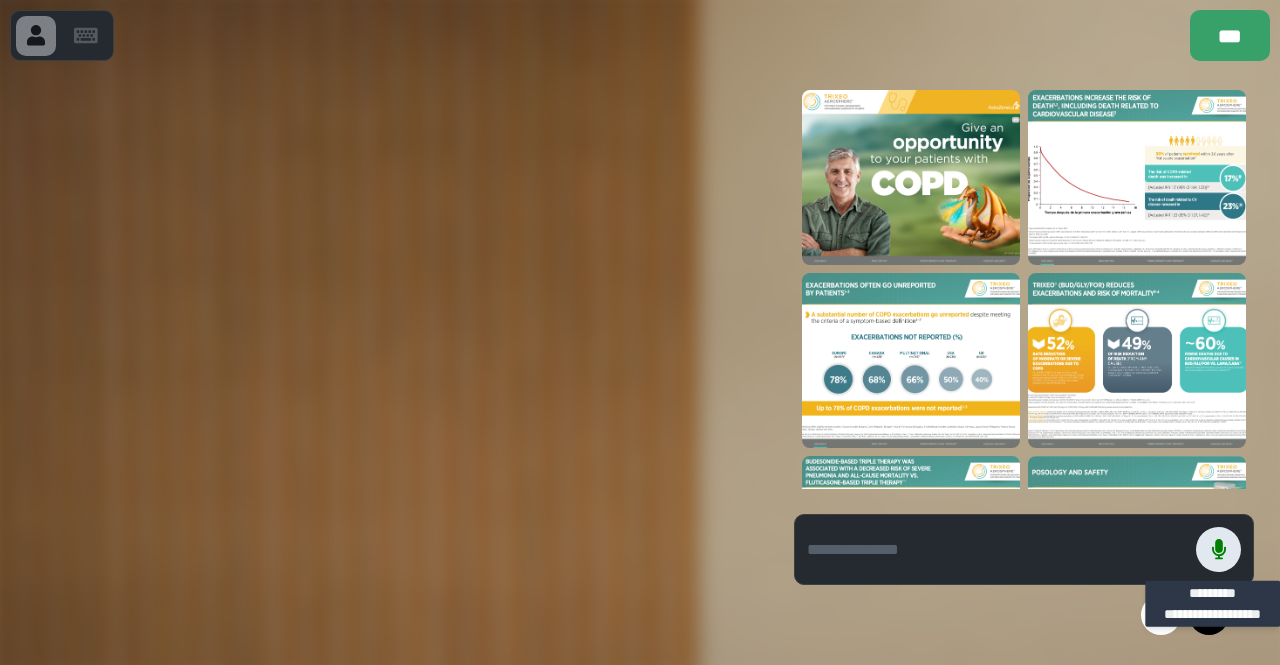 click 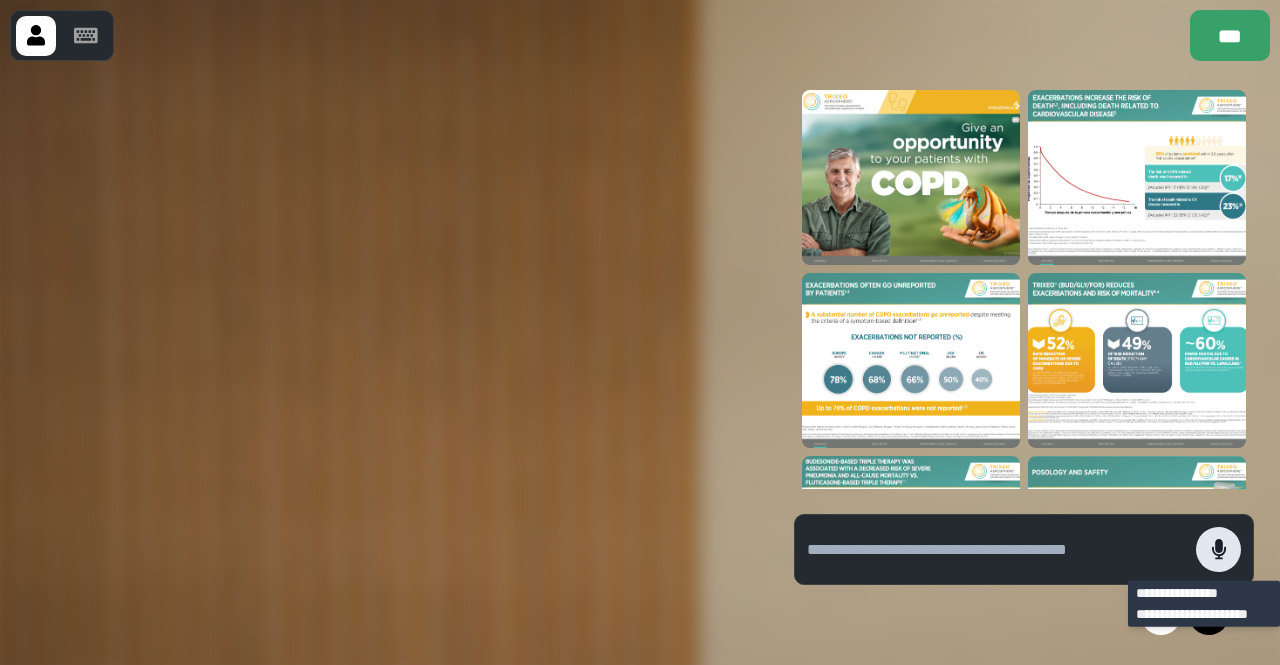 click 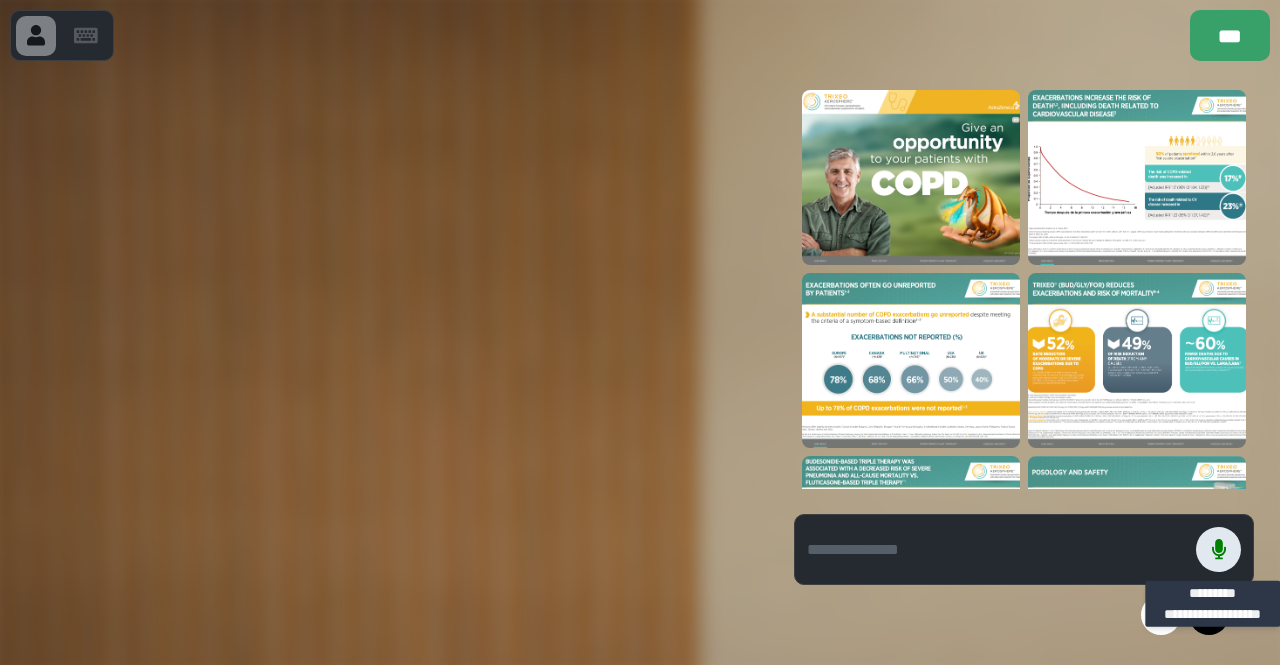 click 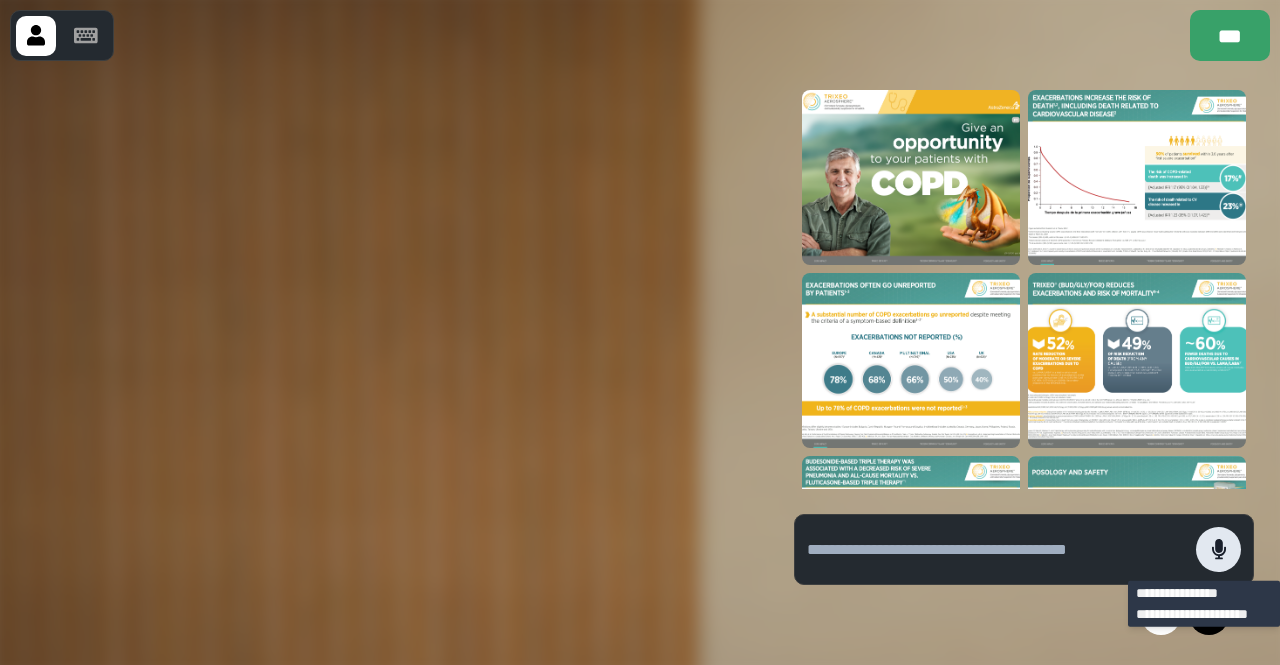 click at bounding box center (1218, 549) 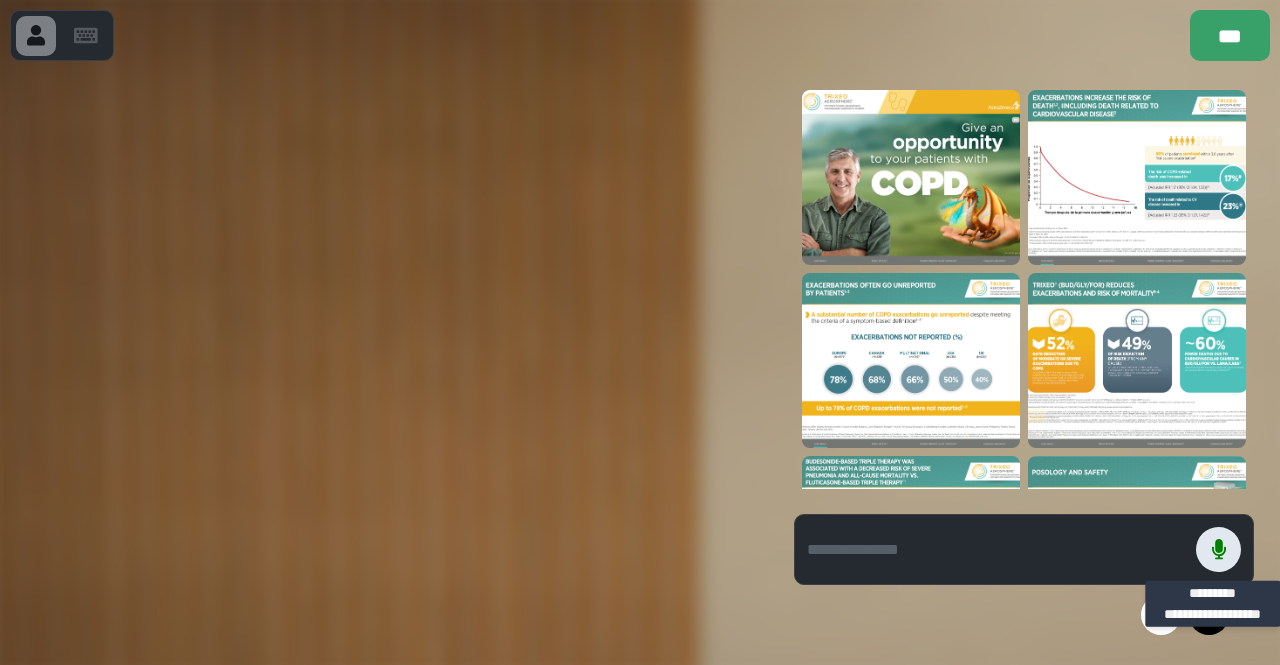 click 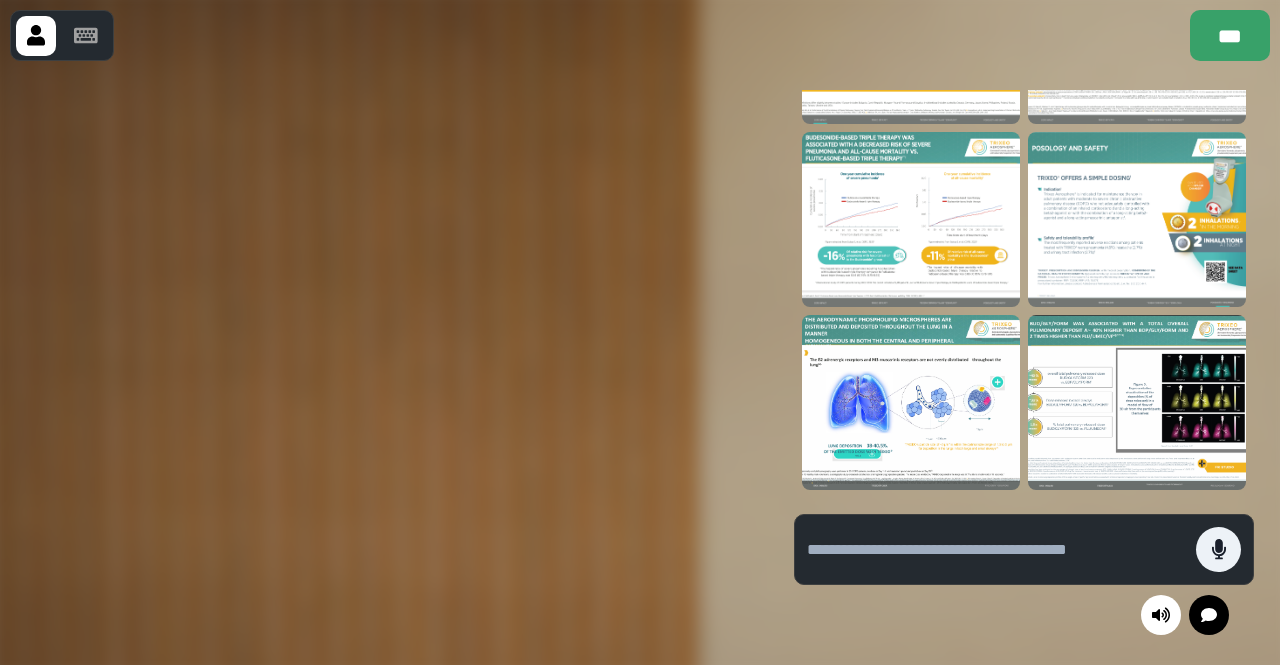 scroll, scrollTop: 0, scrollLeft: 0, axis: both 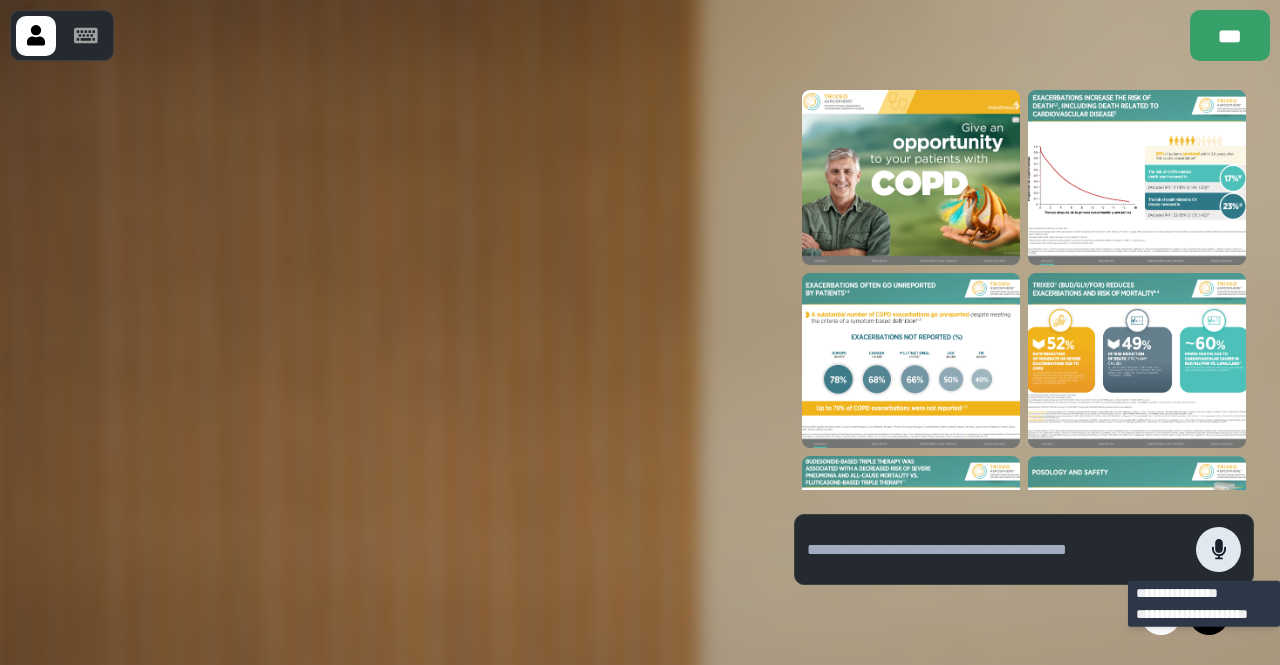 click 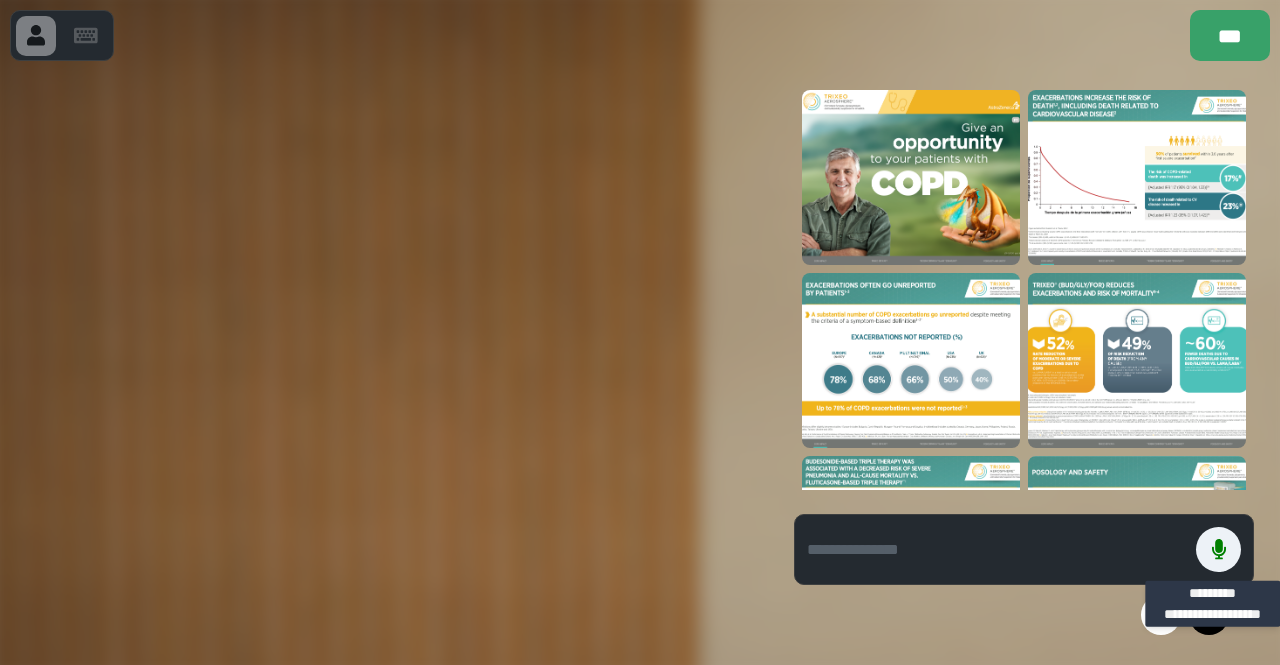 click at bounding box center [911, 360] 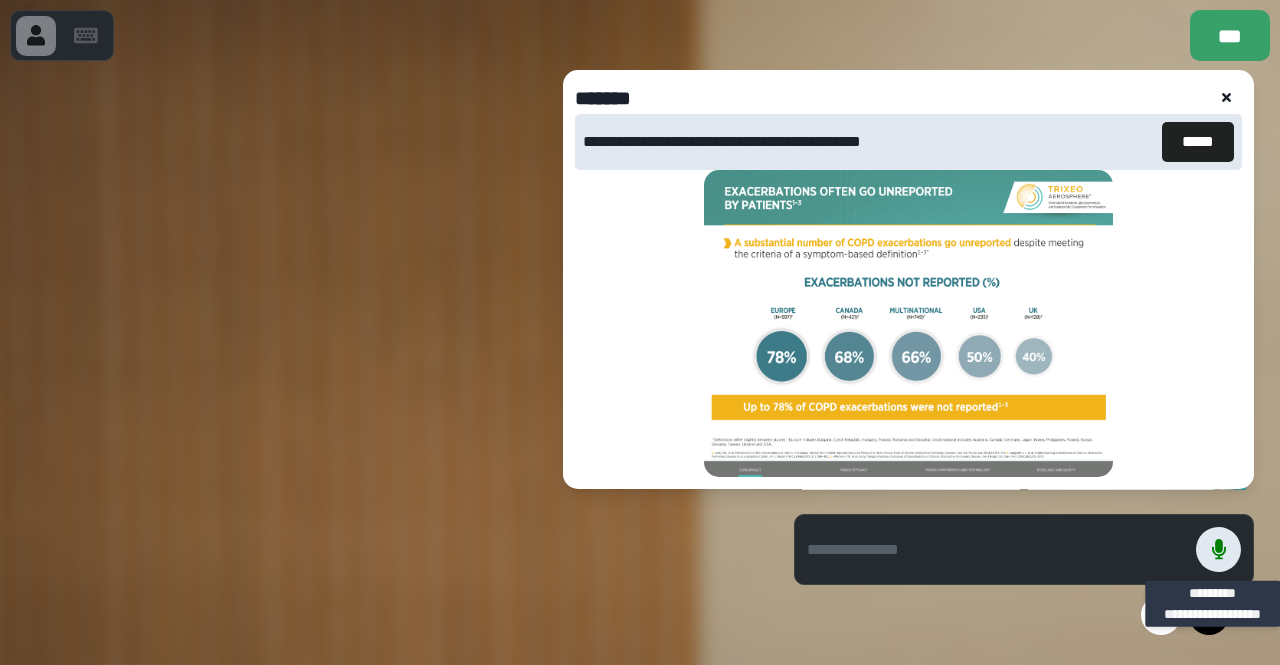 click 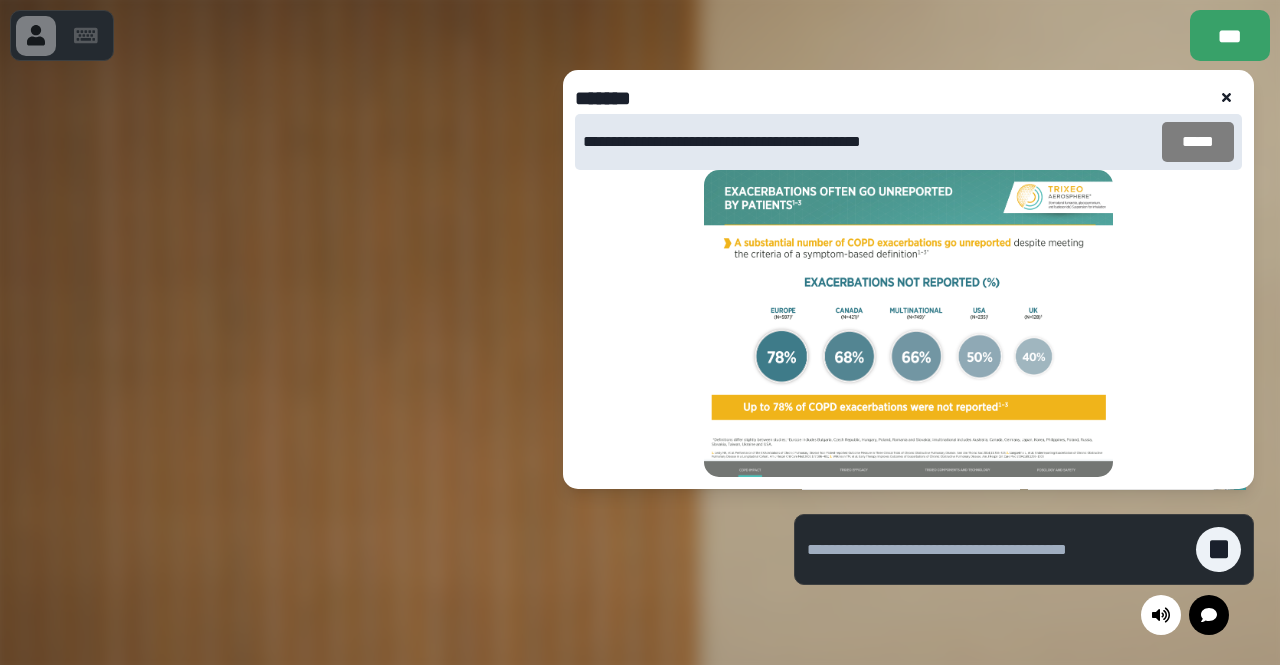 click on "*****" at bounding box center [1198, 142] 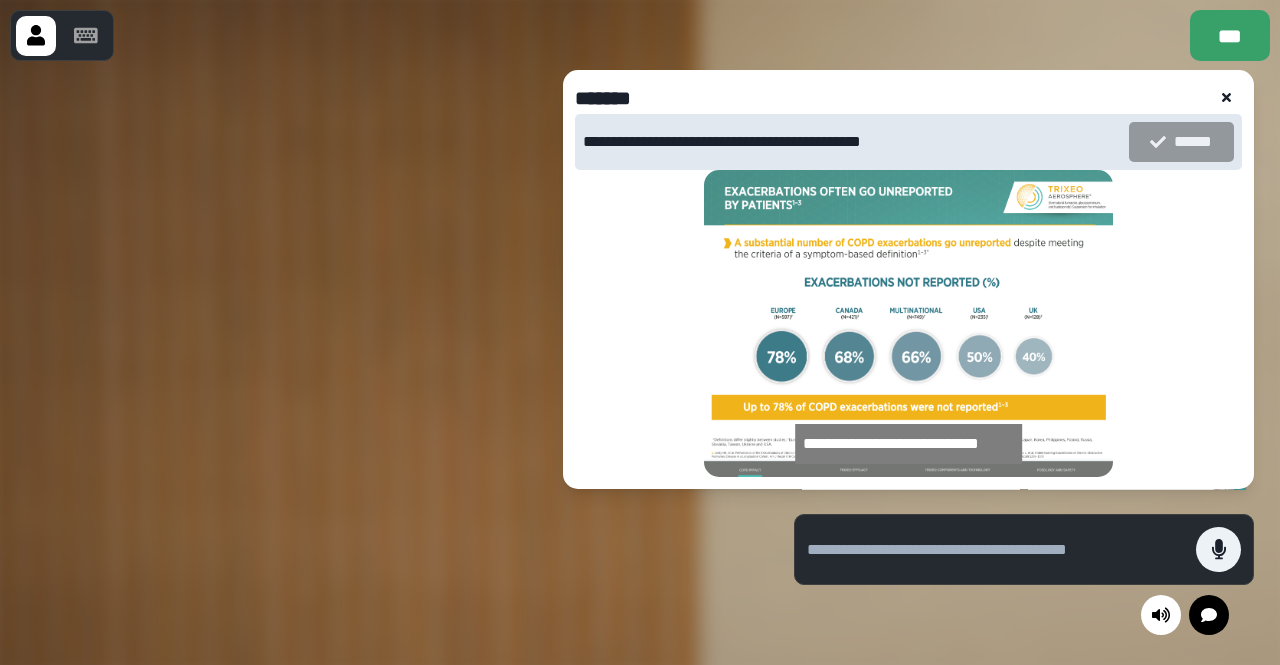 click 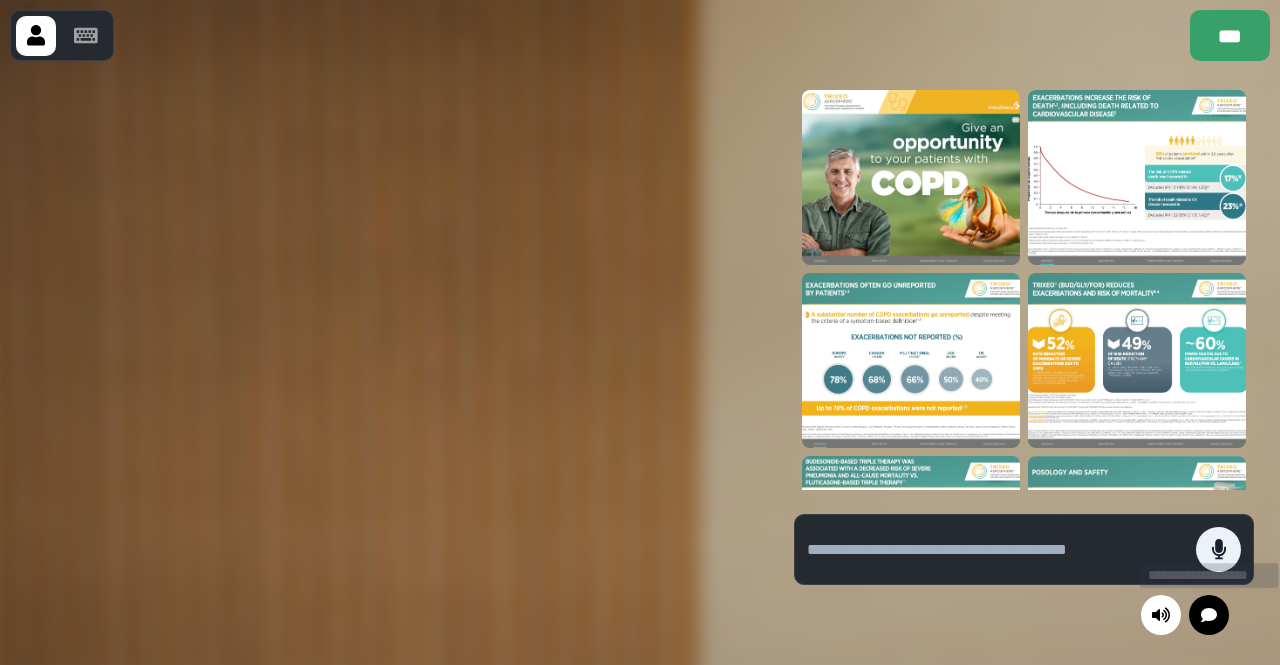 click 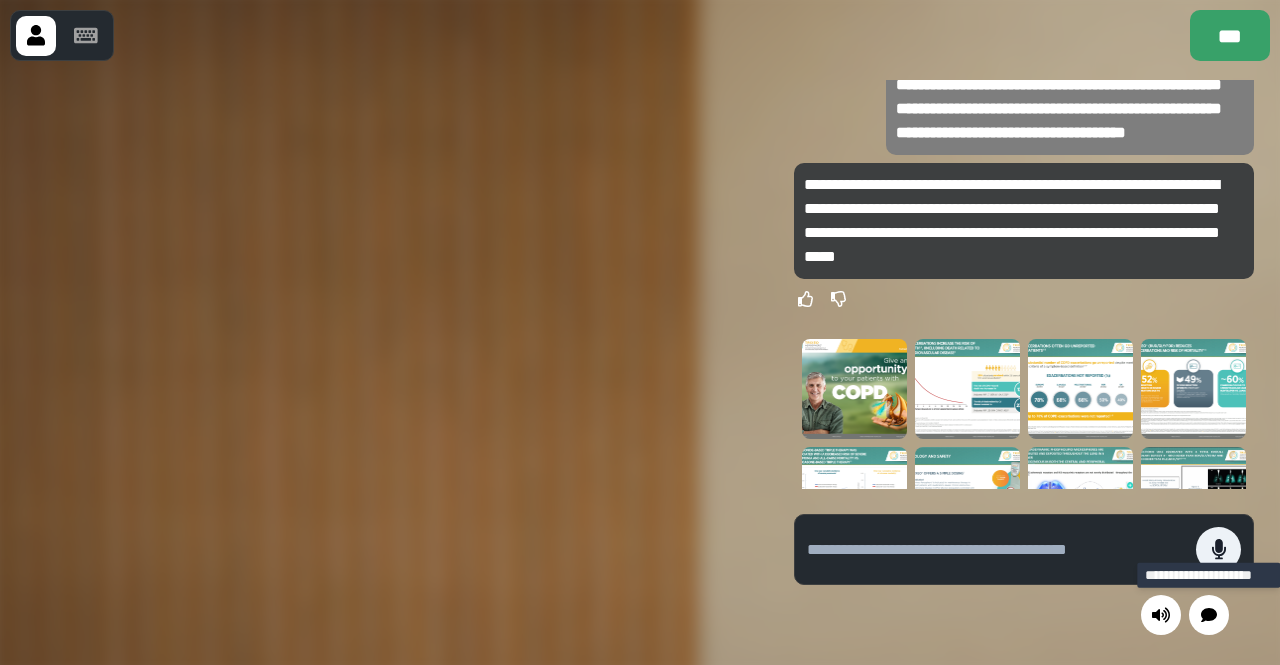 click 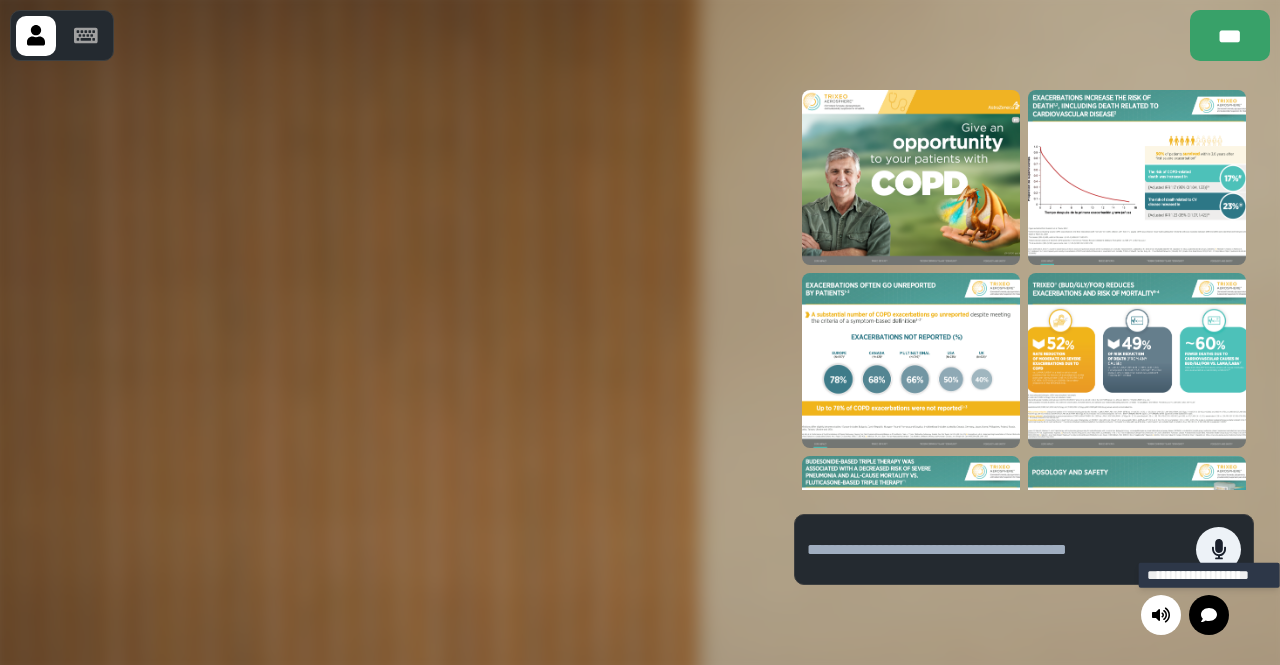 click at bounding box center (1209, 615) 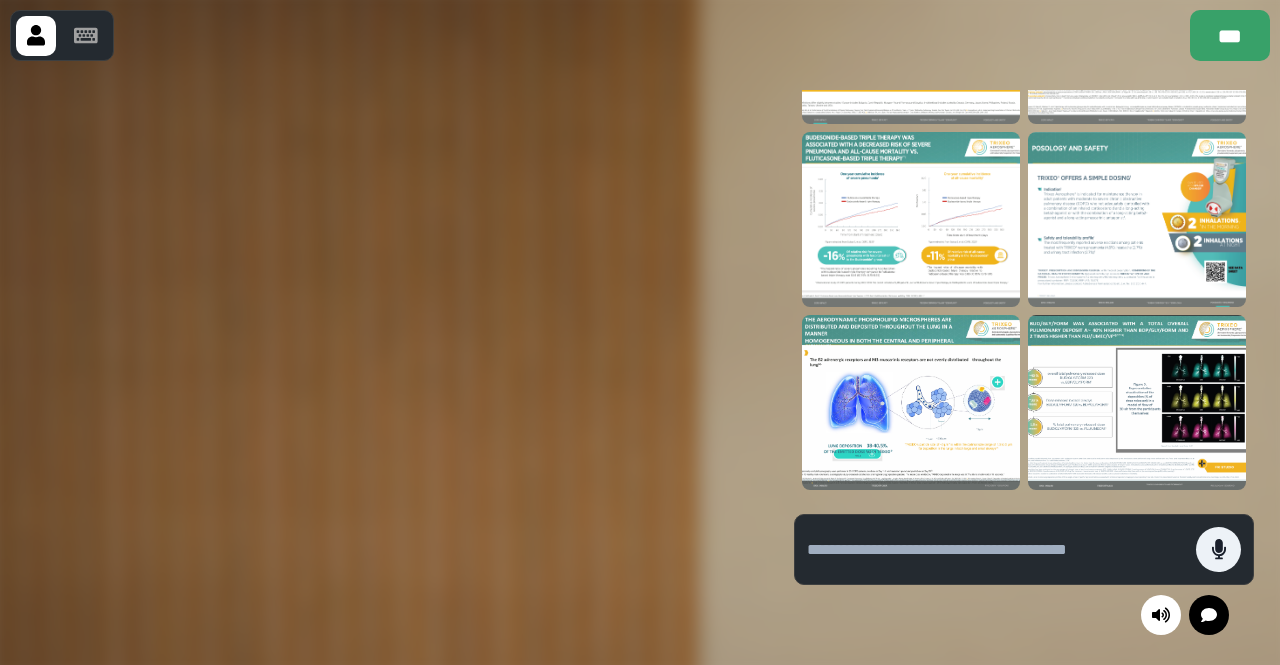 scroll, scrollTop: 0, scrollLeft: 0, axis: both 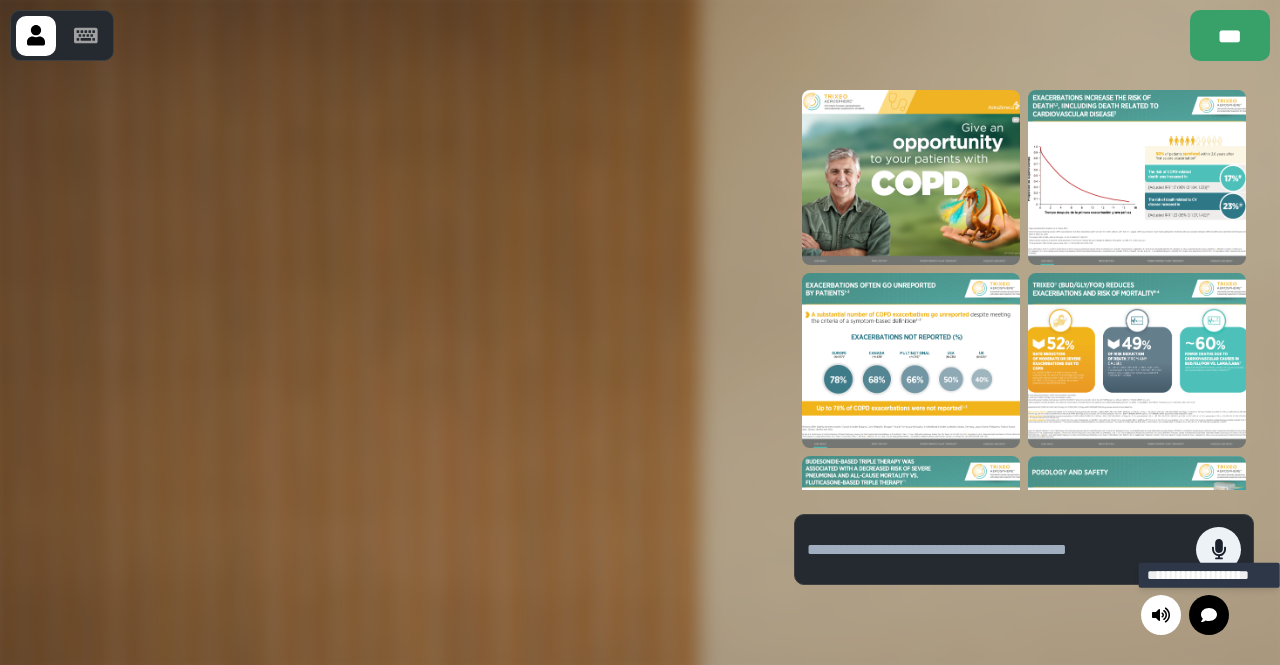 click 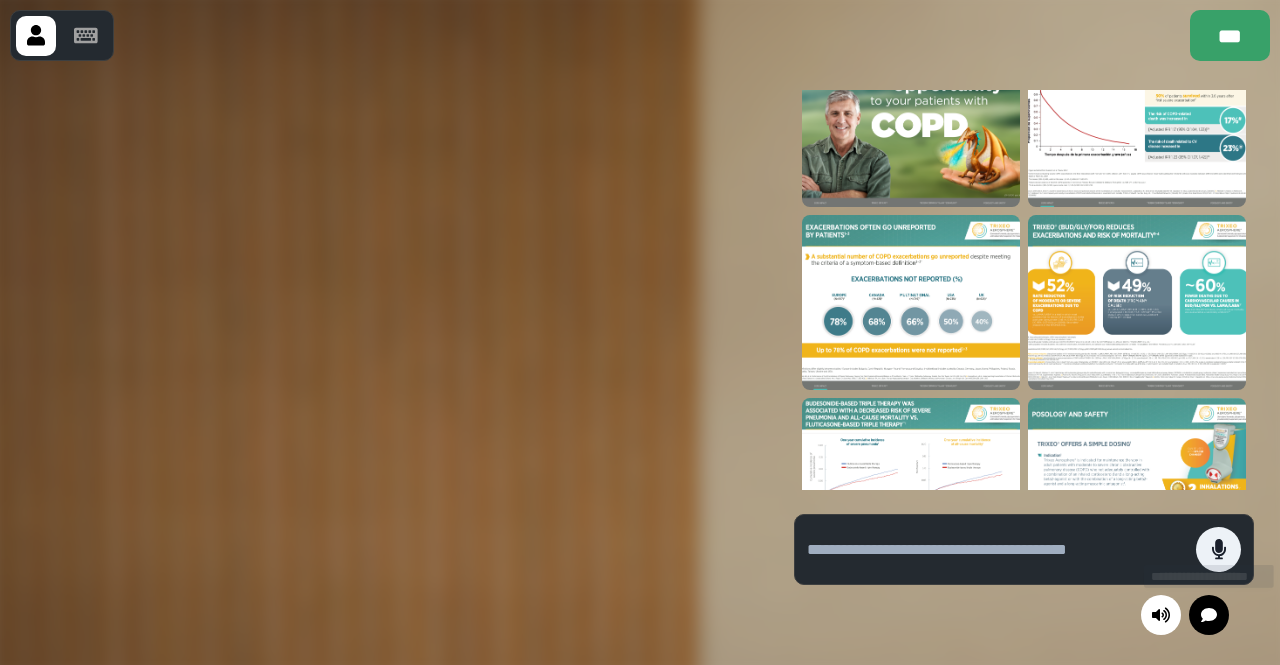 scroll, scrollTop: 209, scrollLeft: 0, axis: vertical 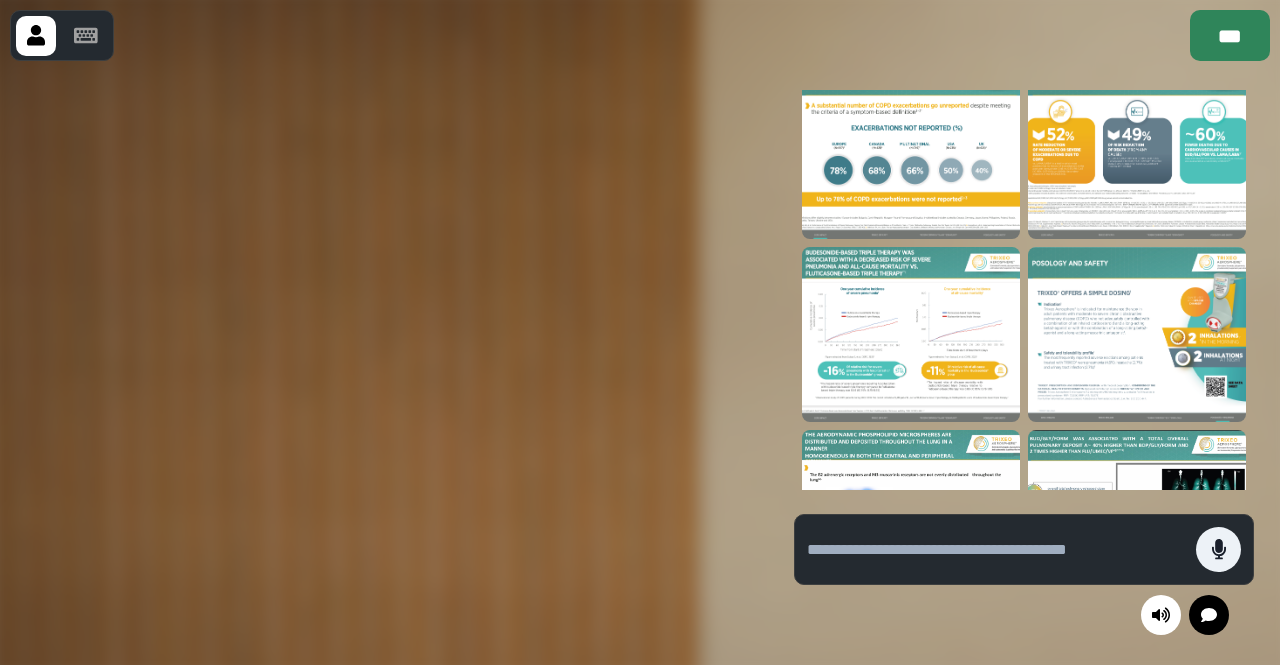 click on "***" at bounding box center [1230, 35] 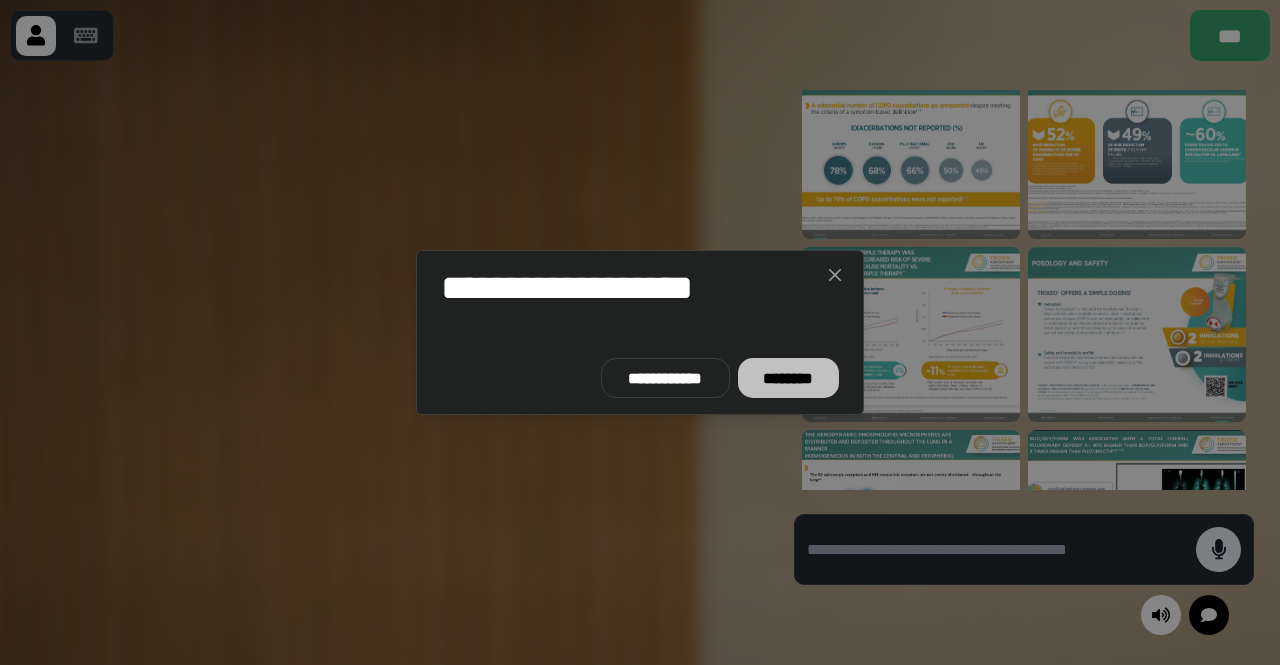 click on "********" at bounding box center (788, 378) 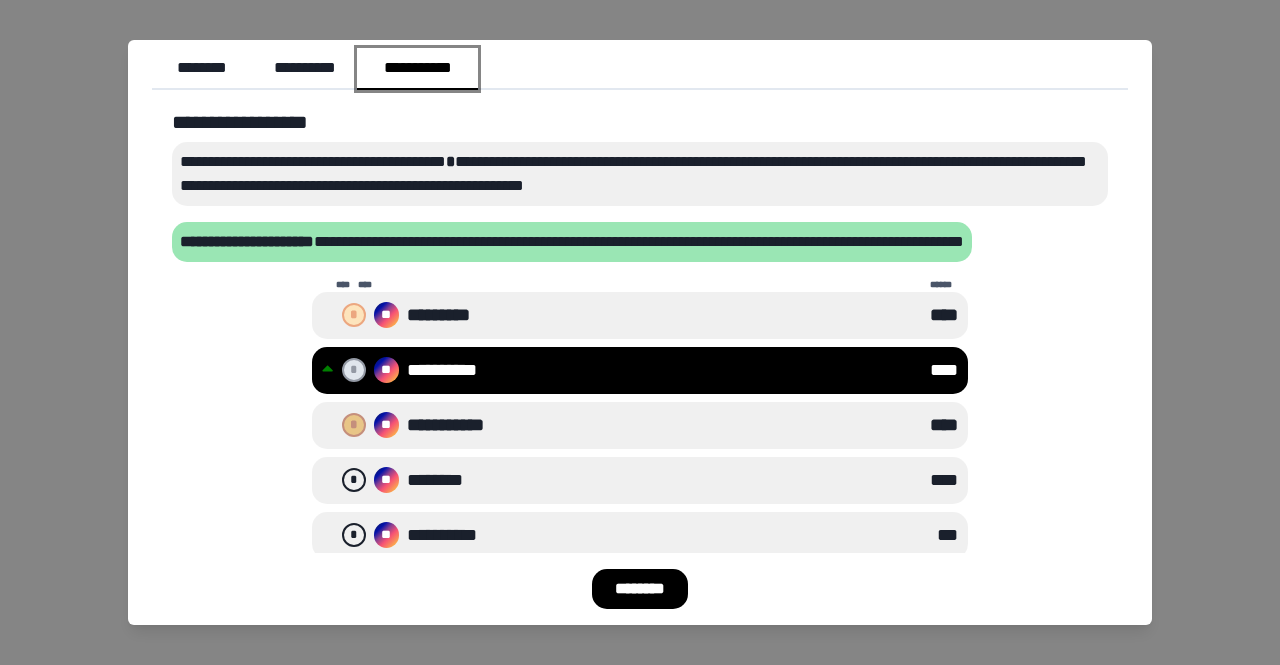 click on "**********" at bounding box center [418, 69] 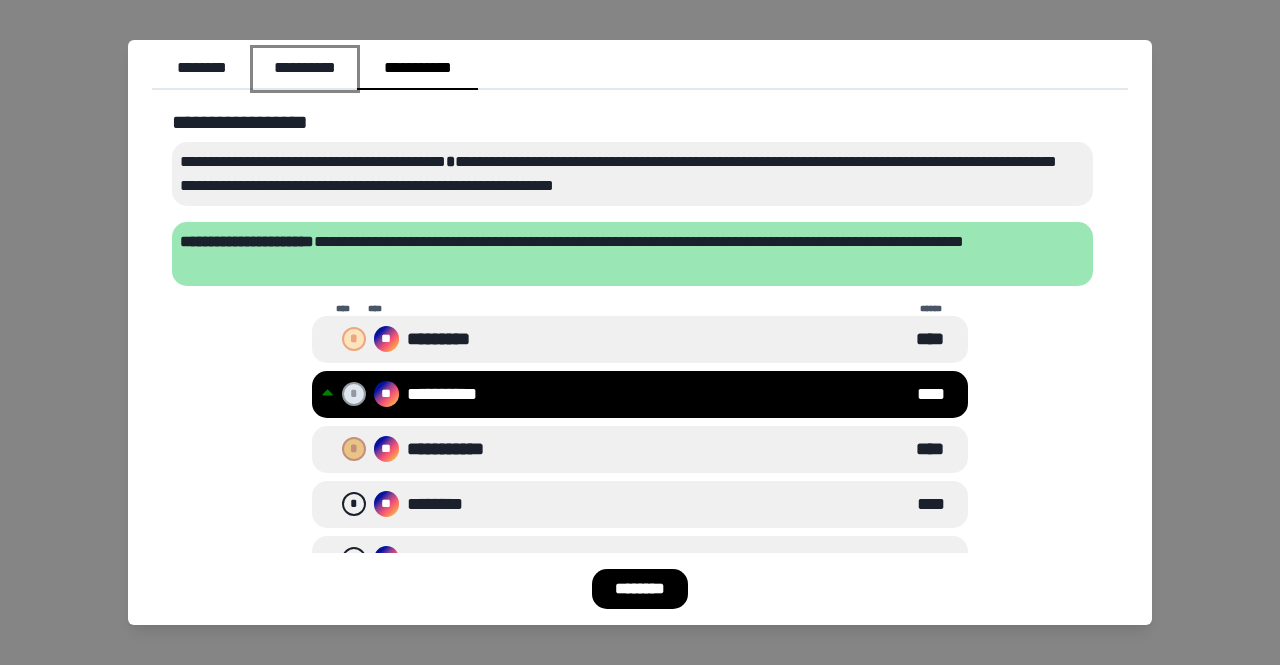 click on "**********" at bounding box center (305, 69) 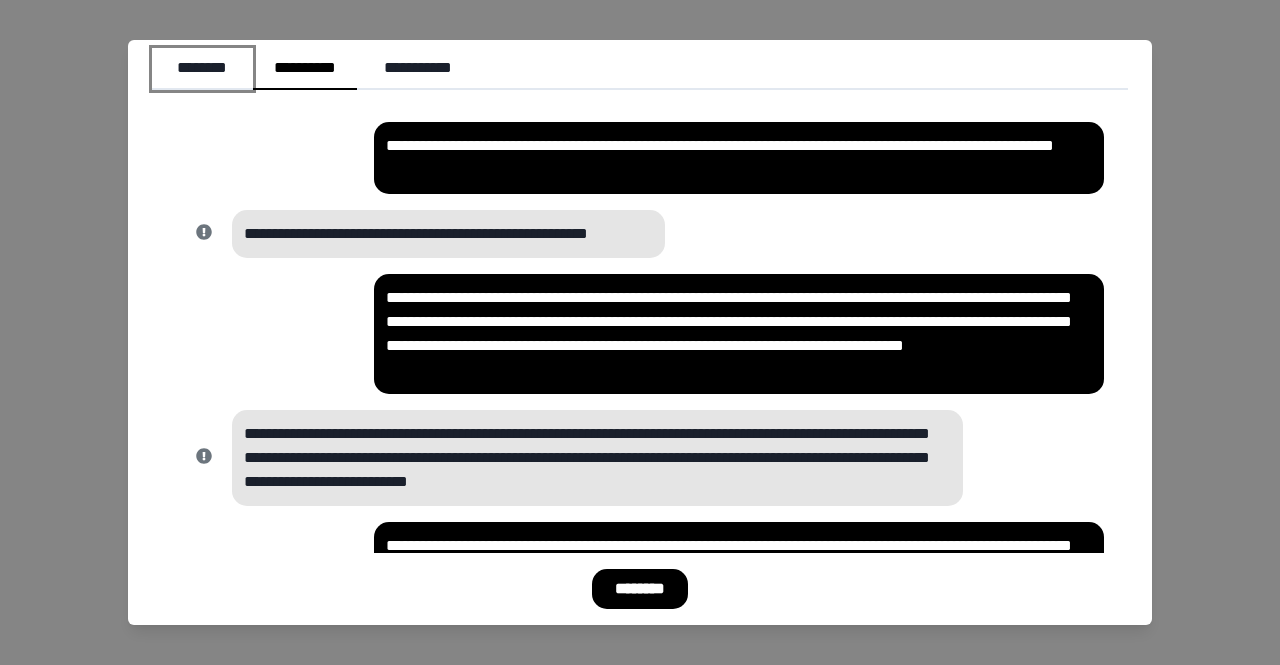 click on "********" at bounding box center (202, 69) 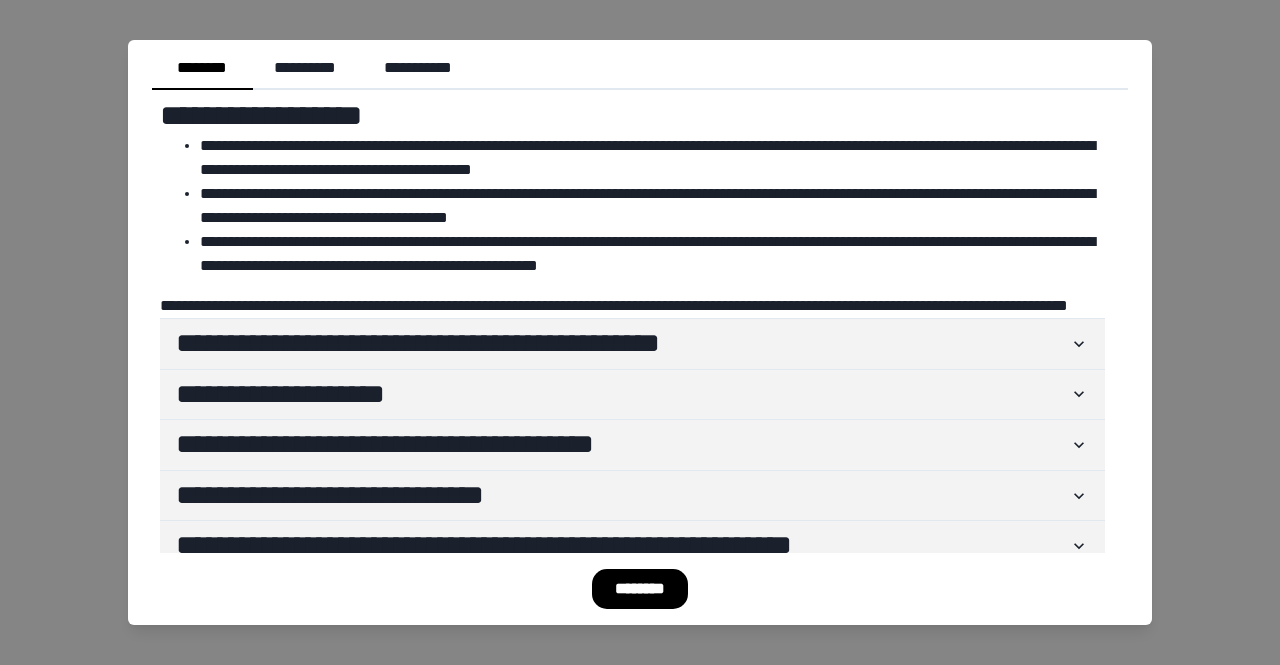 click on "********" at bounding box center [640, 589] 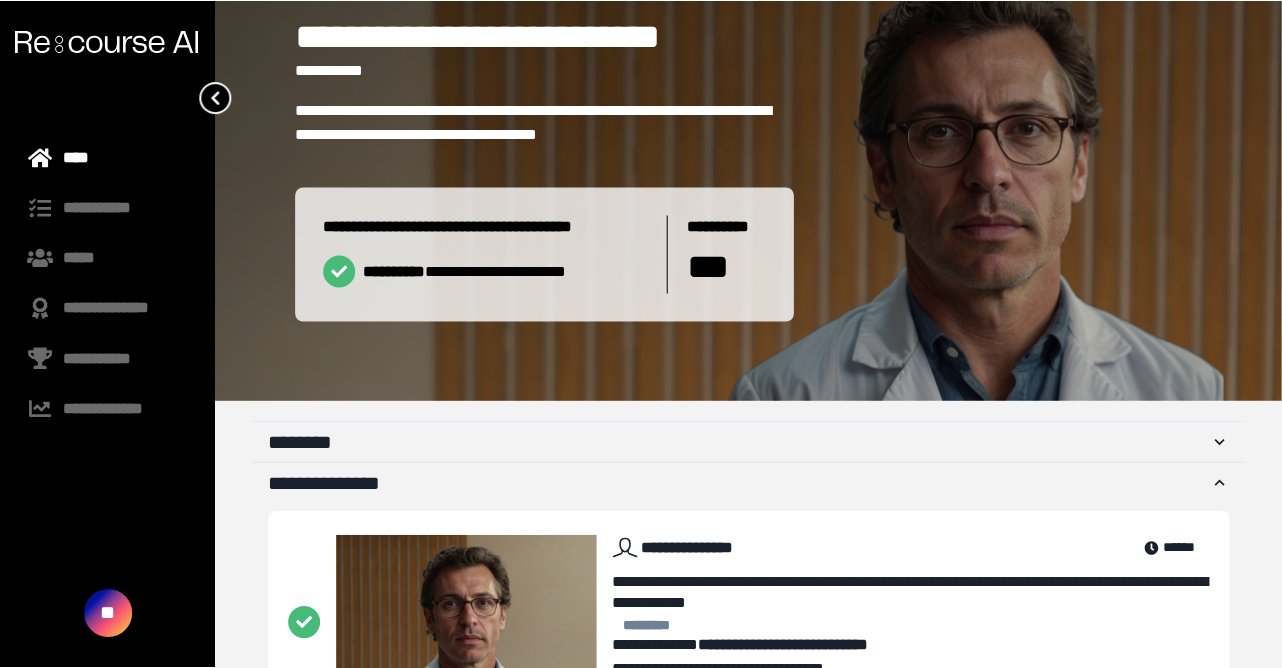 scroll, scrollTop: 202, scrollLeft: 0, axis: vertical 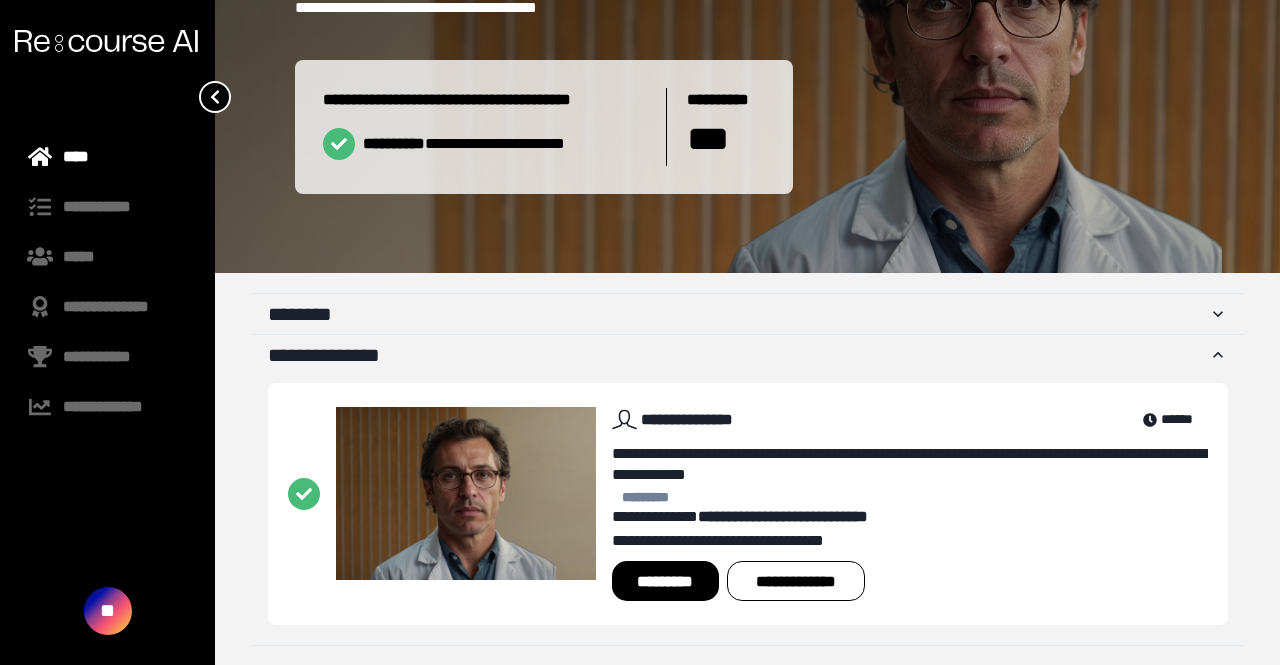click on "*********" at bounding box center (665, 581) 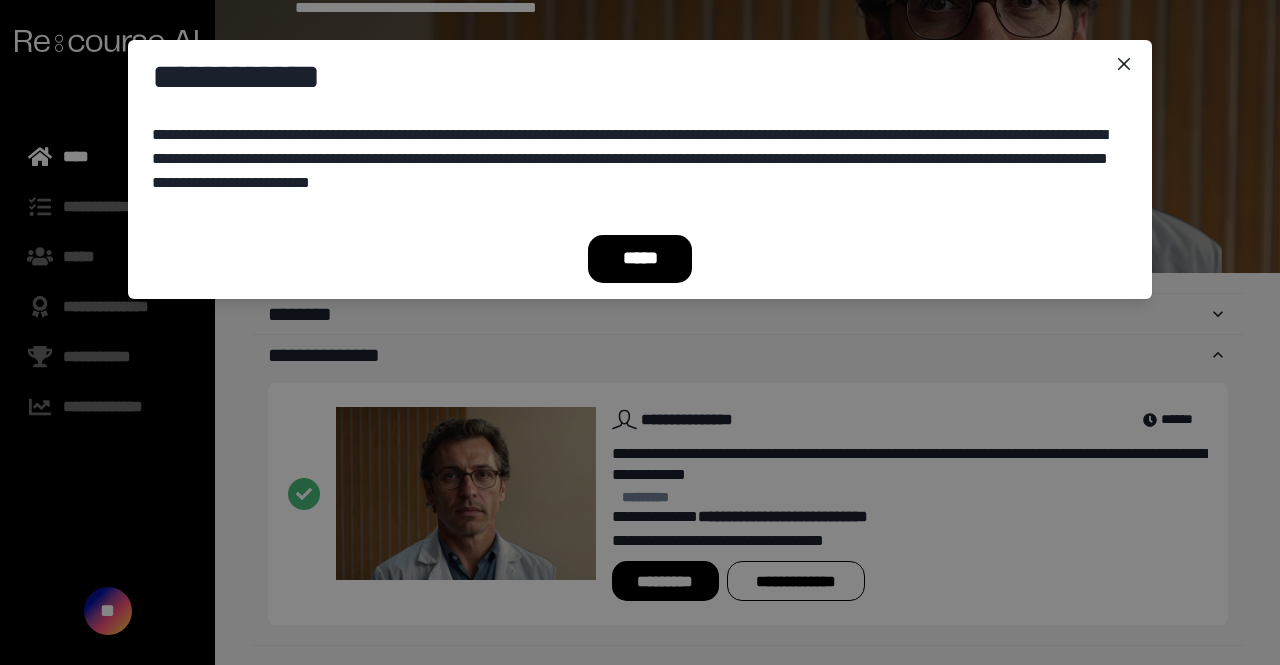 click on "*****" at bounding box center (640, 259) 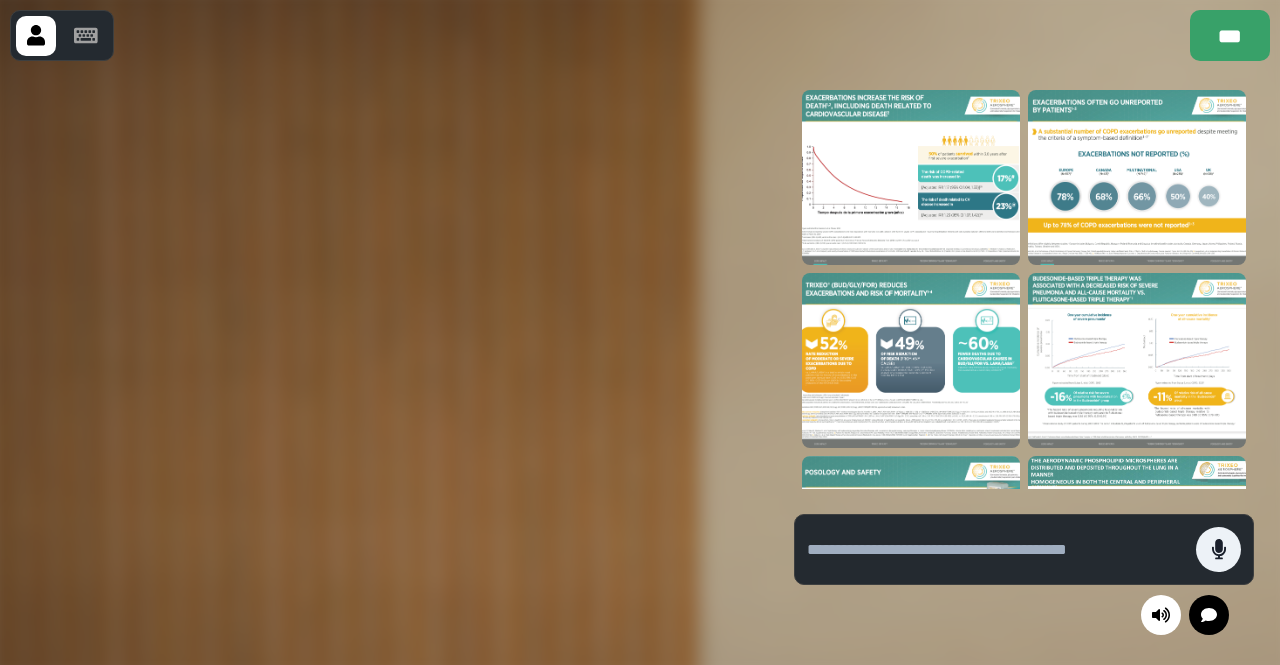 click at bounding box center (911, 177) 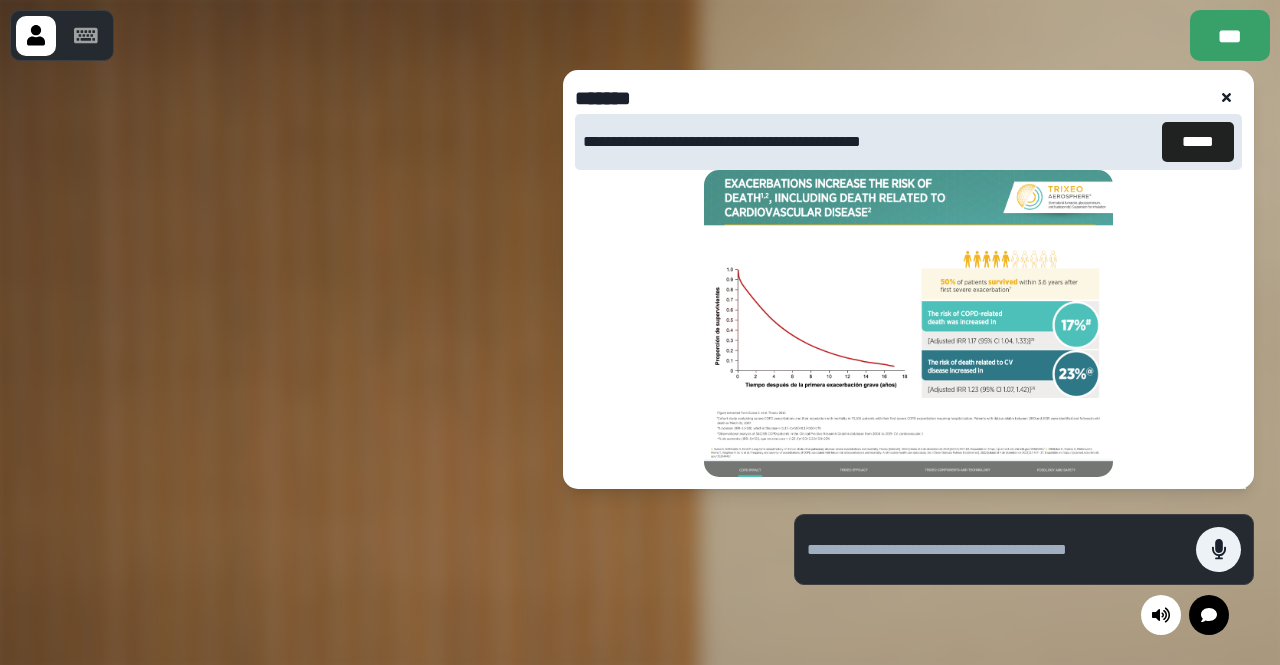 click 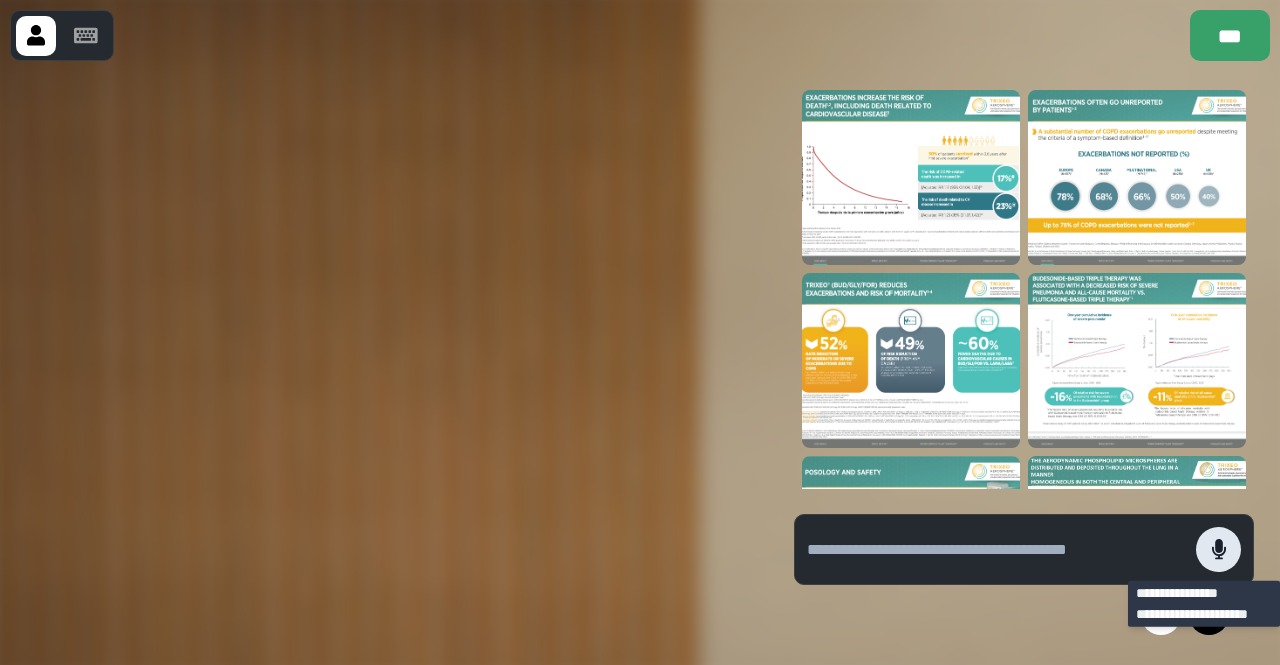 click 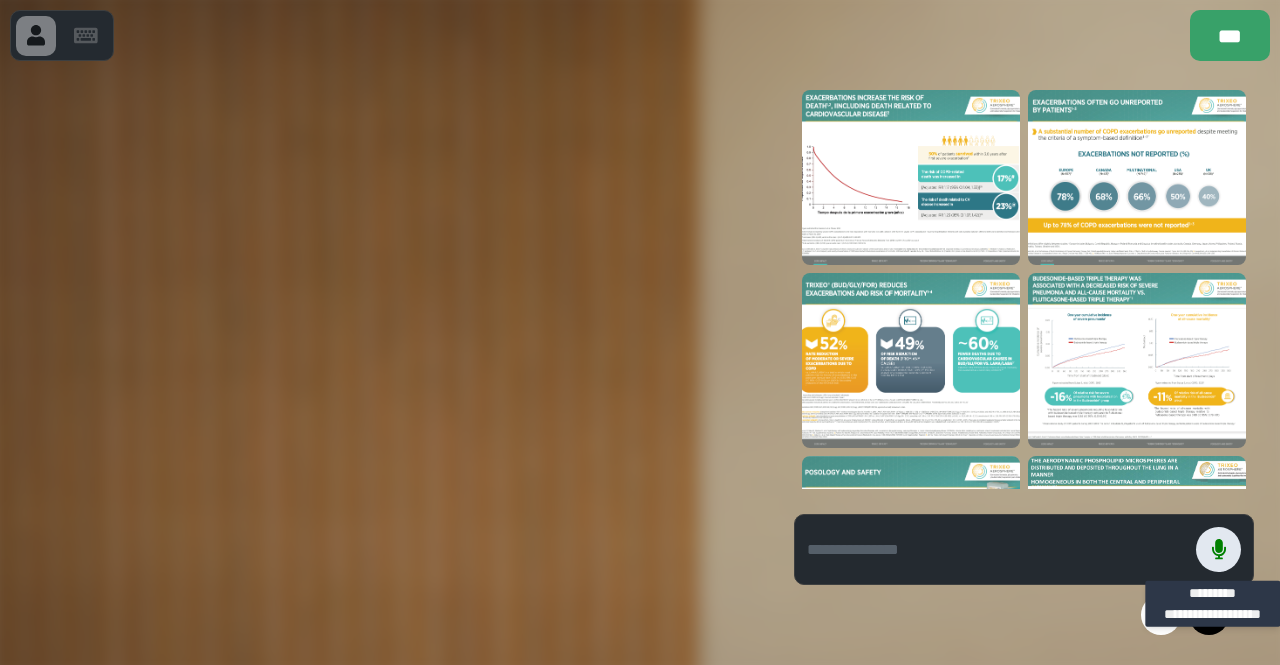 click 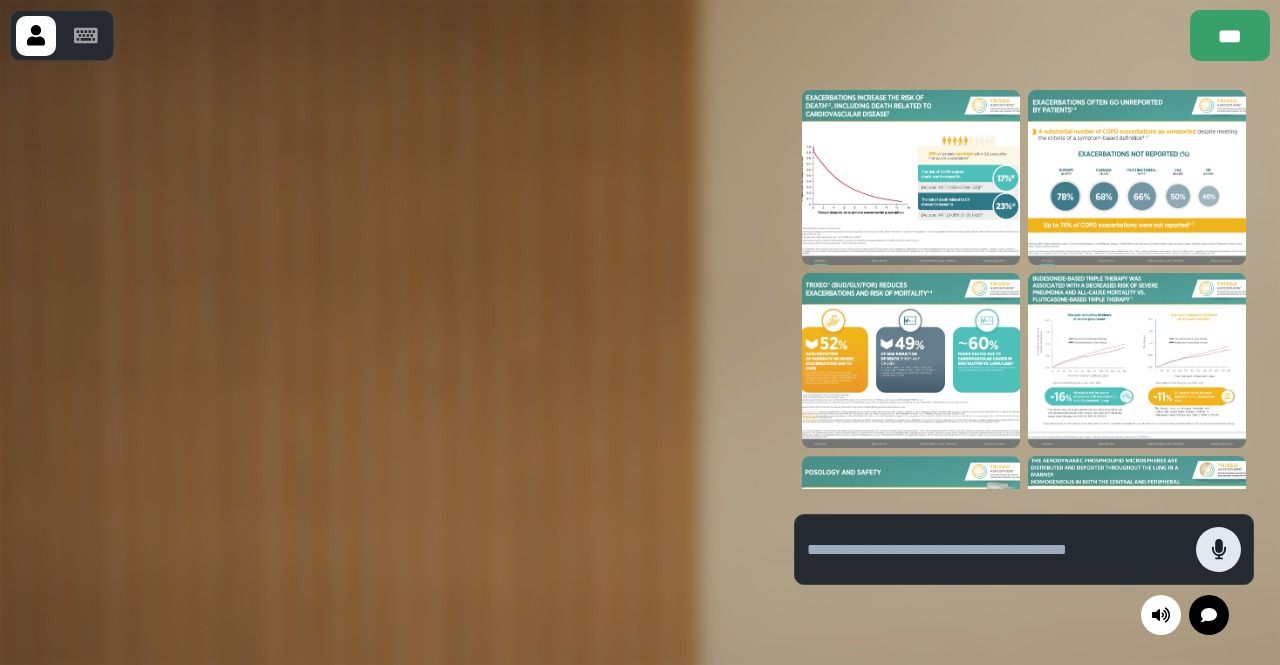 click 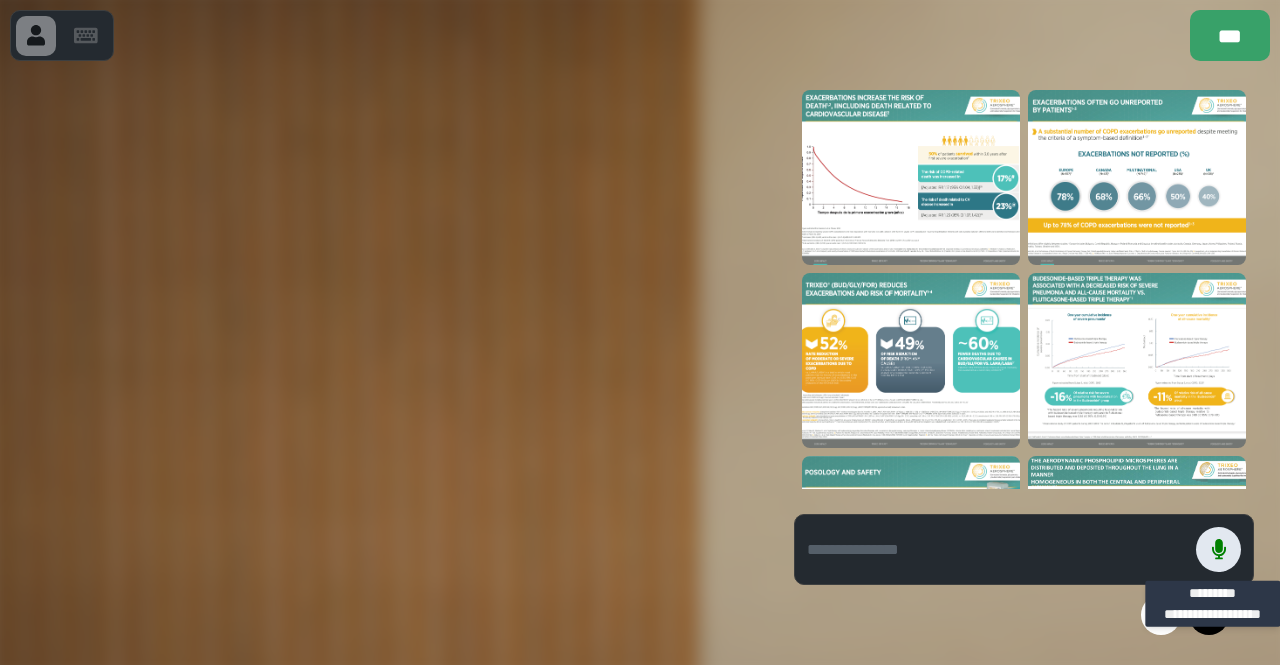 click 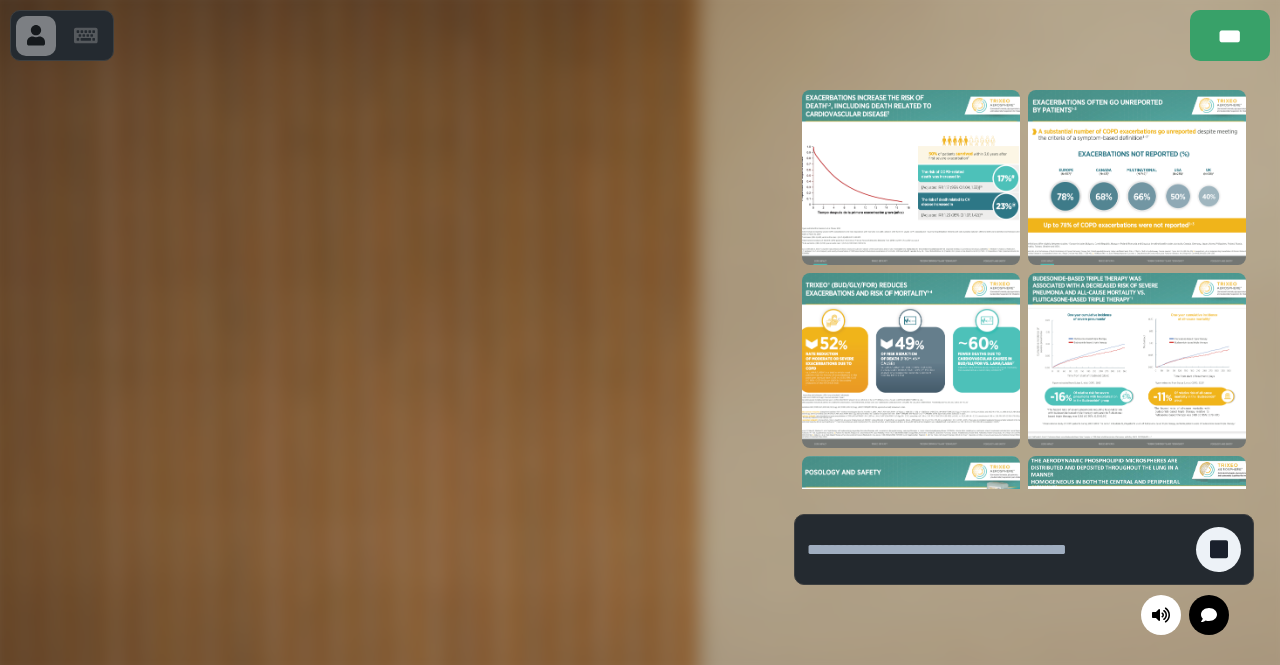 click at bounding box center (911, 177) 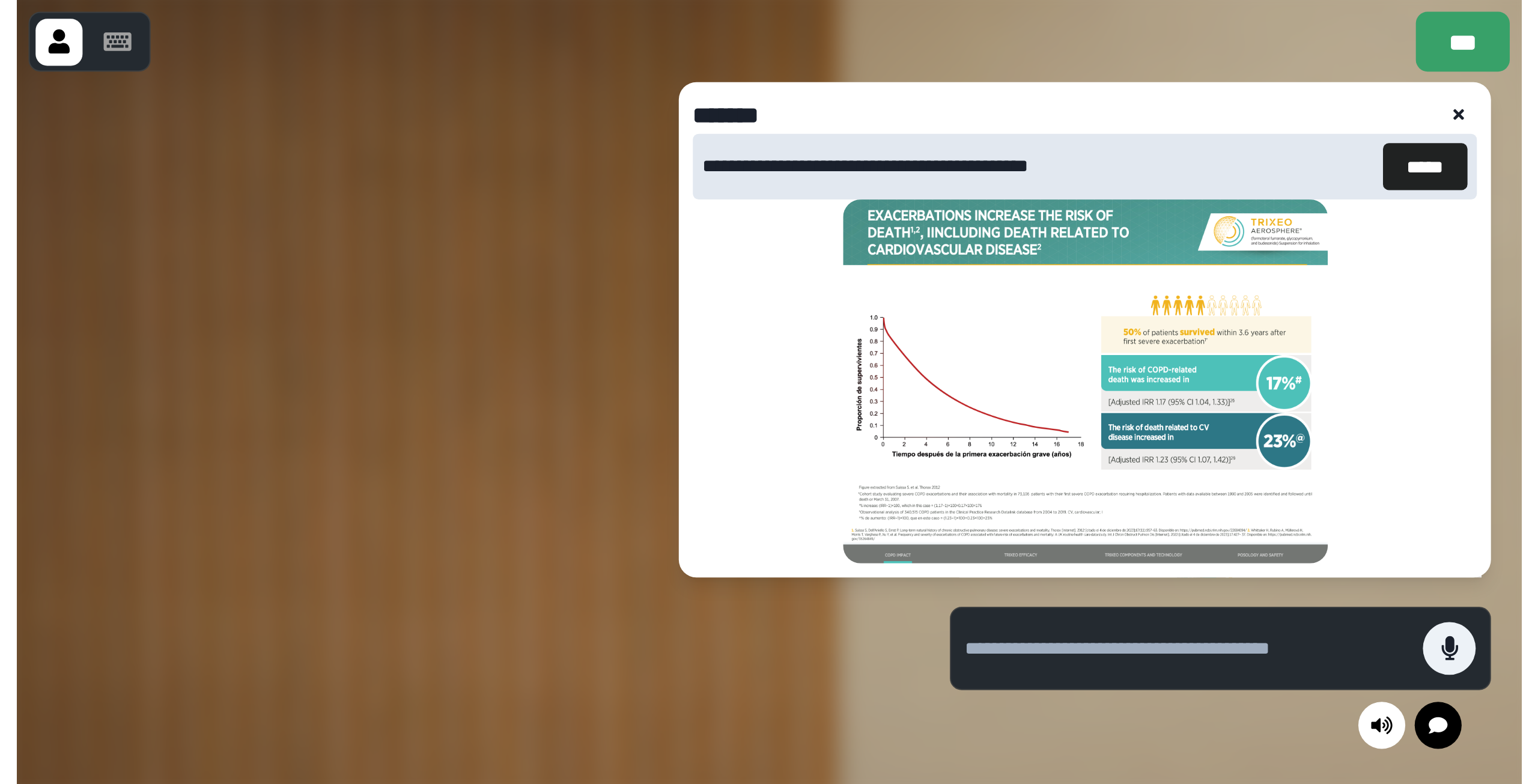 scroll, scrollTop: 0, scrollLeft: 0, axis: both 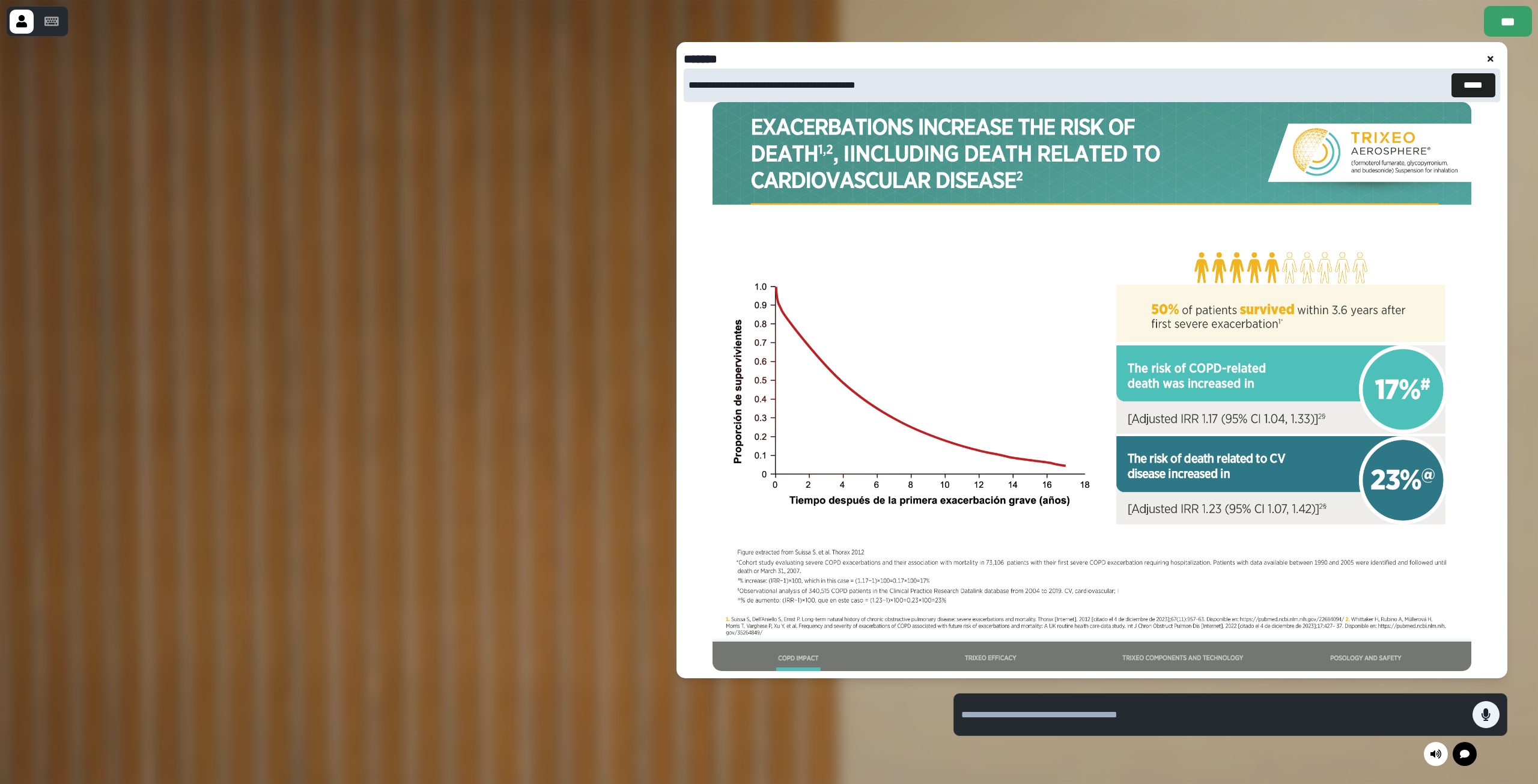 click at bounding box center [1491, 59] 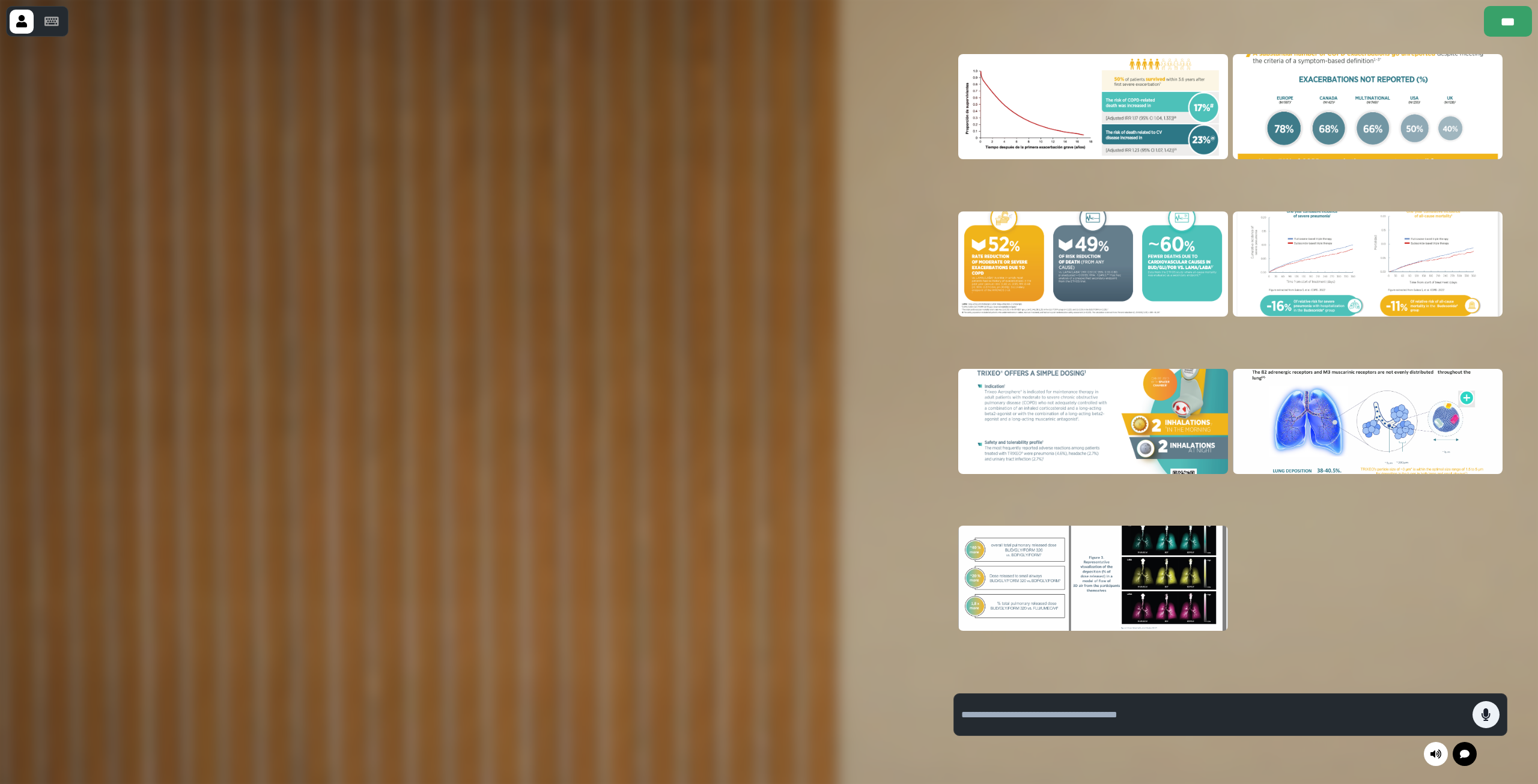click at bounding box center [1367, 106] 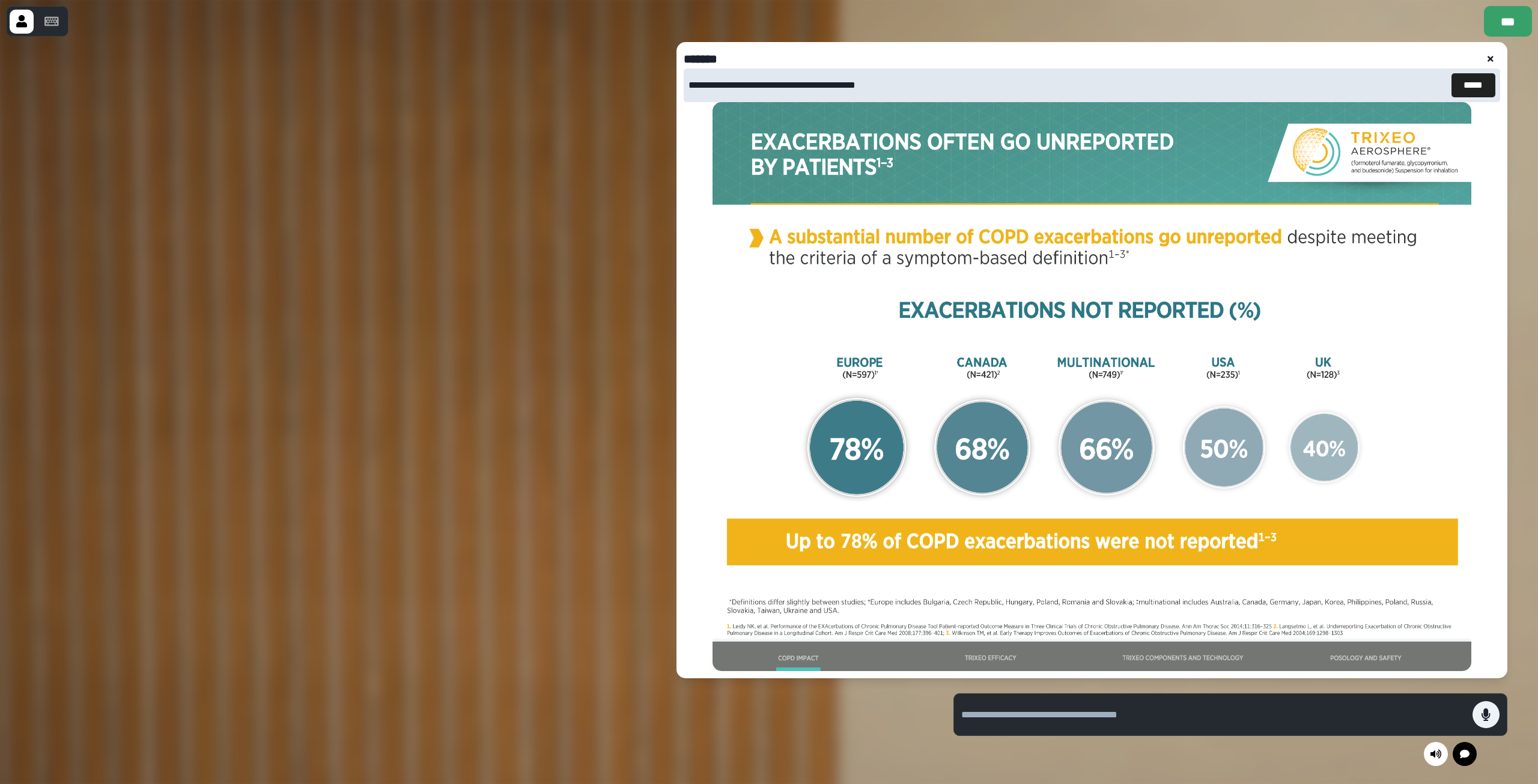 click on "***" at bounding box center (769, 21) 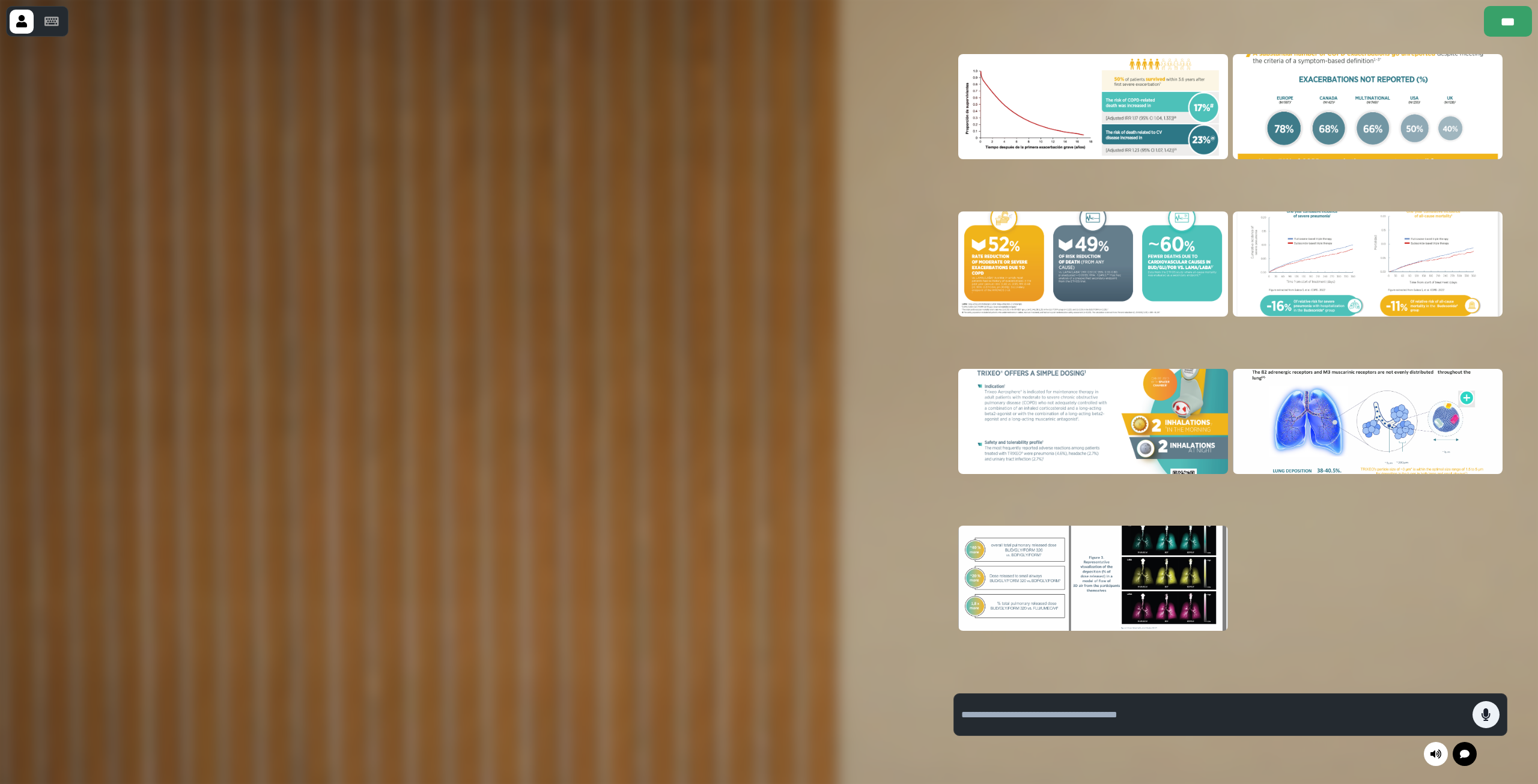 click at bounding box center (1367, 106) 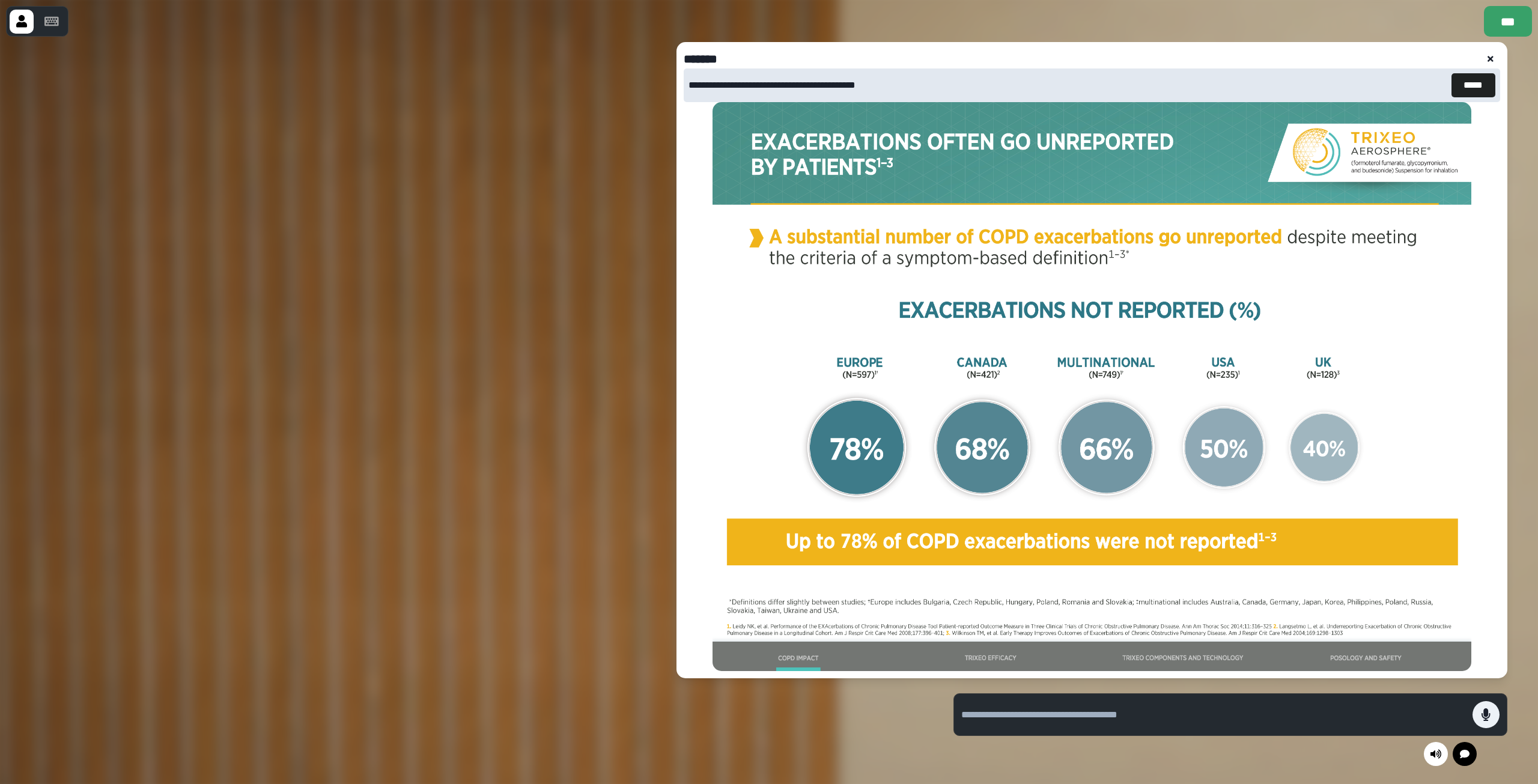 click at bounding box center (461, 410) 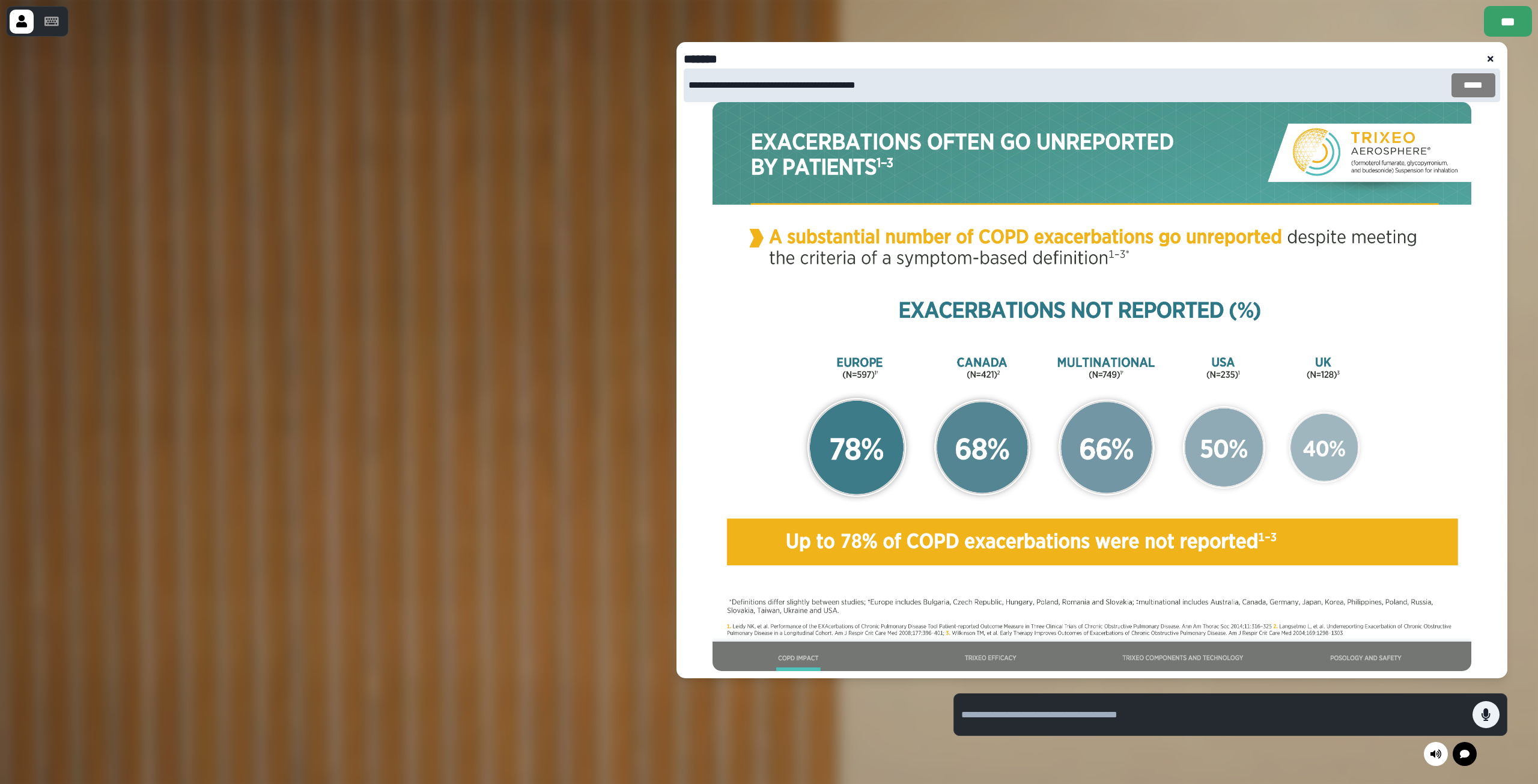 click on "*****" at bounding box center [1473, 85] 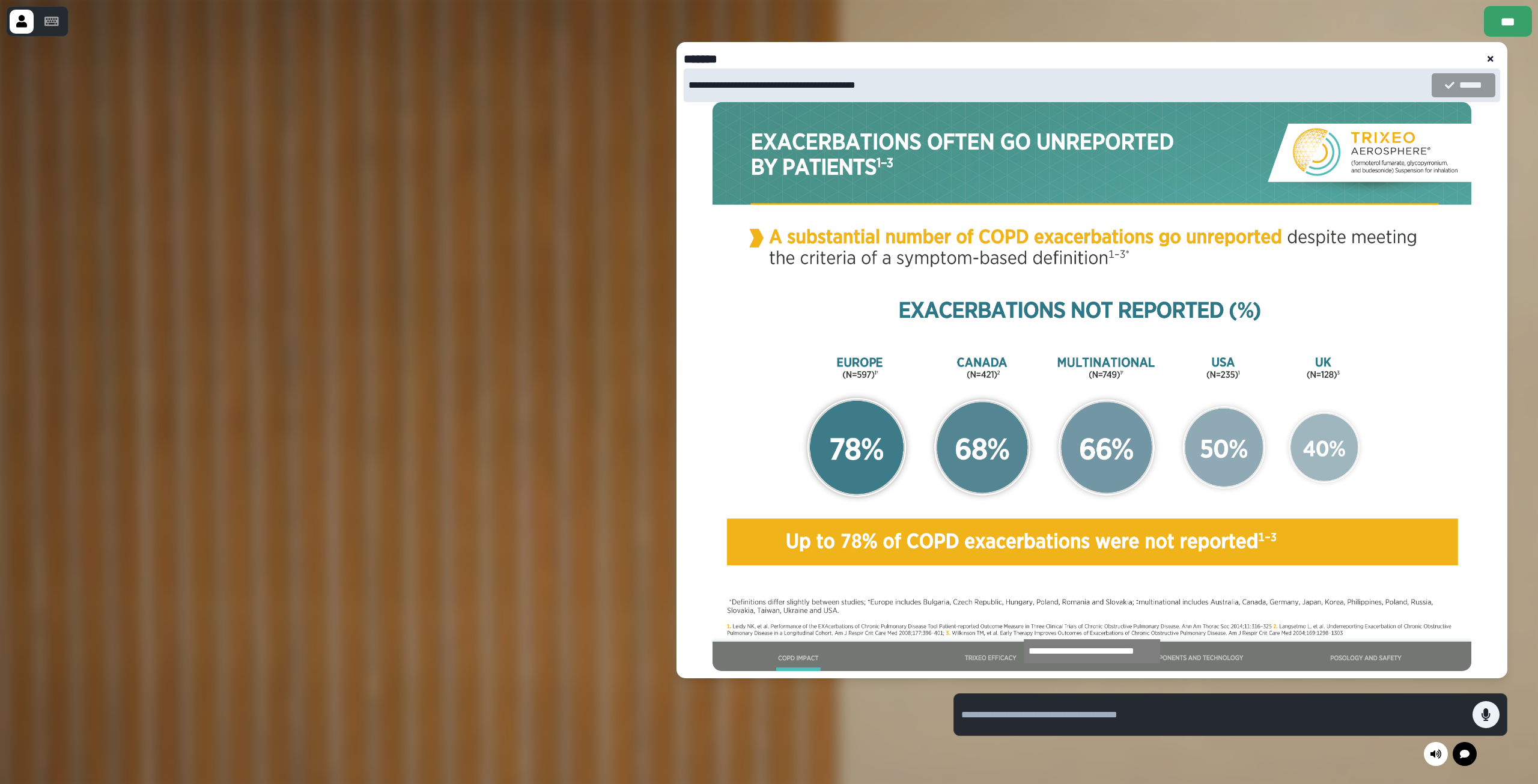 click at bounding box center (1491, 59) 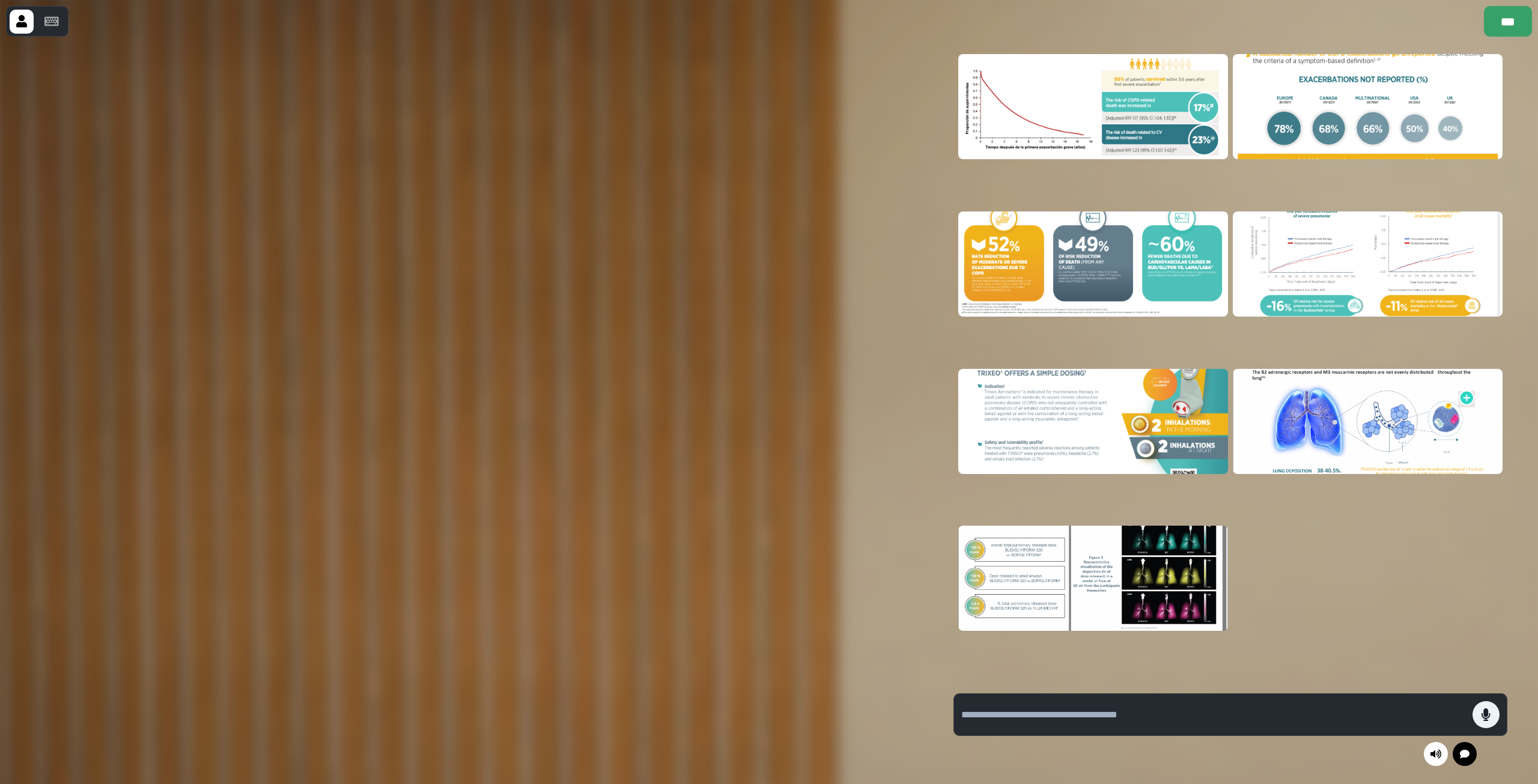 click at bounding box center [1367, 106] 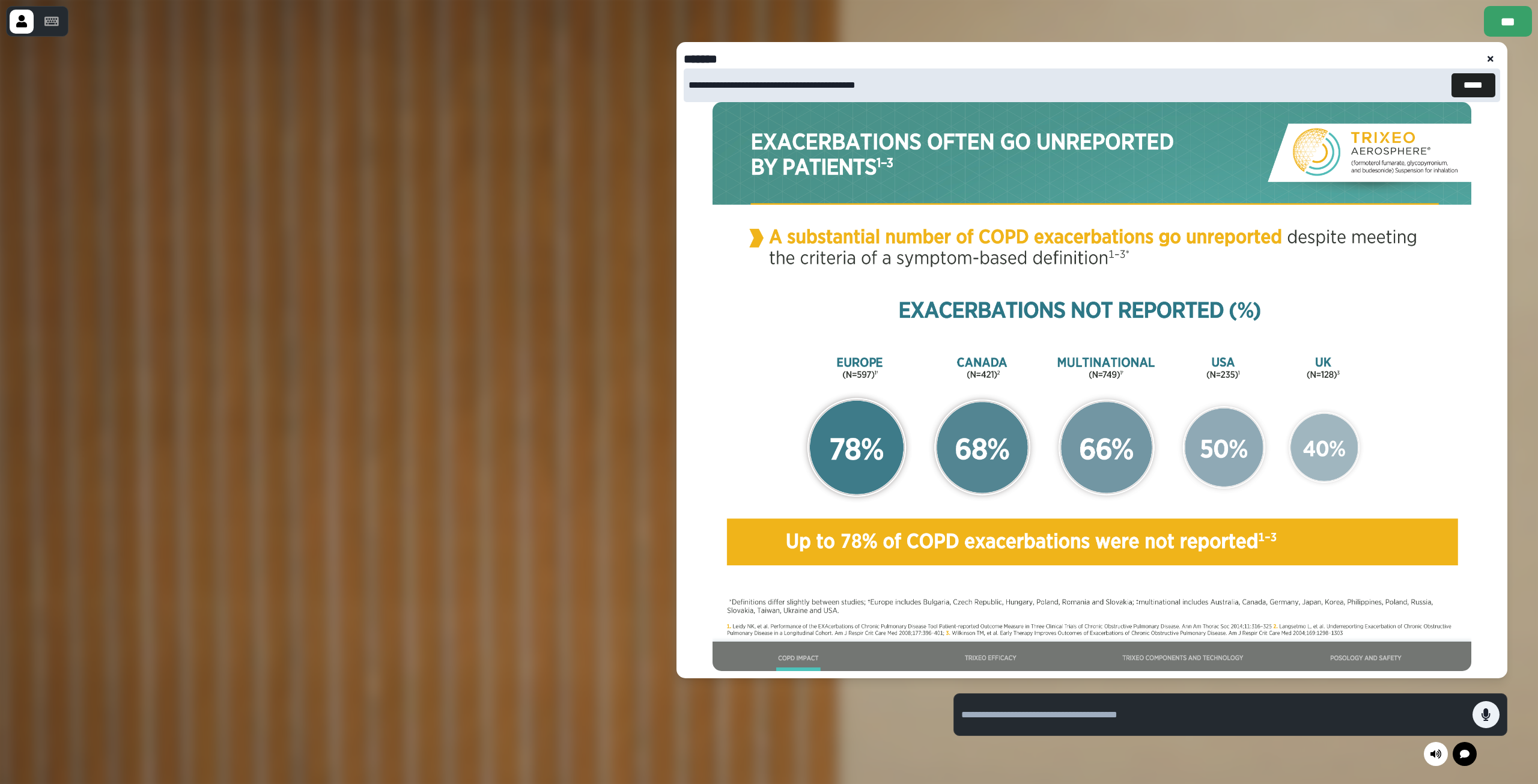 click 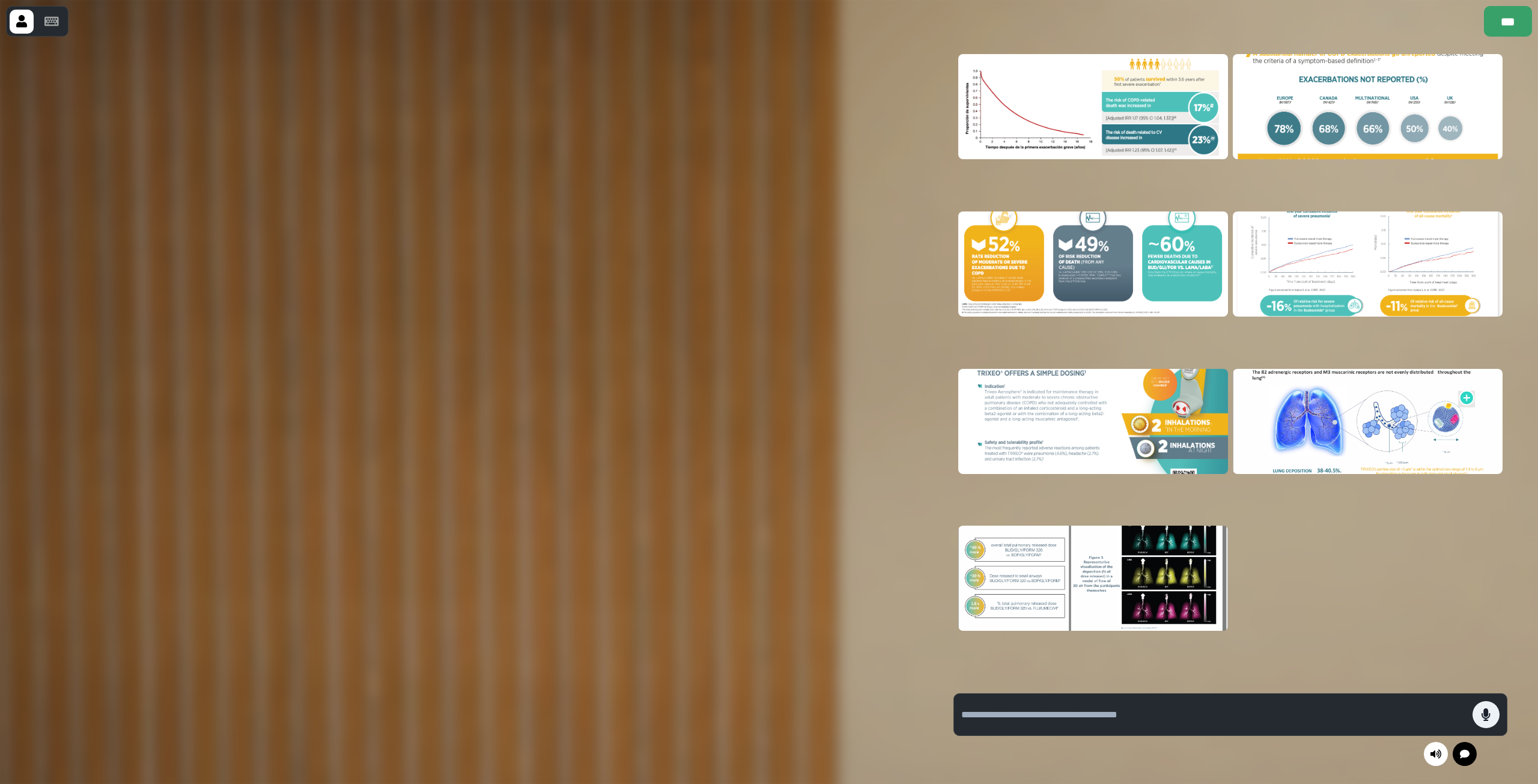 click at bounding box center [1367, 106] 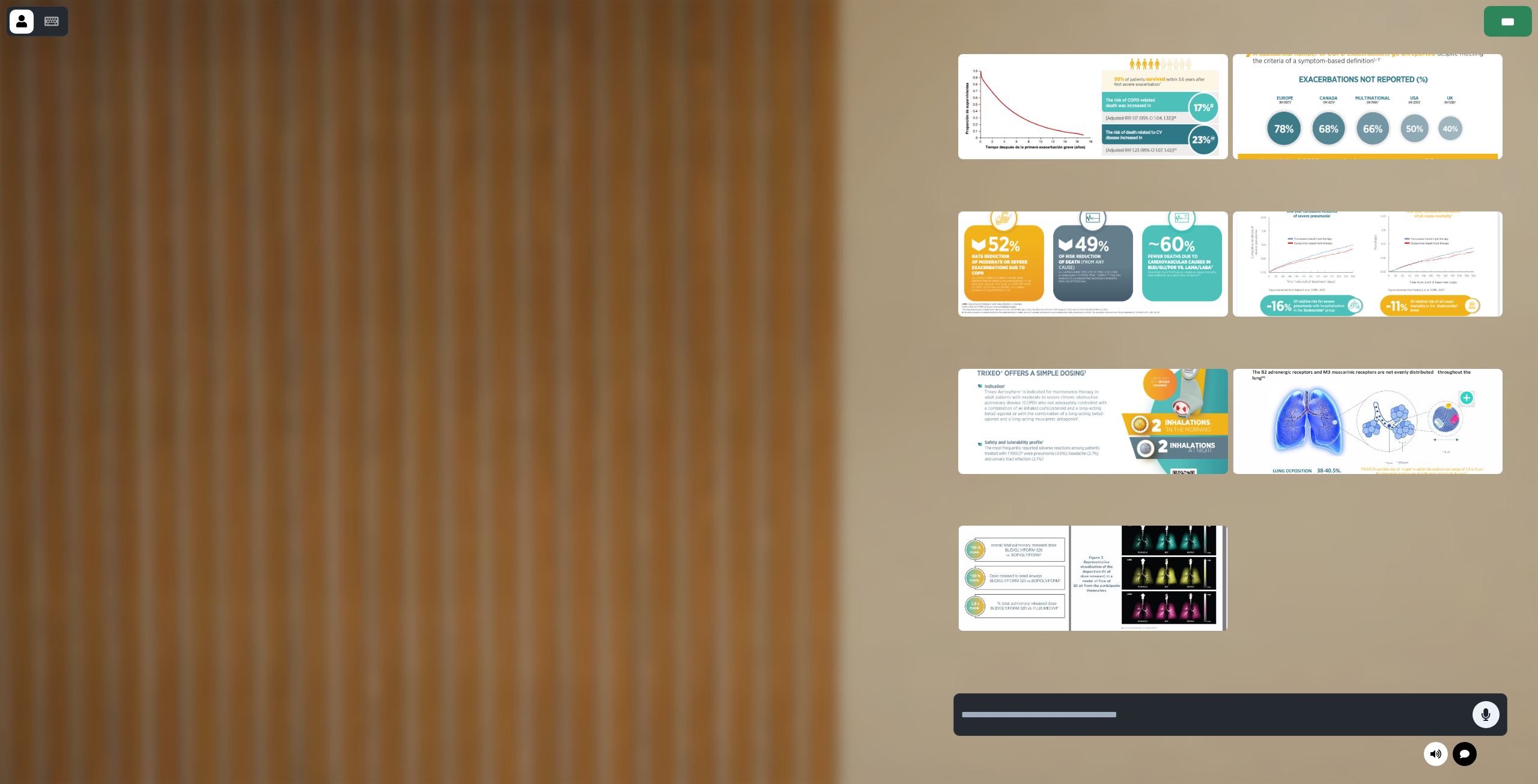click on "***" at bounding box center [1508, 21] 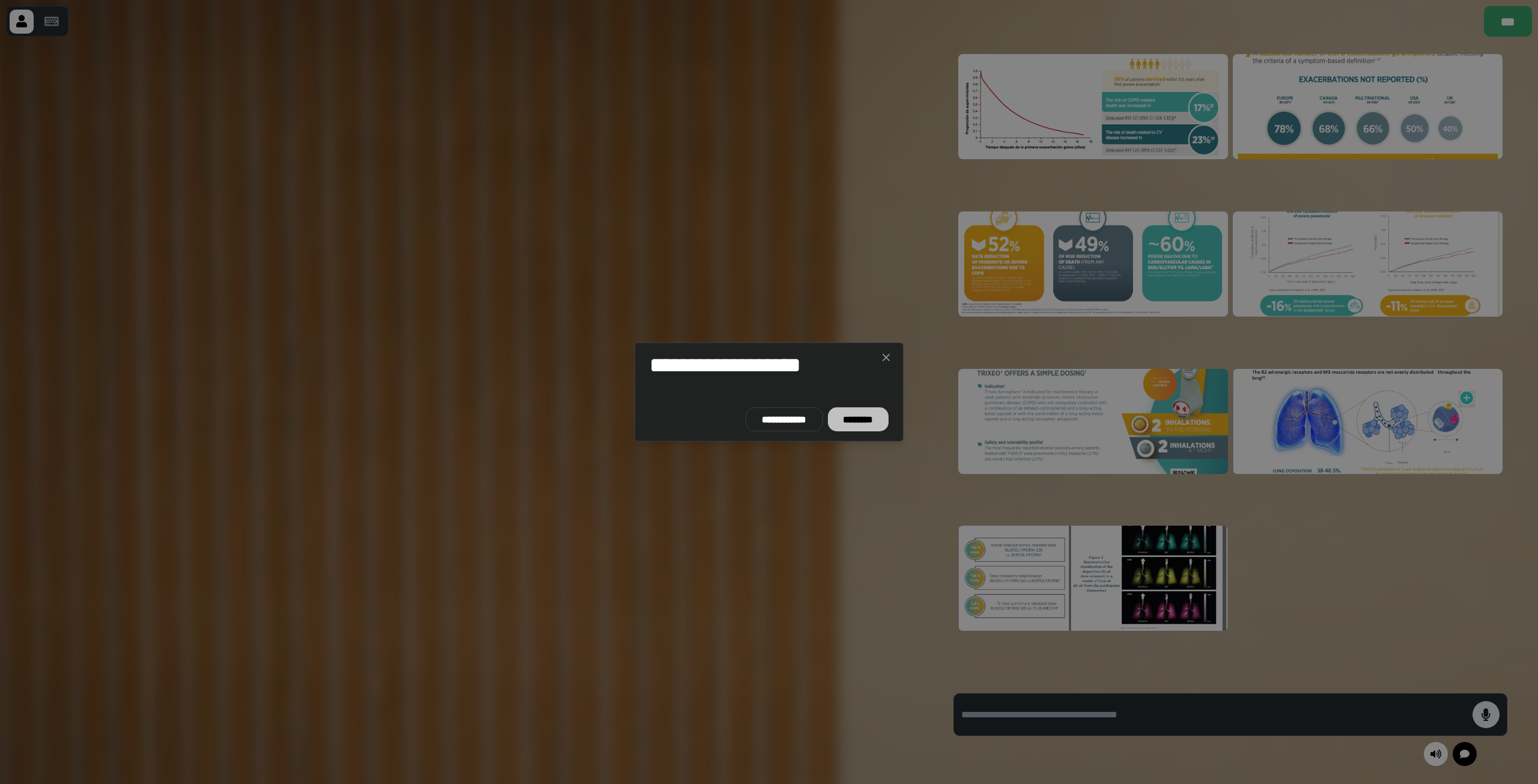 click on "********" at bounding box center (858, 419) 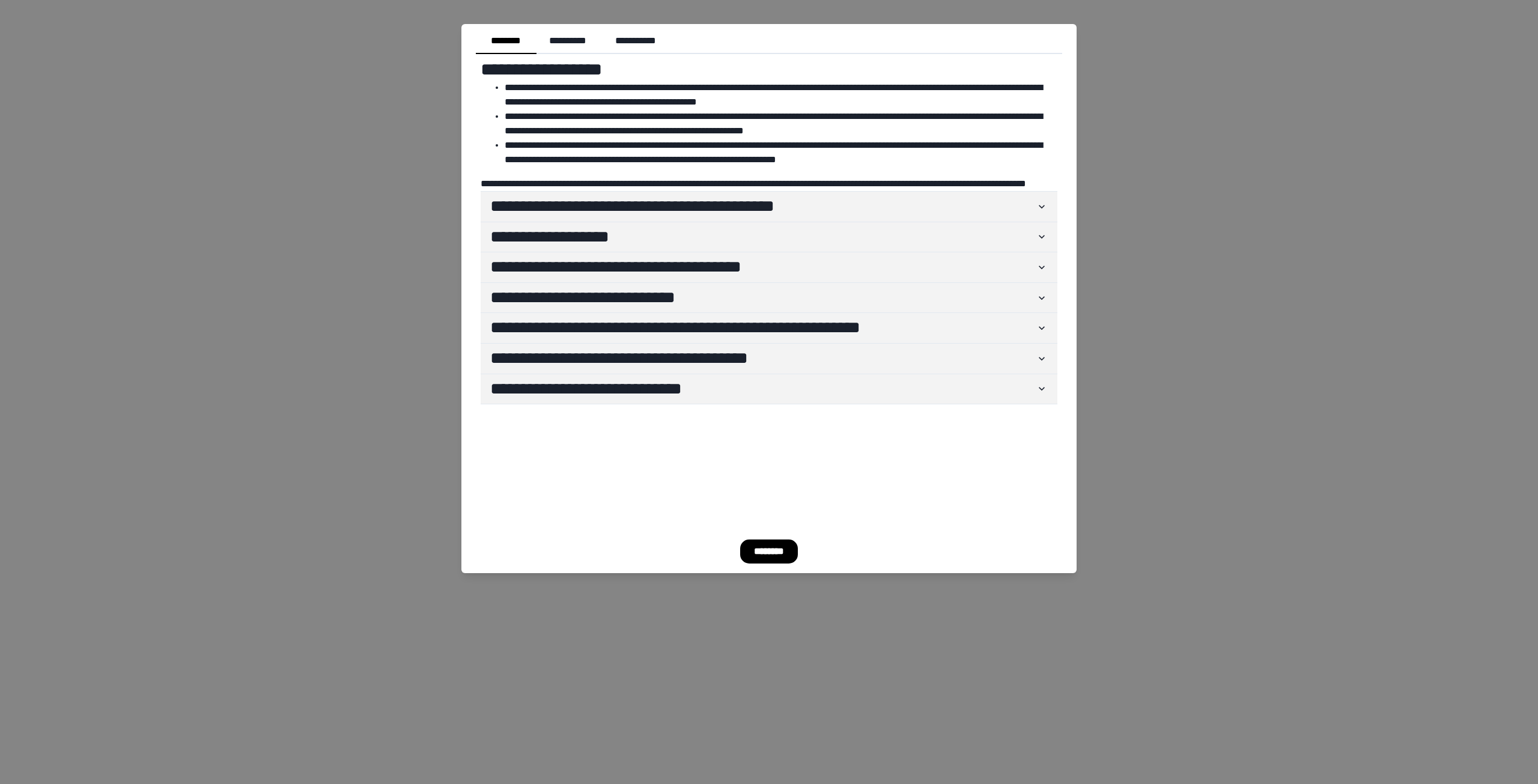 click on "**********" at bounding box center (769, 392) 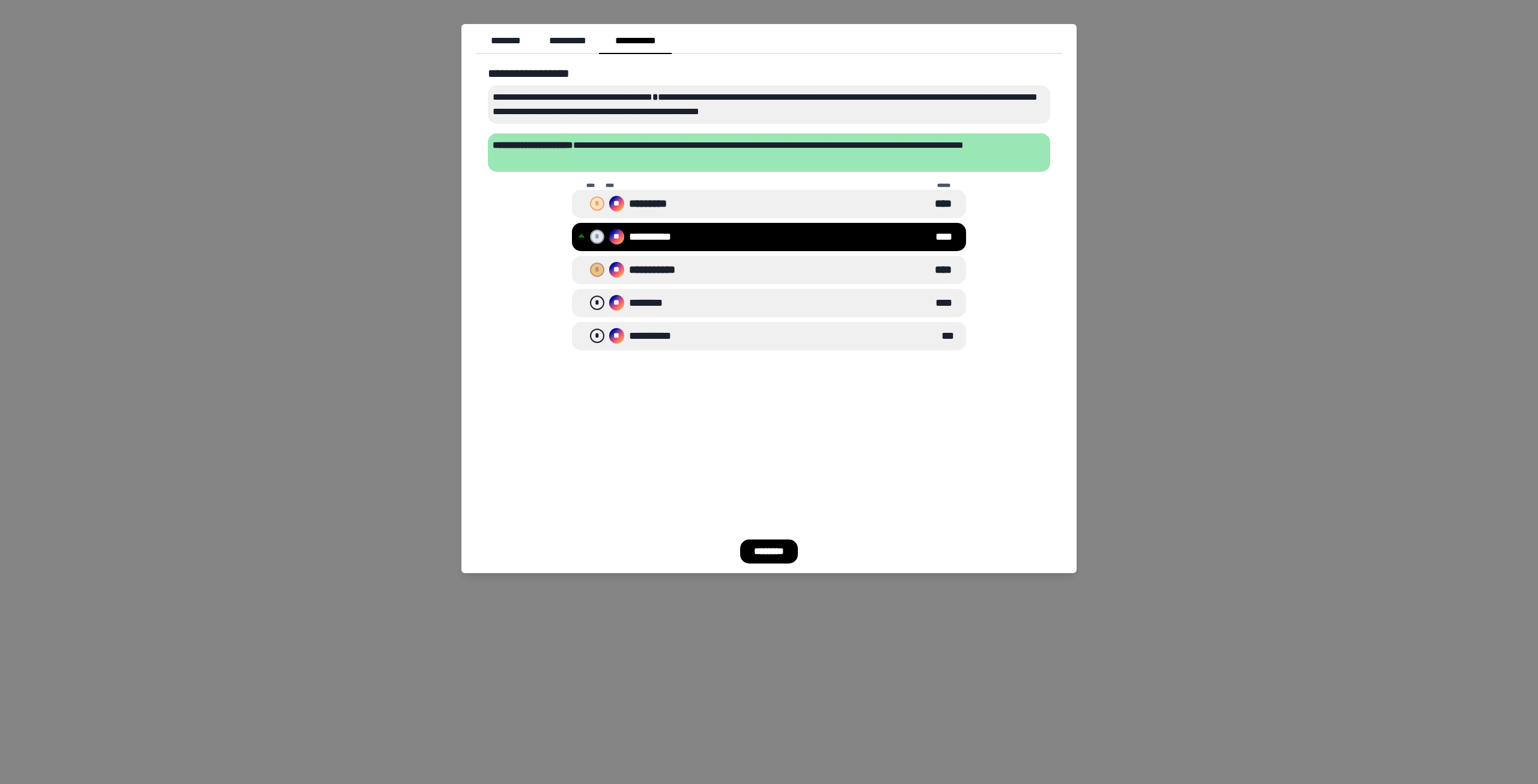 click on "********" at bounding box center (769, 552) 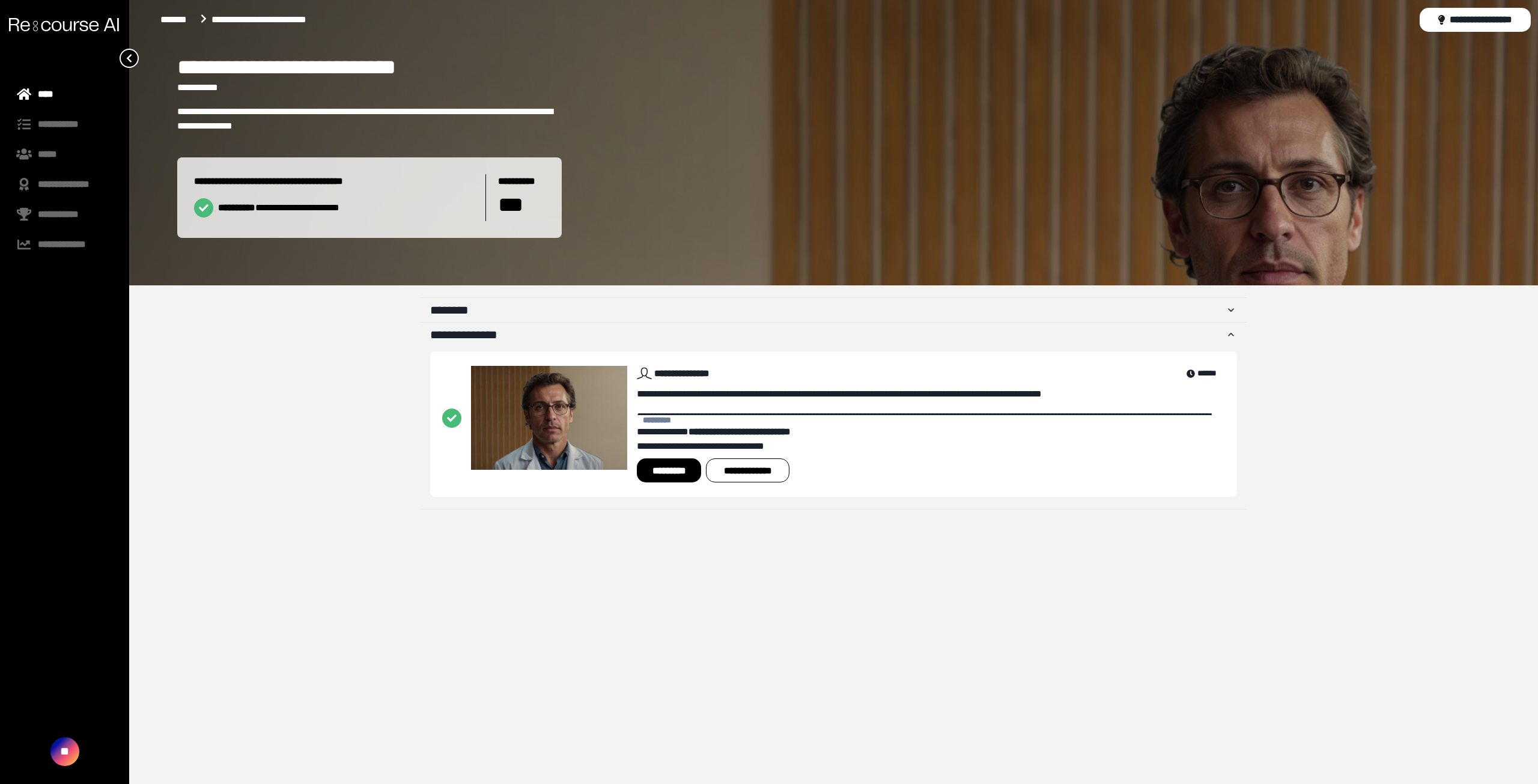 click on "*********" at bounding box center (669, 470) 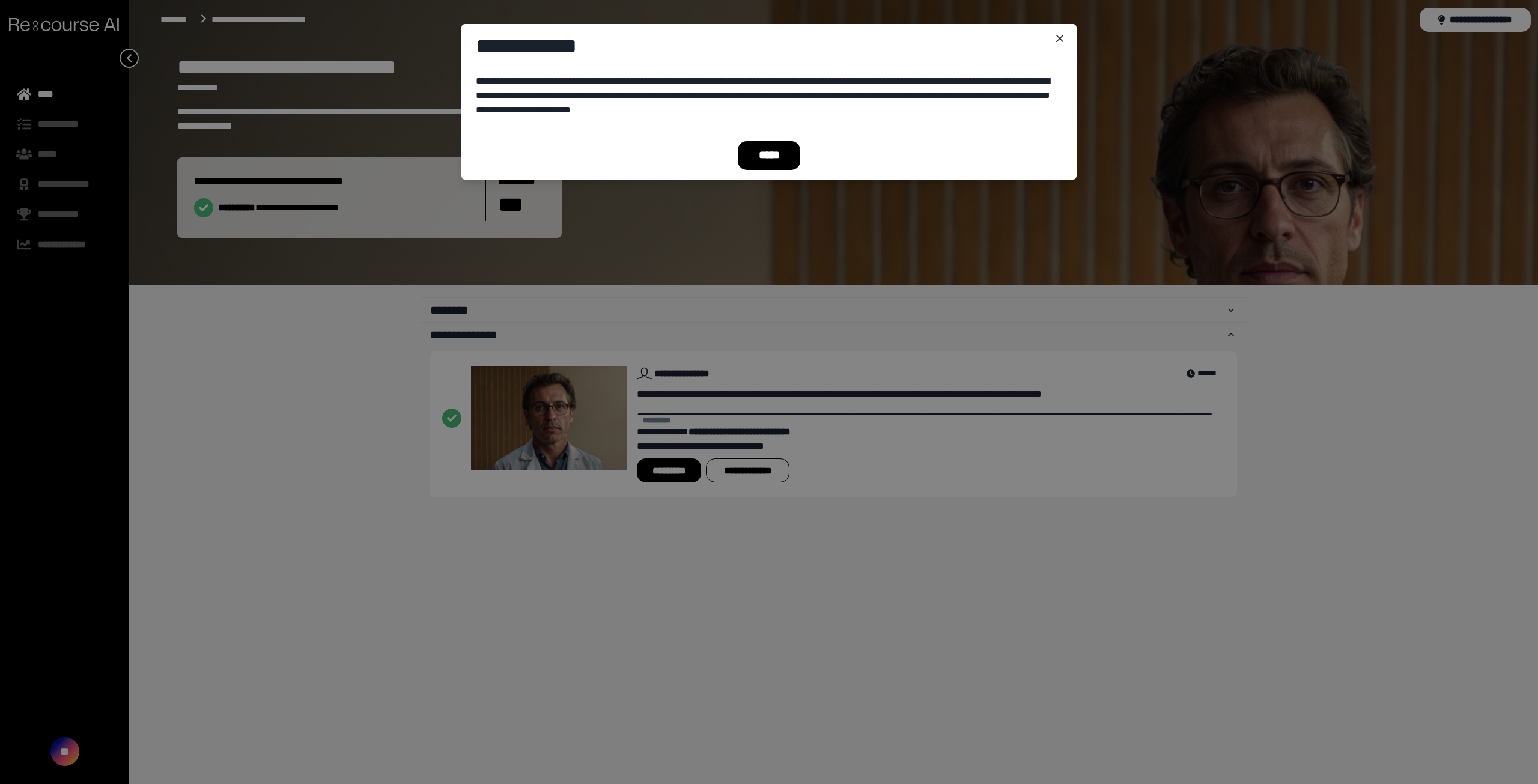 click on "*****" at bounding box center [769, 156] 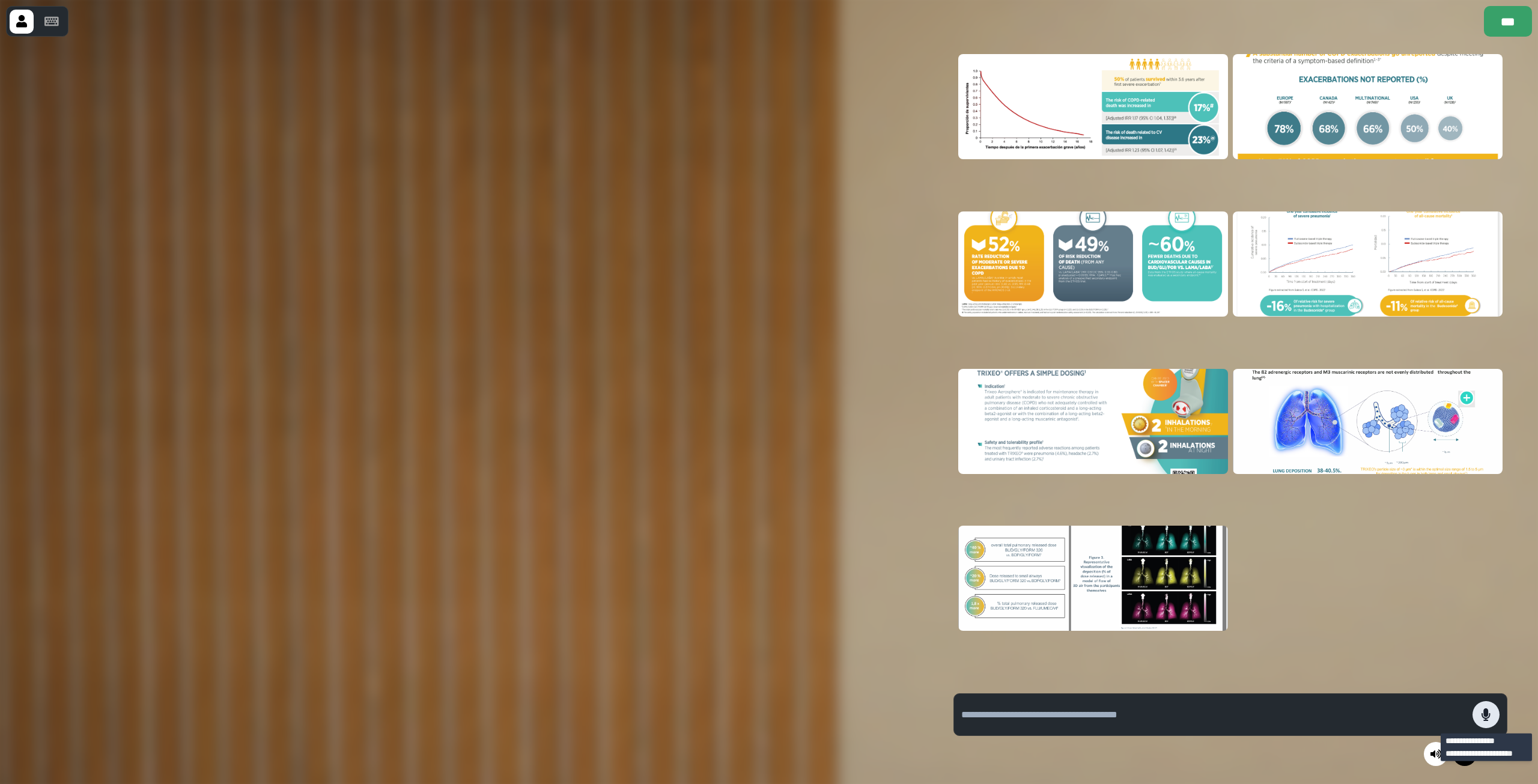 click 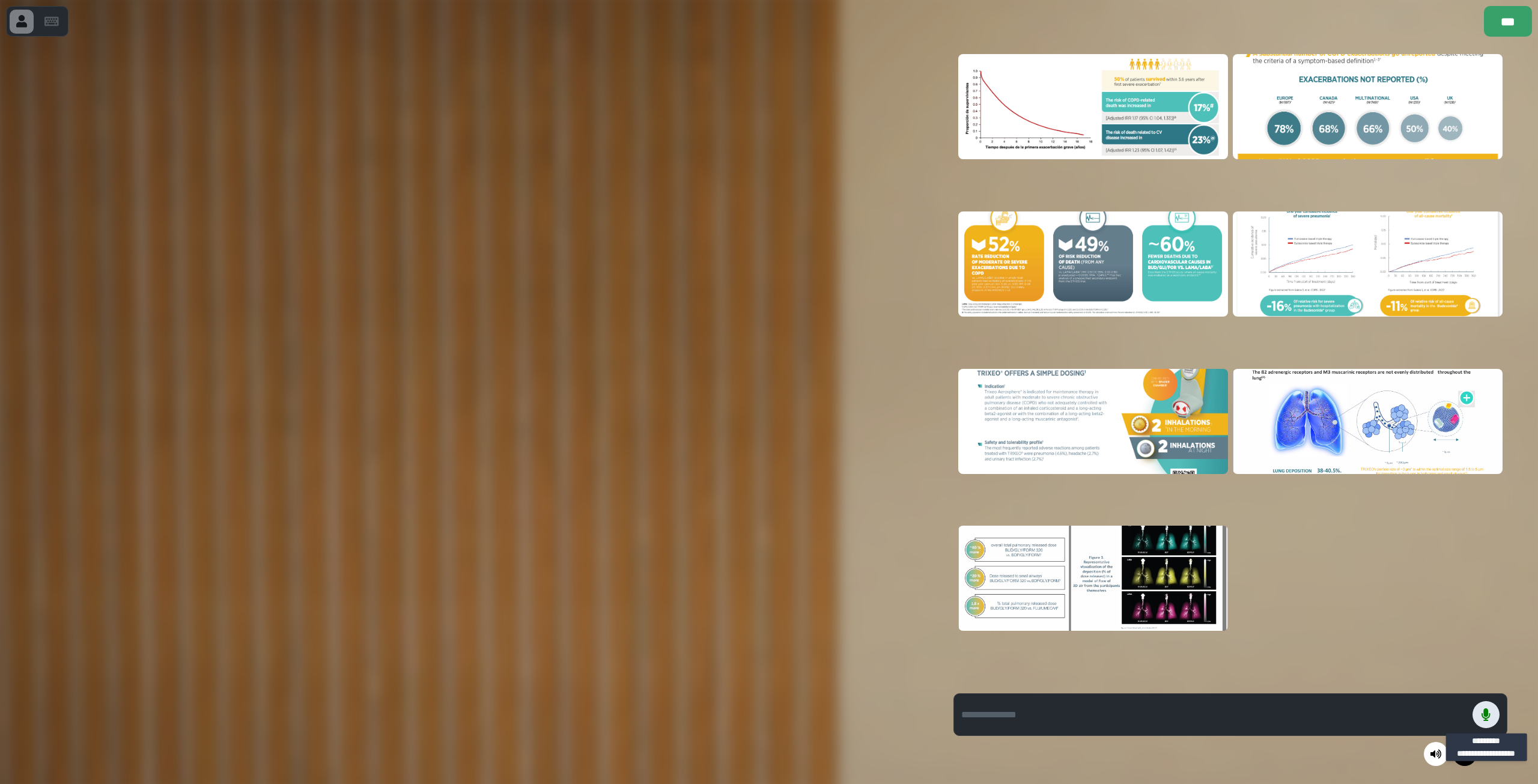 click 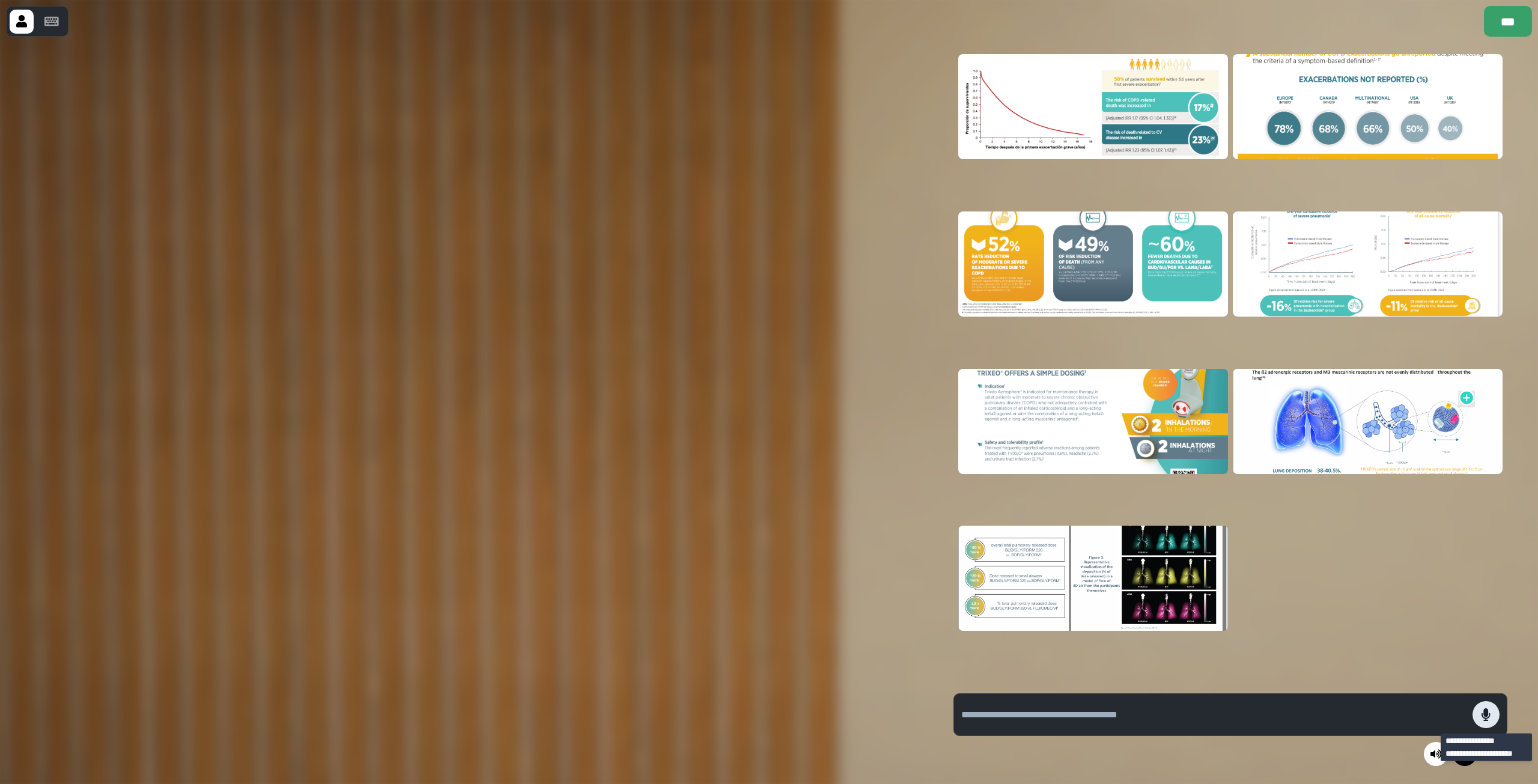 click 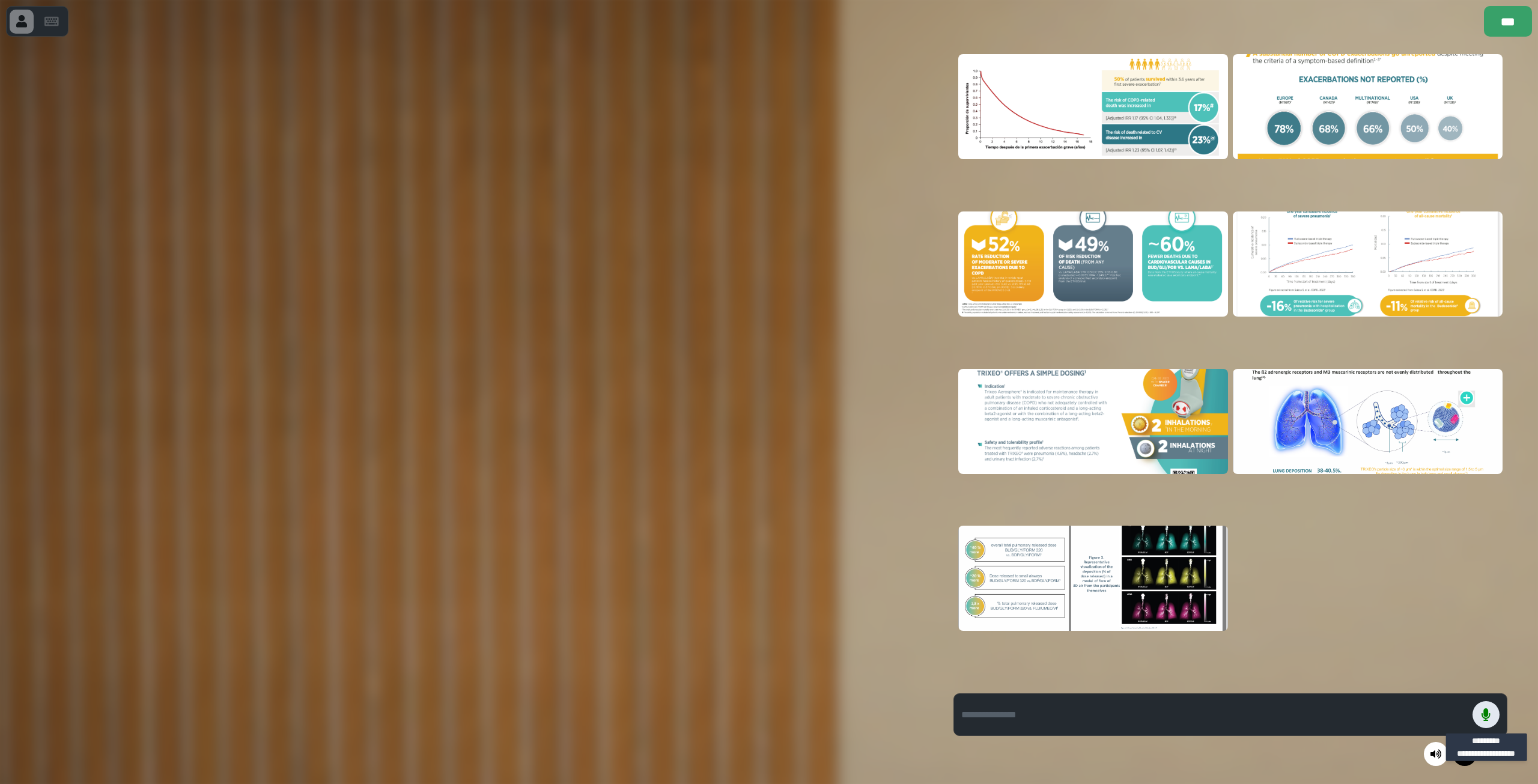 click 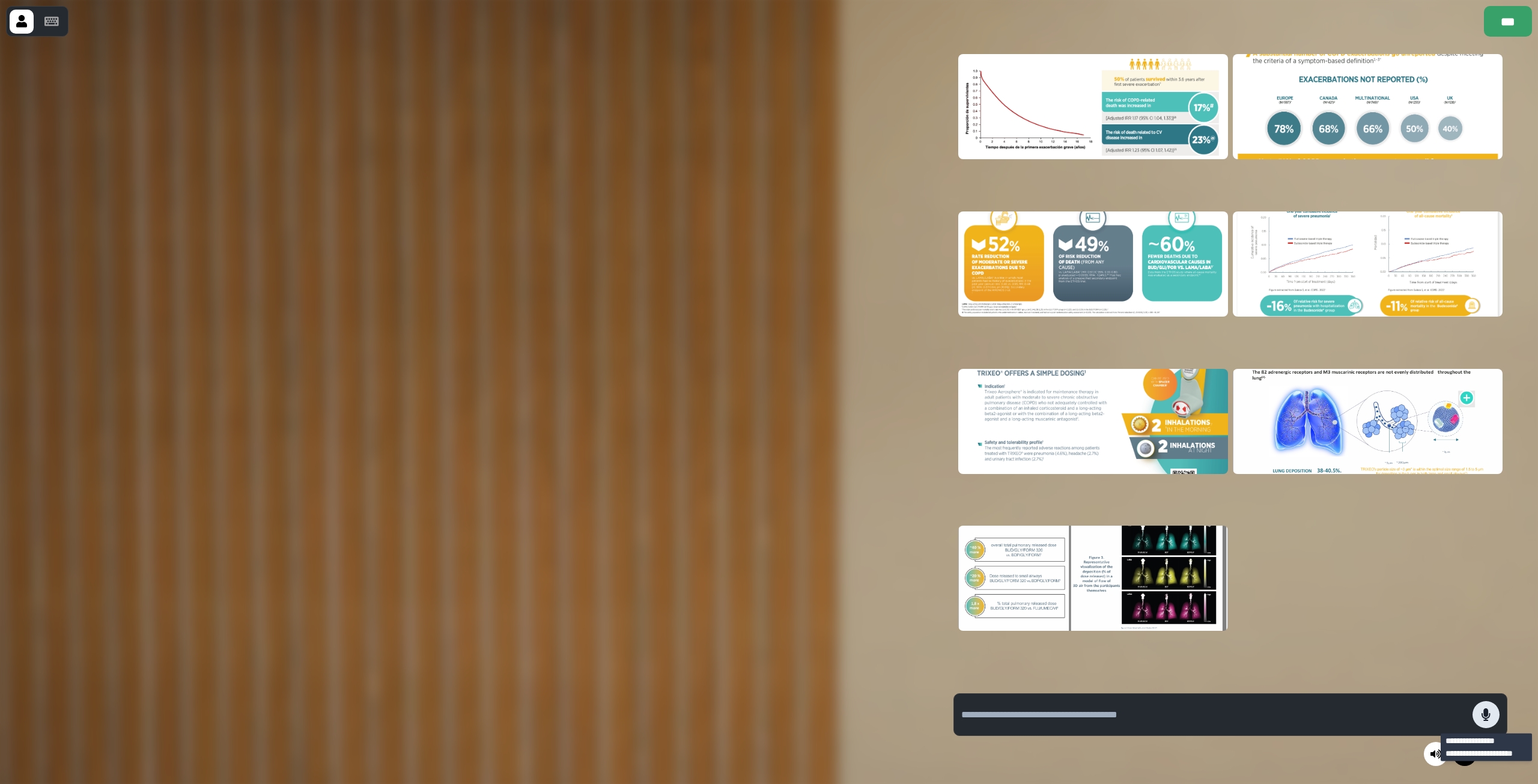 click 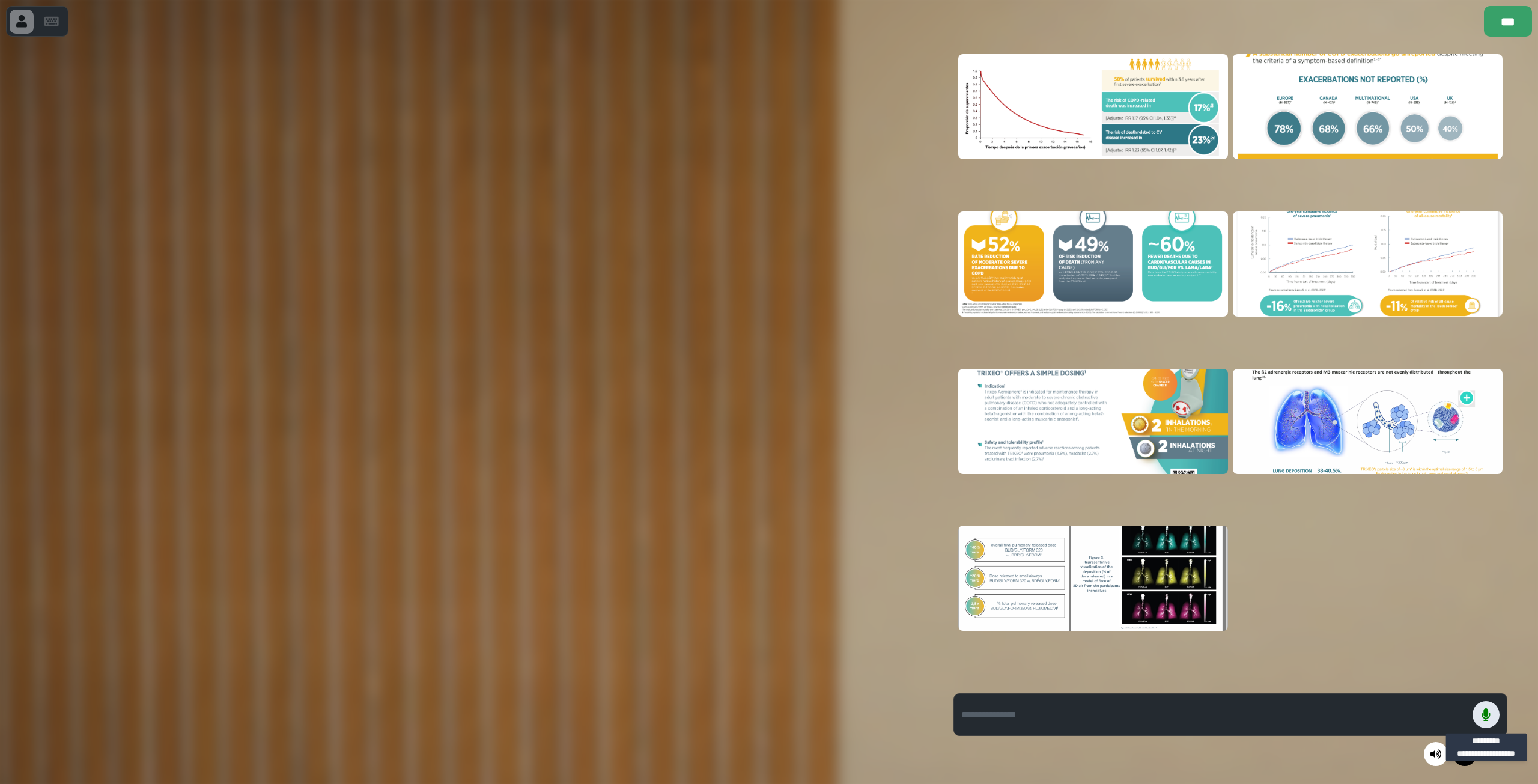 click 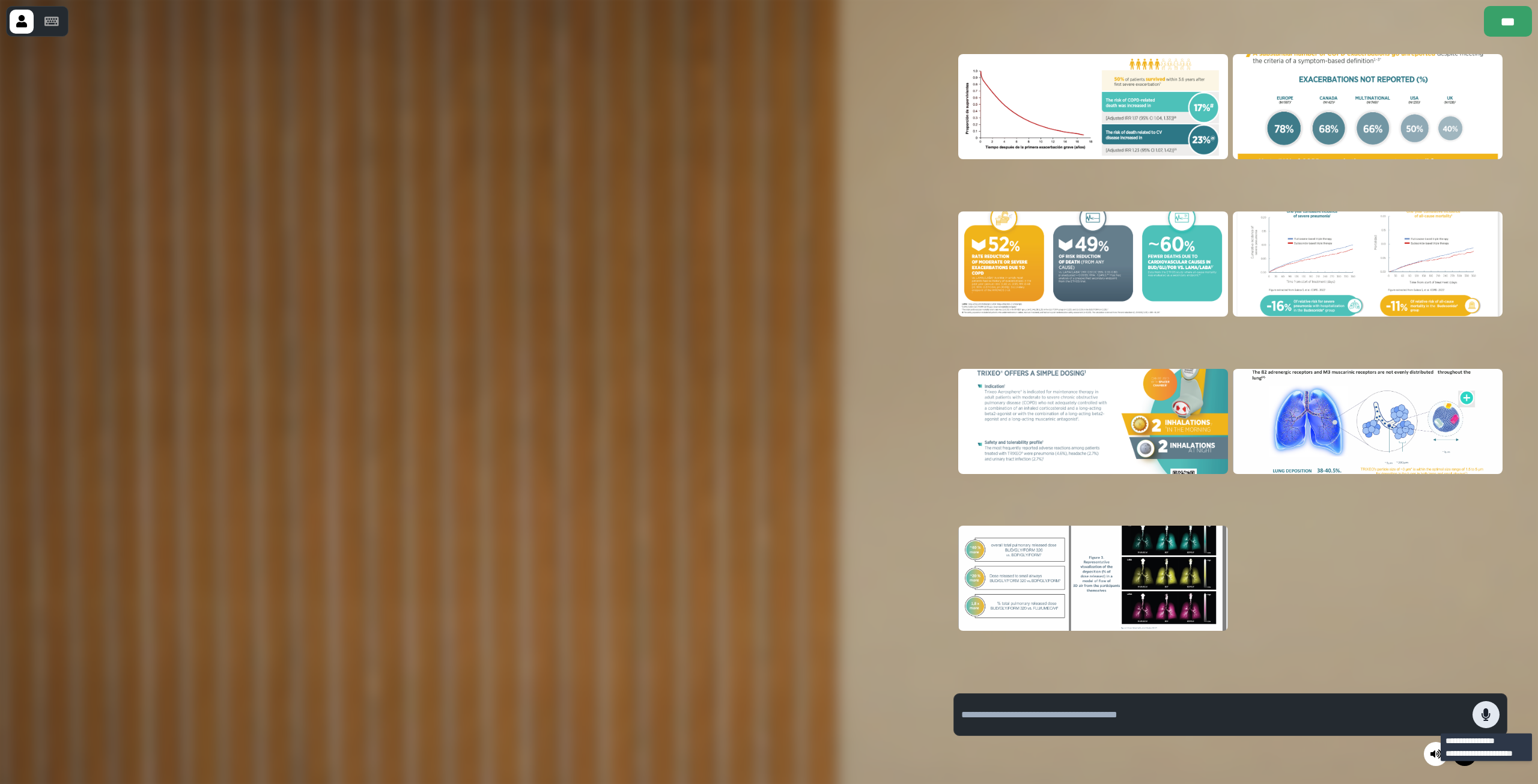 click 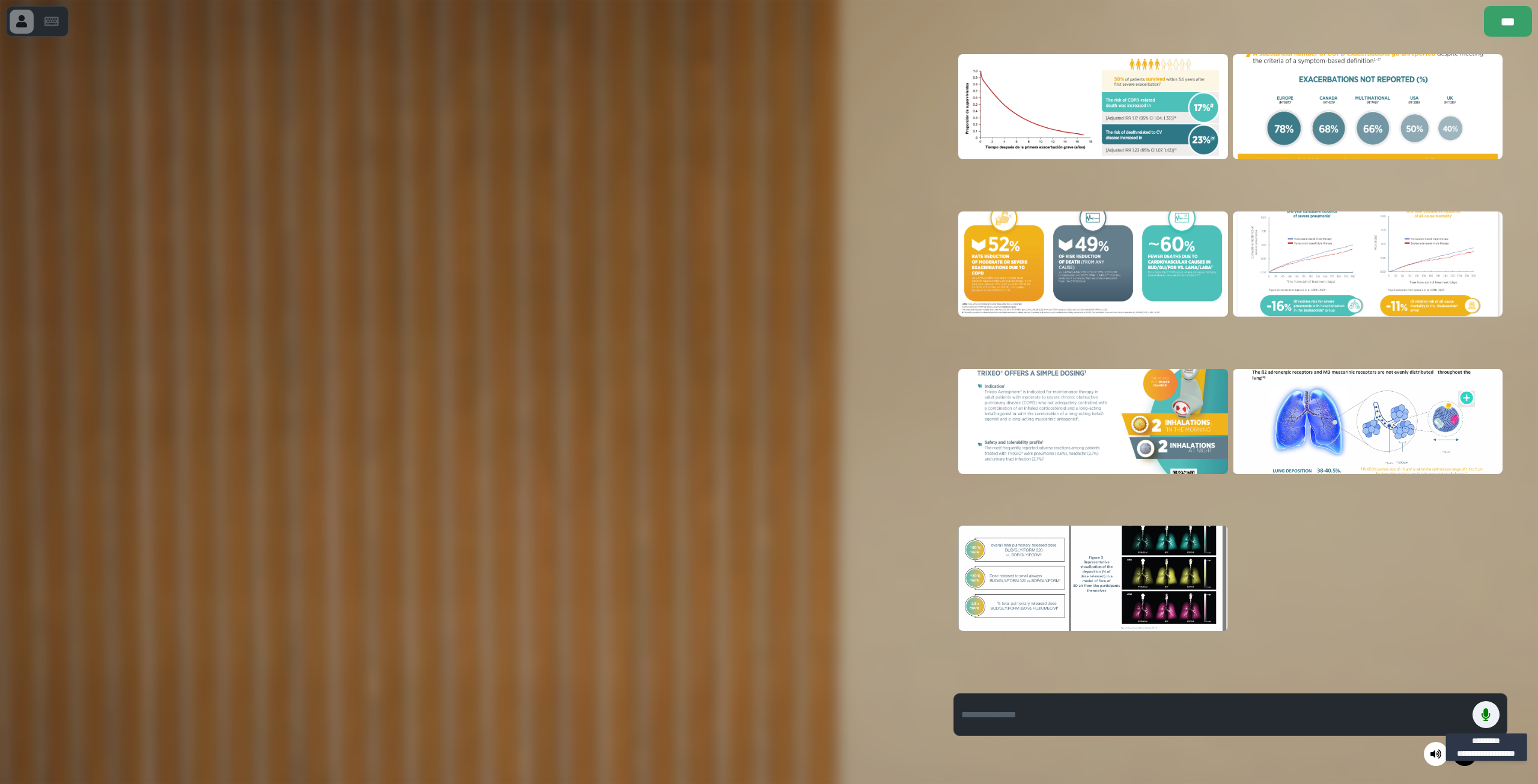 click at bounding box center [1367, 106] 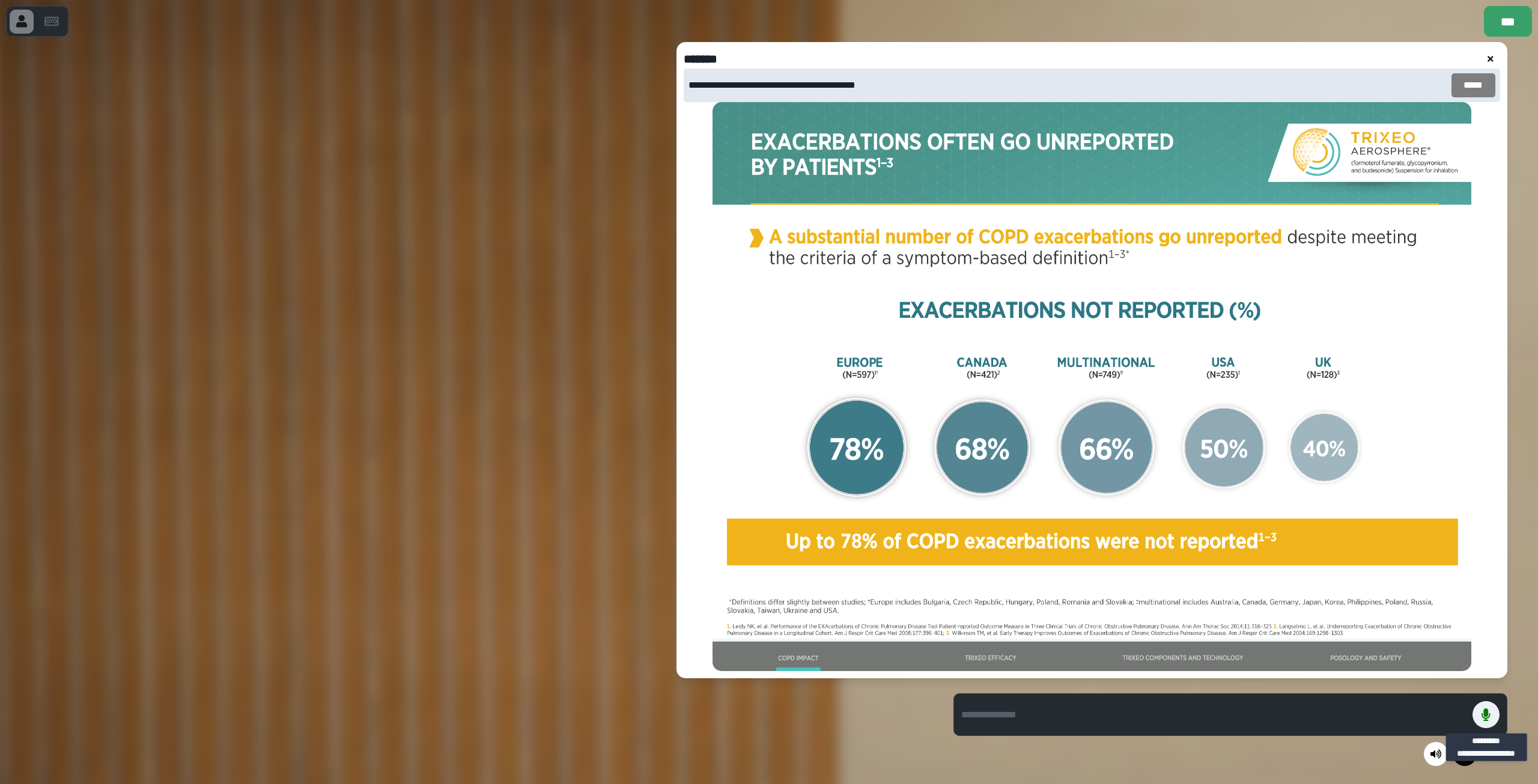 click on "*****" at bounding box center [1473, 85] 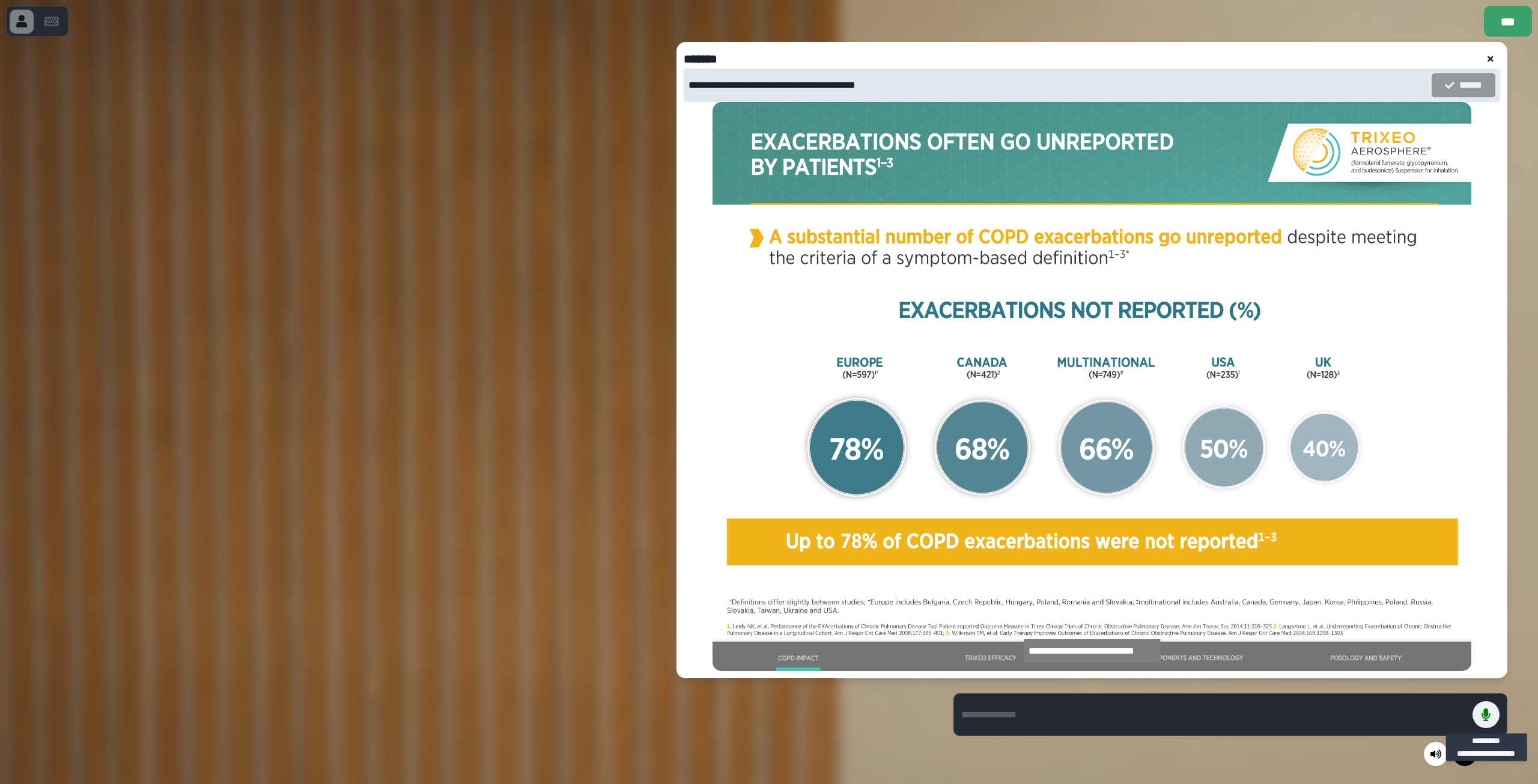 click 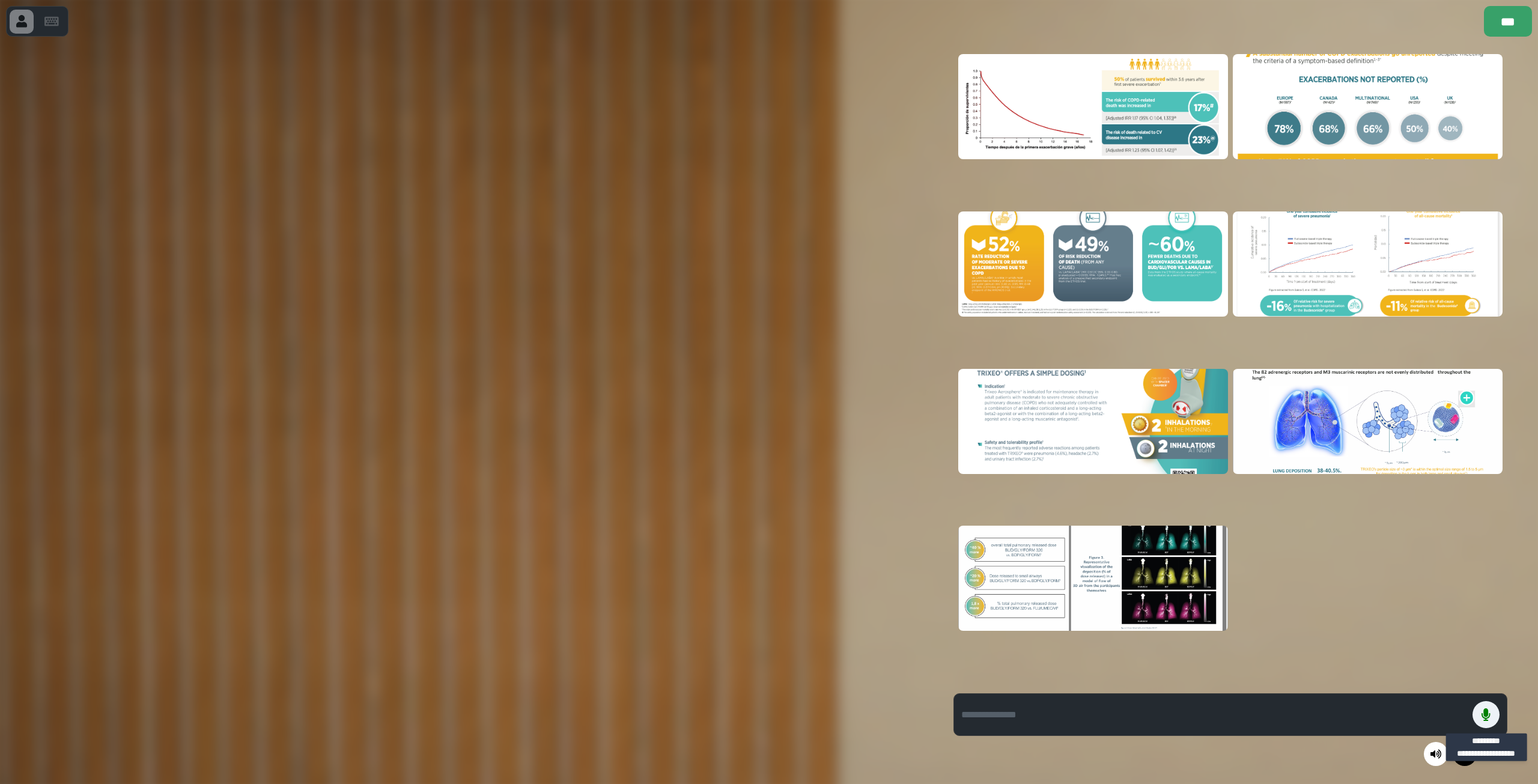 click 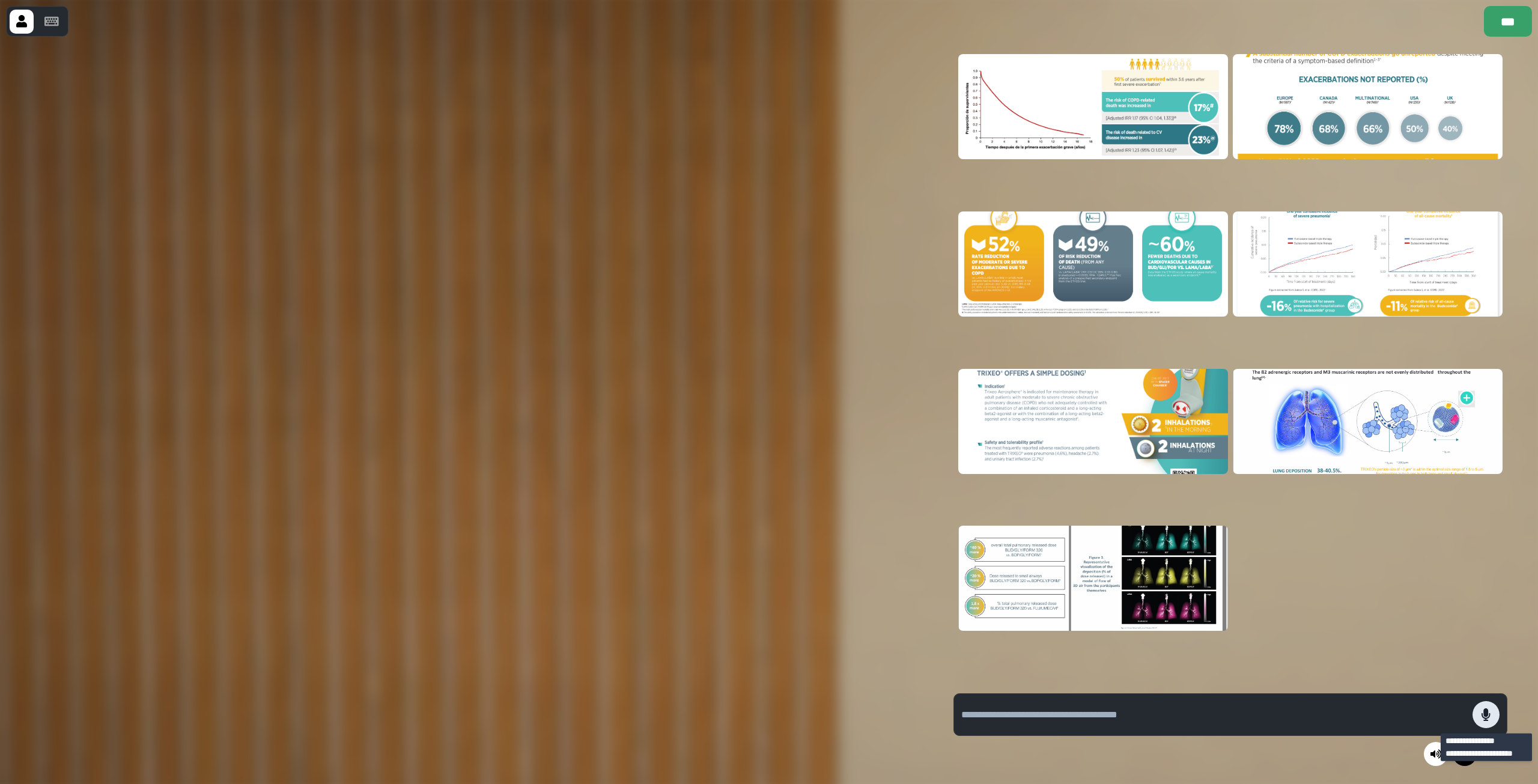 click 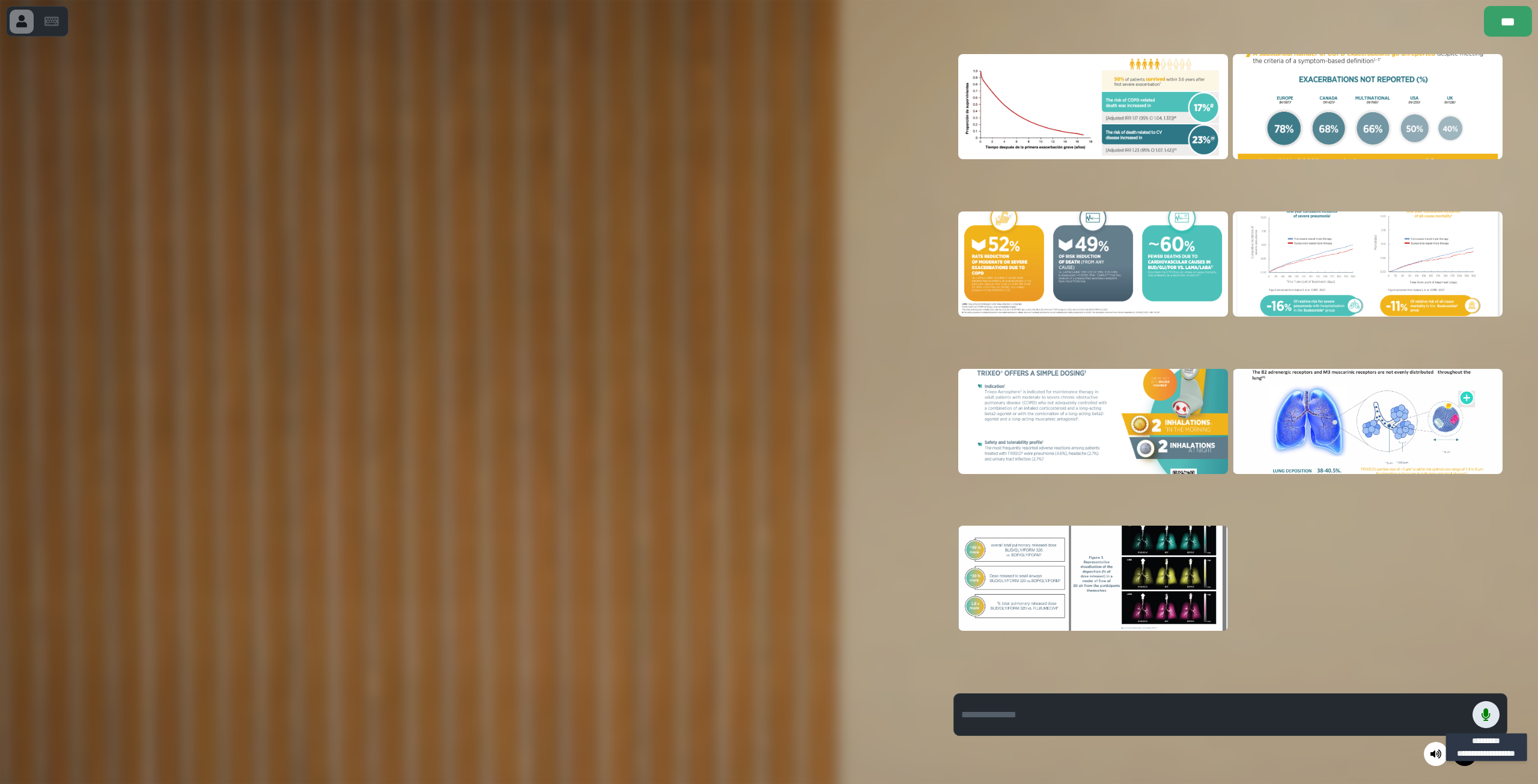 click 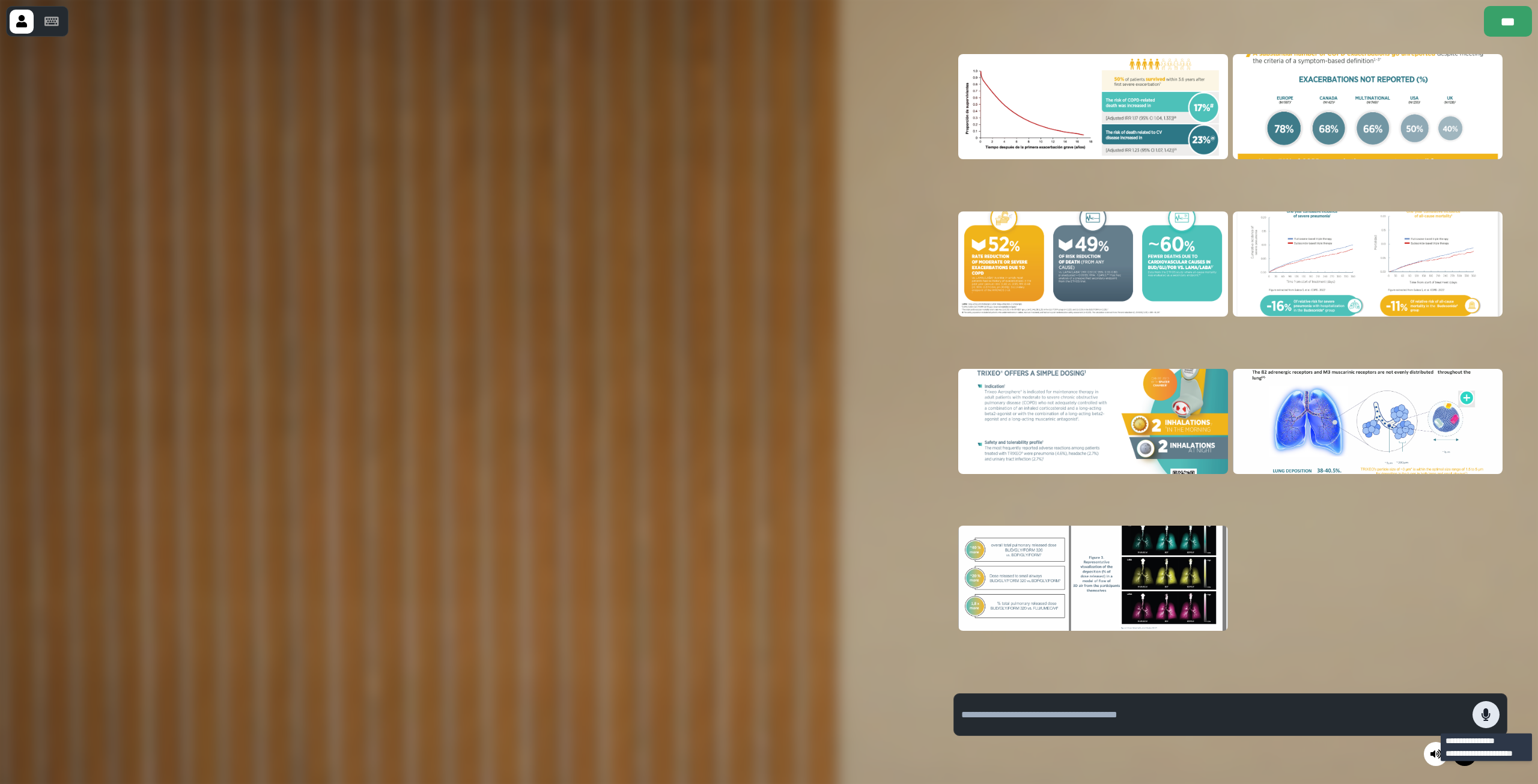 click 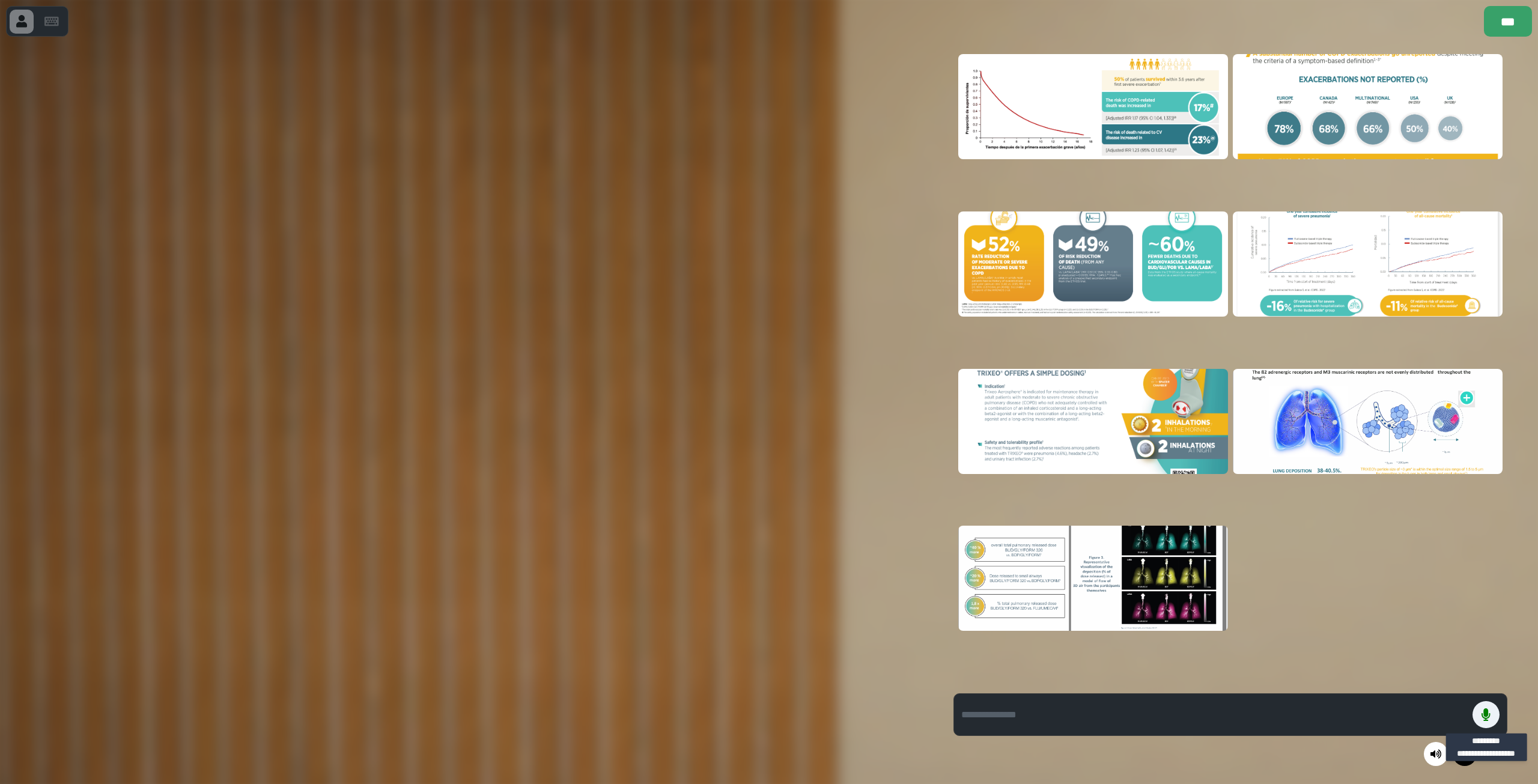 click at bounding box center [1093, 106] 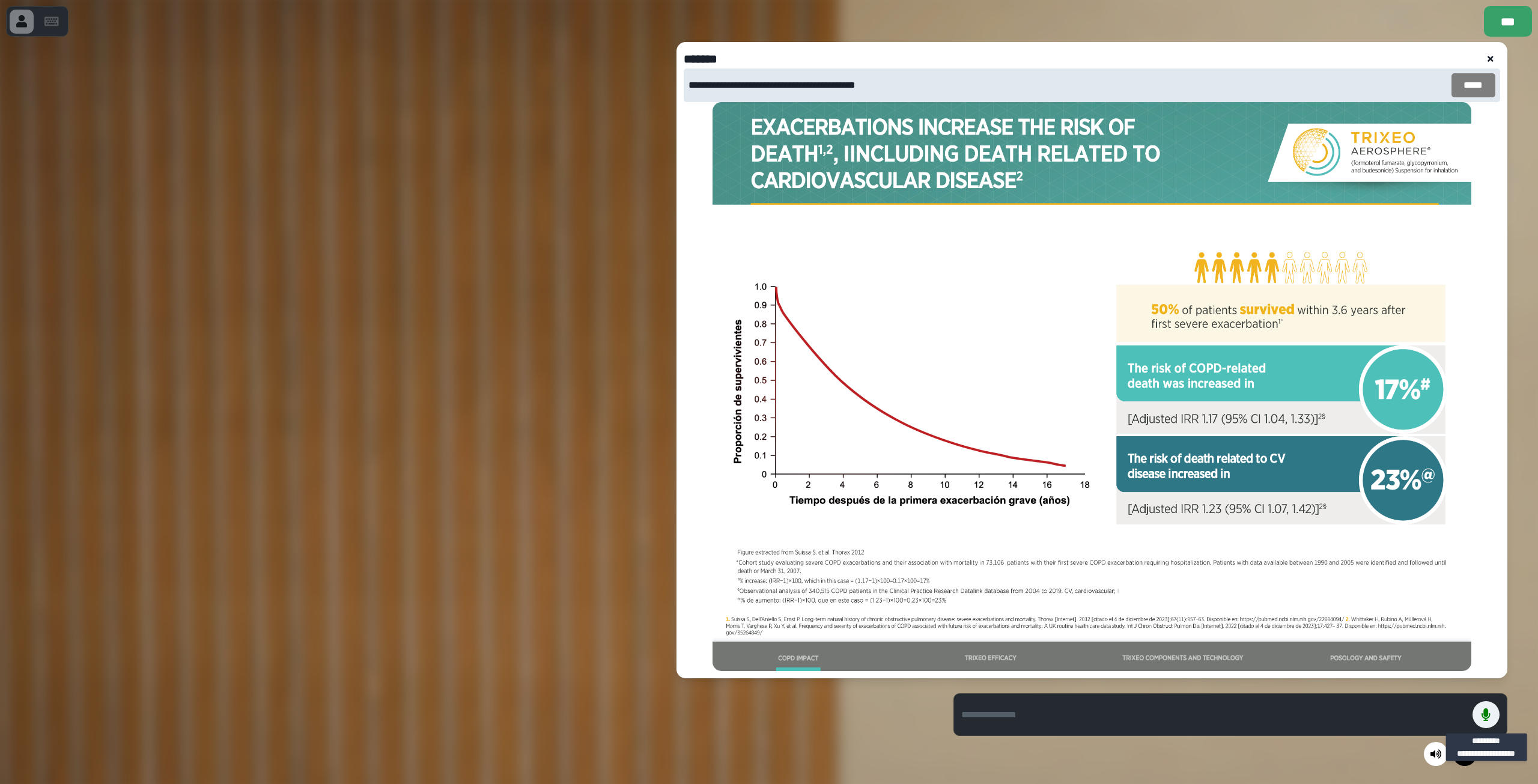 click on "*****" at bounding box center [1473, 85] 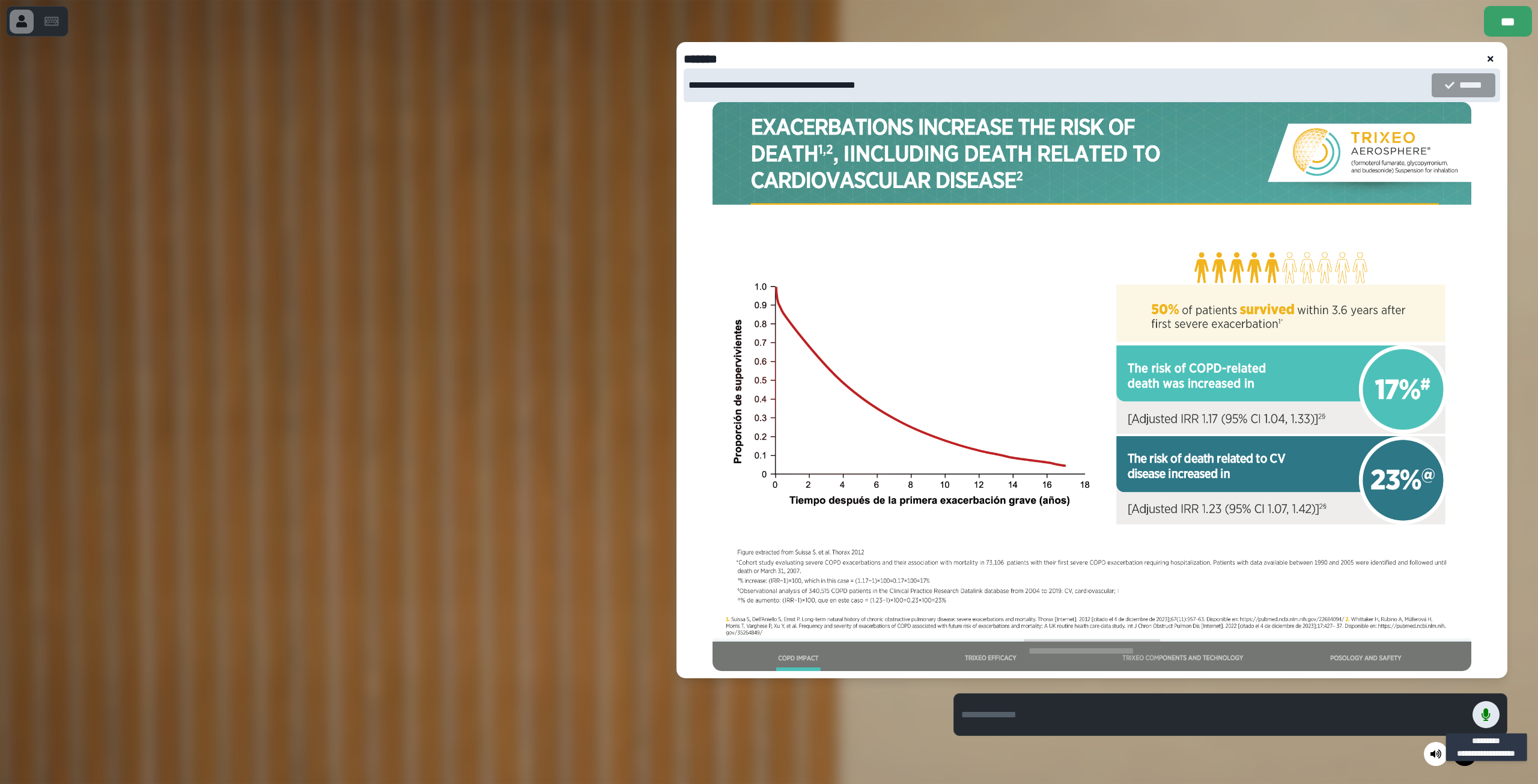 click at bounding box center [1486, 714] 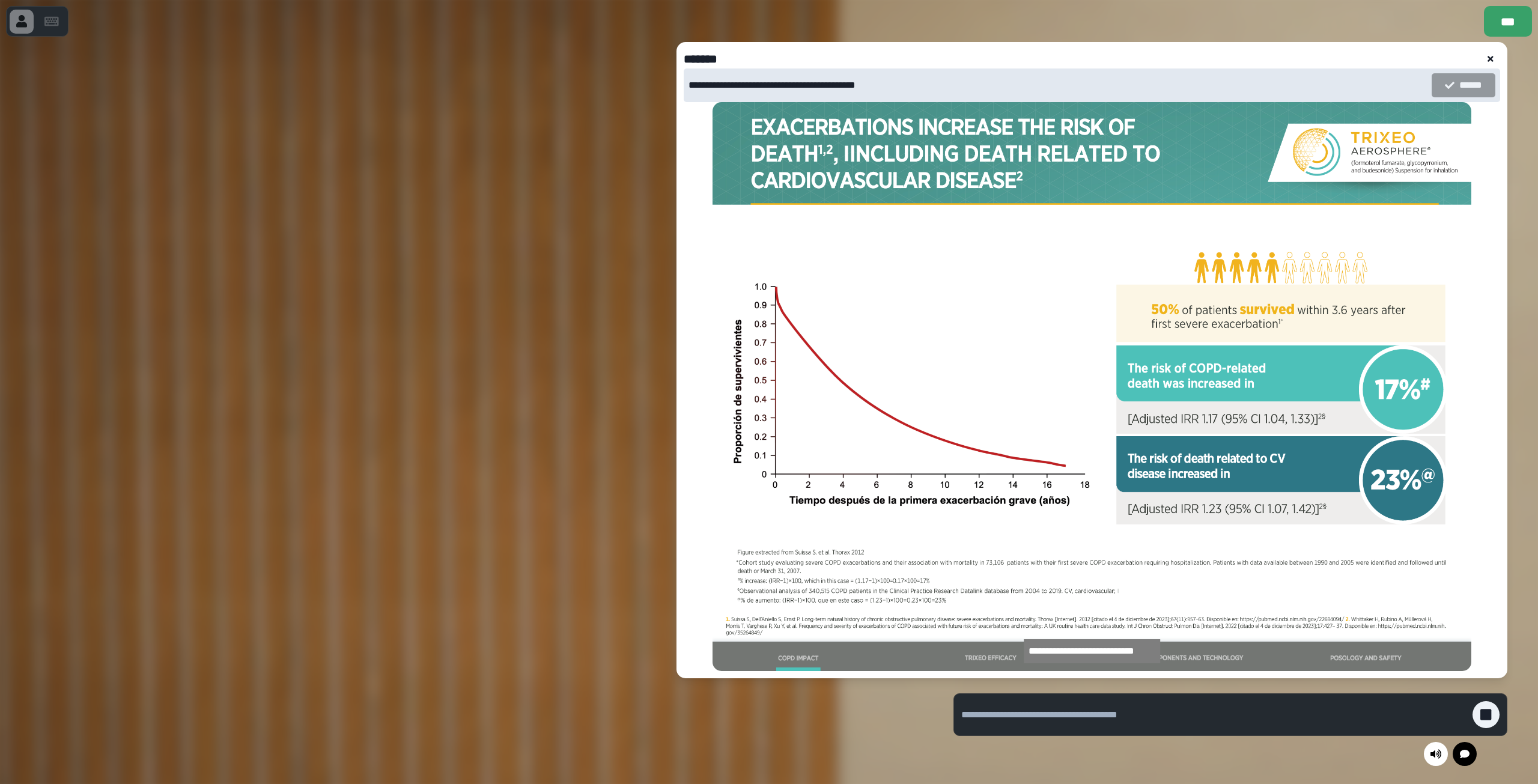click 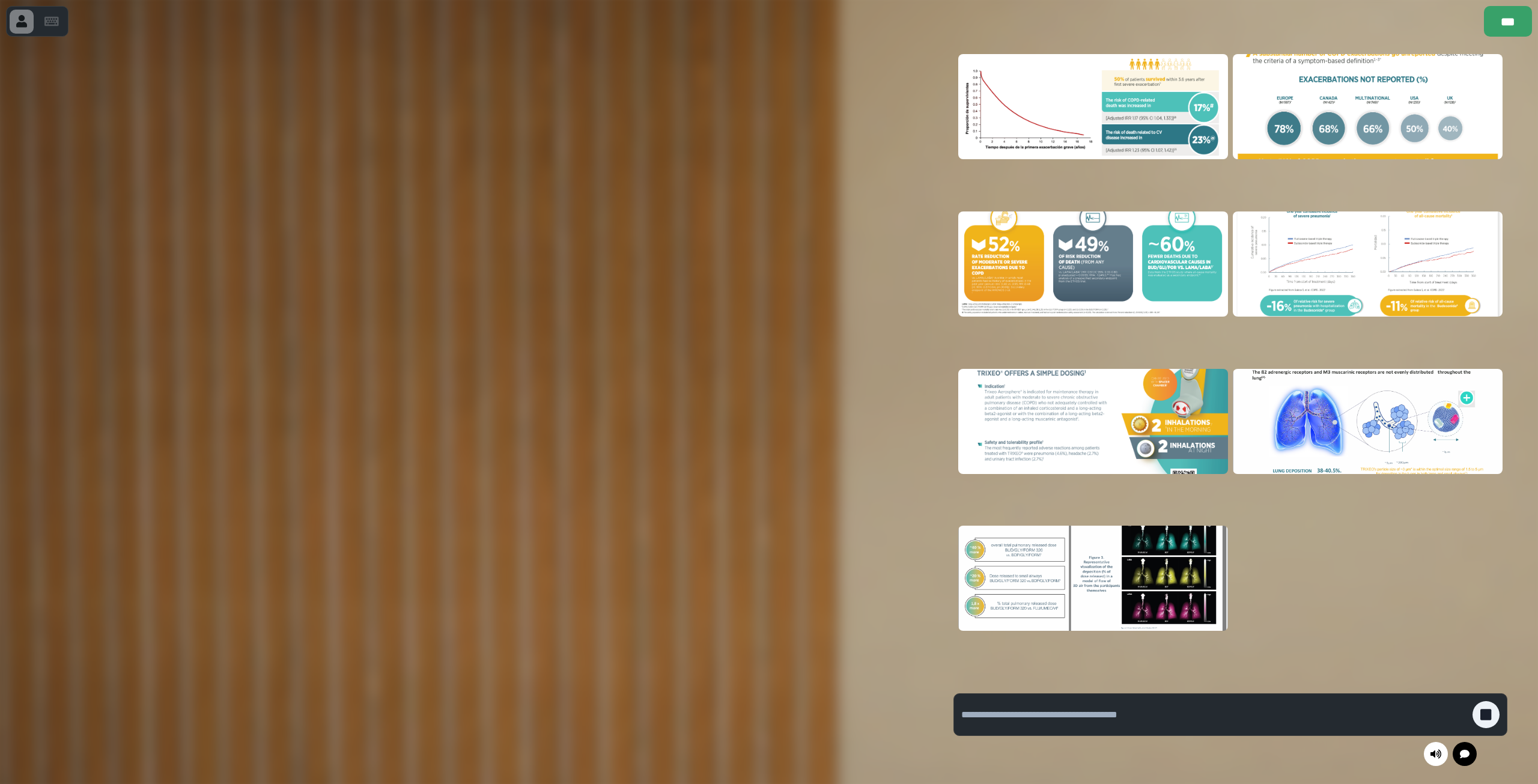 click at bounding box center [1367, 106] 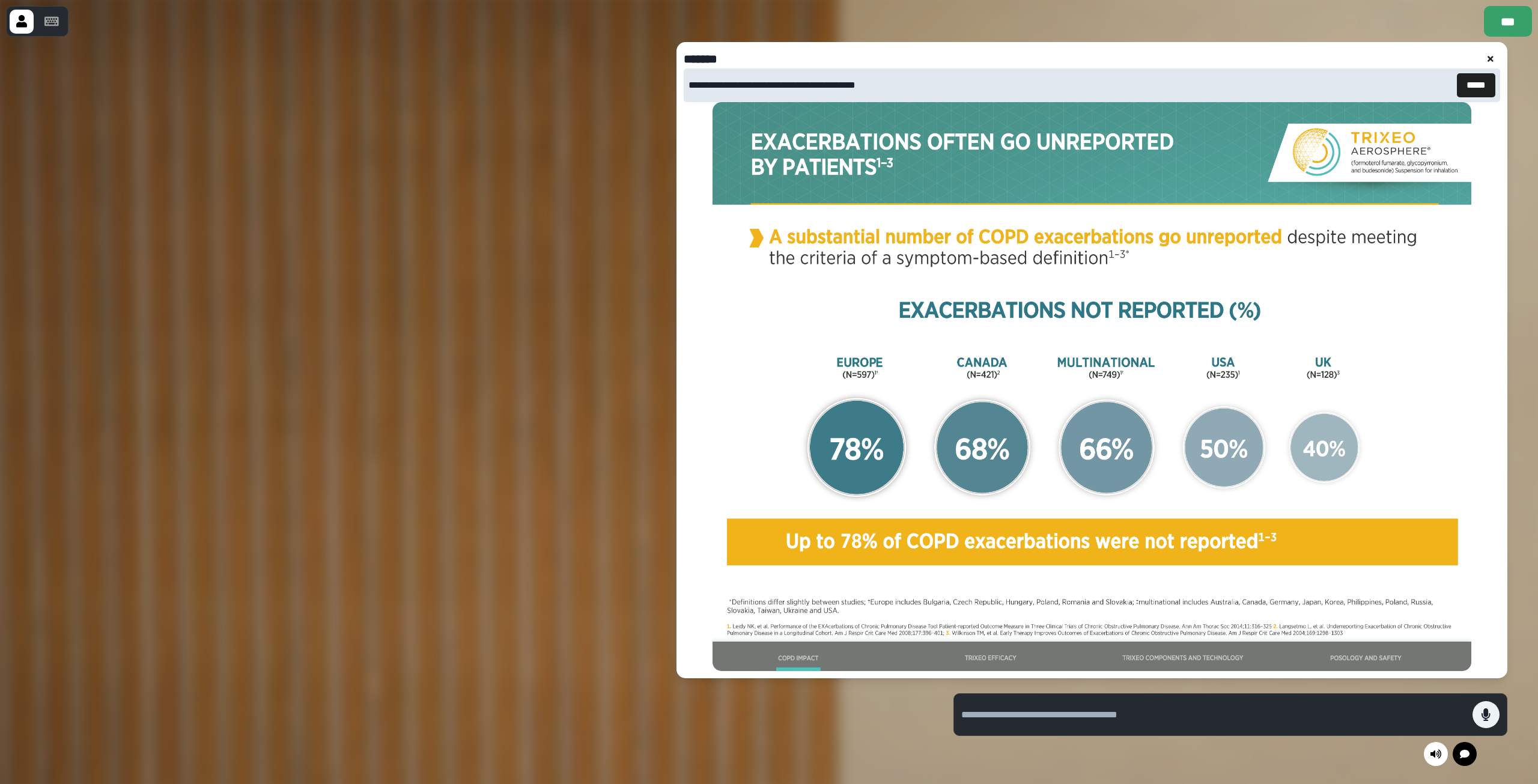 click on "***" at bounding box center (769, 21) 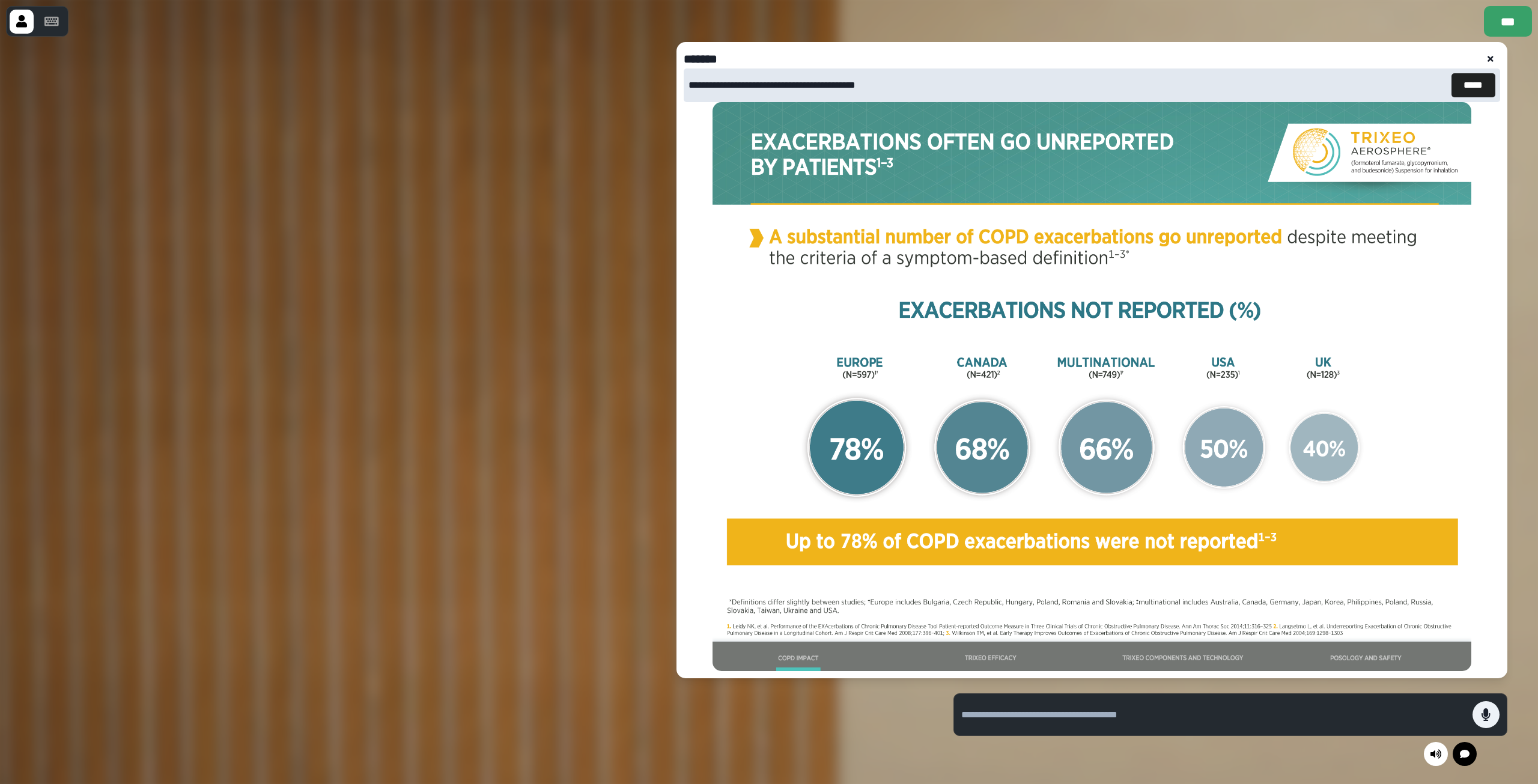 click on "***" at bounding box center [769, 21] 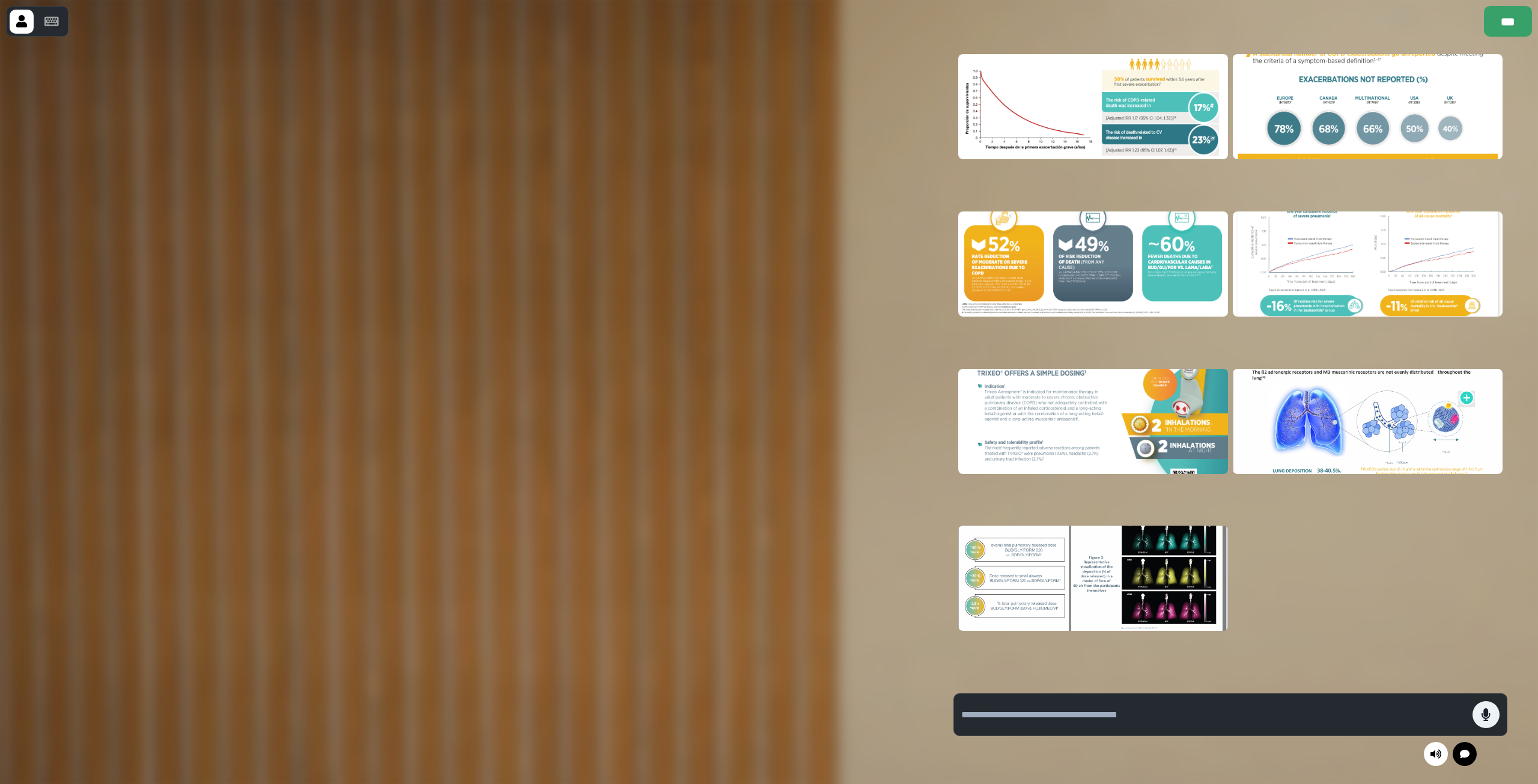 click at bounding box center (1367, 106) 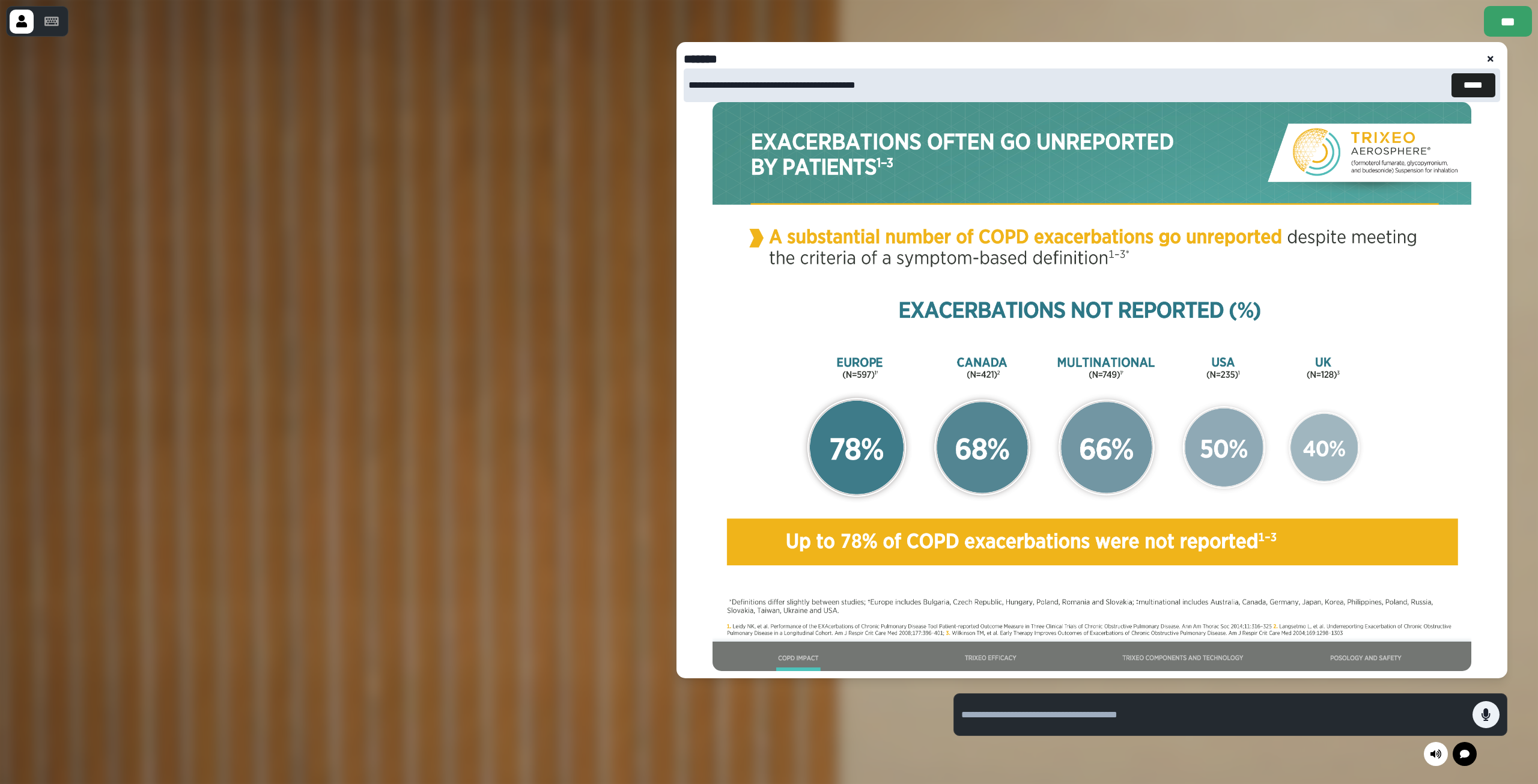 click 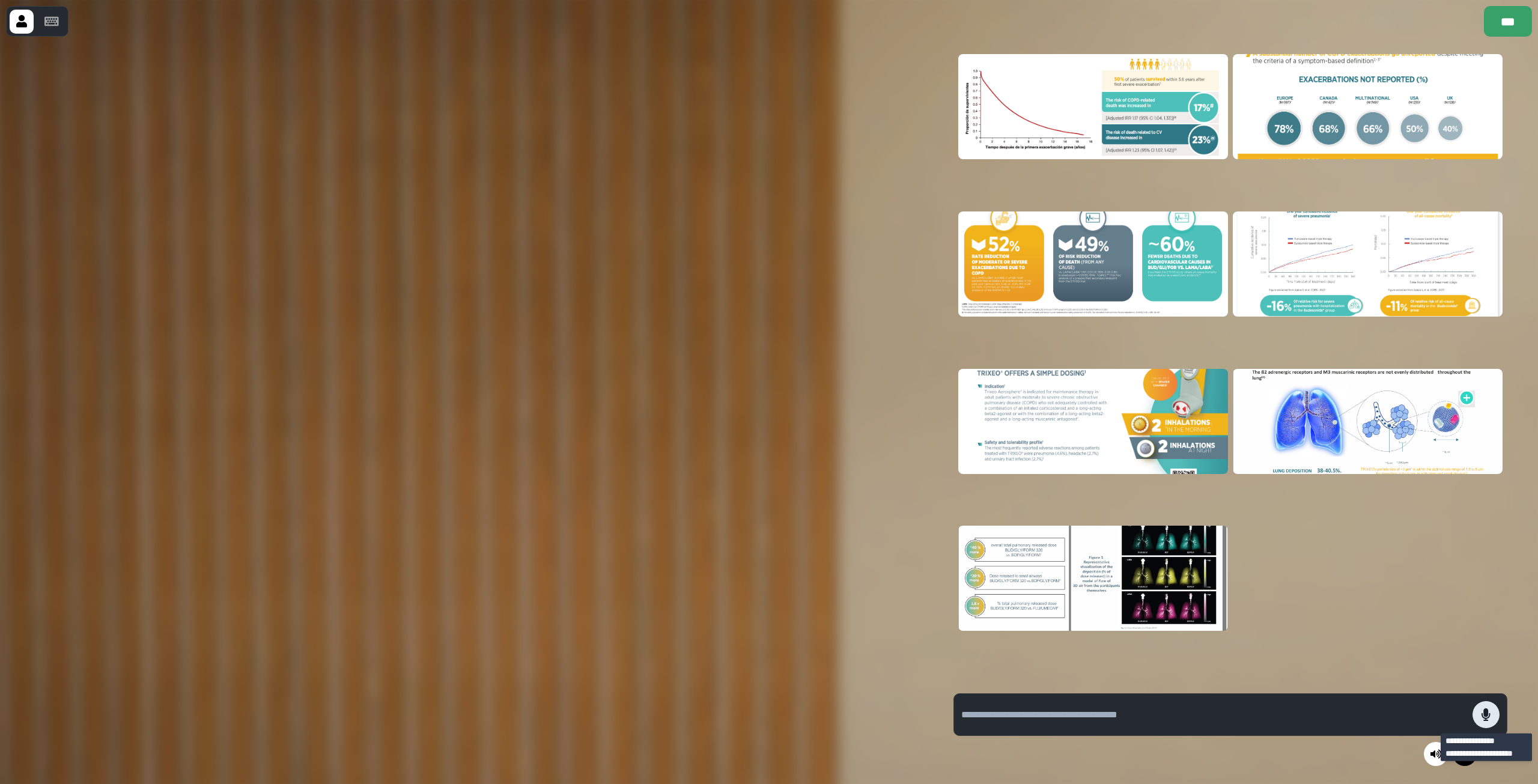 click 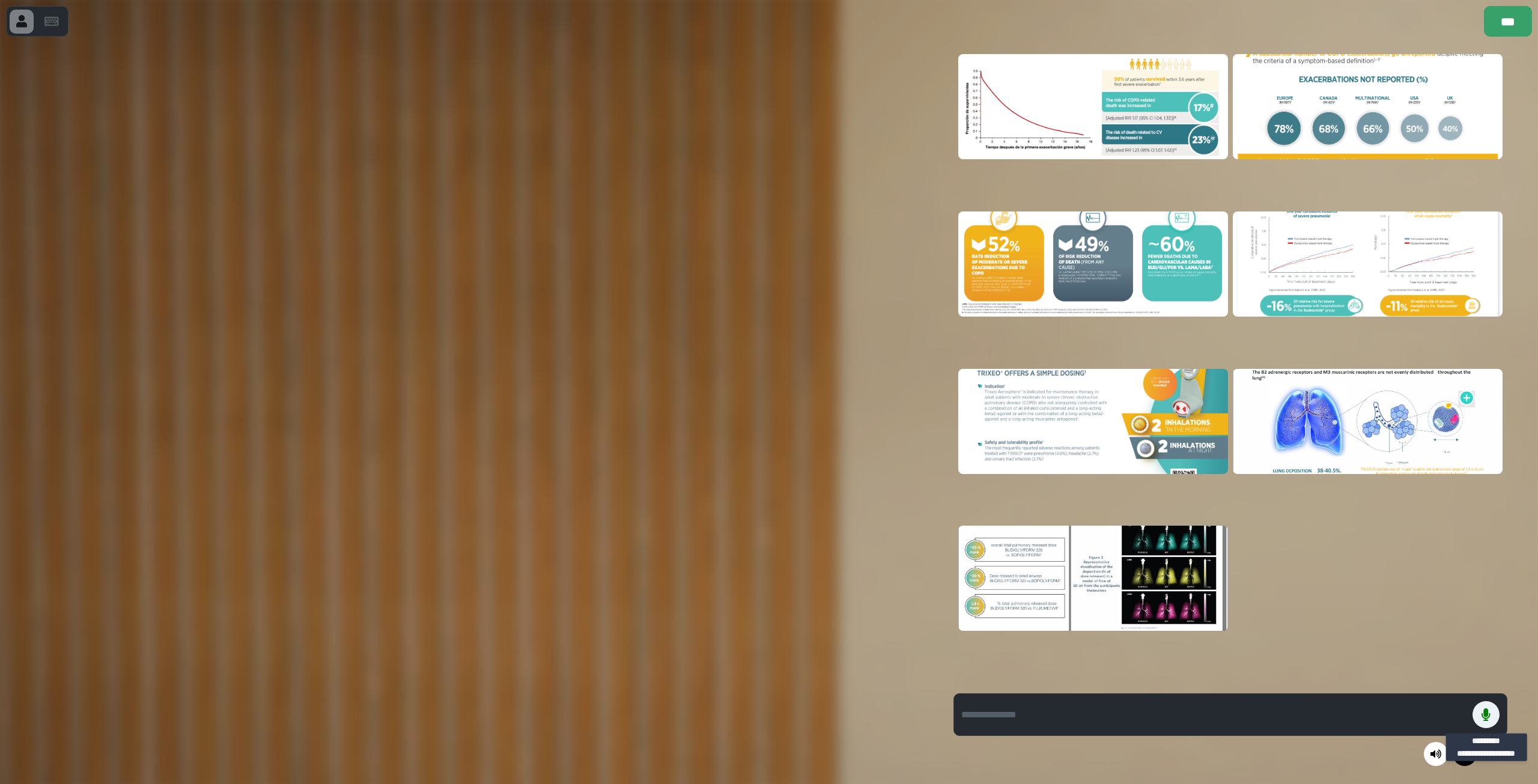 click at bounding box center (1093, 264) 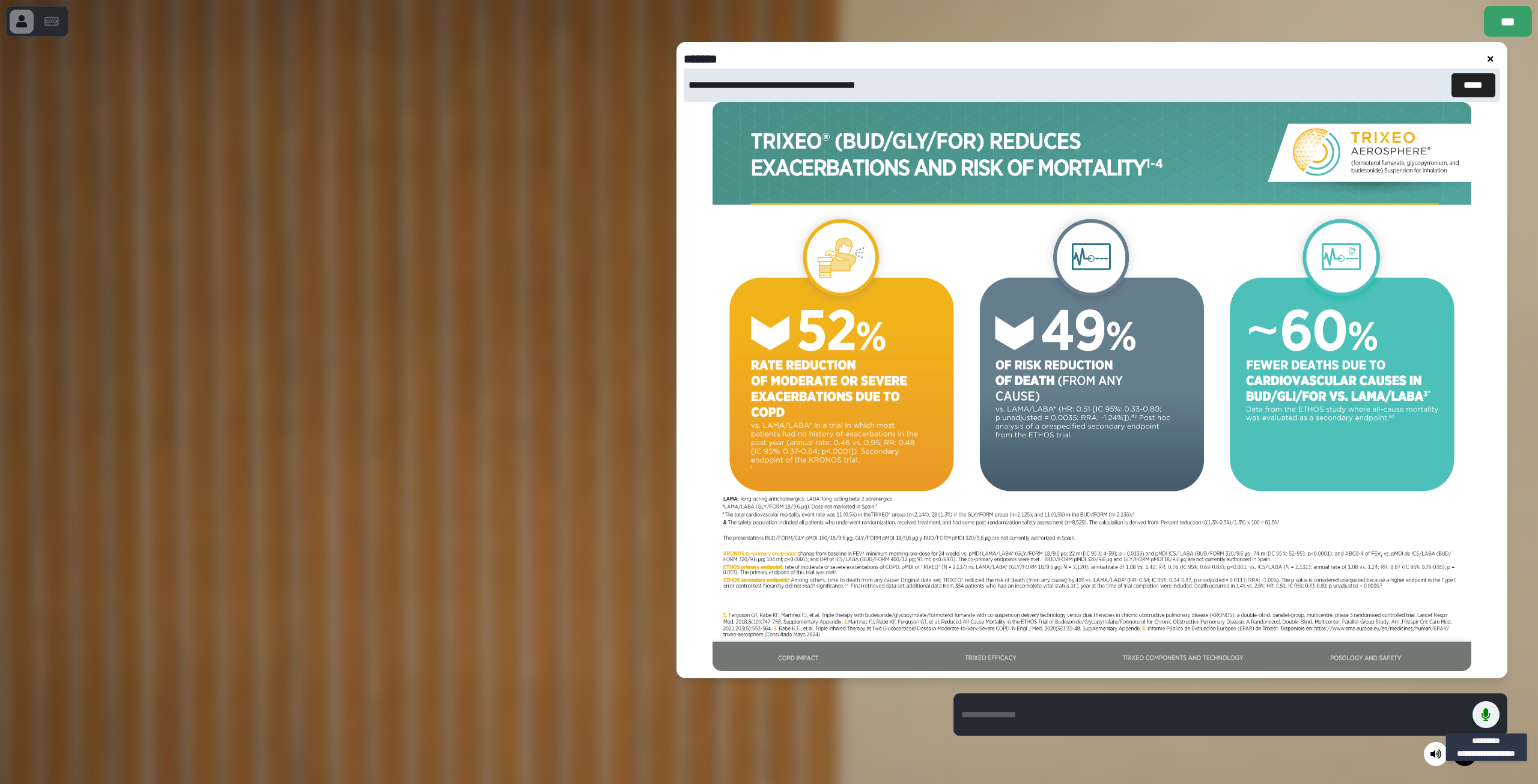 click at bounding box center (1092, 386) 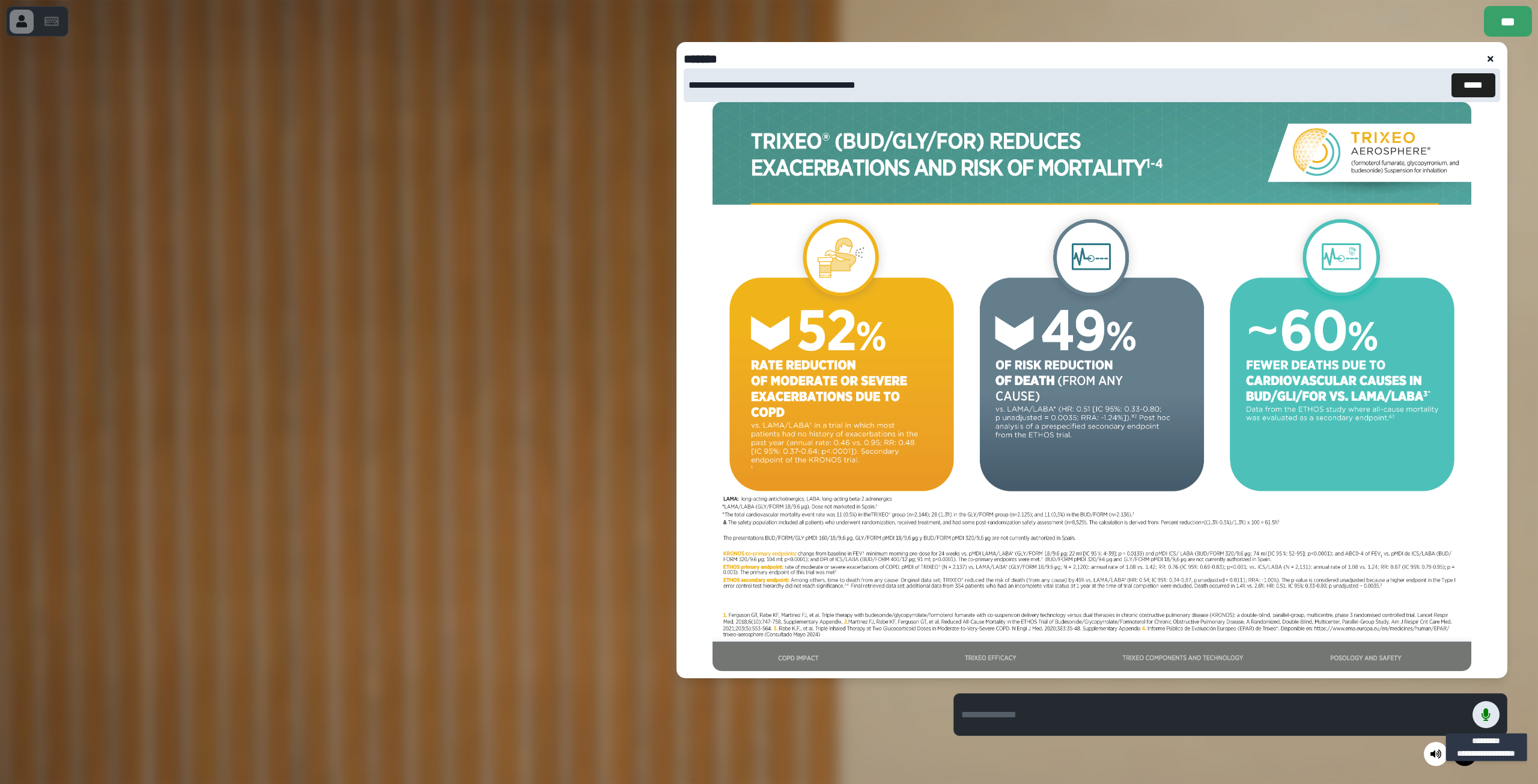 click 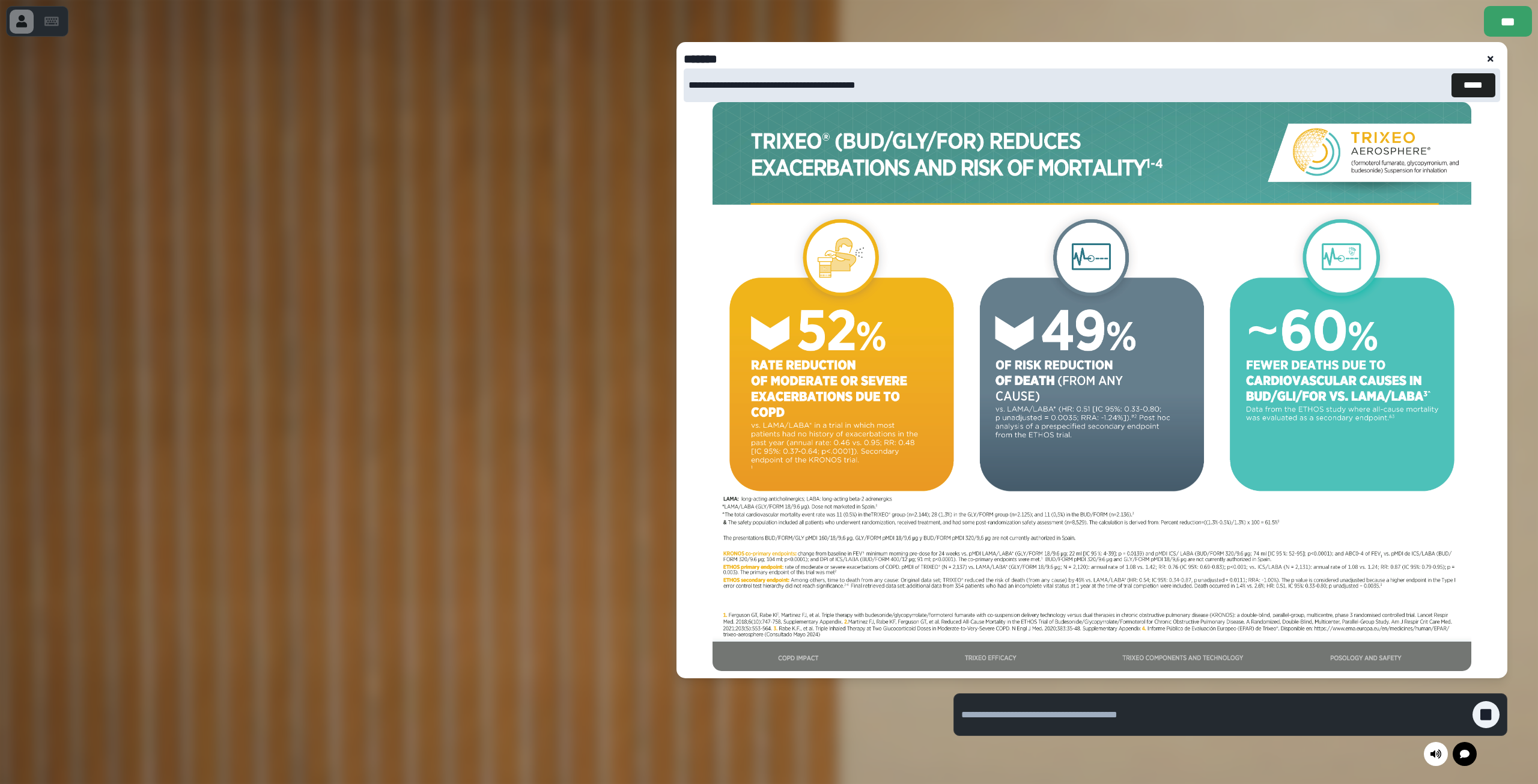 click on "*****" at bounding box center [1473, 85] 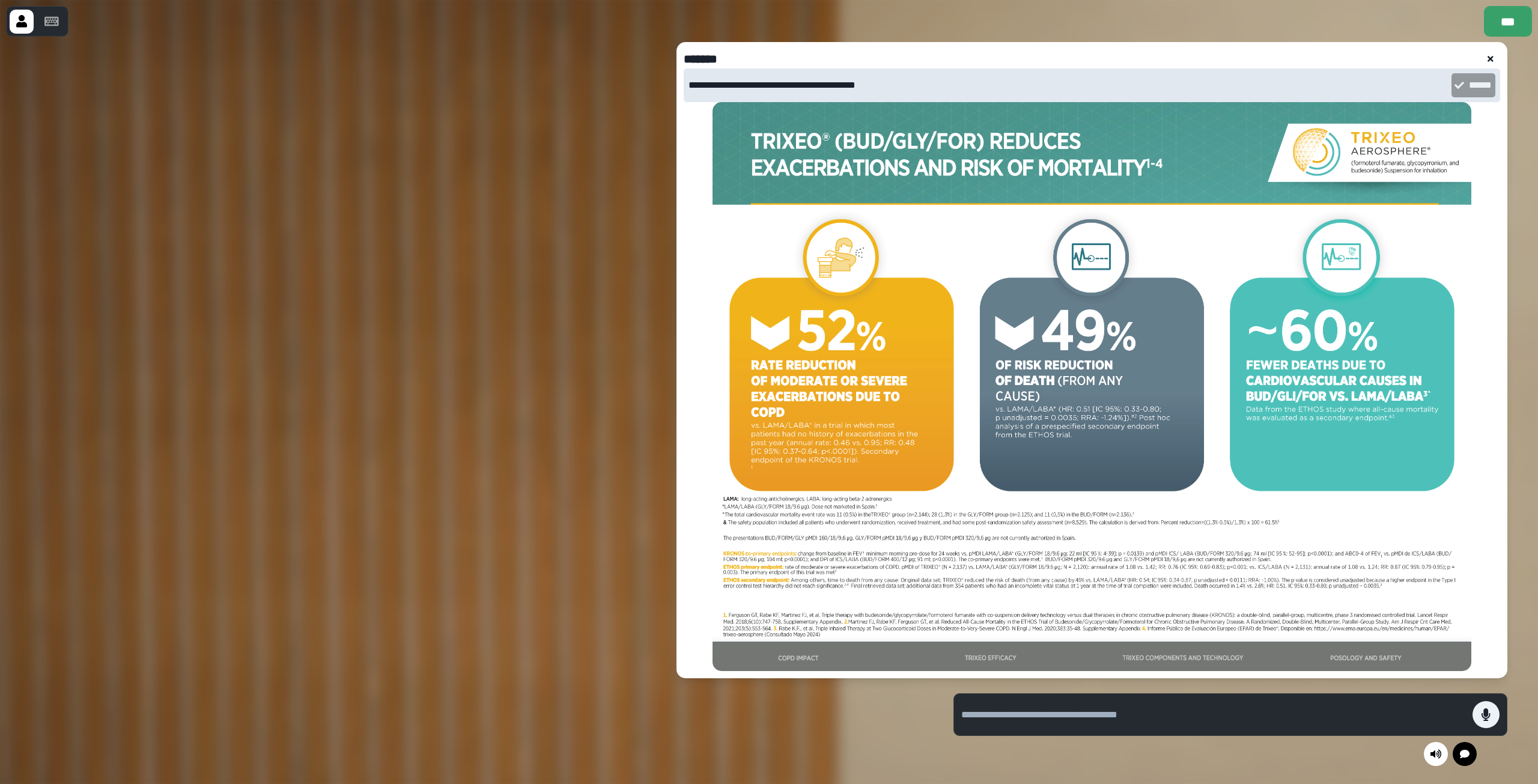 click on "***" at bounding box center [769, 21] 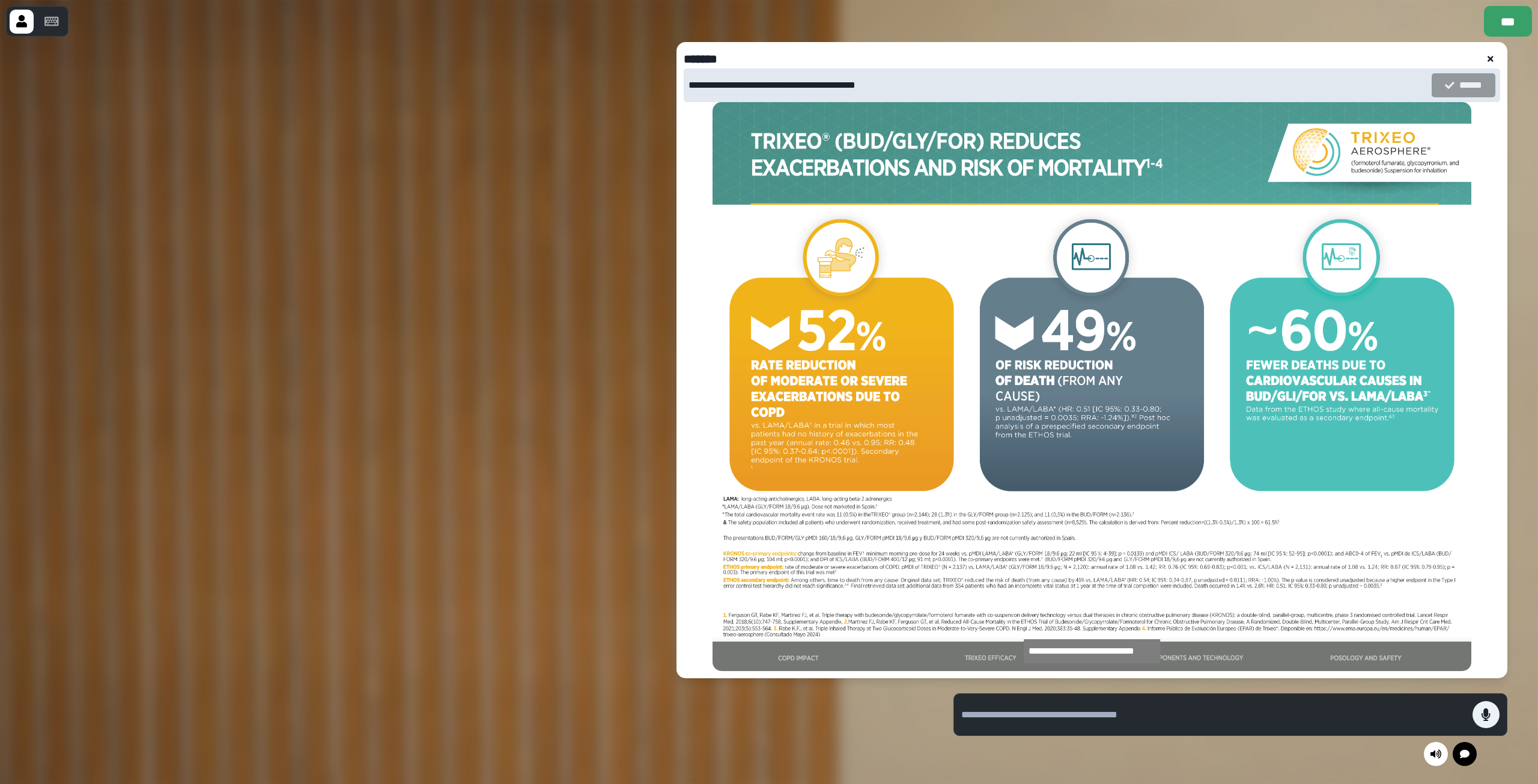 click 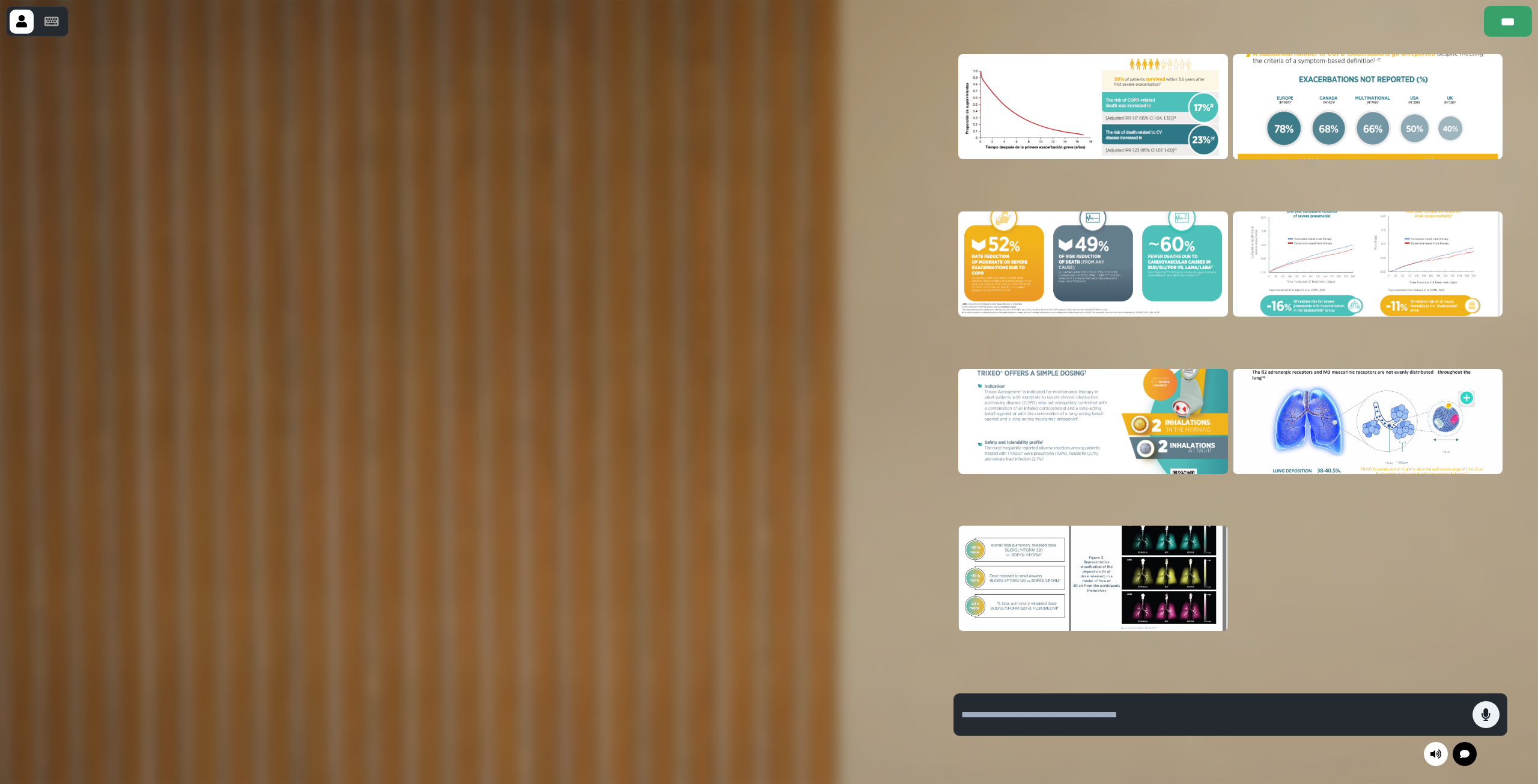 click at bounding box center [1367, 106] 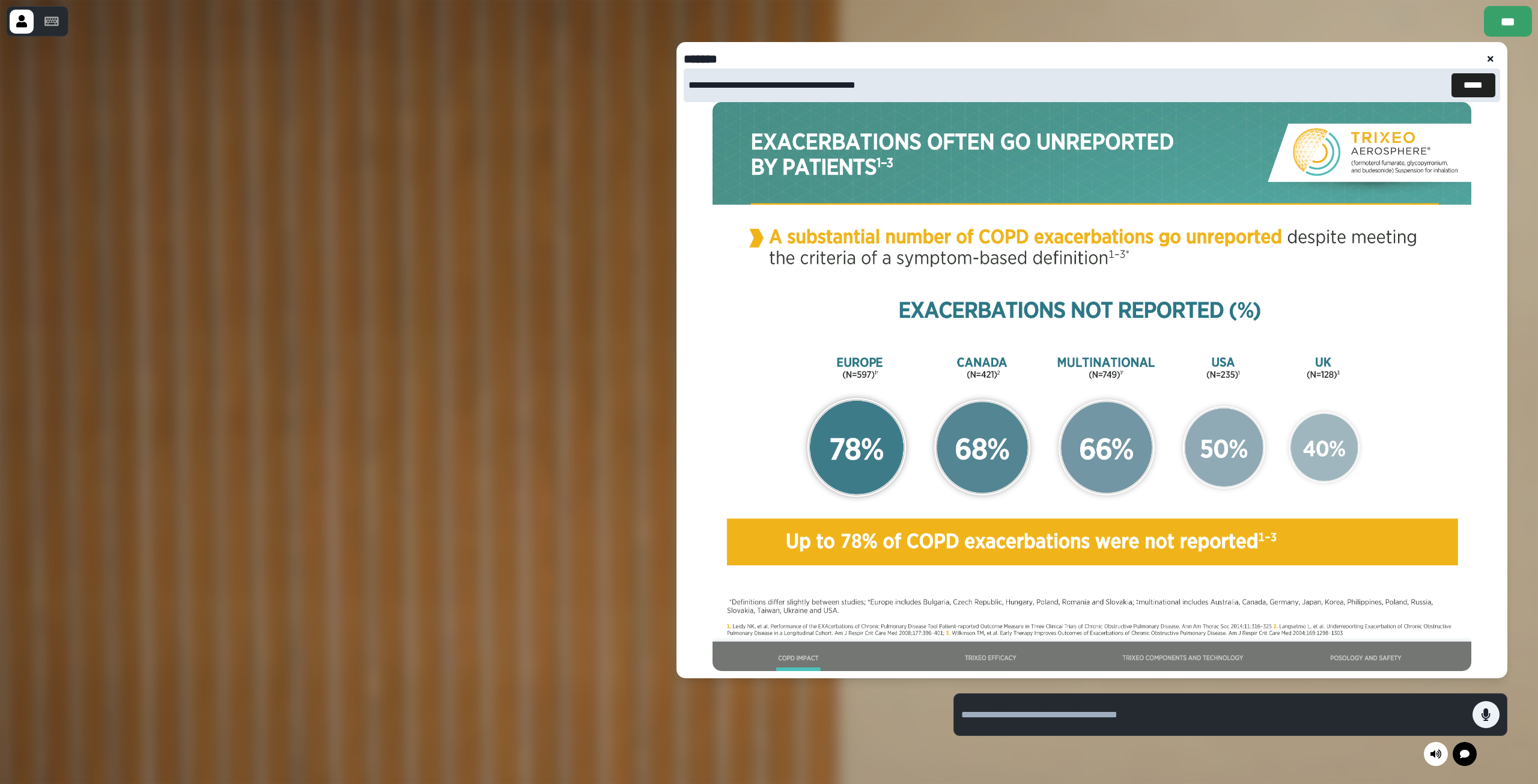 click on "***" at bounding box center [769, 21] 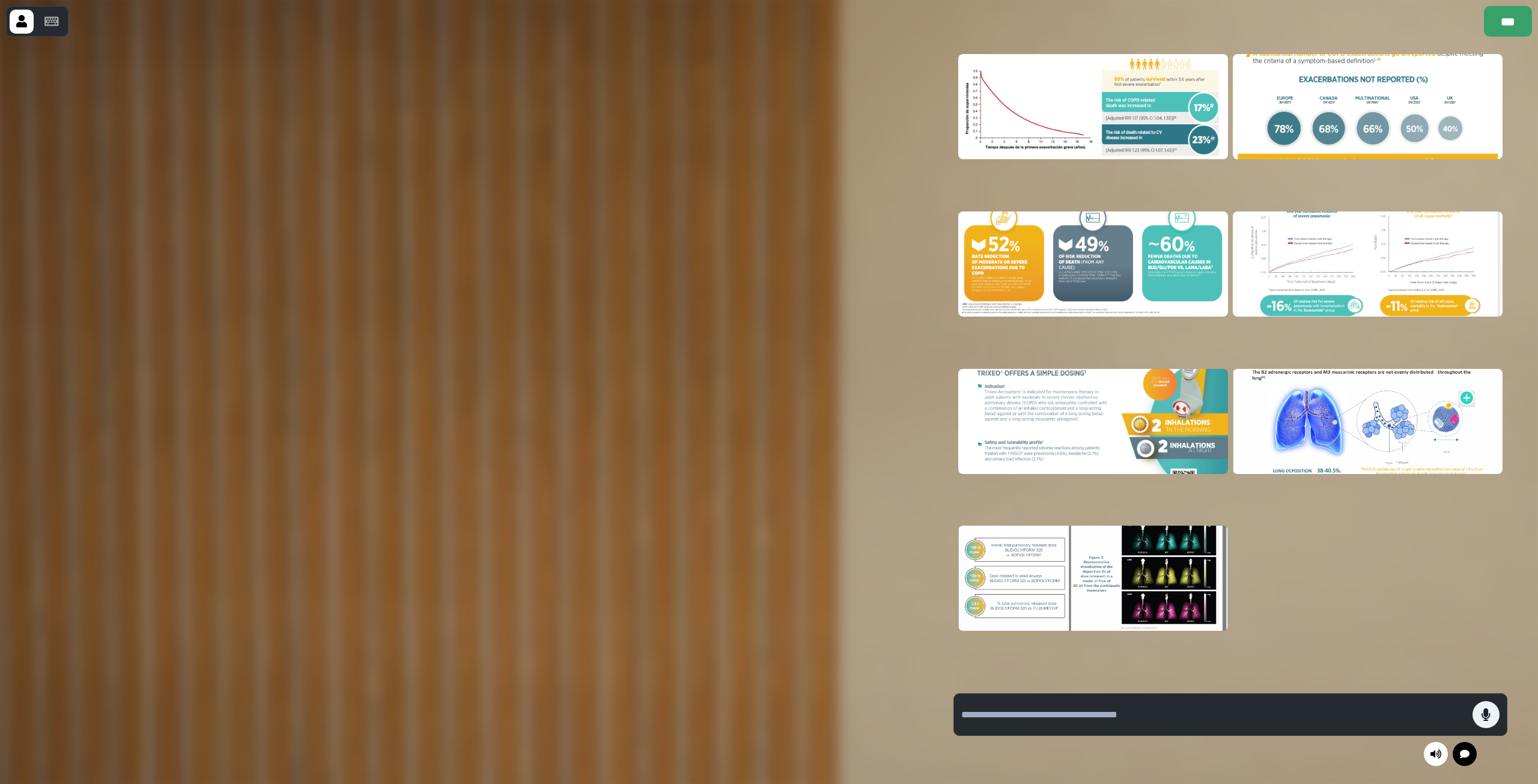 click at bounding box center [1367, 106] 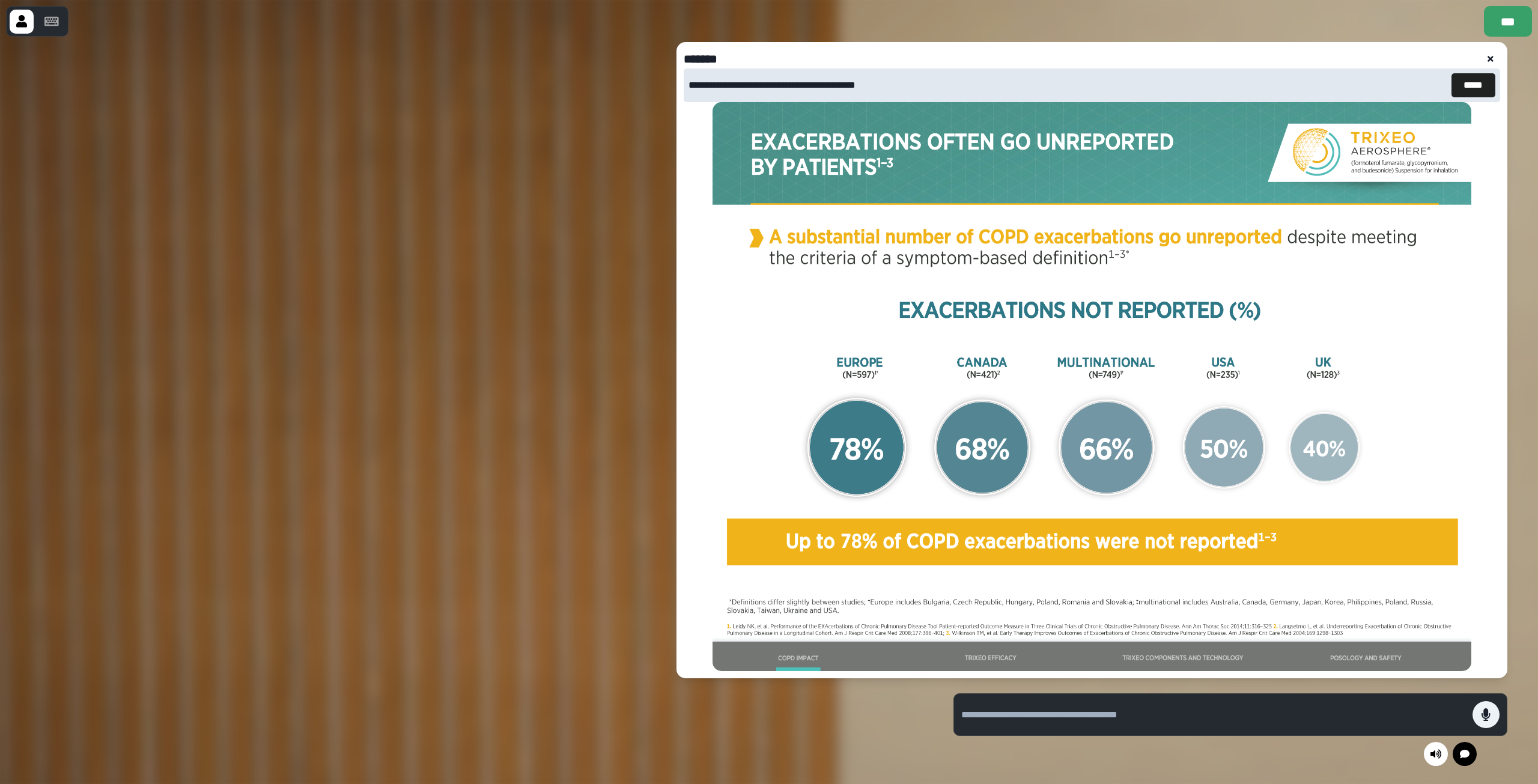 click at bounding box center [1230, 754] 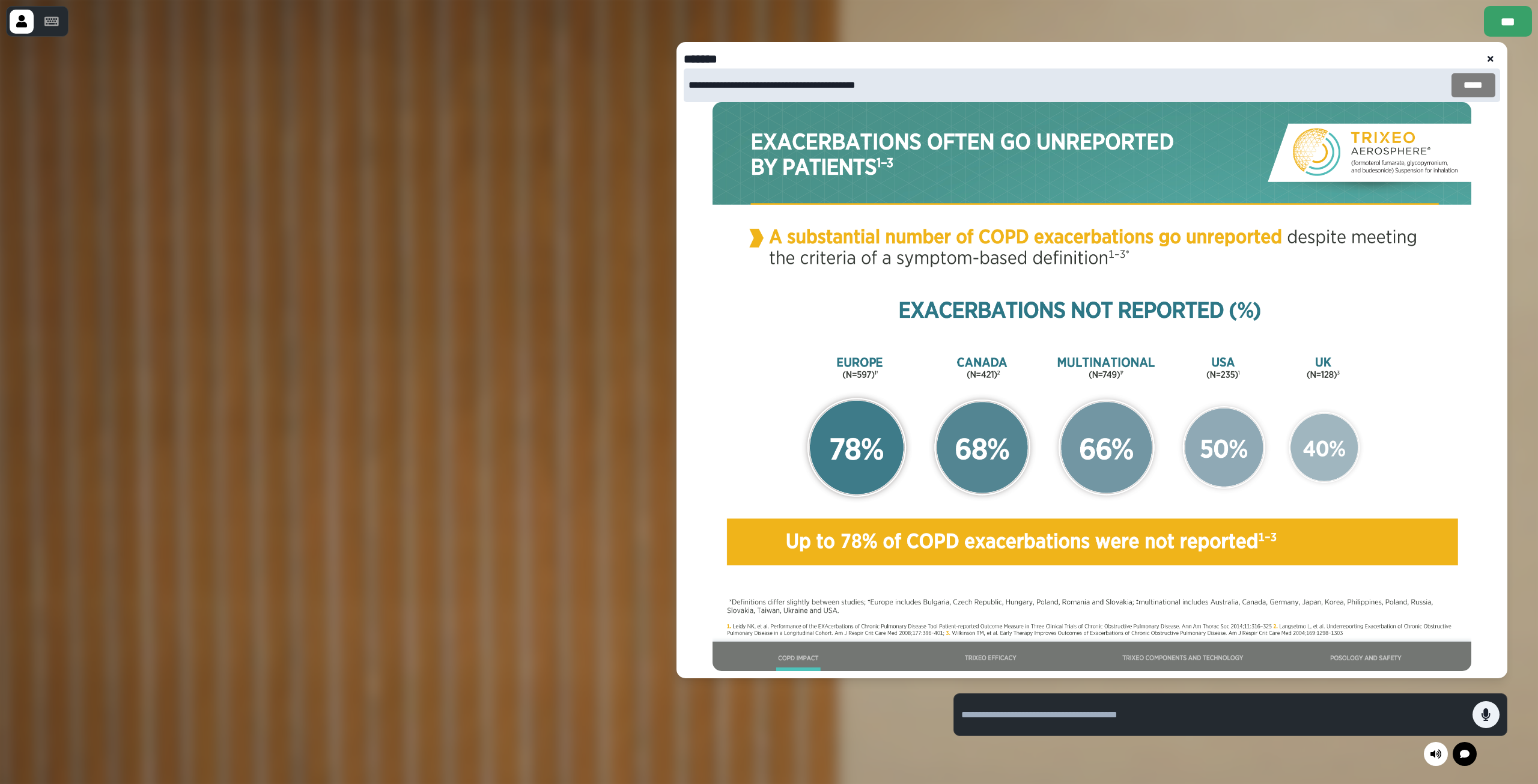 click on "*****" at bounding box center (1473, 85) 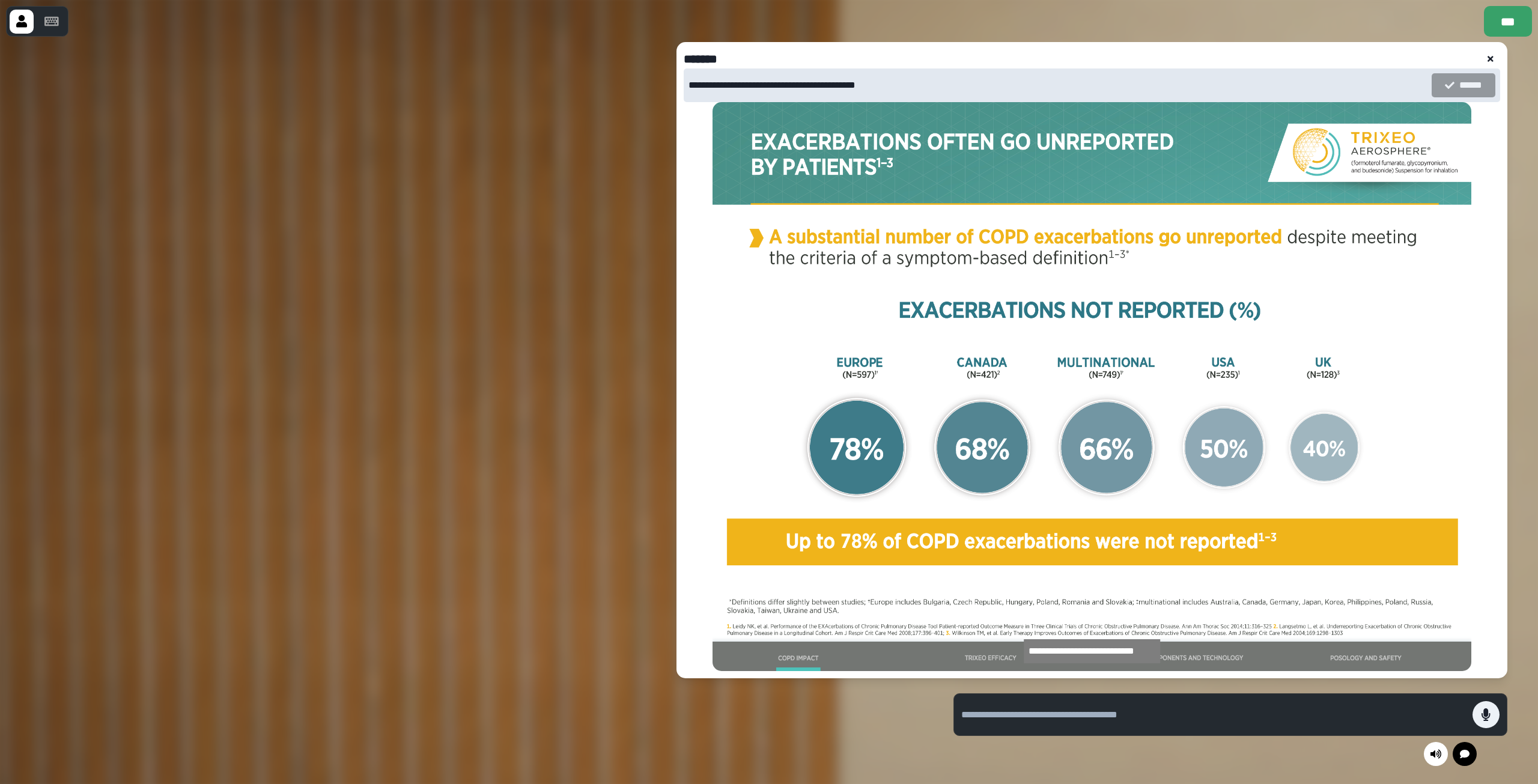 click 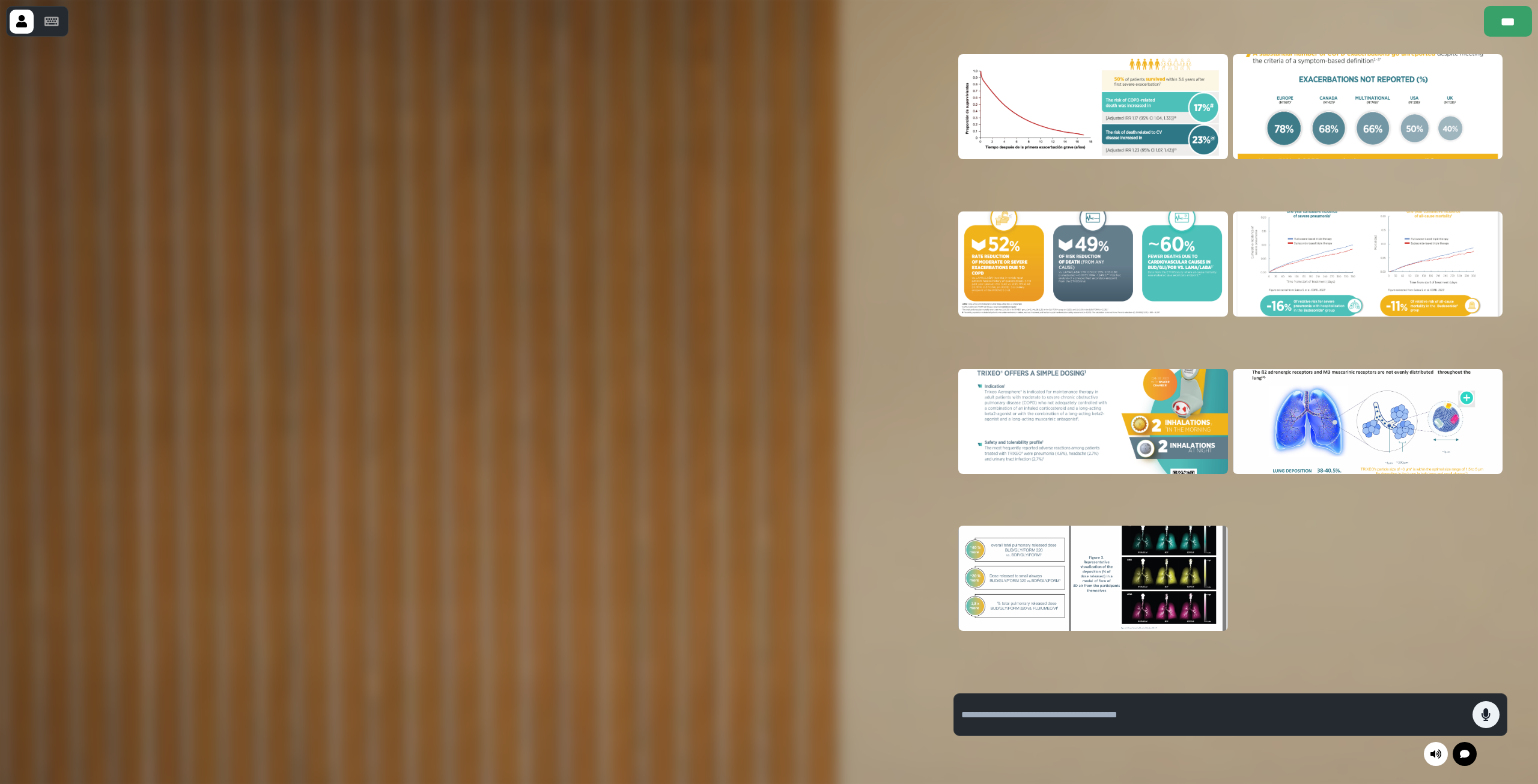 click at bounding box center (1367, 106) 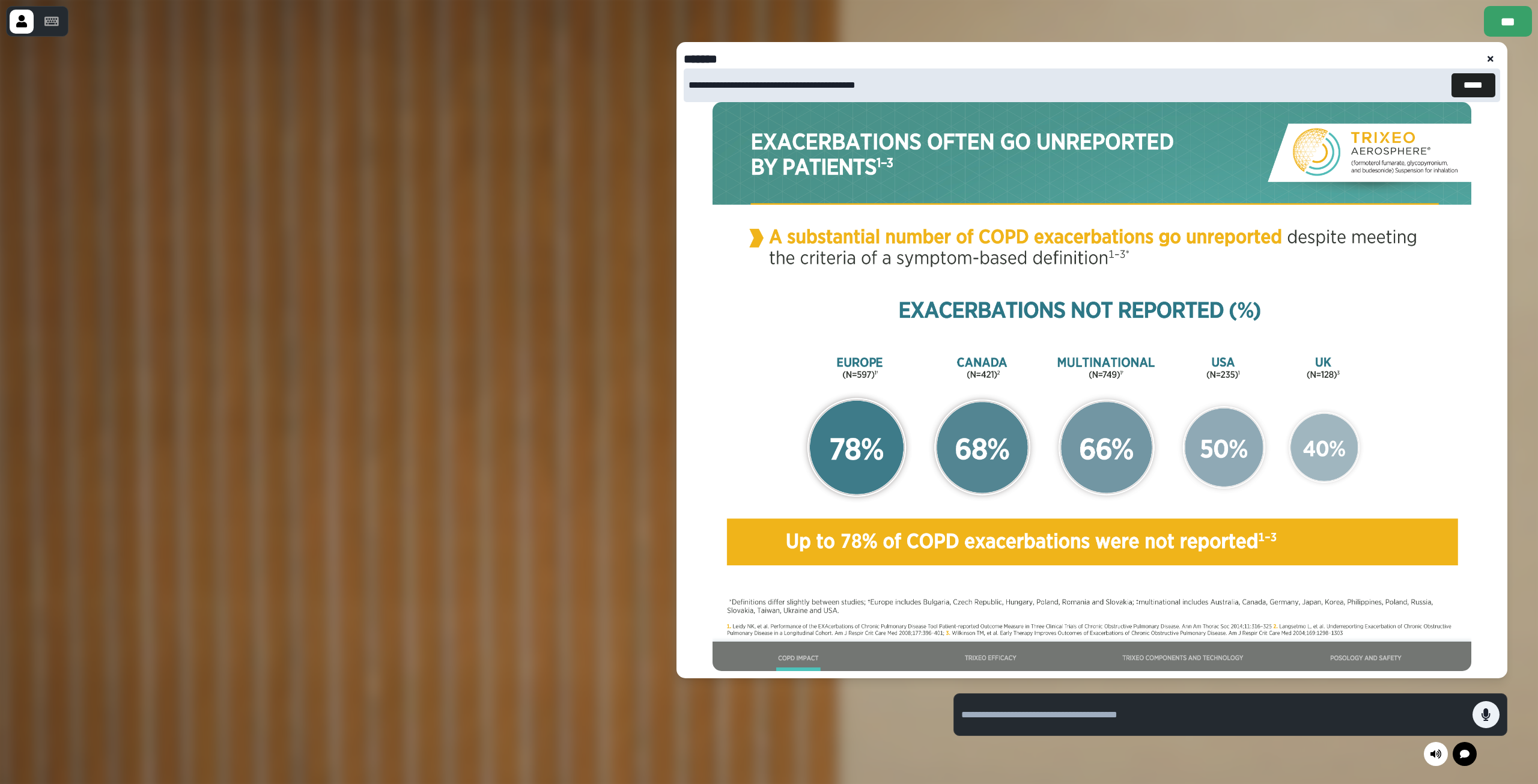 click 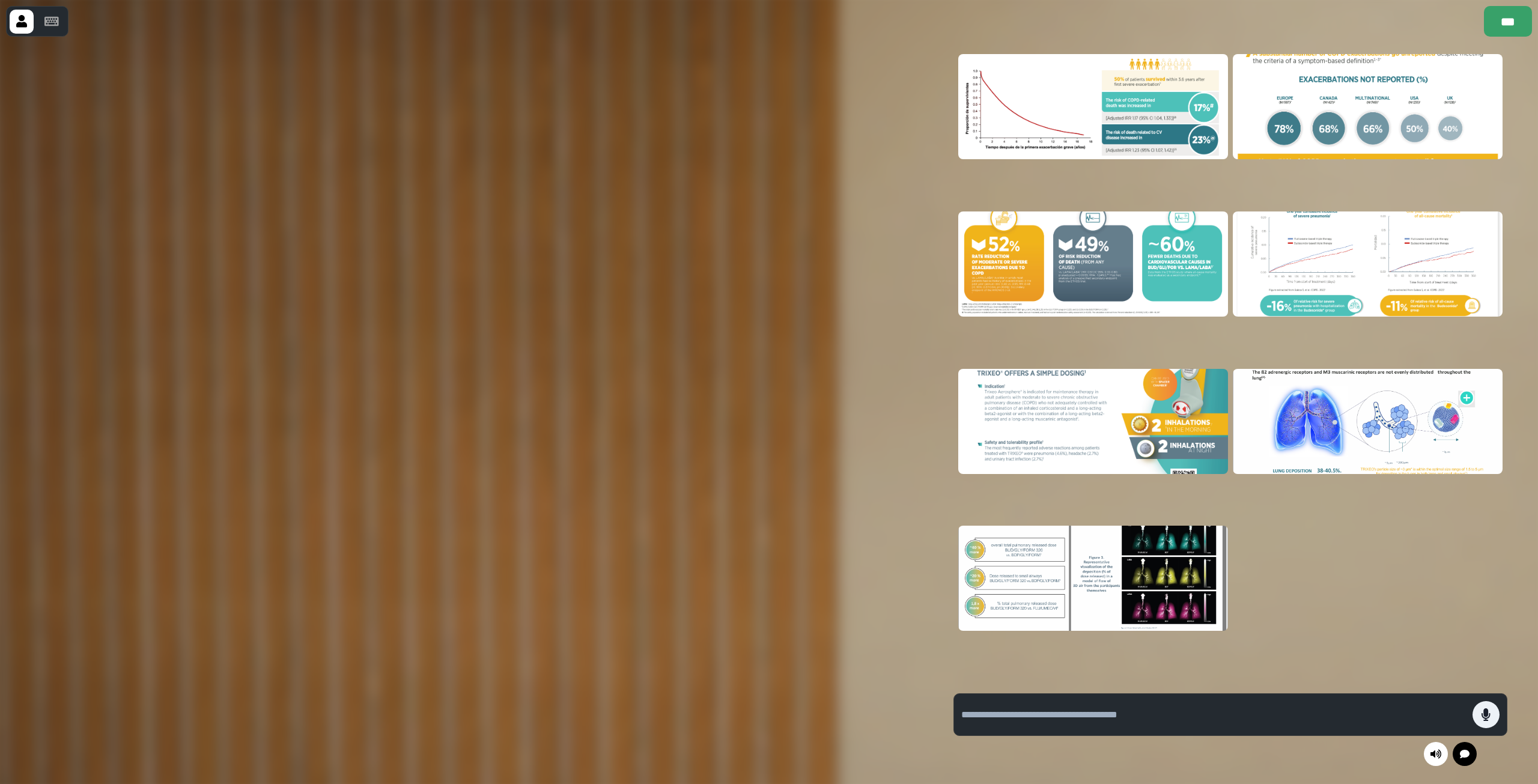 click at bounding box center [1367, 106] 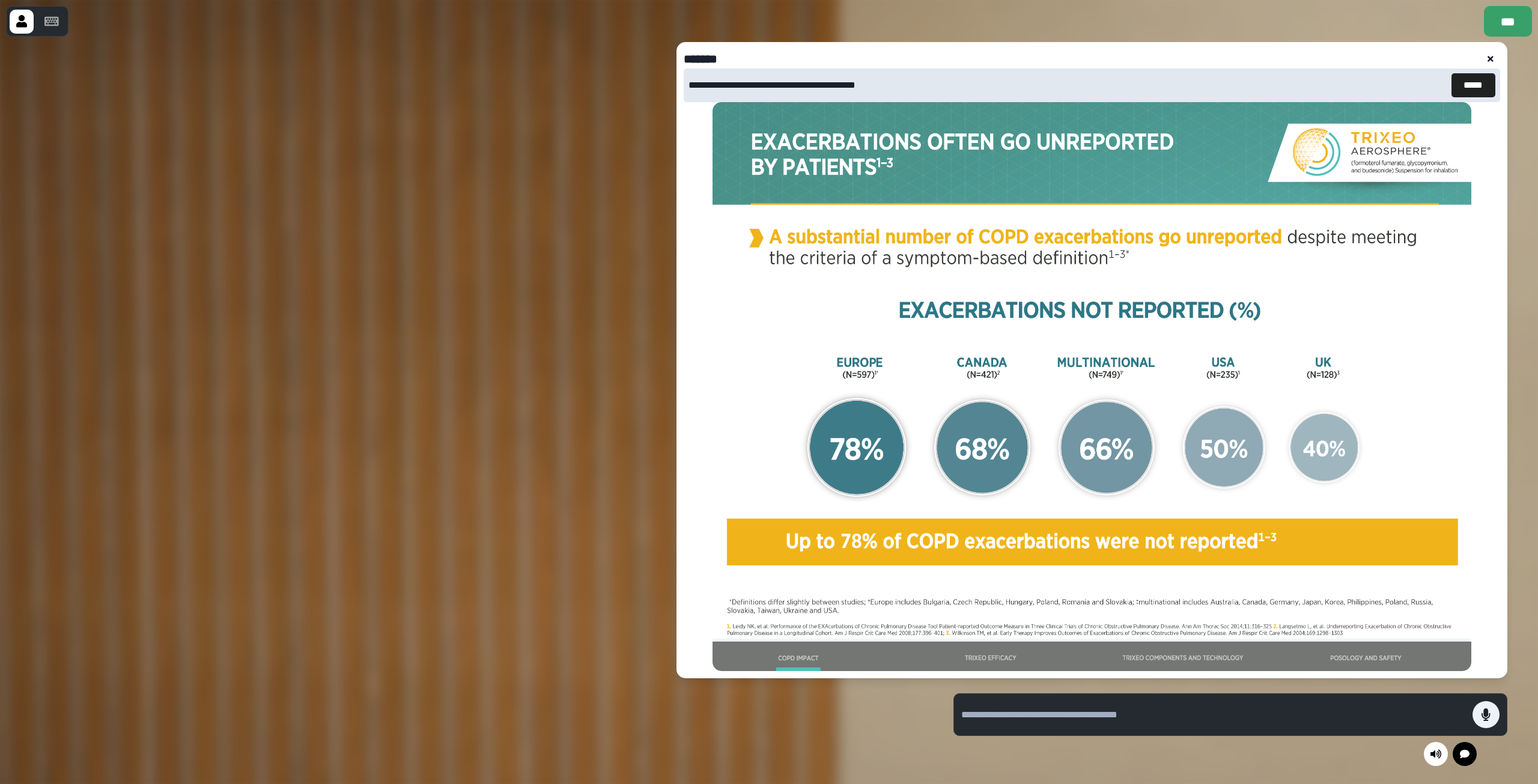 click 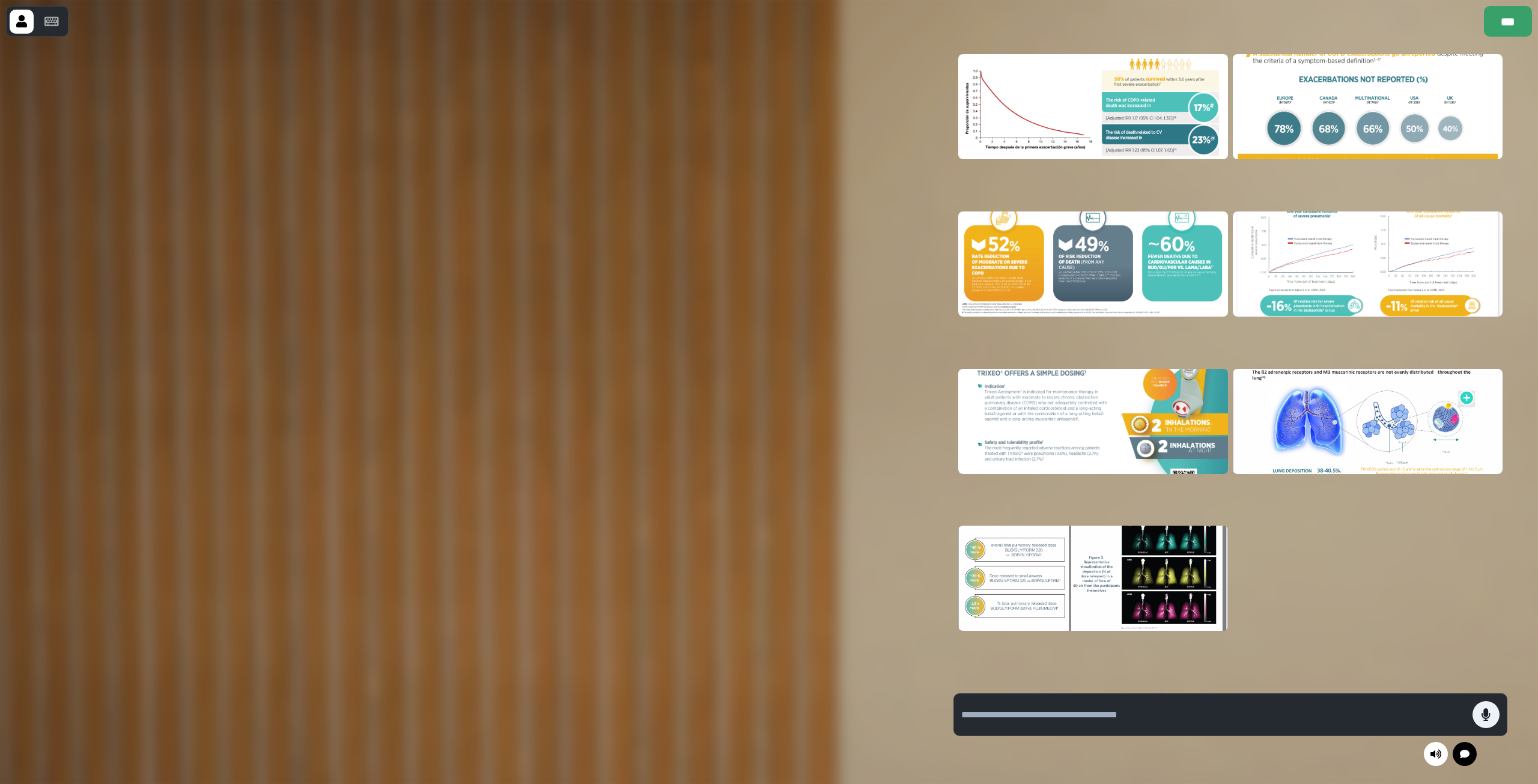 click at bounding box center [1367, 106] 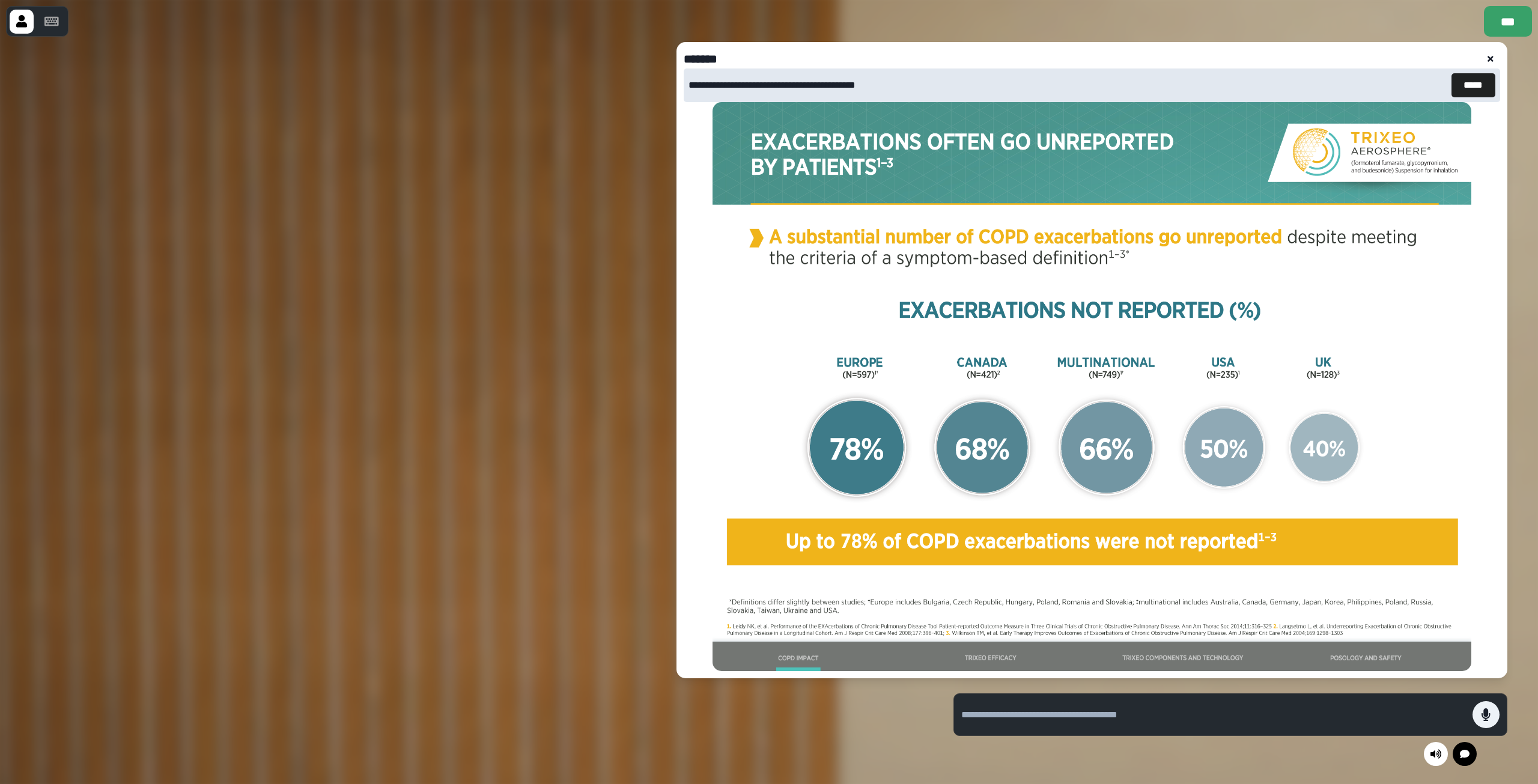 click 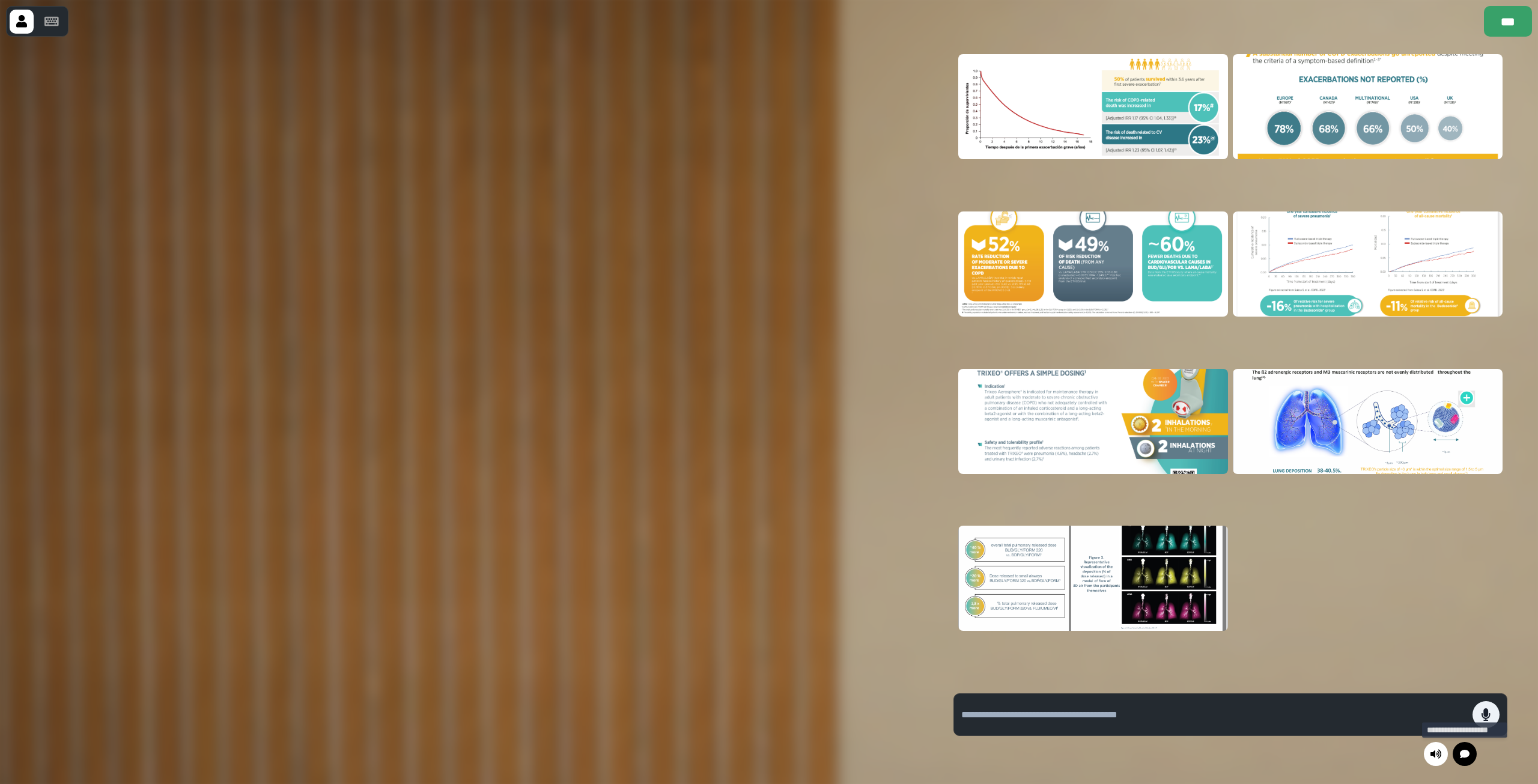 click at bounding box center [1465, 754] 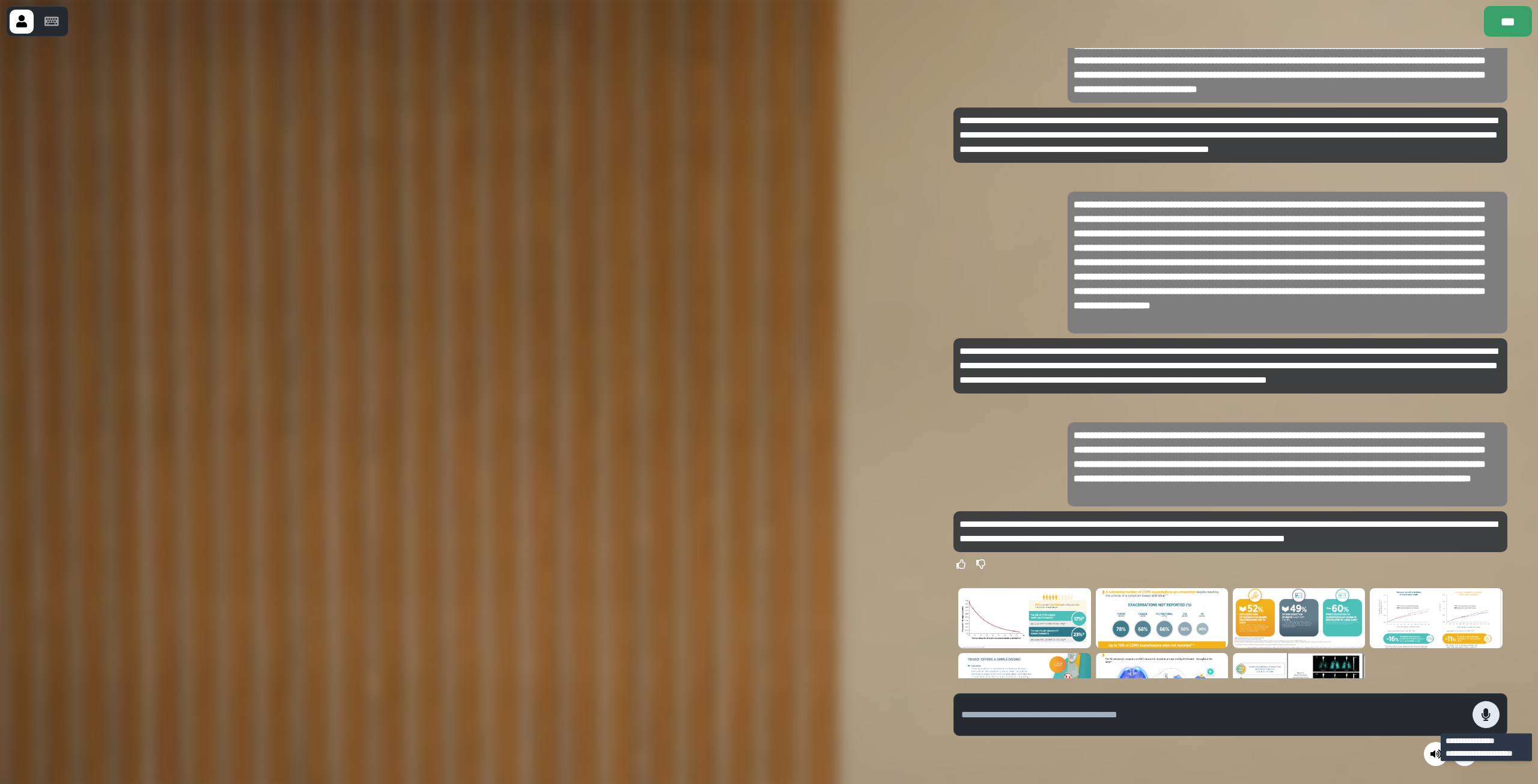 click at bounding box center (1486, 714) 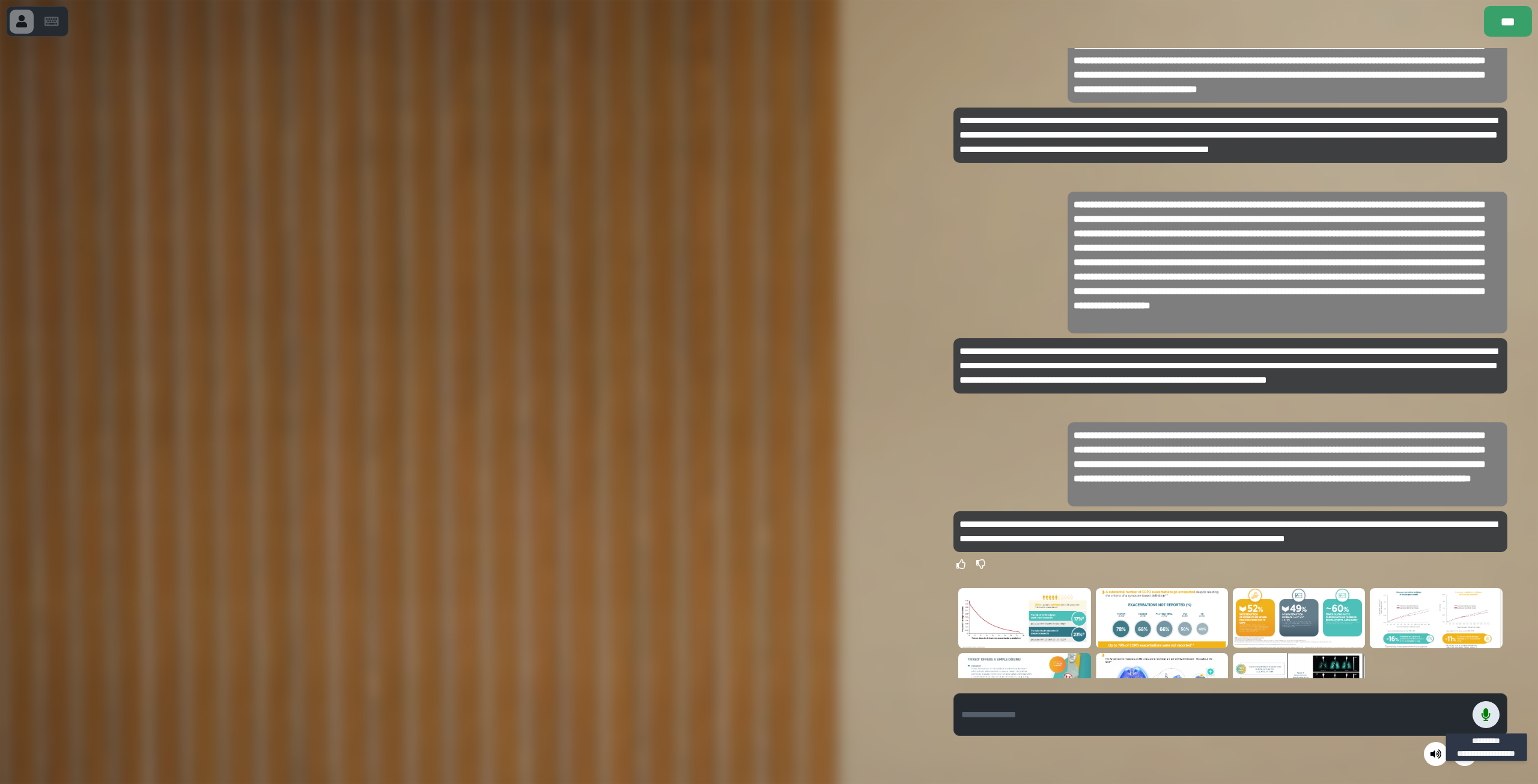 click at bounding box center (1486, 714) 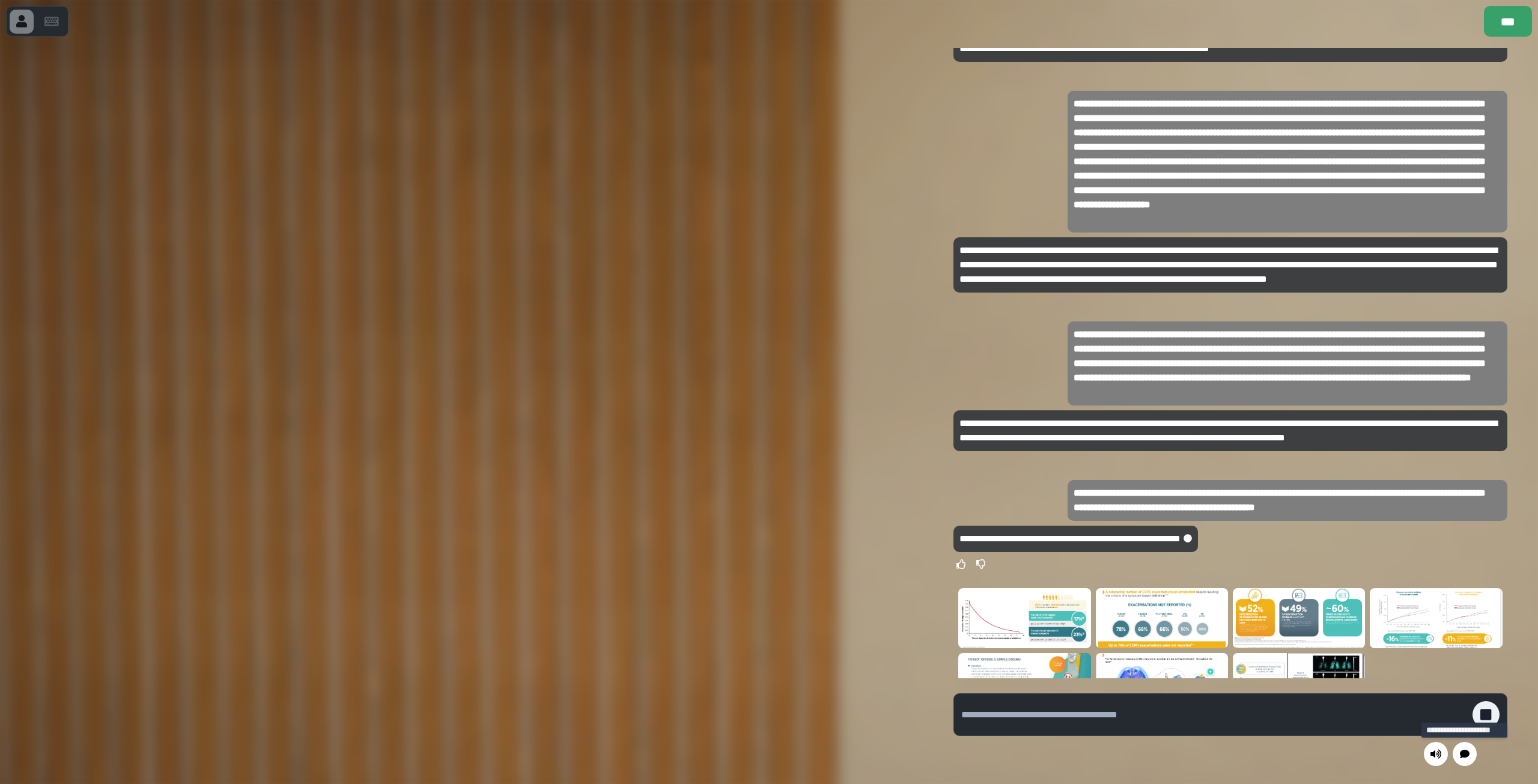 click 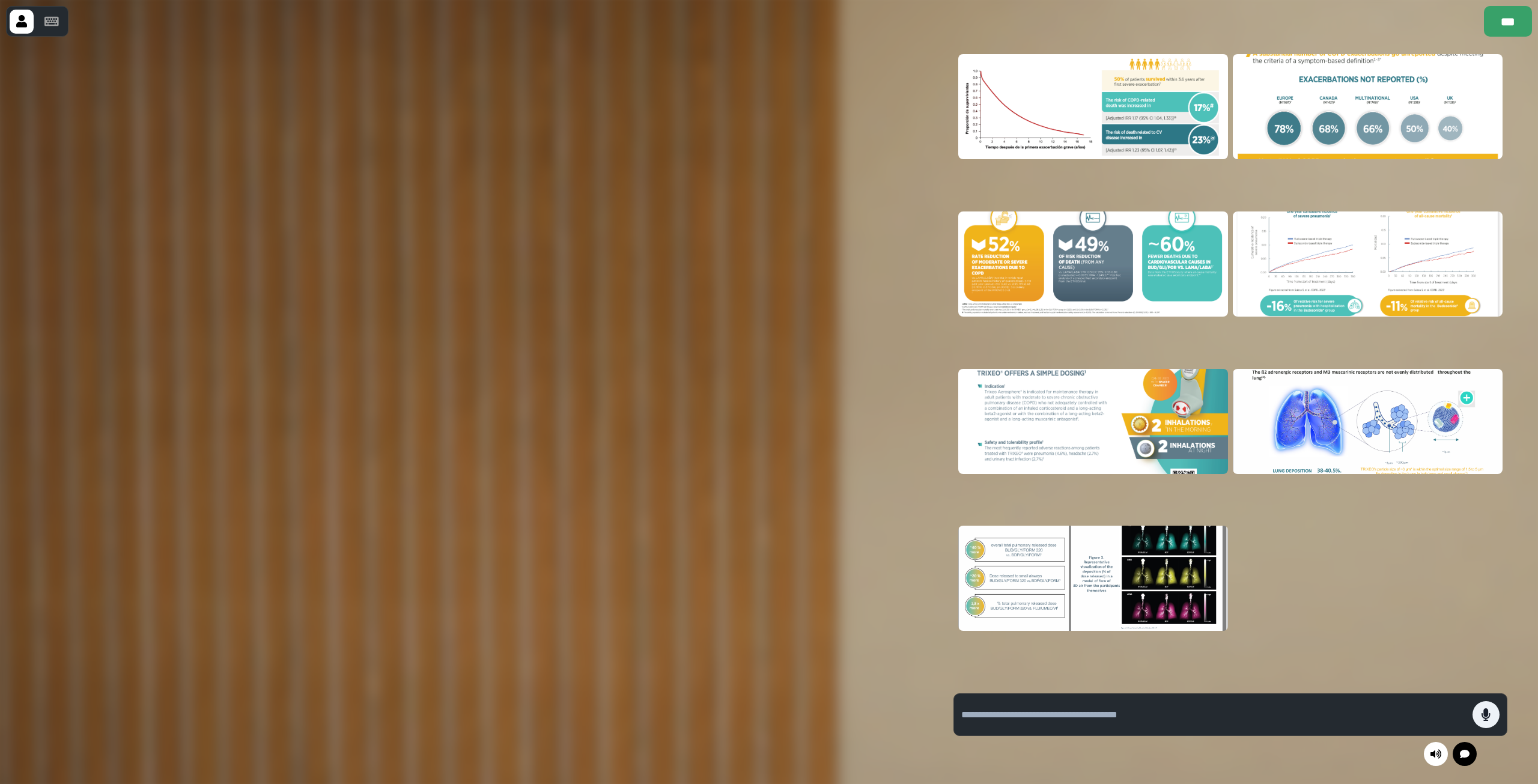 click at bounding box center [1367, 264] 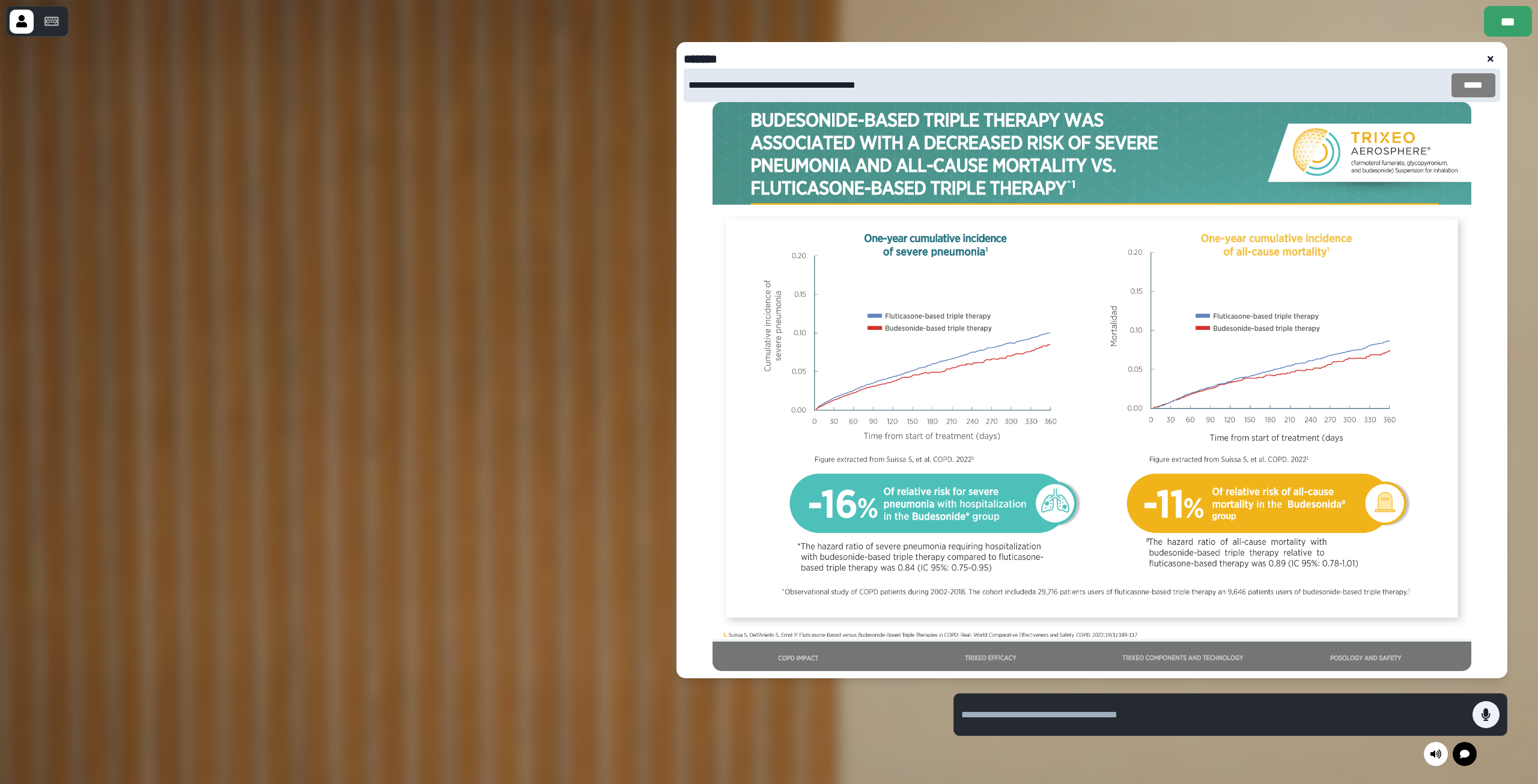 click on "*****" at bounding box center [1473, 85] 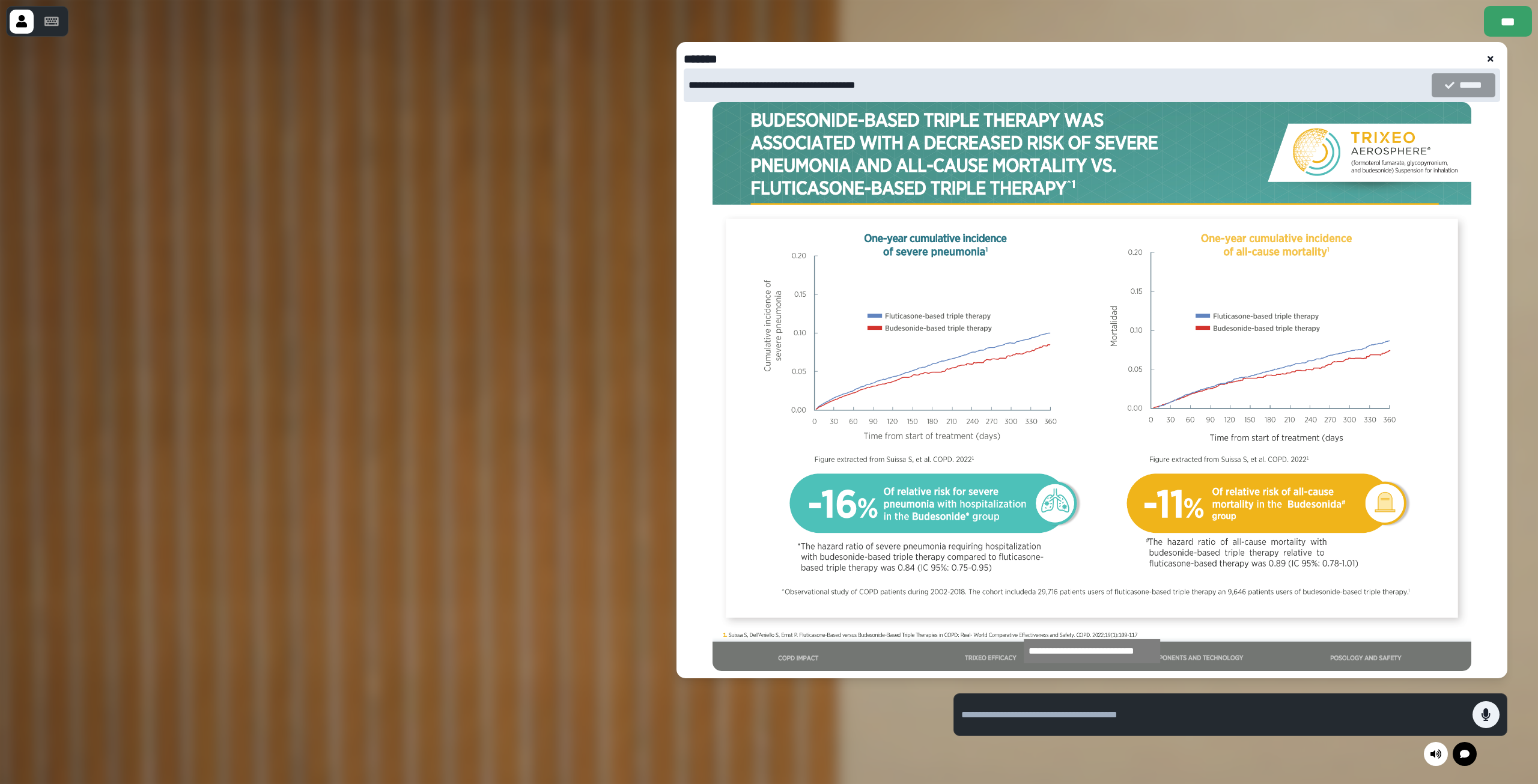 click 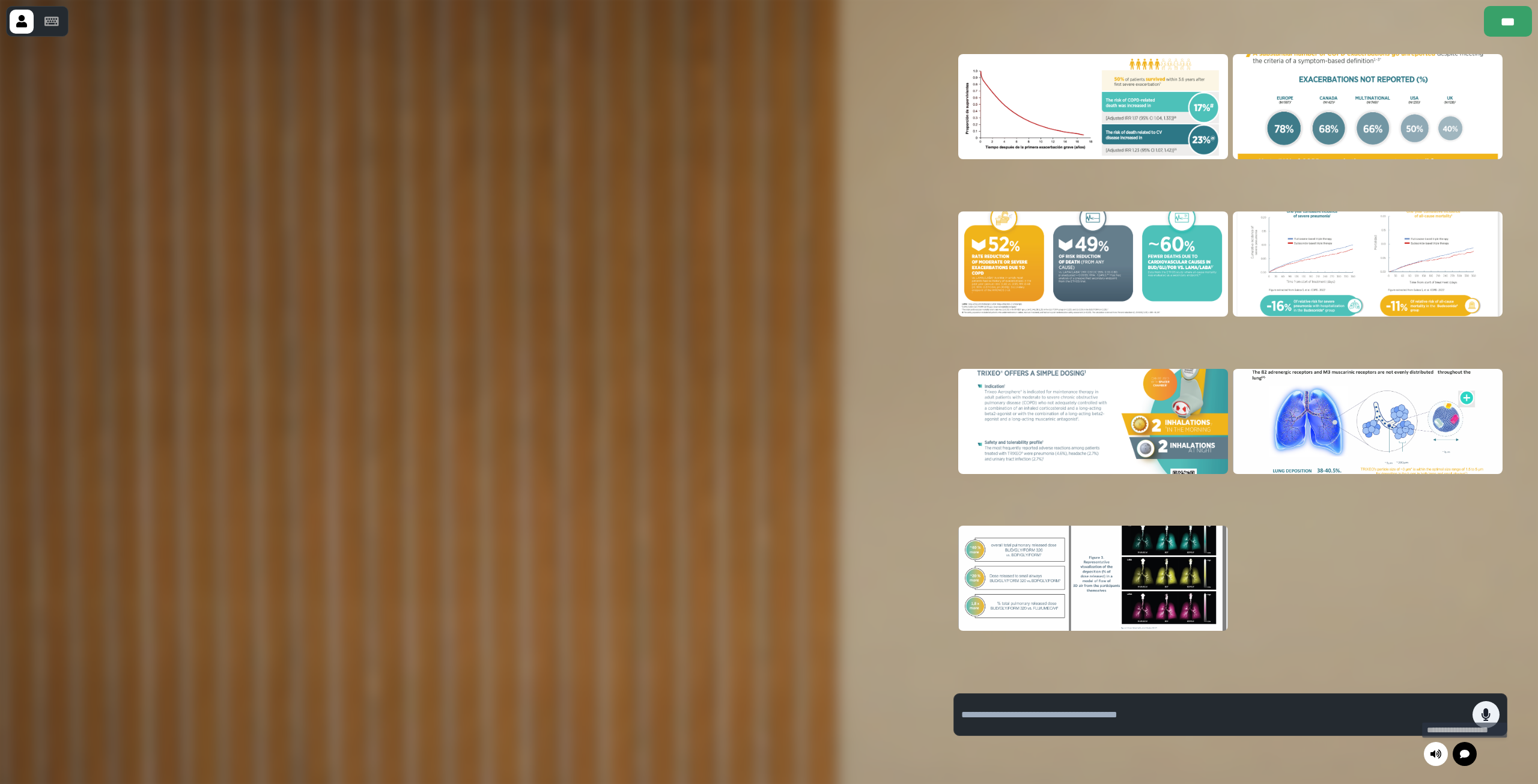 click 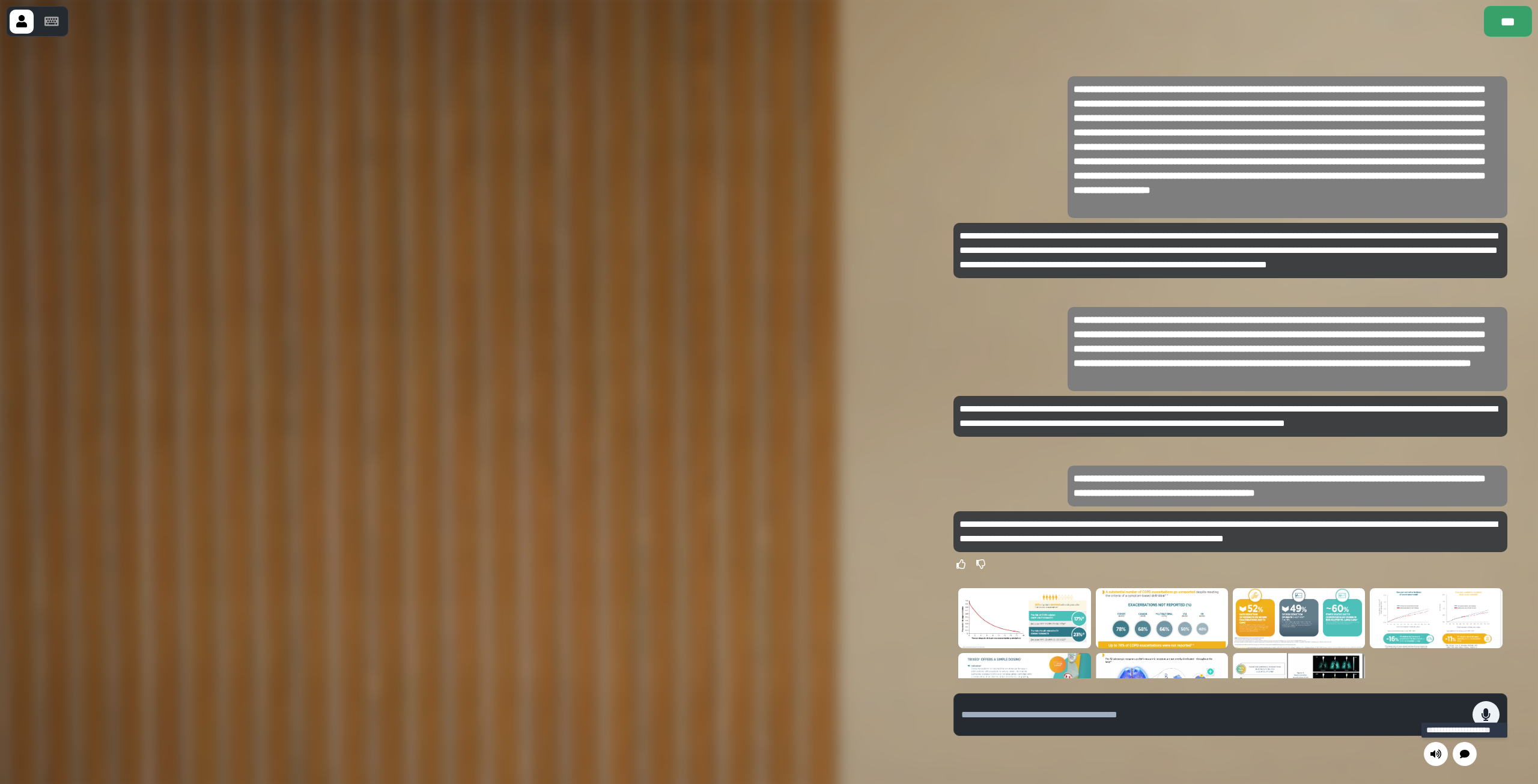 click at bounding box center [1465, 754] 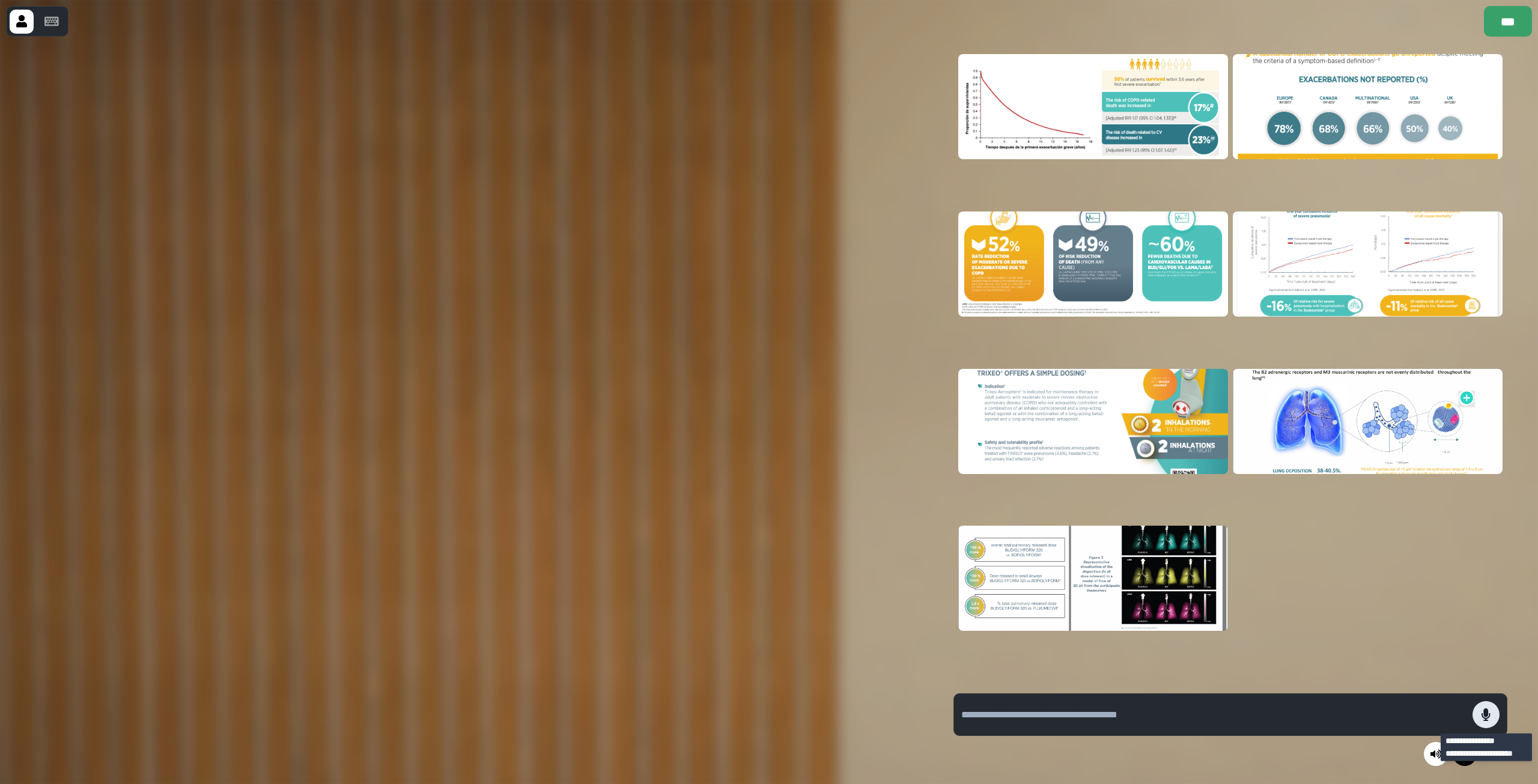 click 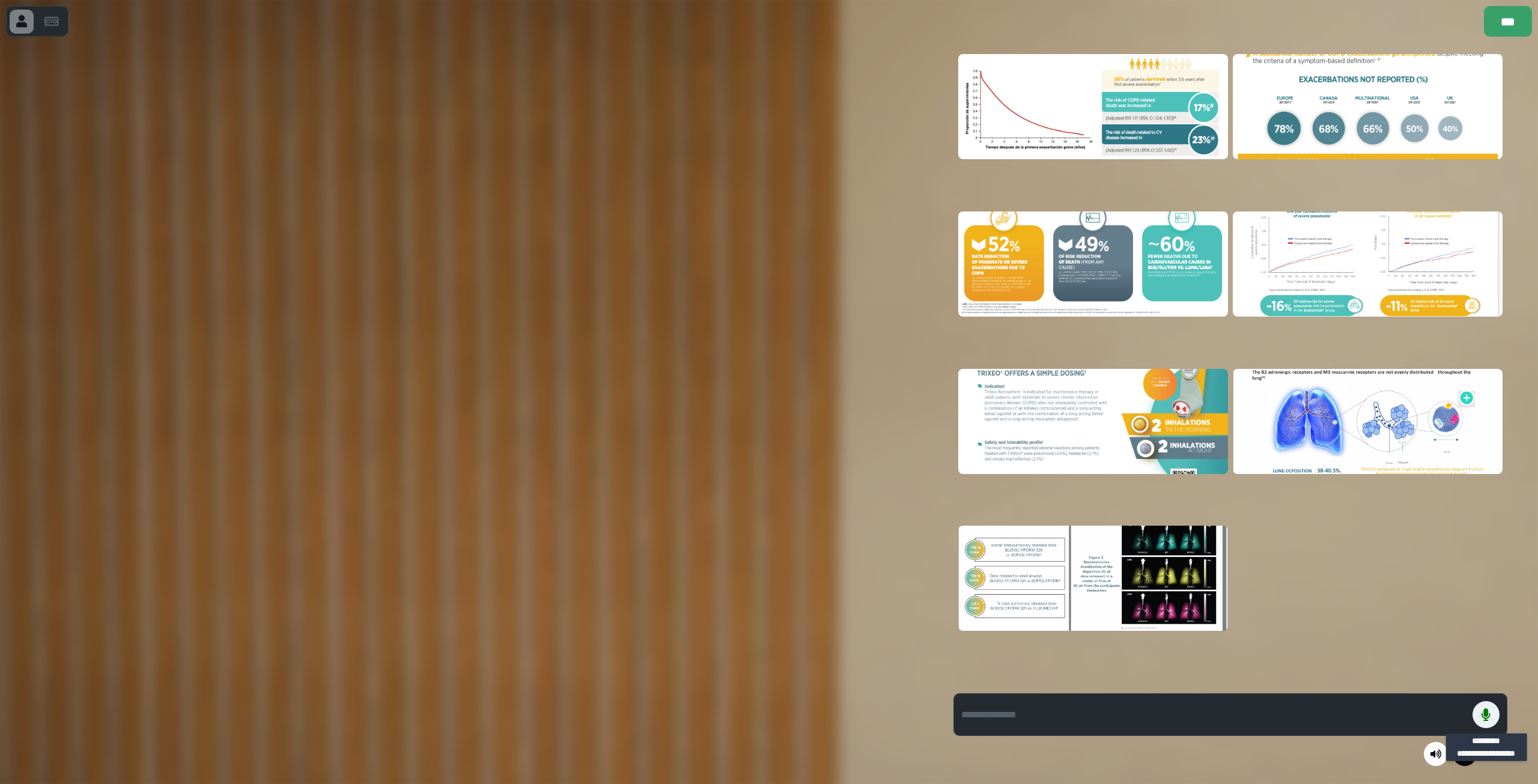 click at bounding box center [1367, 264] 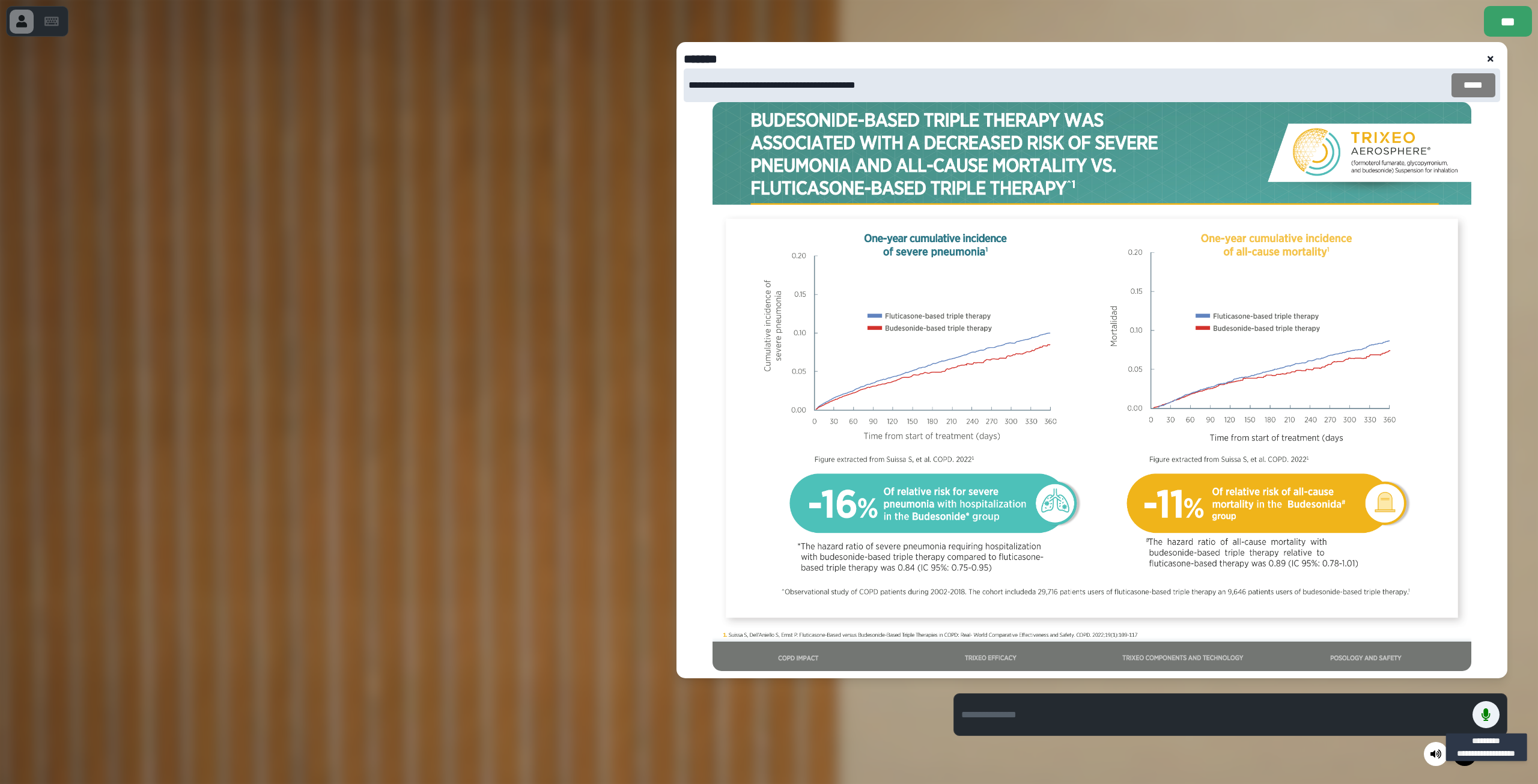 click on "*****" at bounding box center (1473, 85) 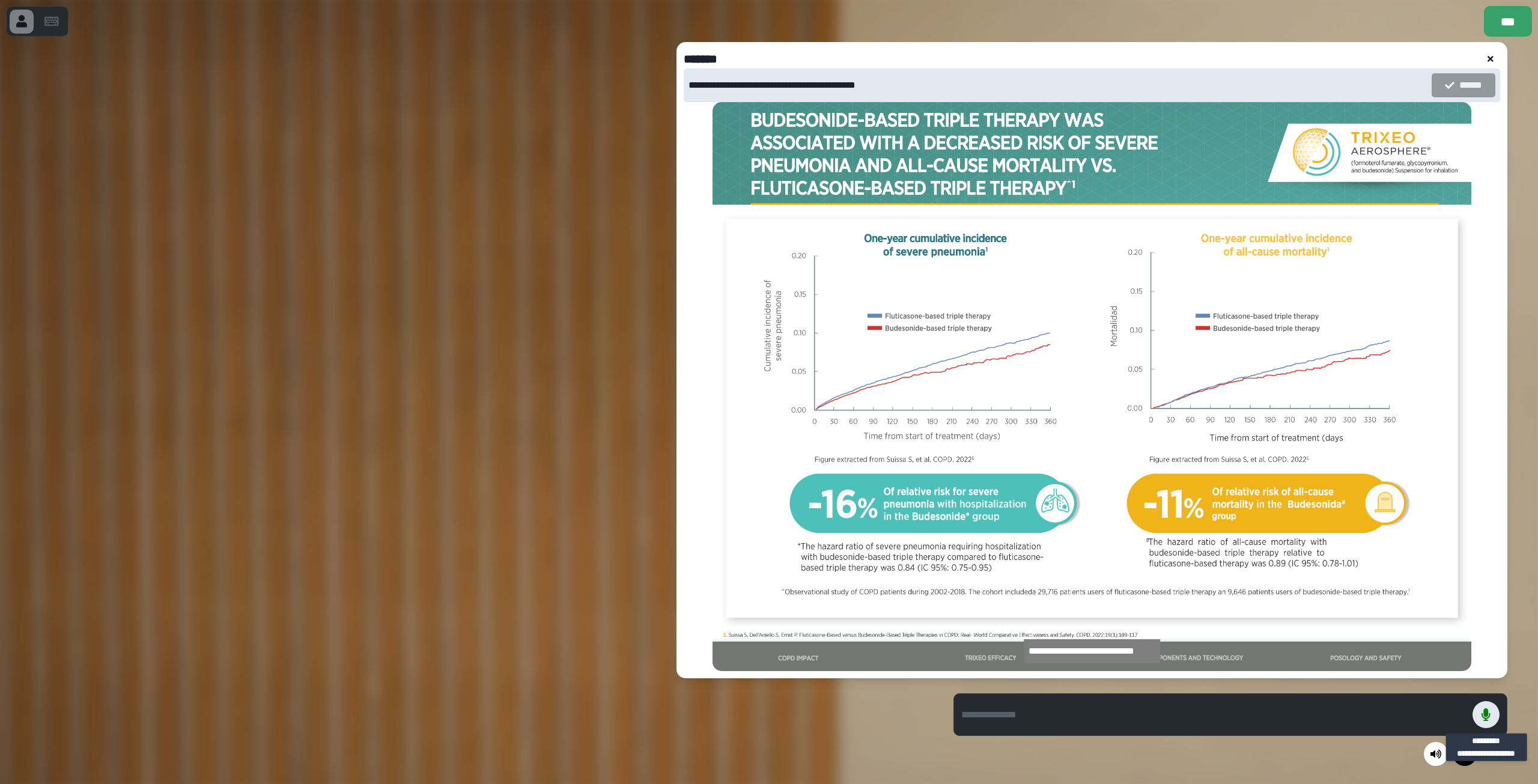 click 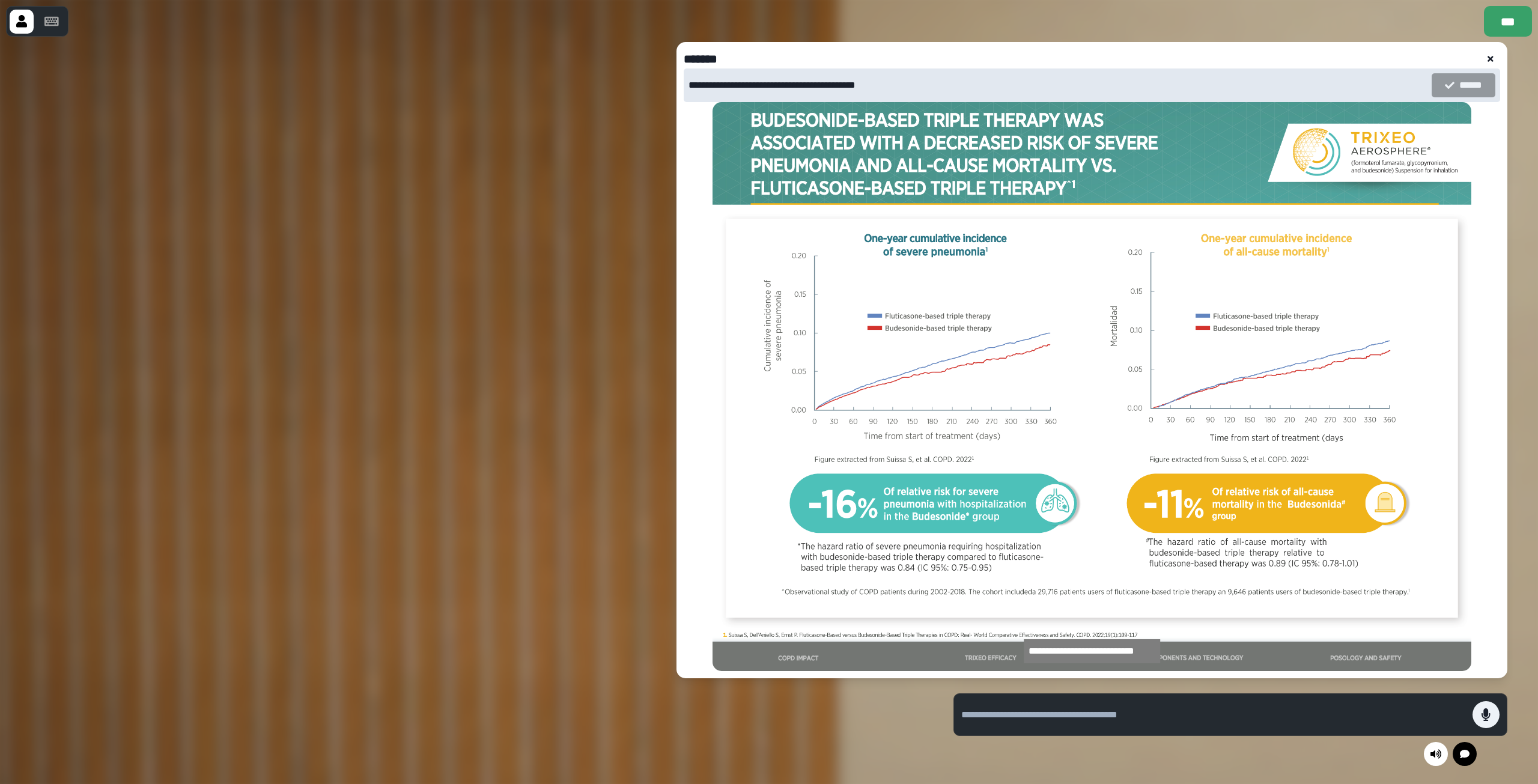 click 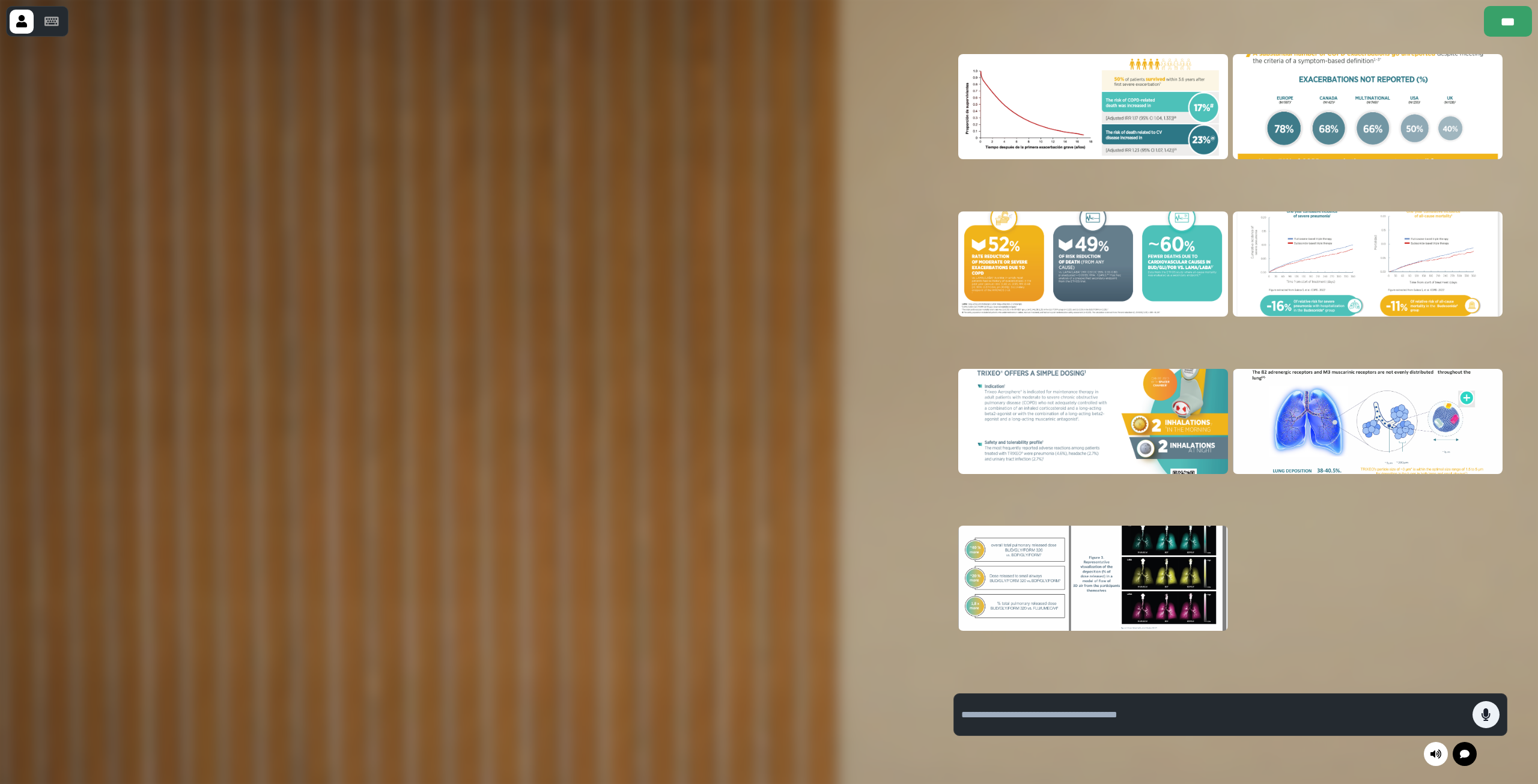 click at bounding box center [1367, 106] 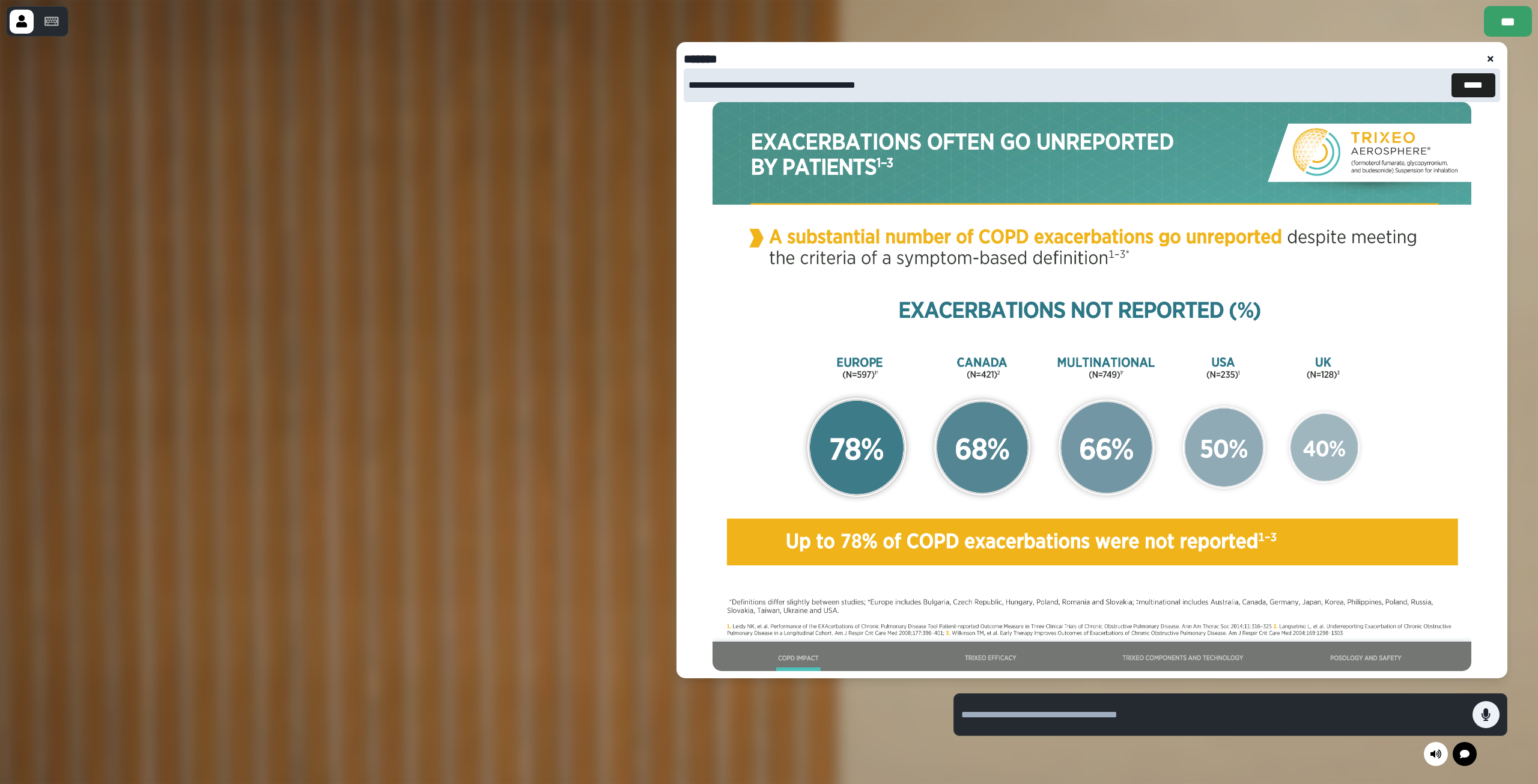 click 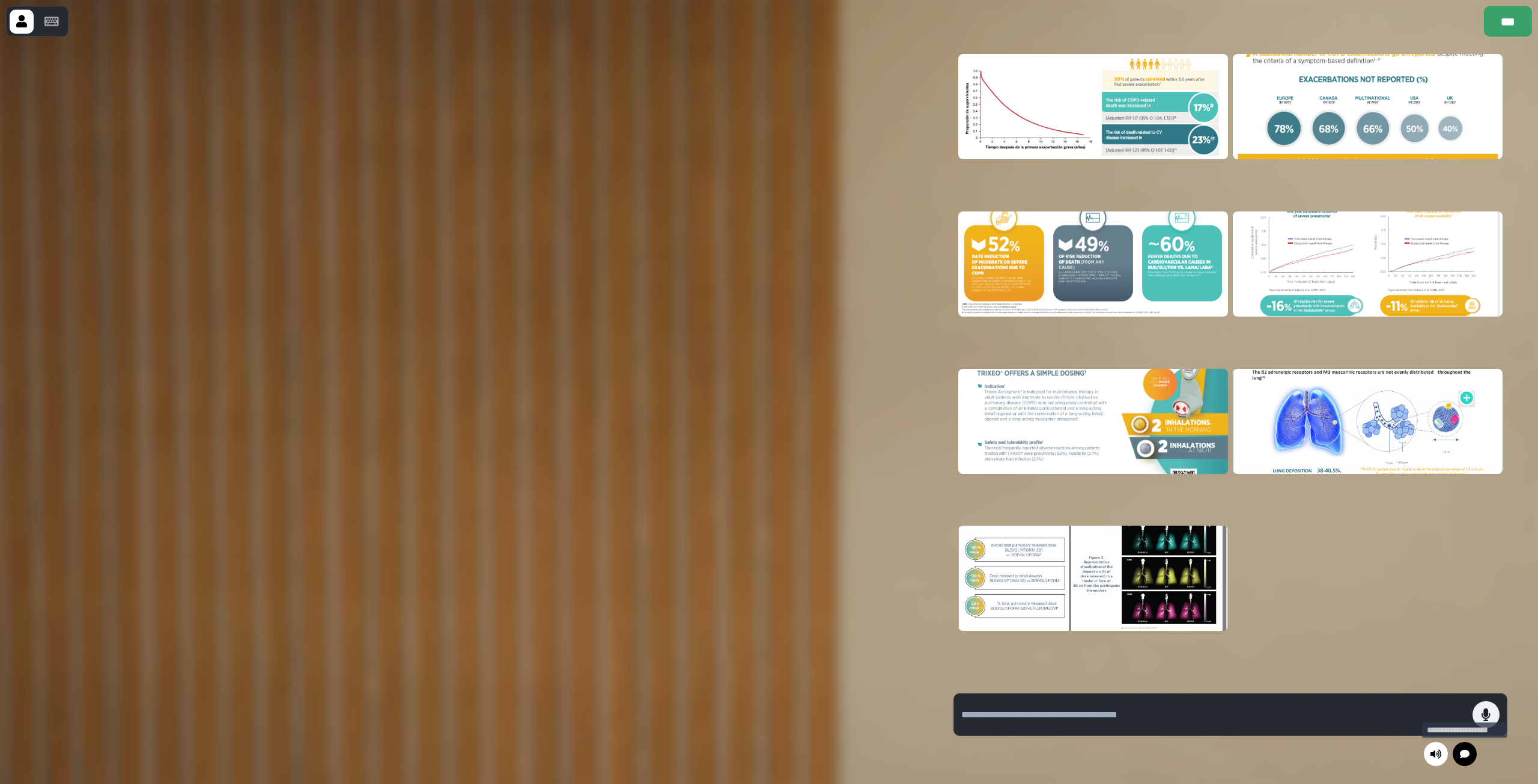 click 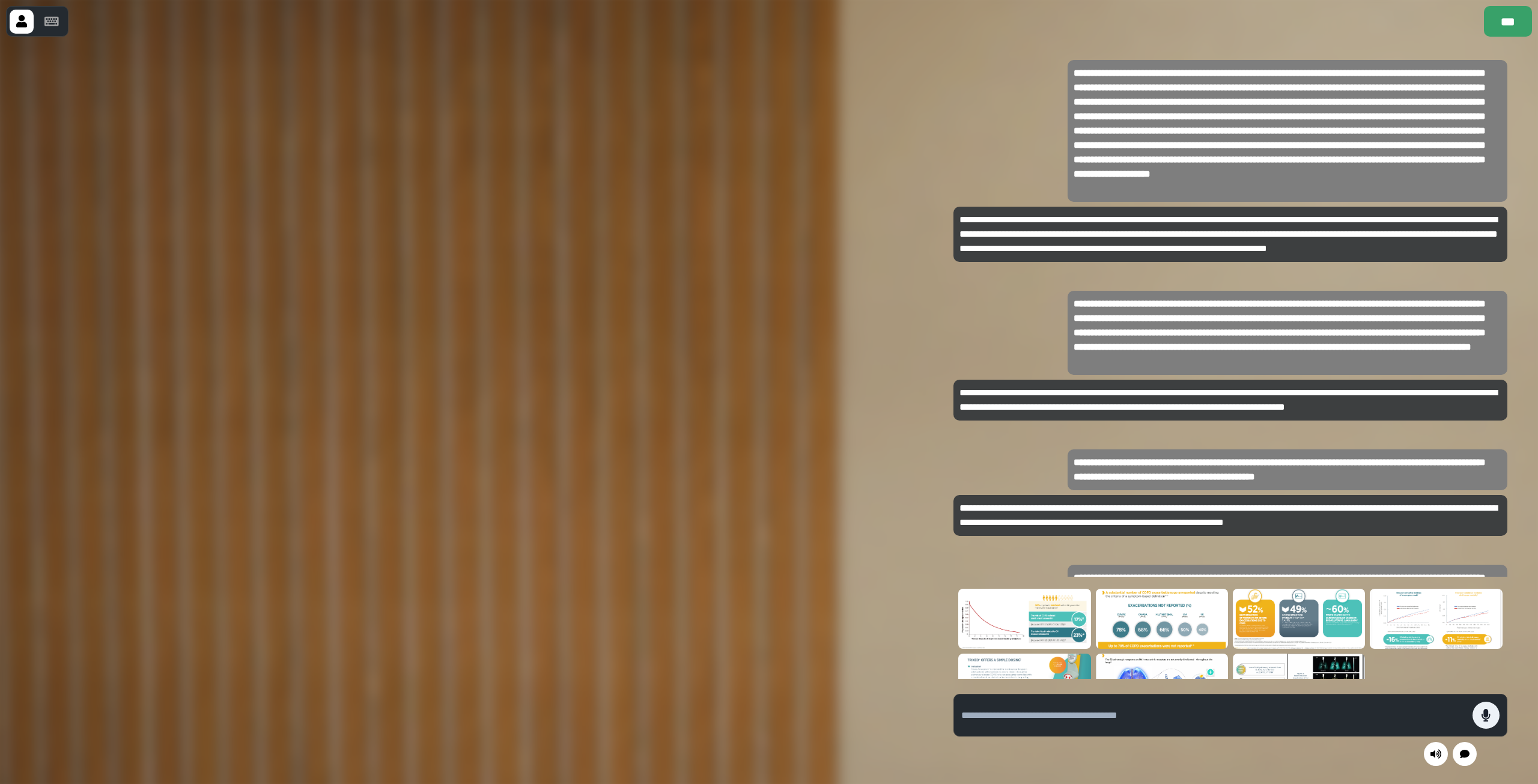 scroll, scrollTop: 0, scrollLeft: 0, axis: both 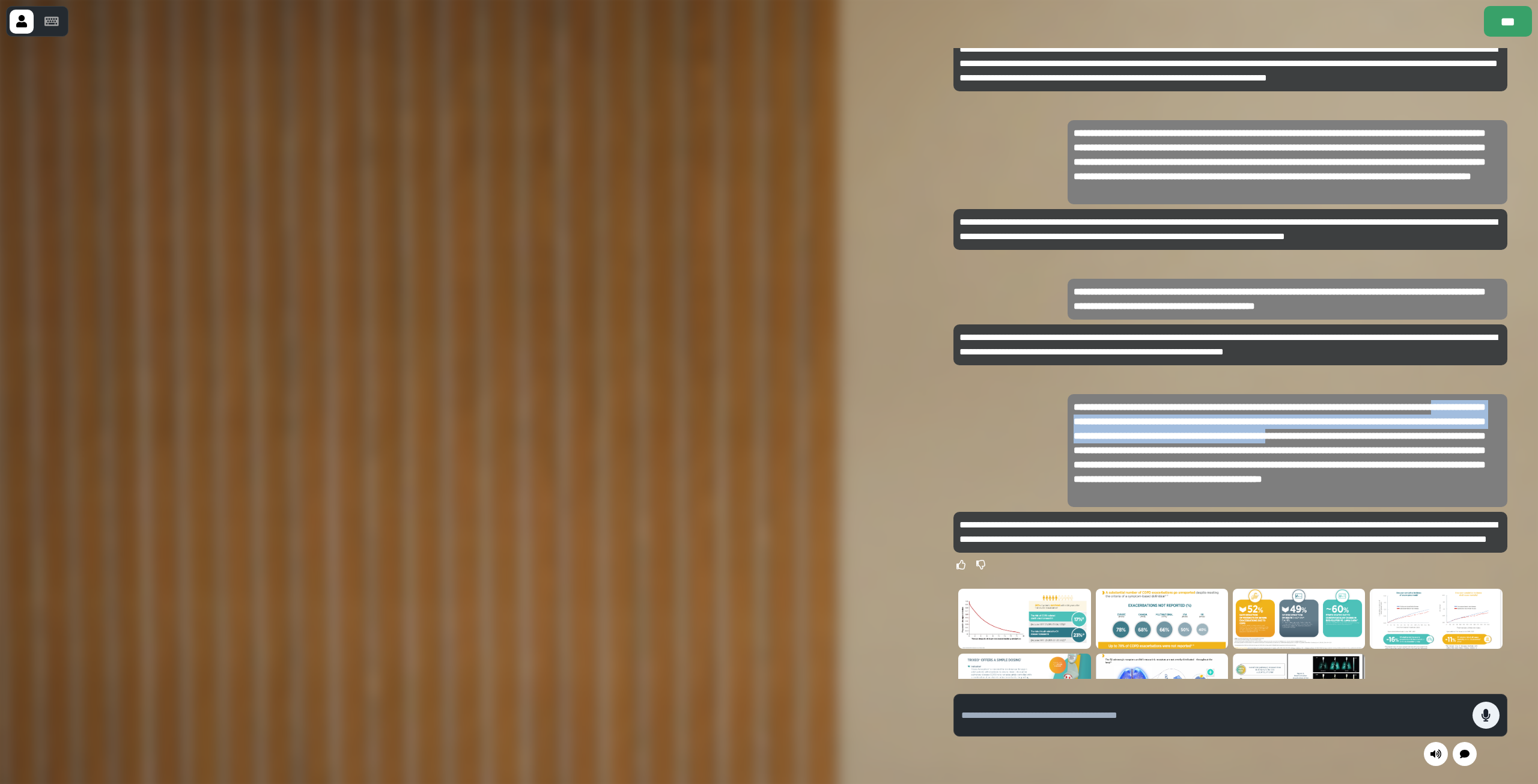 drag, startPoint x: 1532, startPoint y: 395, endPoint x: 1533, endPoint y: 433, distance: 38.01316 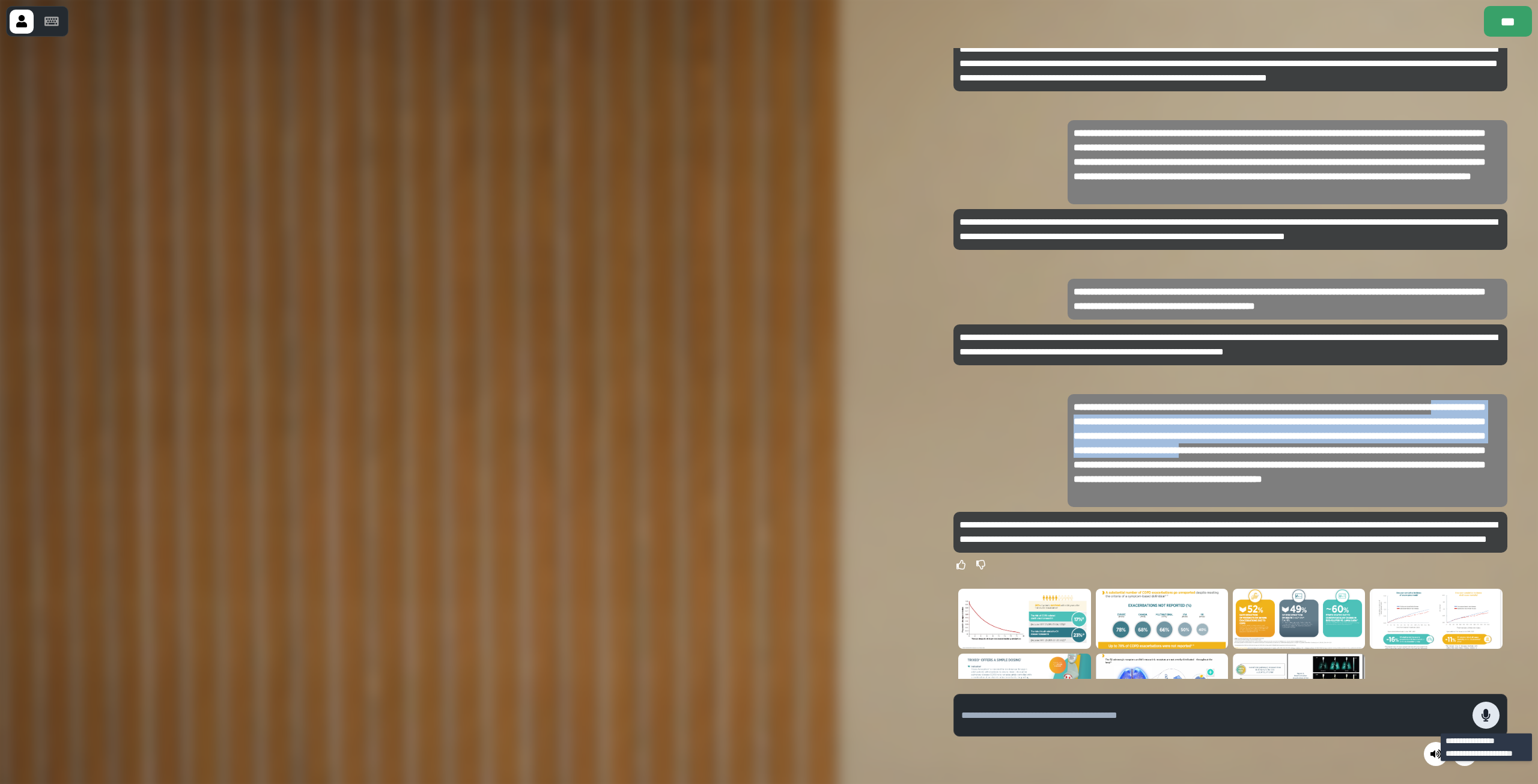 click 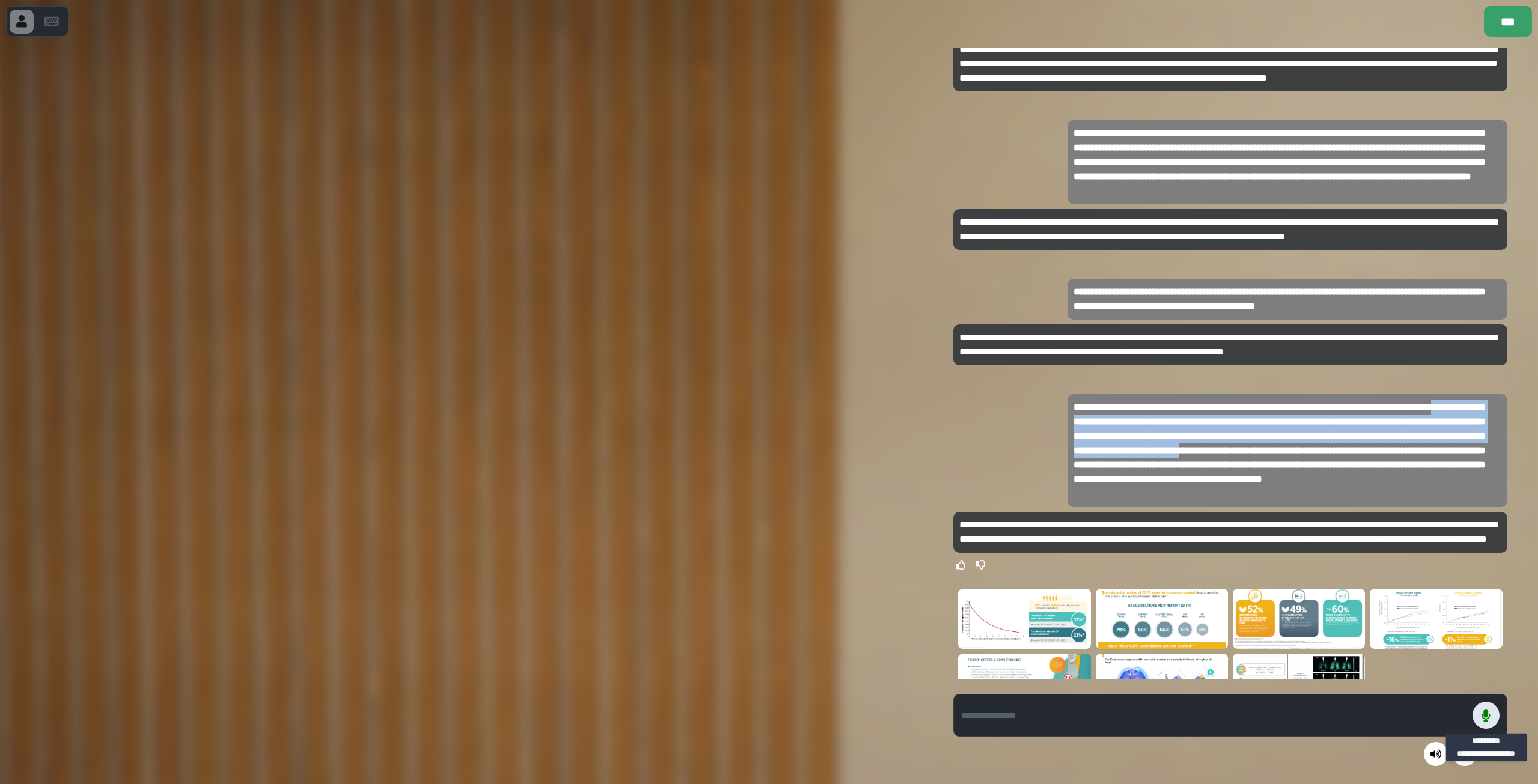 click 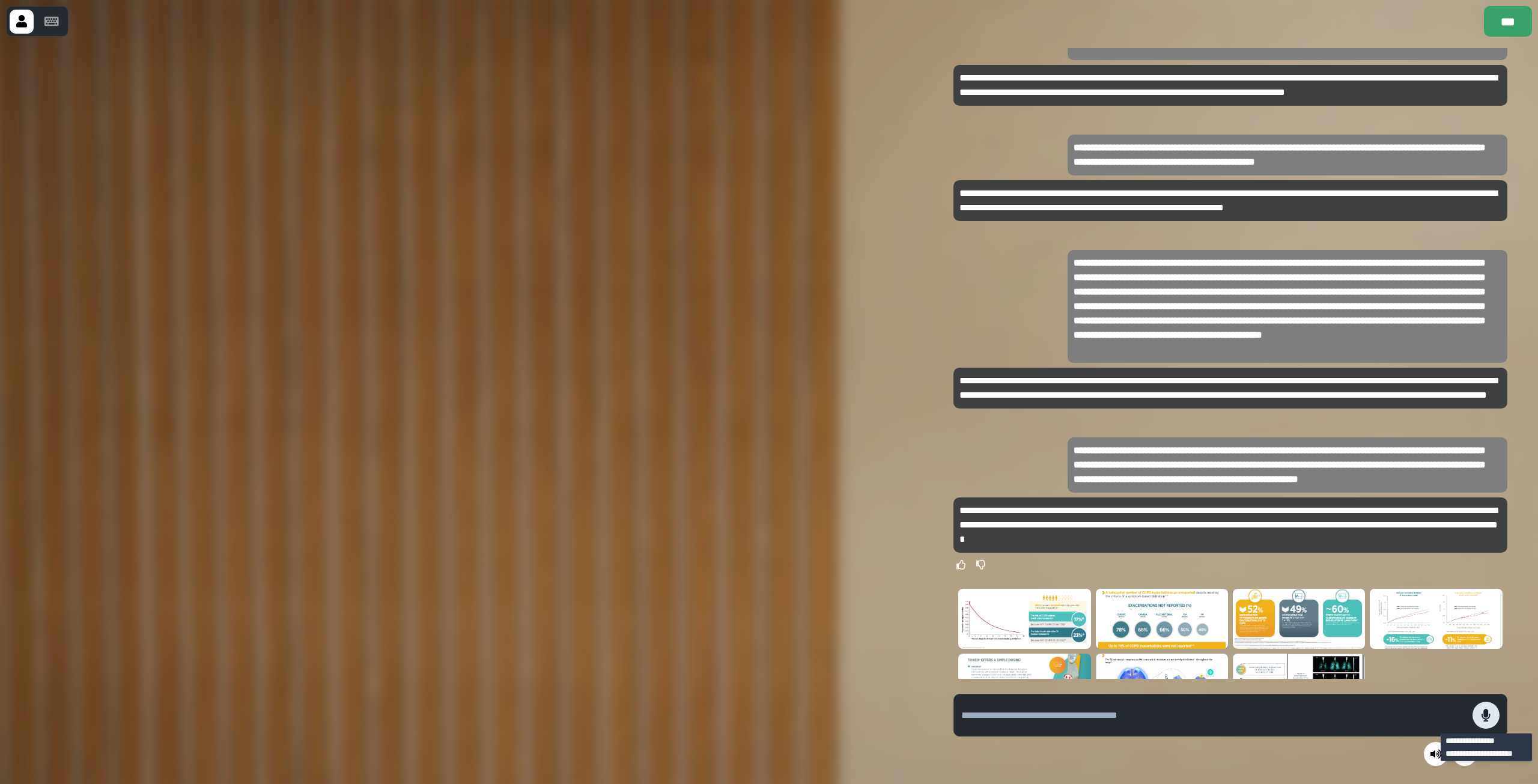 click 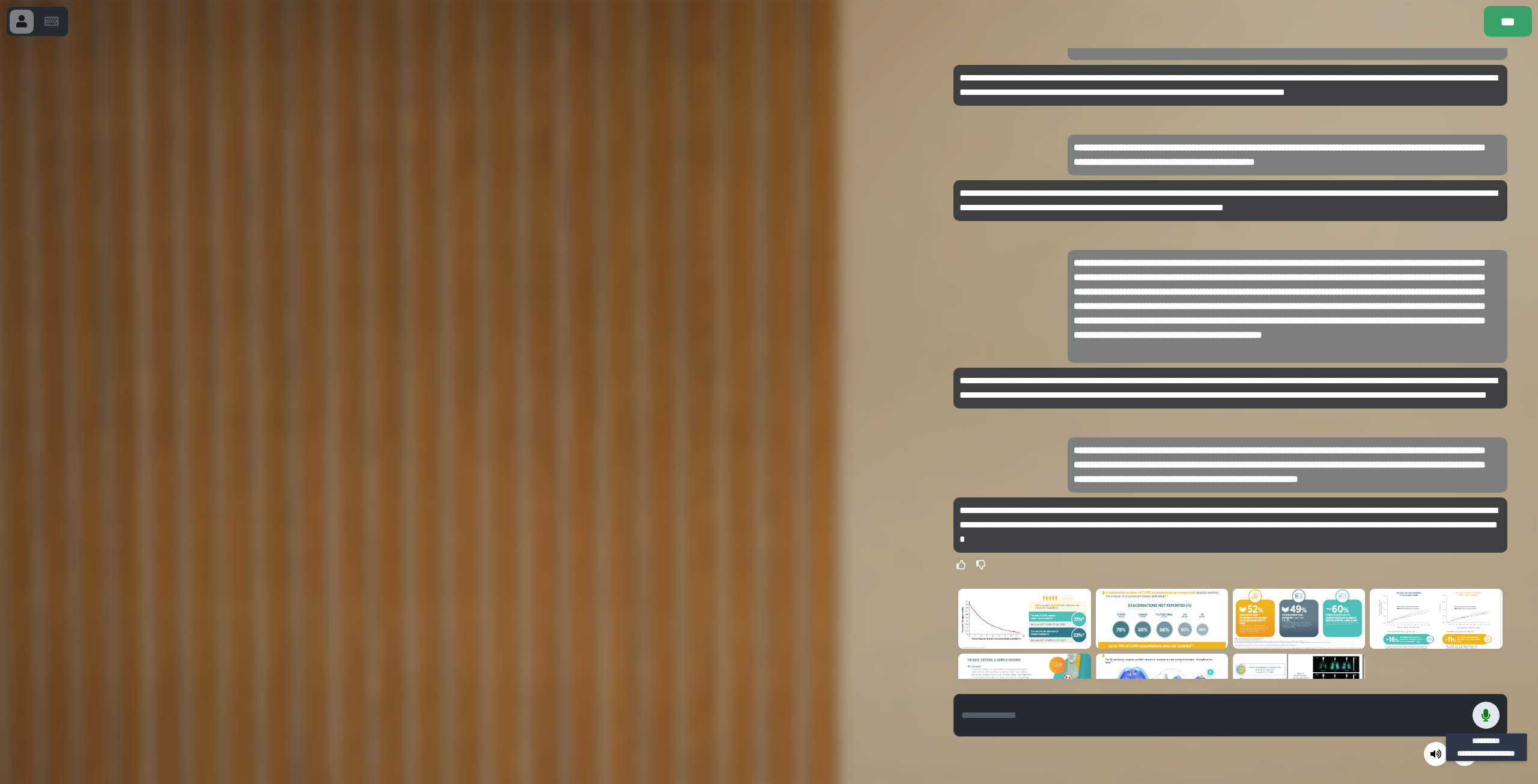 click 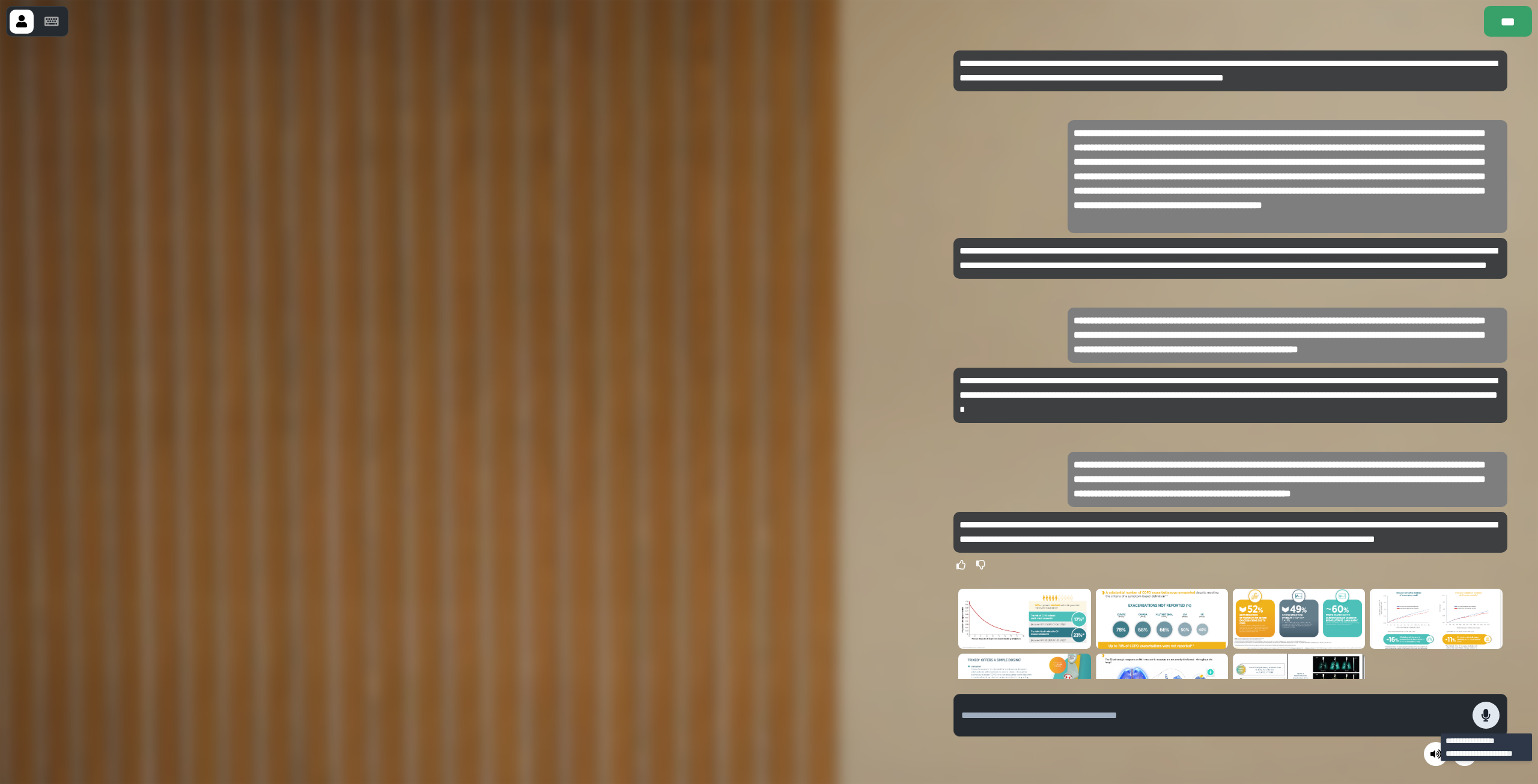 click 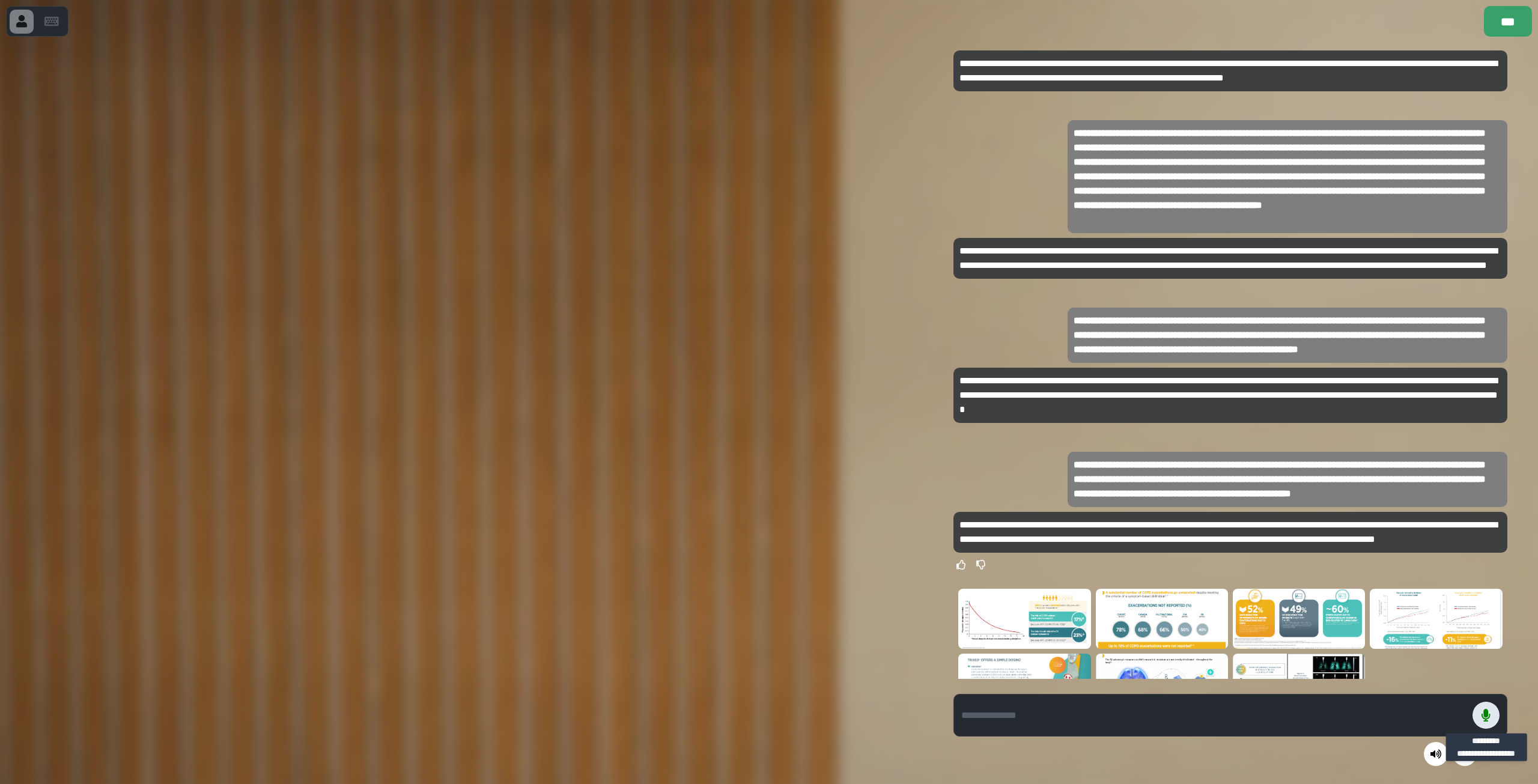 click at bounding box center [1486, 715] 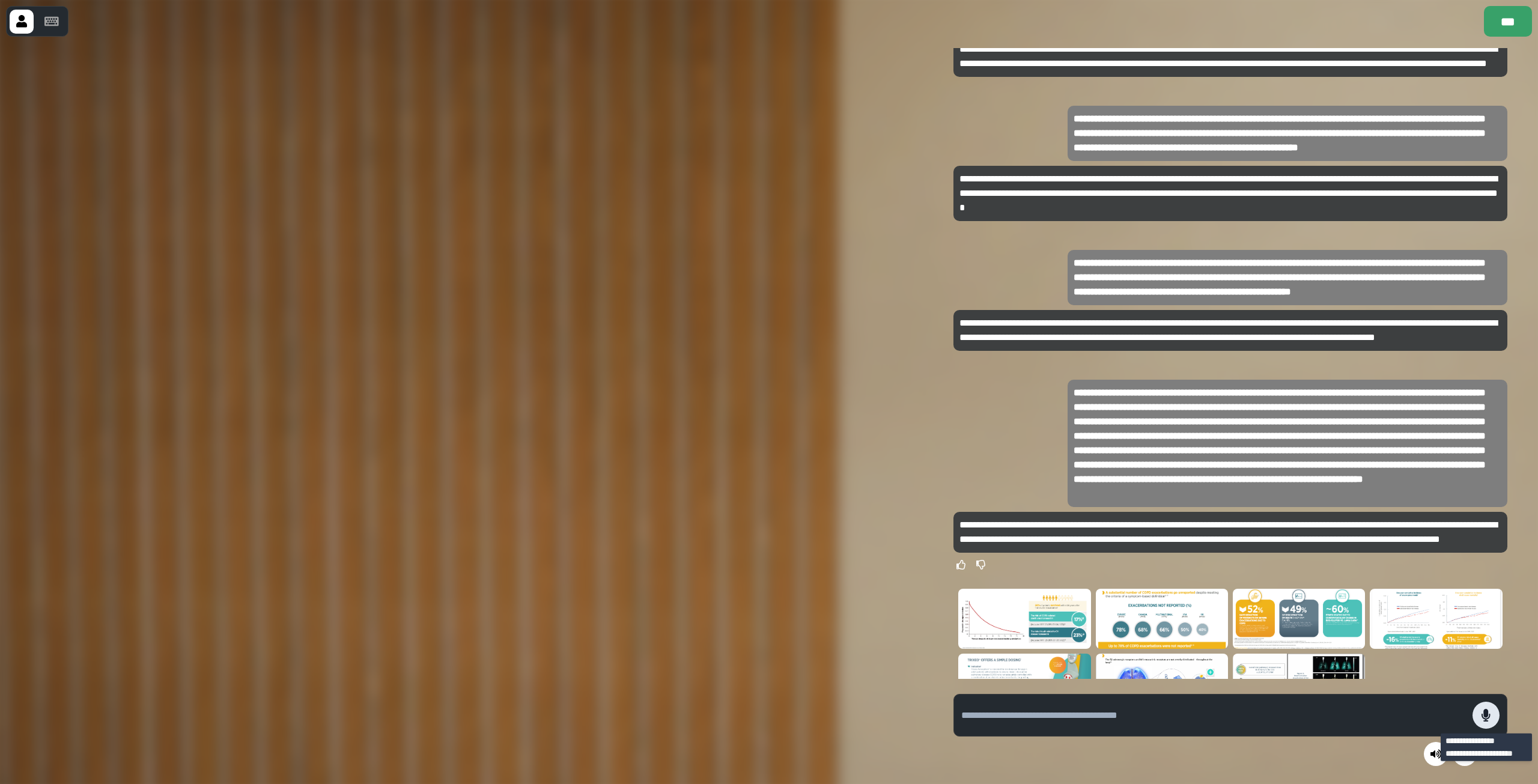 click 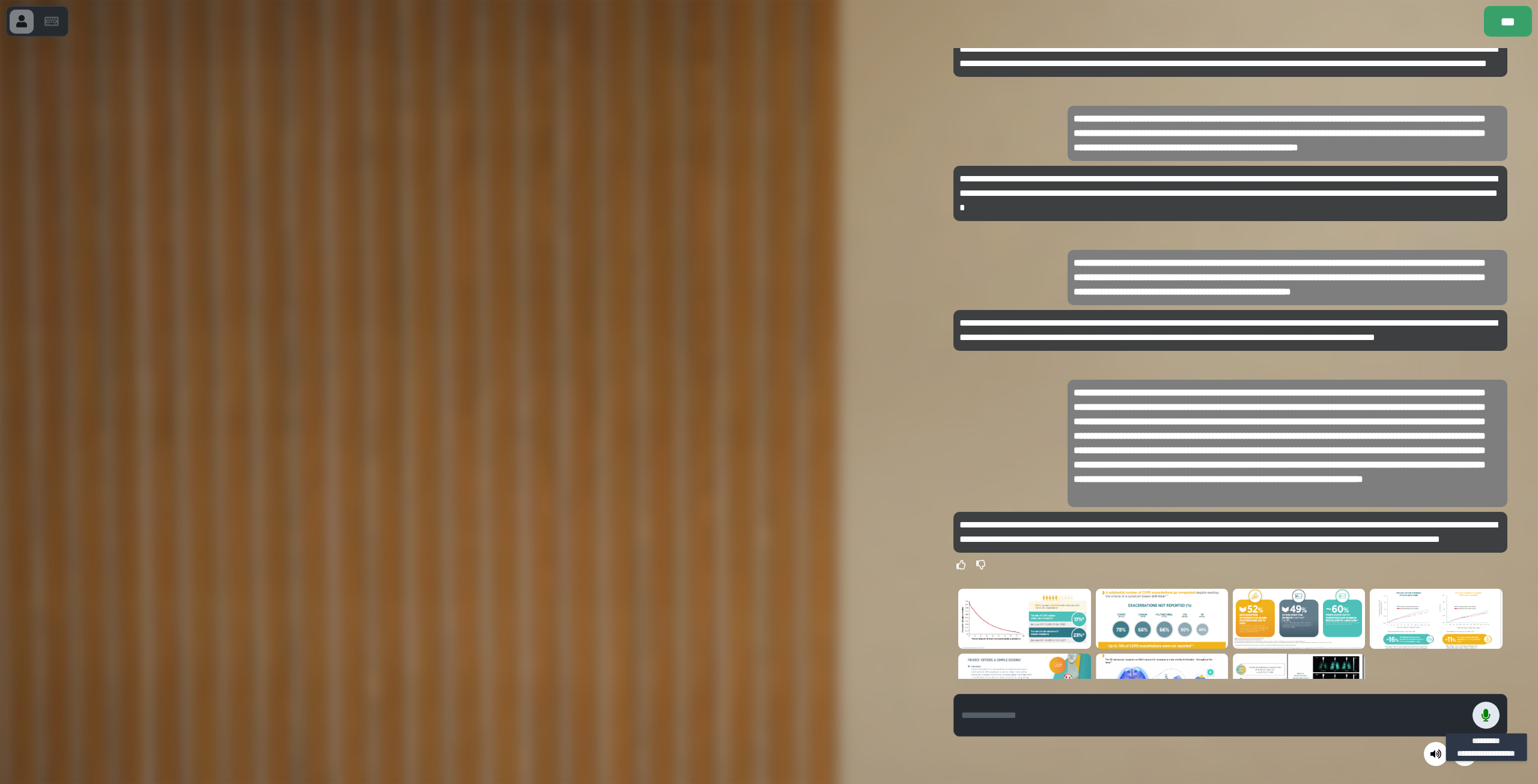 click 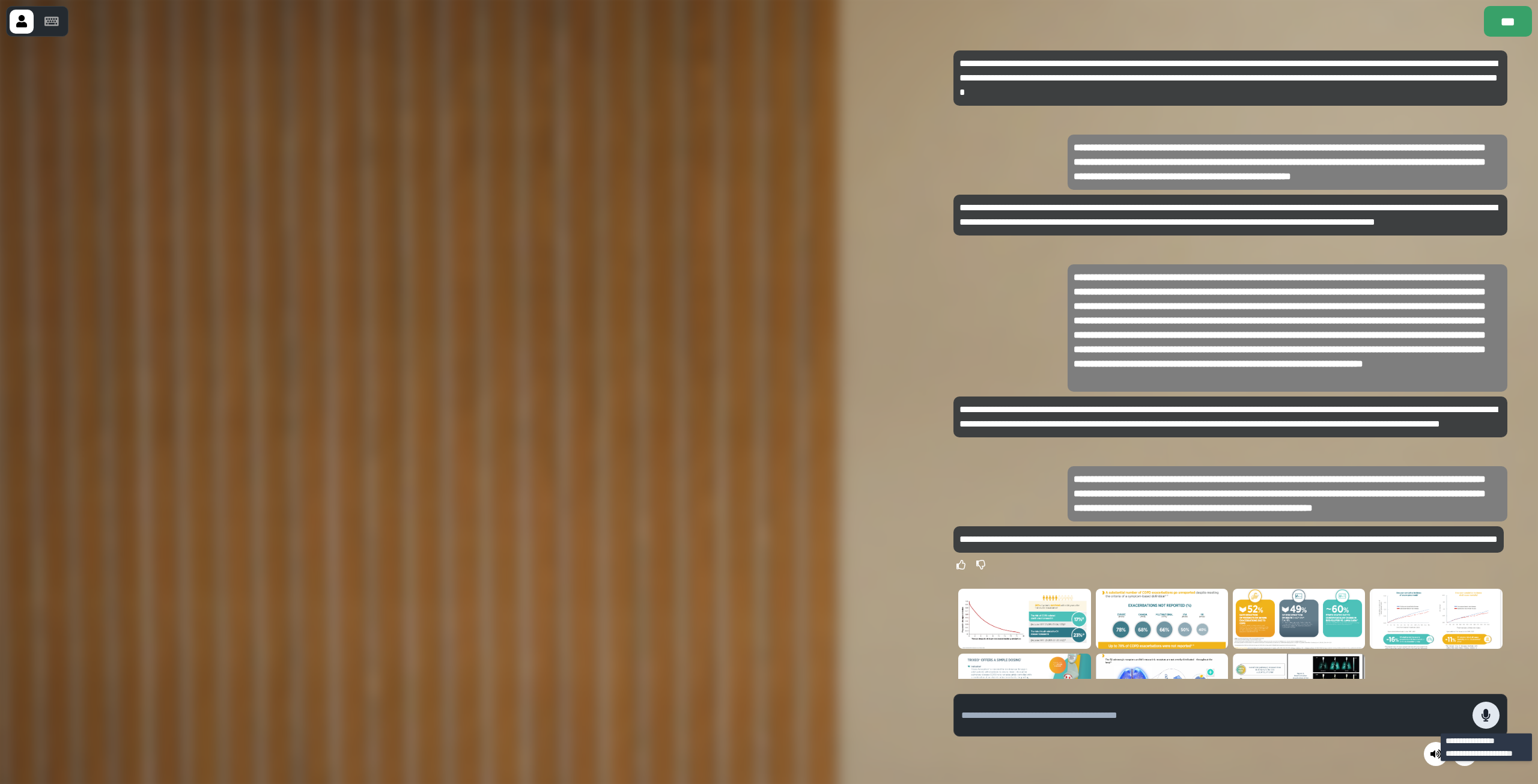 click 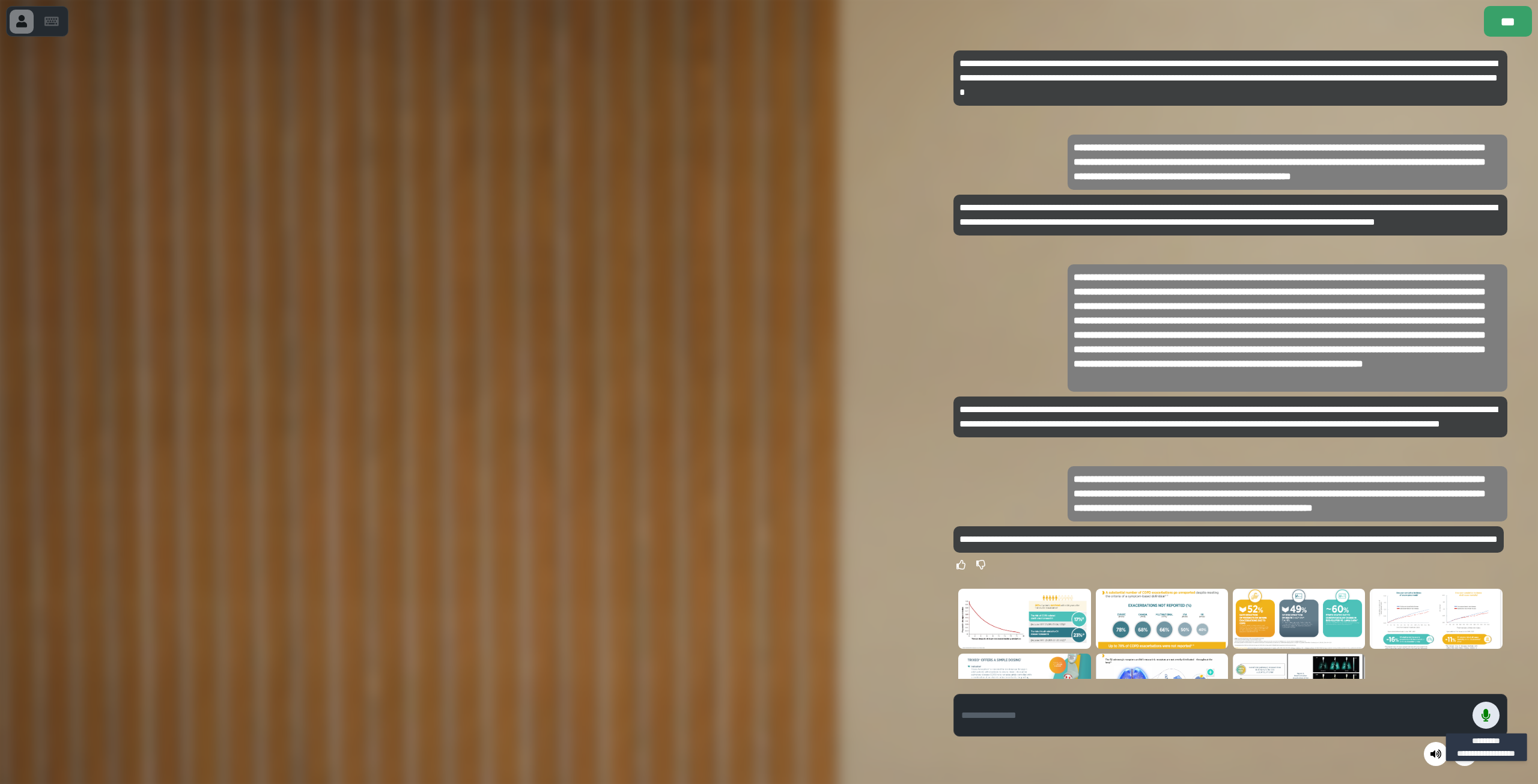 click 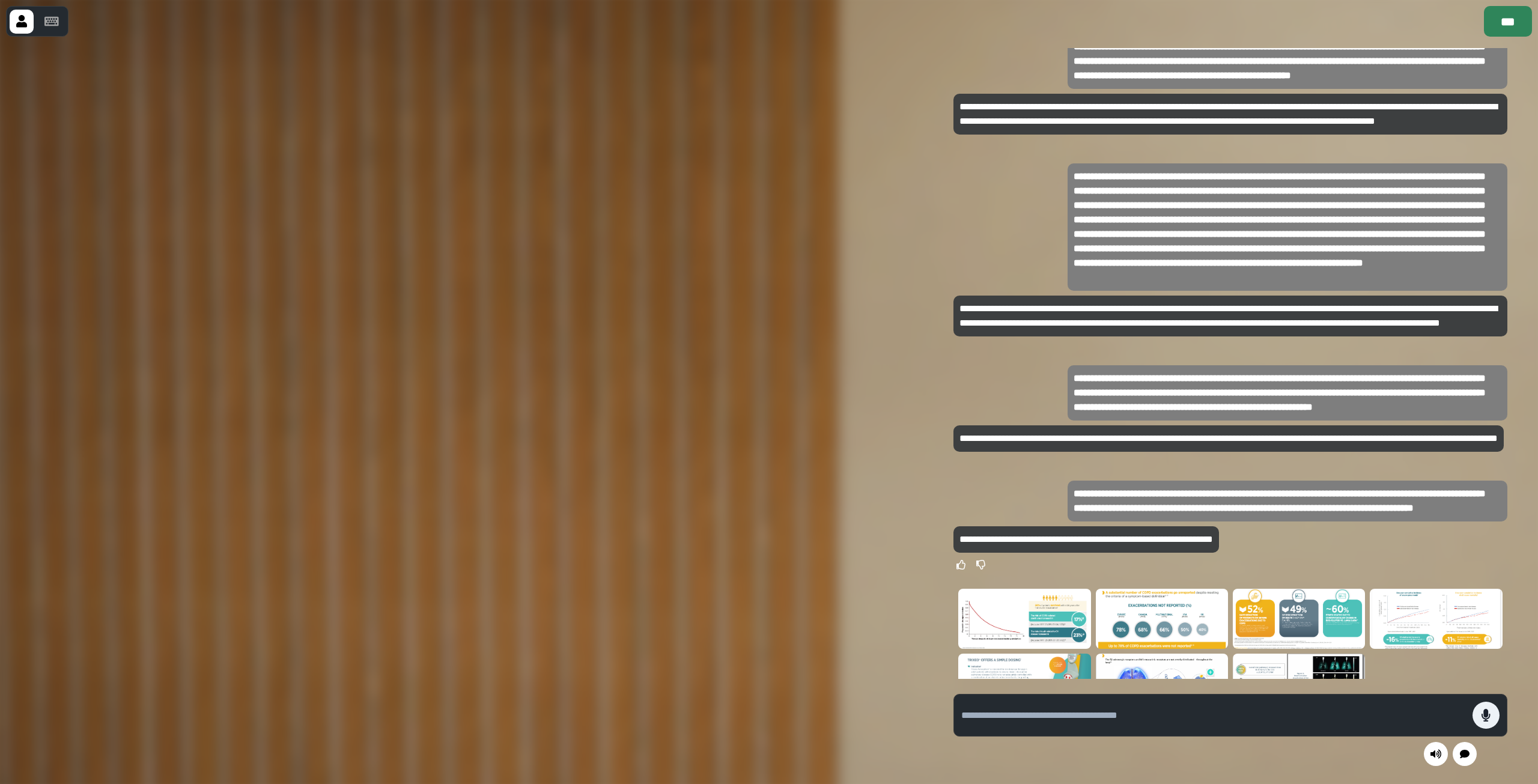 click on "***" at bounding box center (1508, 21) 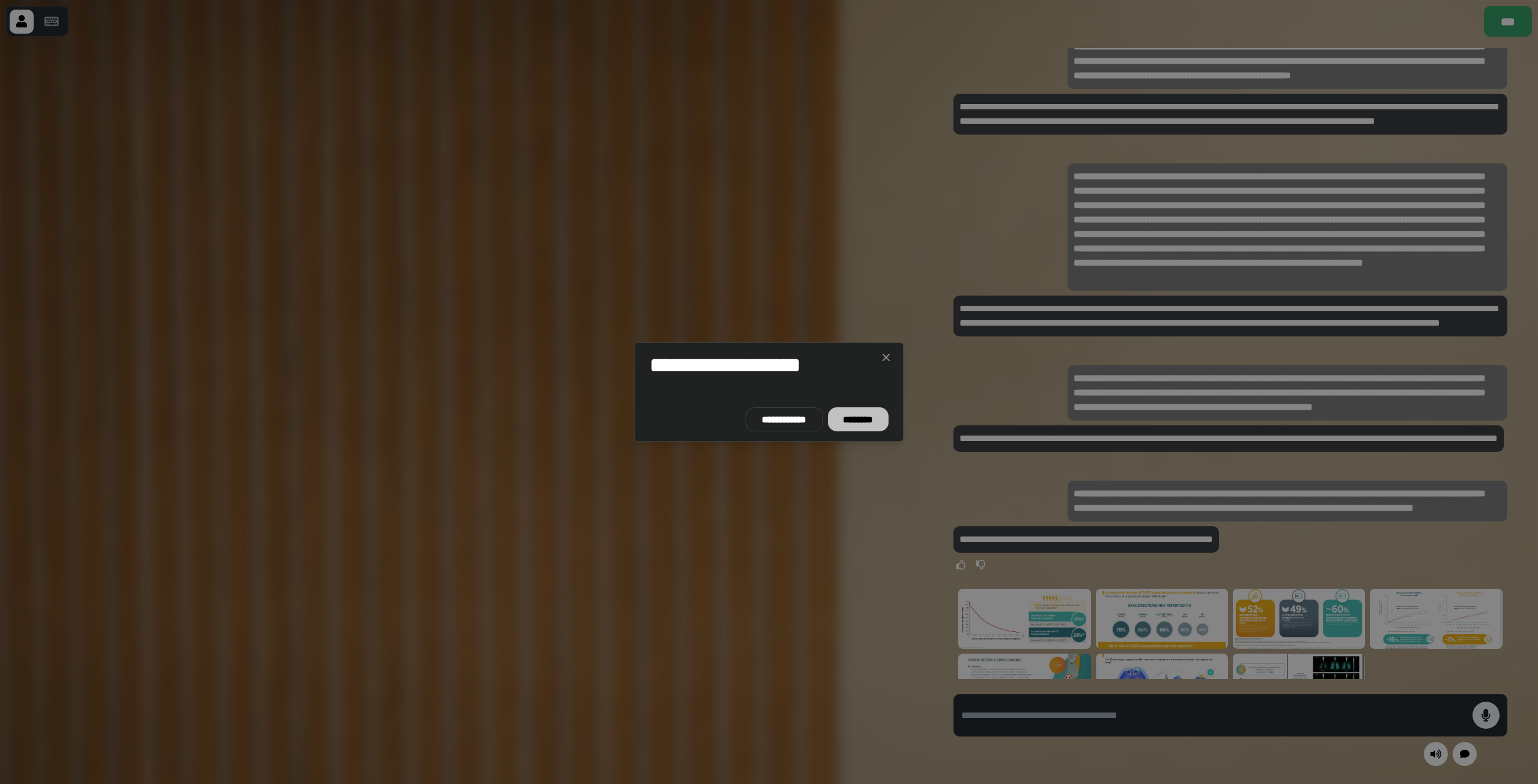 click on "********" at bounding box center [858, 419] 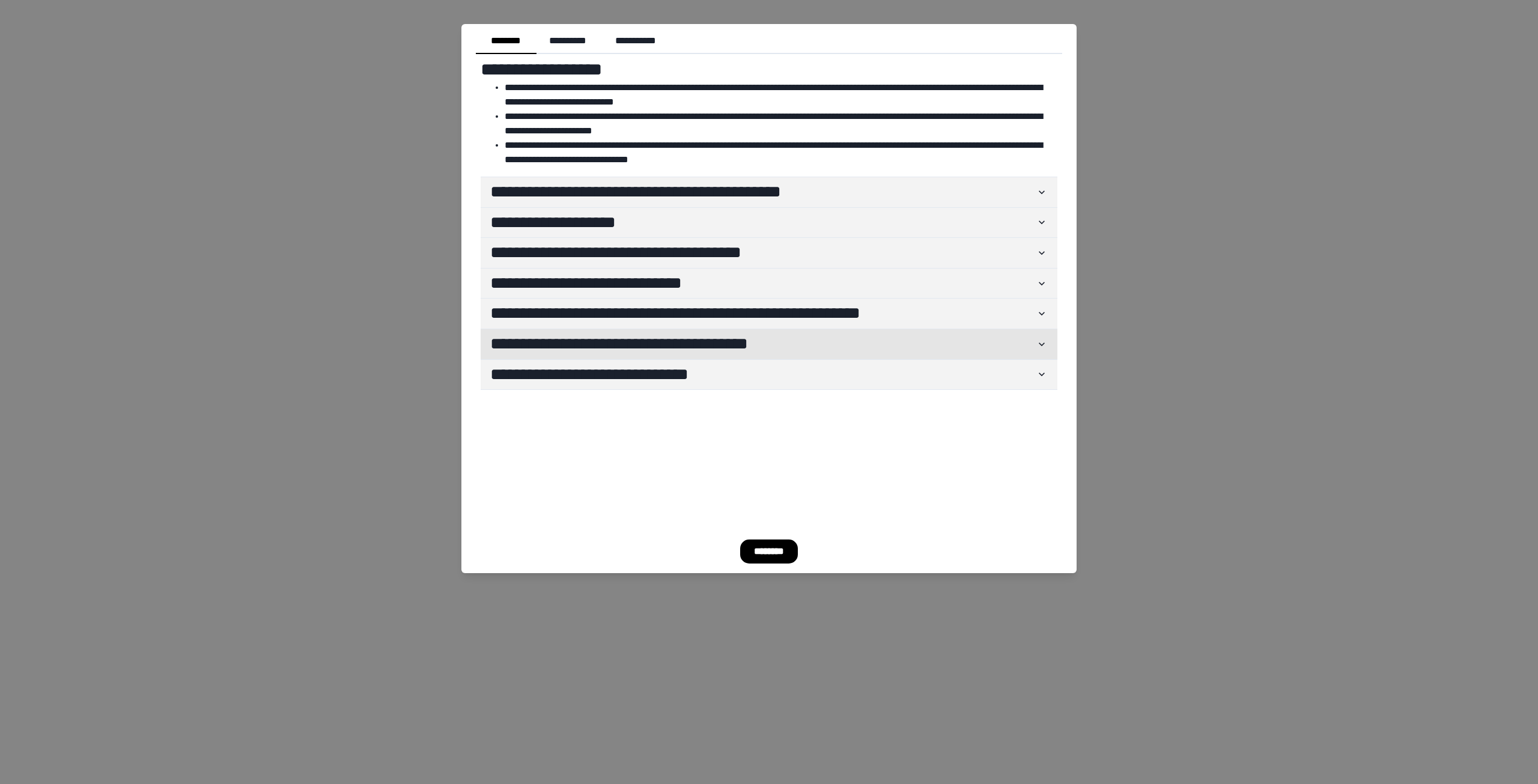 click 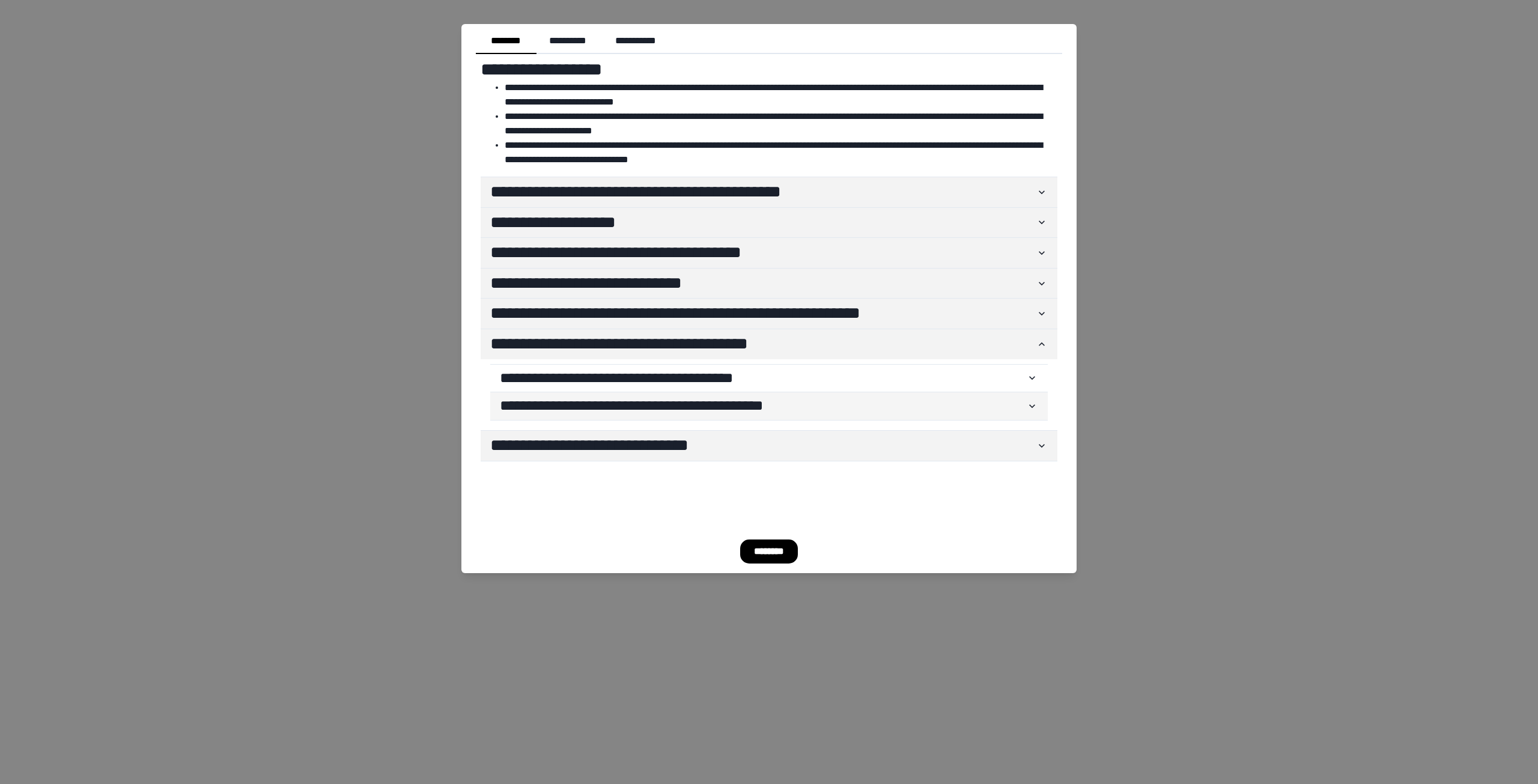 click 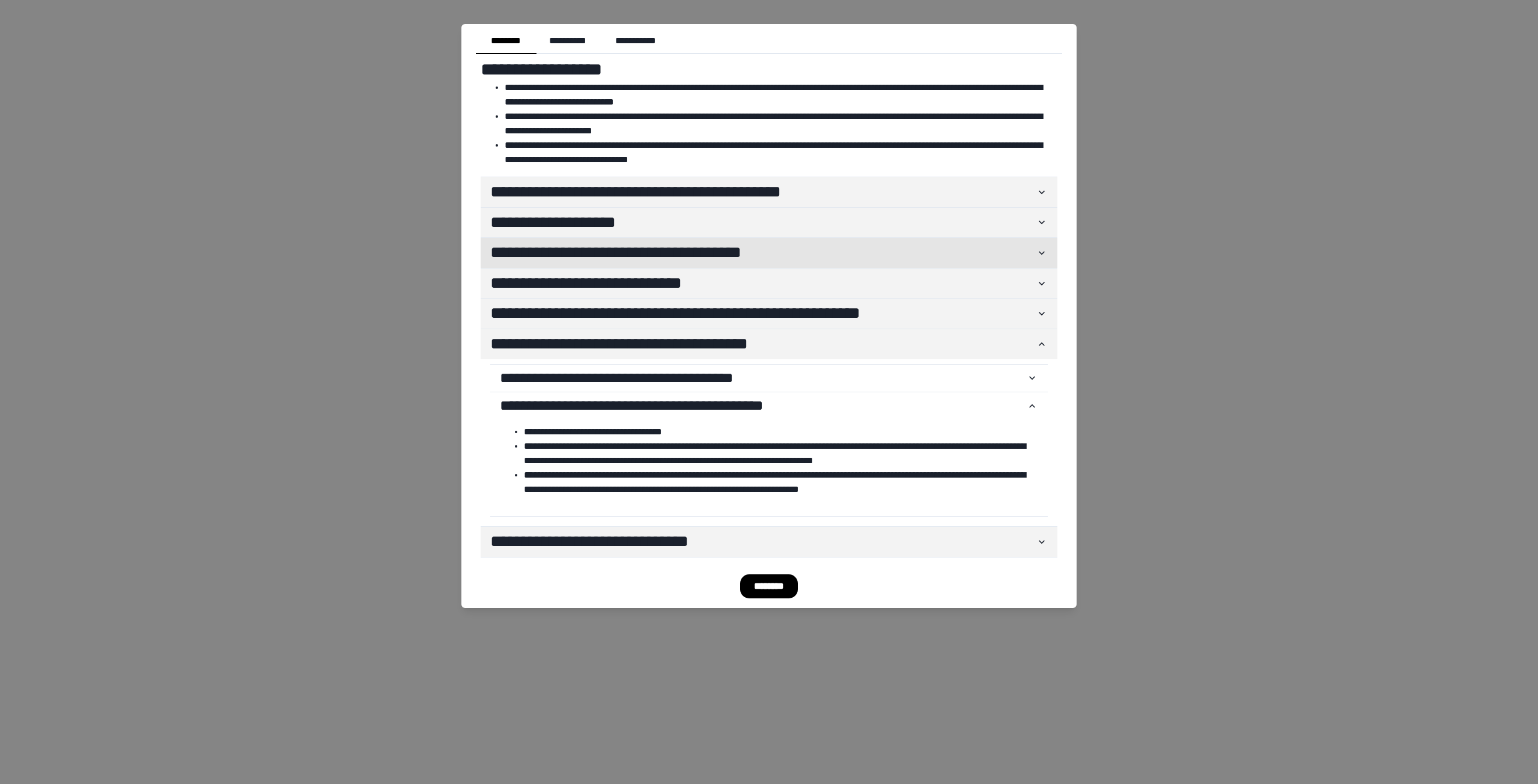 click 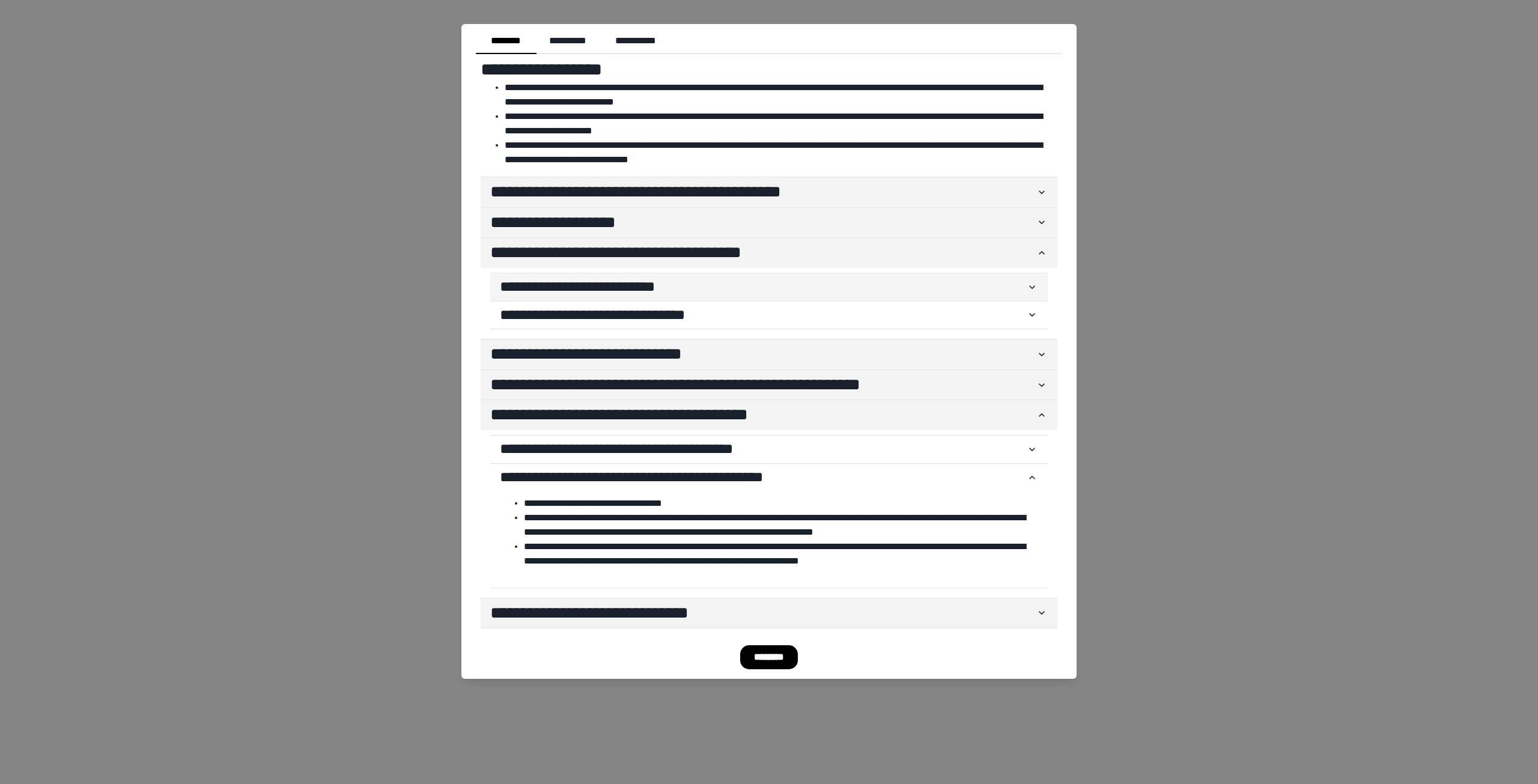 click 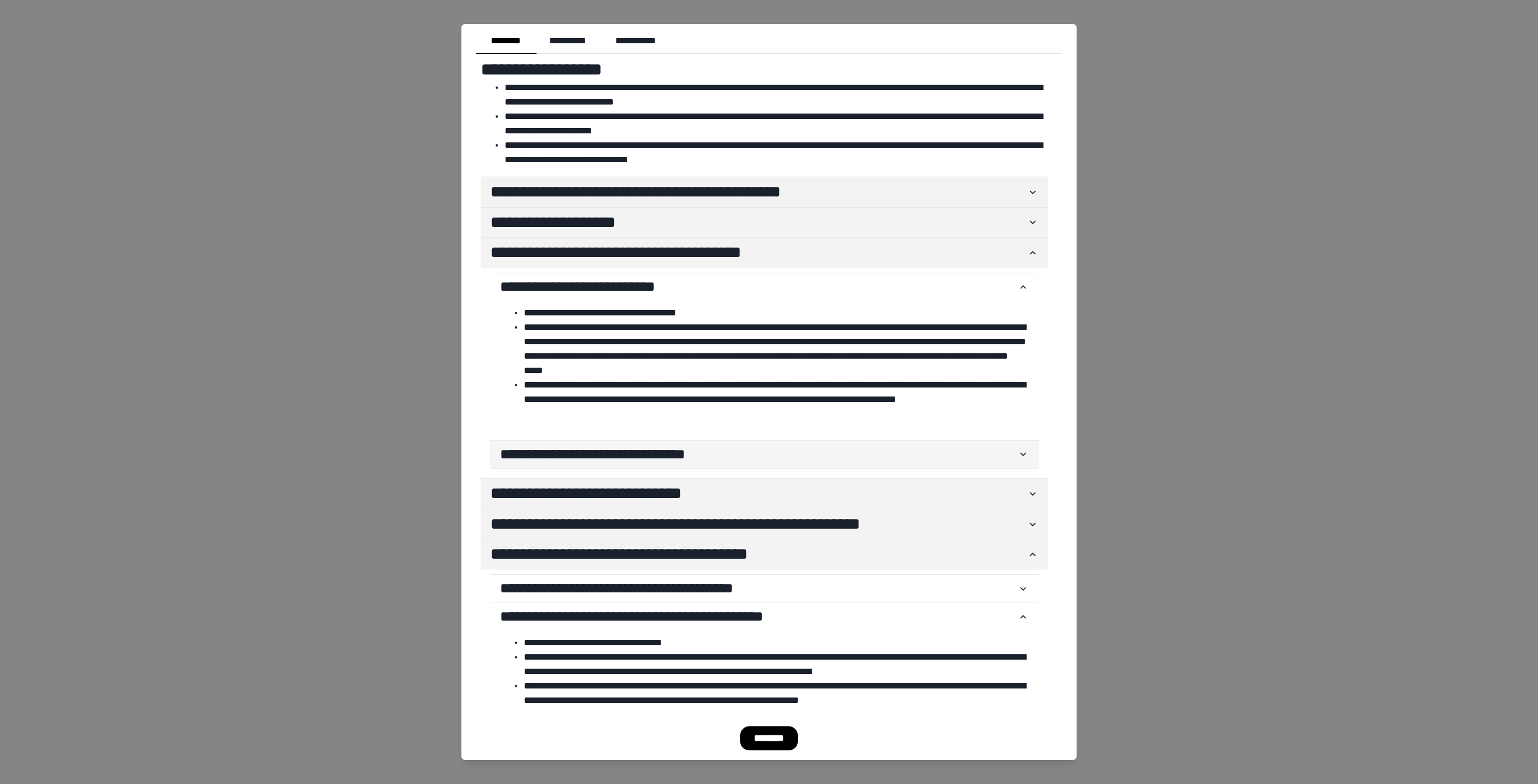 click 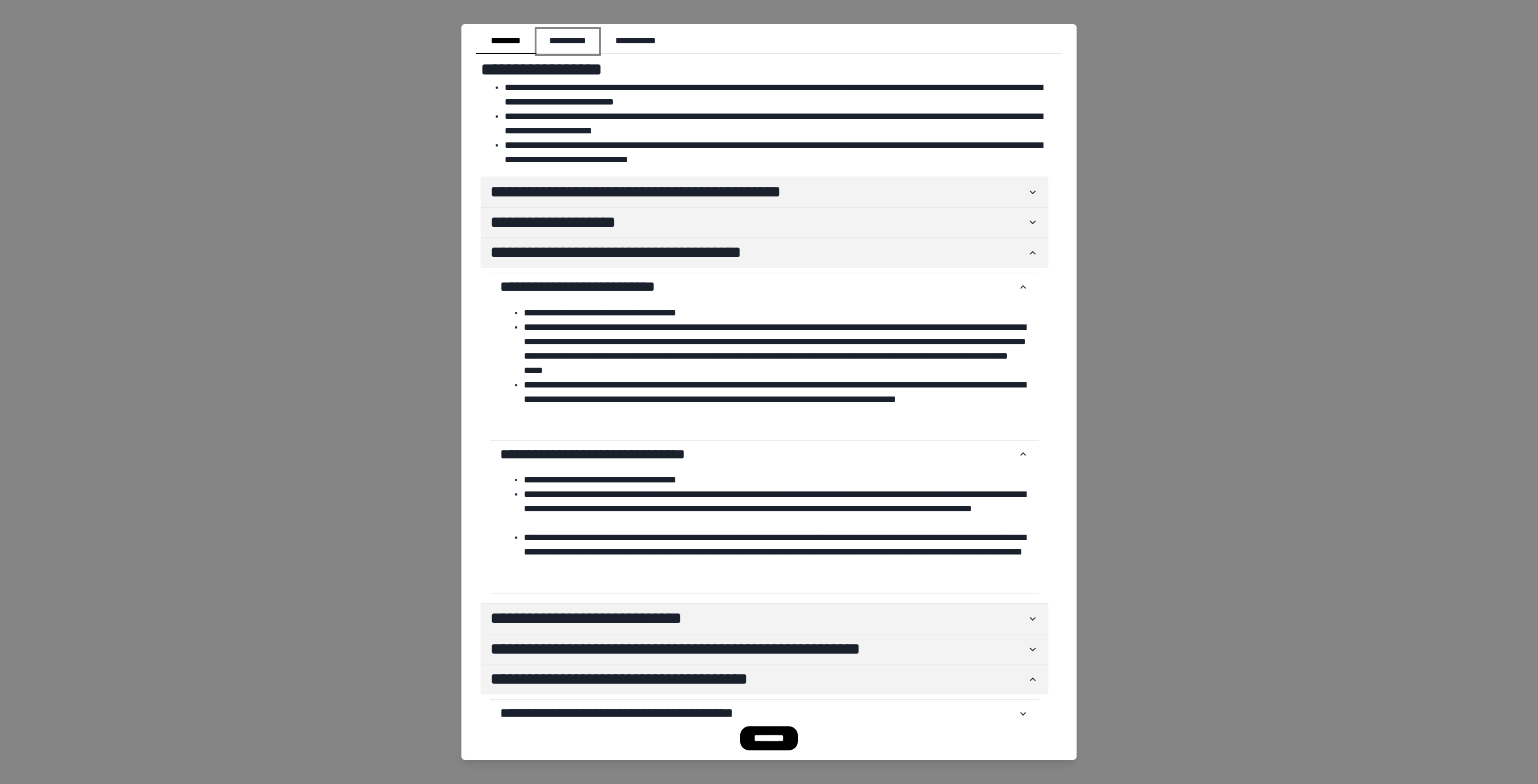 click on "**********" at bounding box center [568, 41] 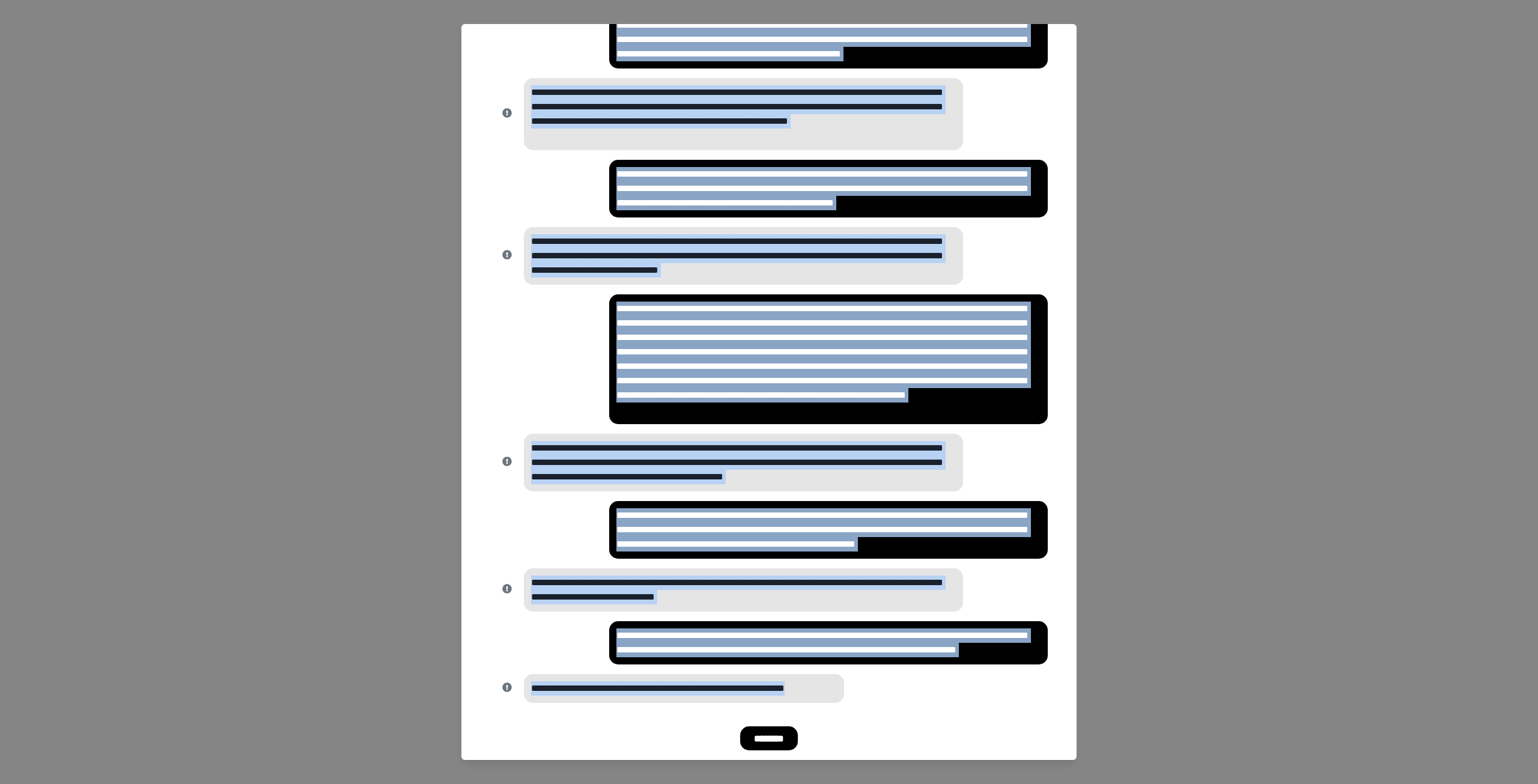 scroll, scrollTop: 1456, scrollLeft: 0, axis: vertical 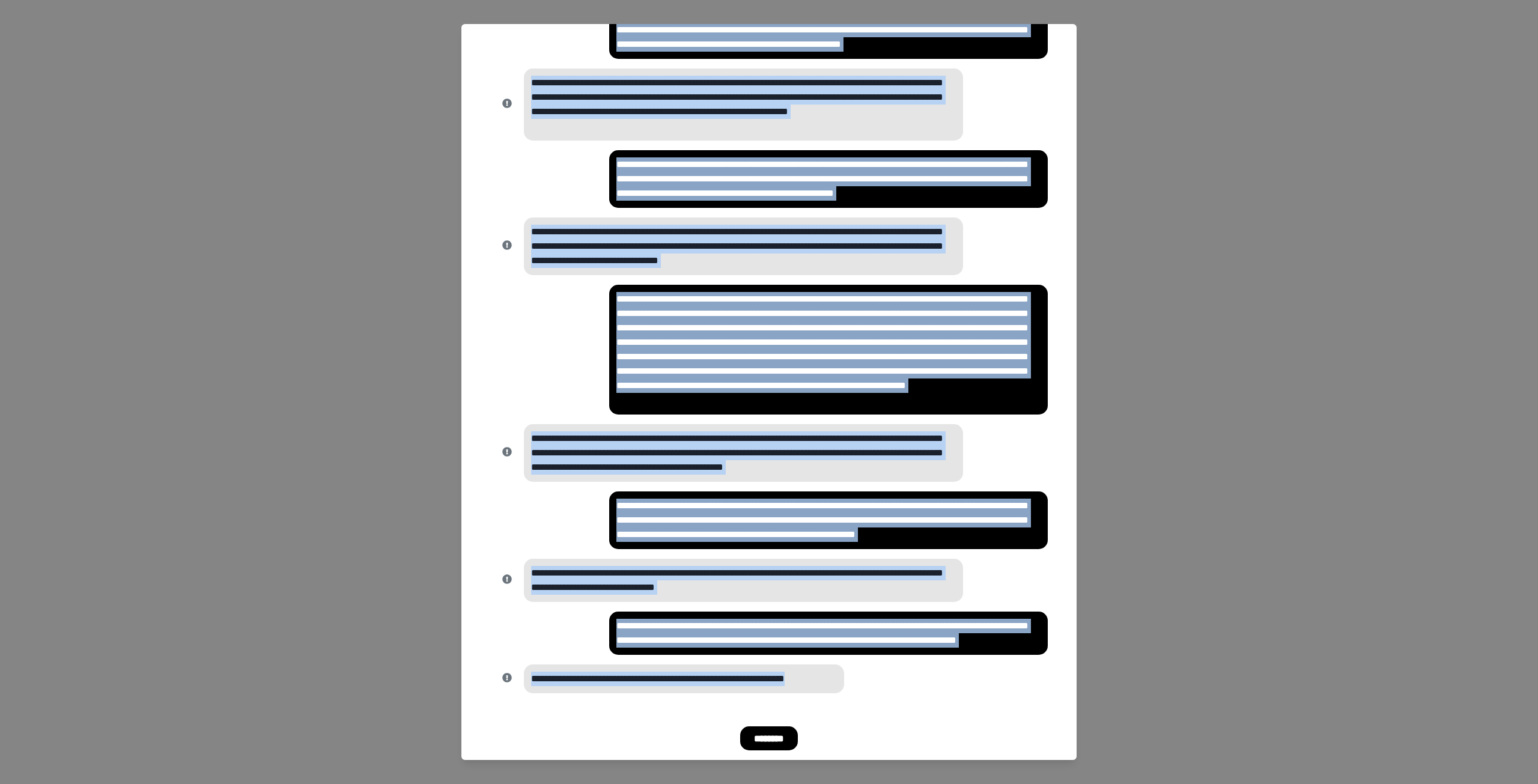 drag, startPoint x: 608, startPoint y: 86, endPoint x: 836, endPoint y: 732, distance: 685.0547 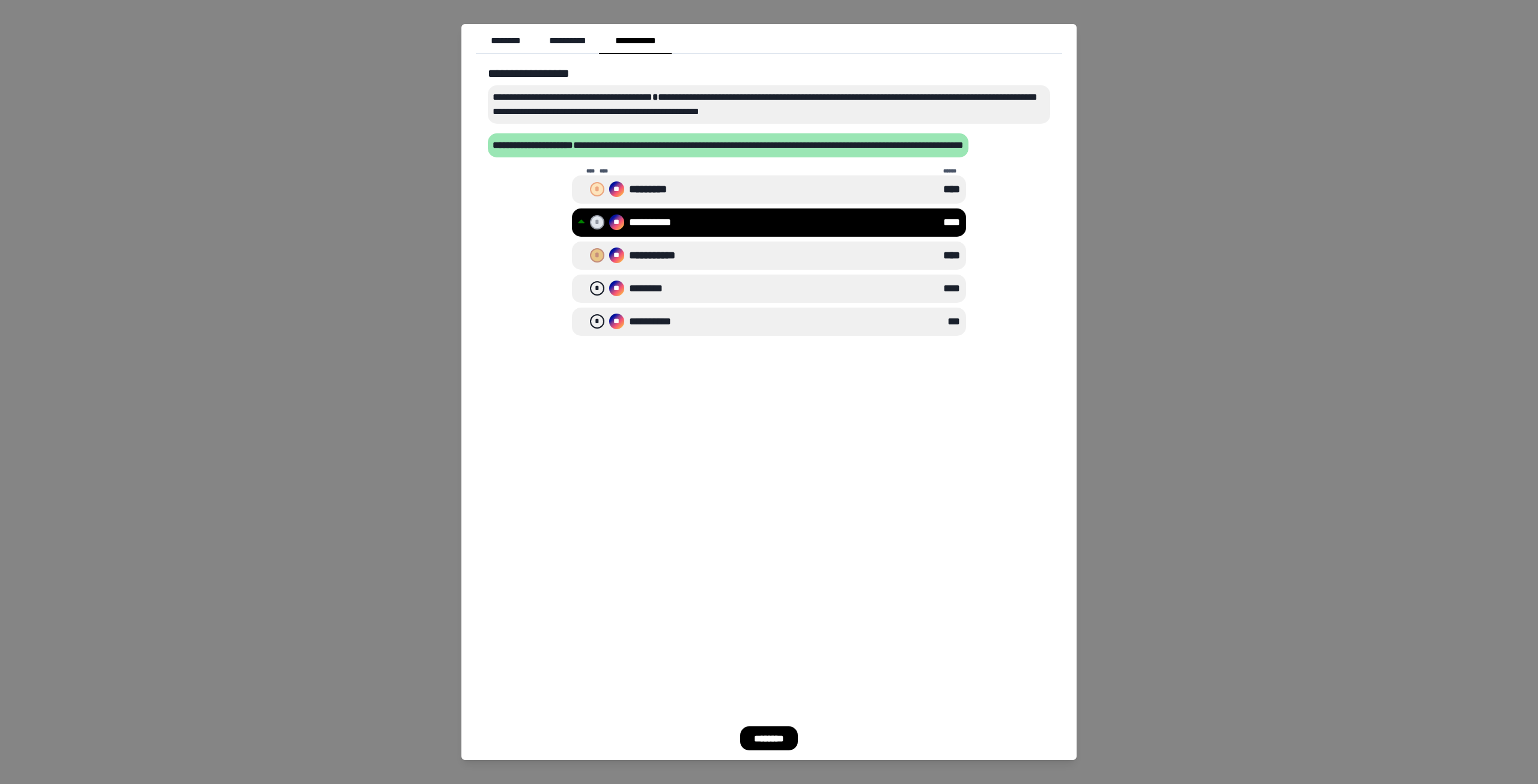 scroll, scrollTop: 0, scrollLeft: 0, axis: both 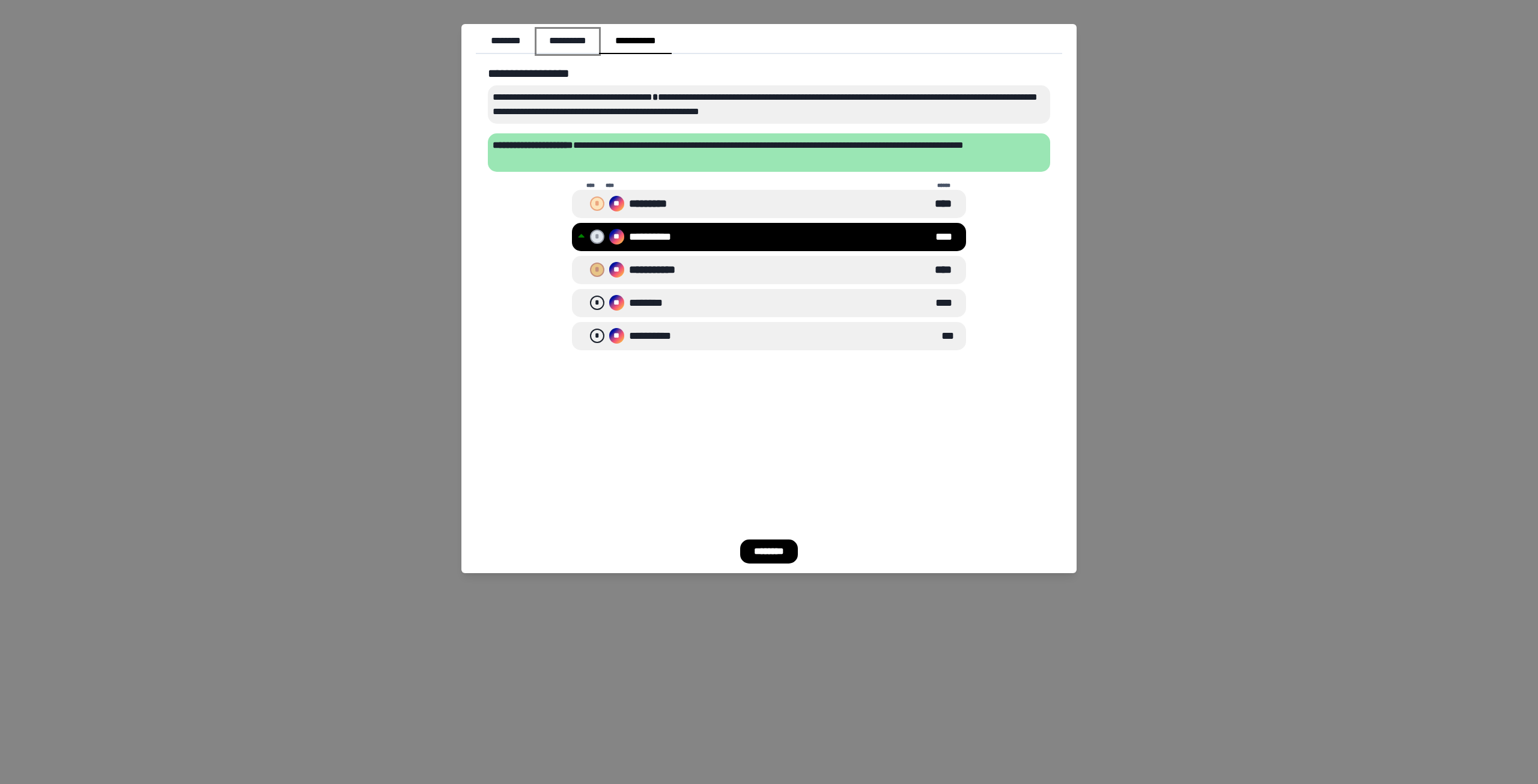 click on "**********" at bounding box center [568, 41] 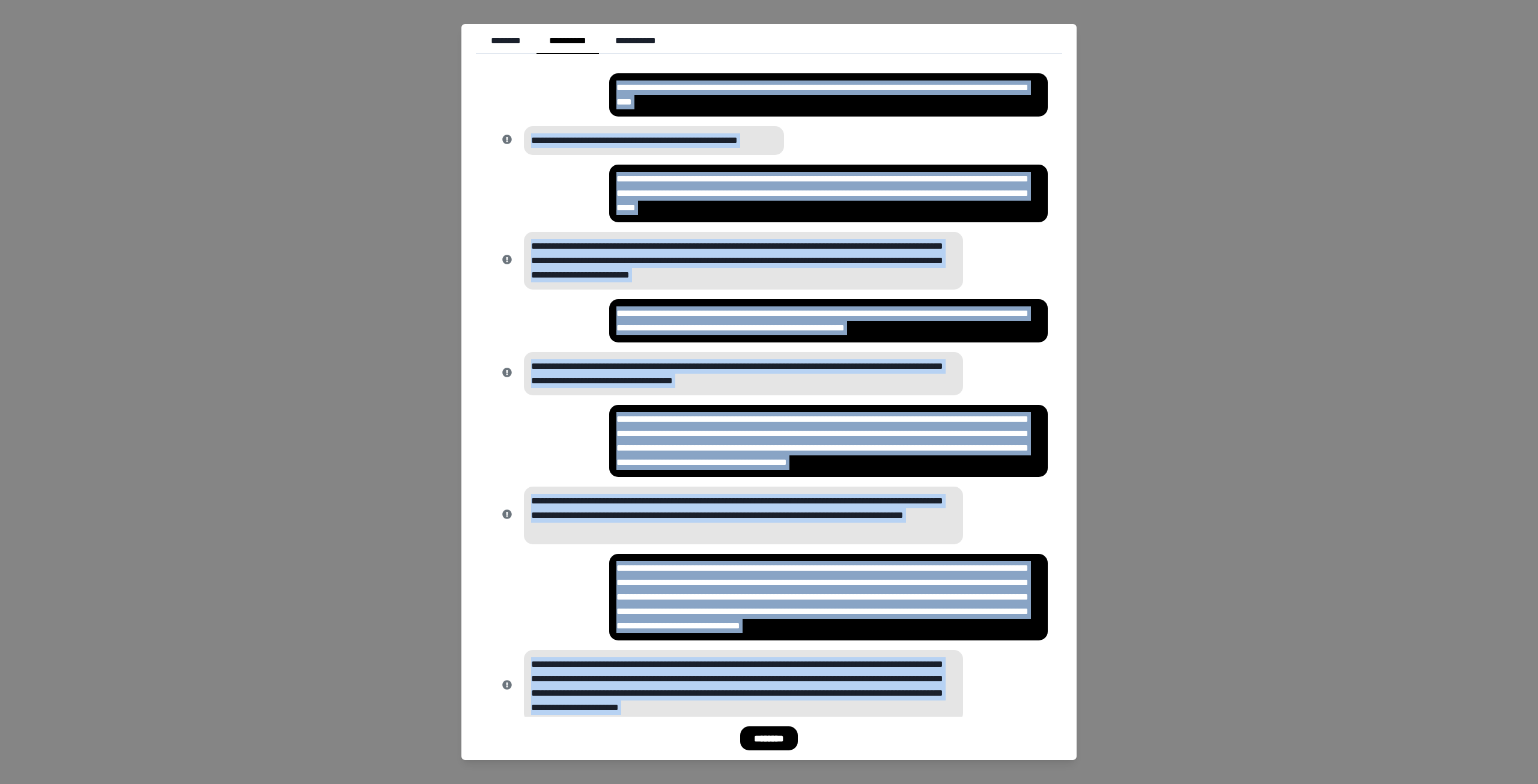 click on "**********" at bounding box center (828, 95) 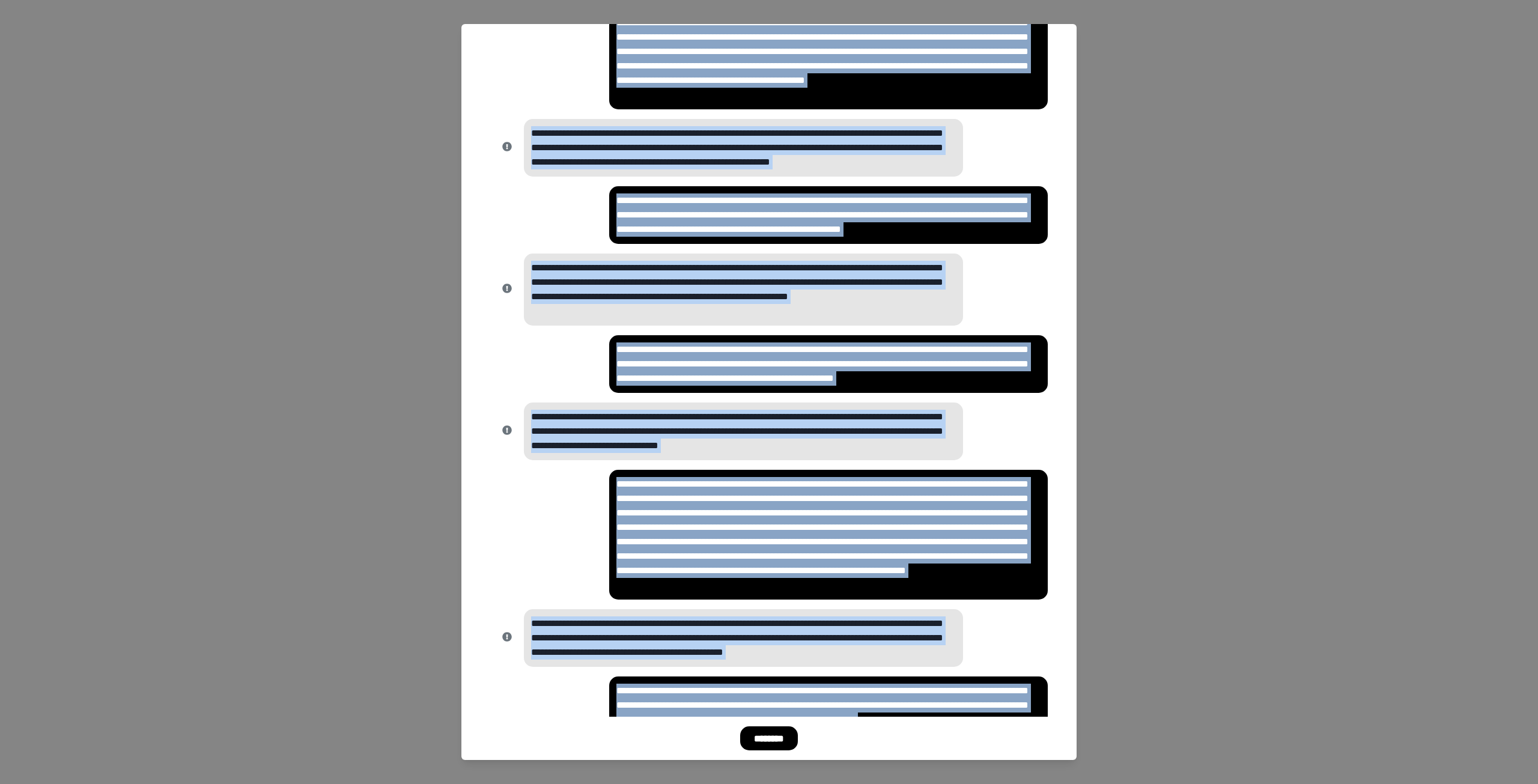 scroll, scrollTop: 1456, scrollLeft: 0, axis: vertical 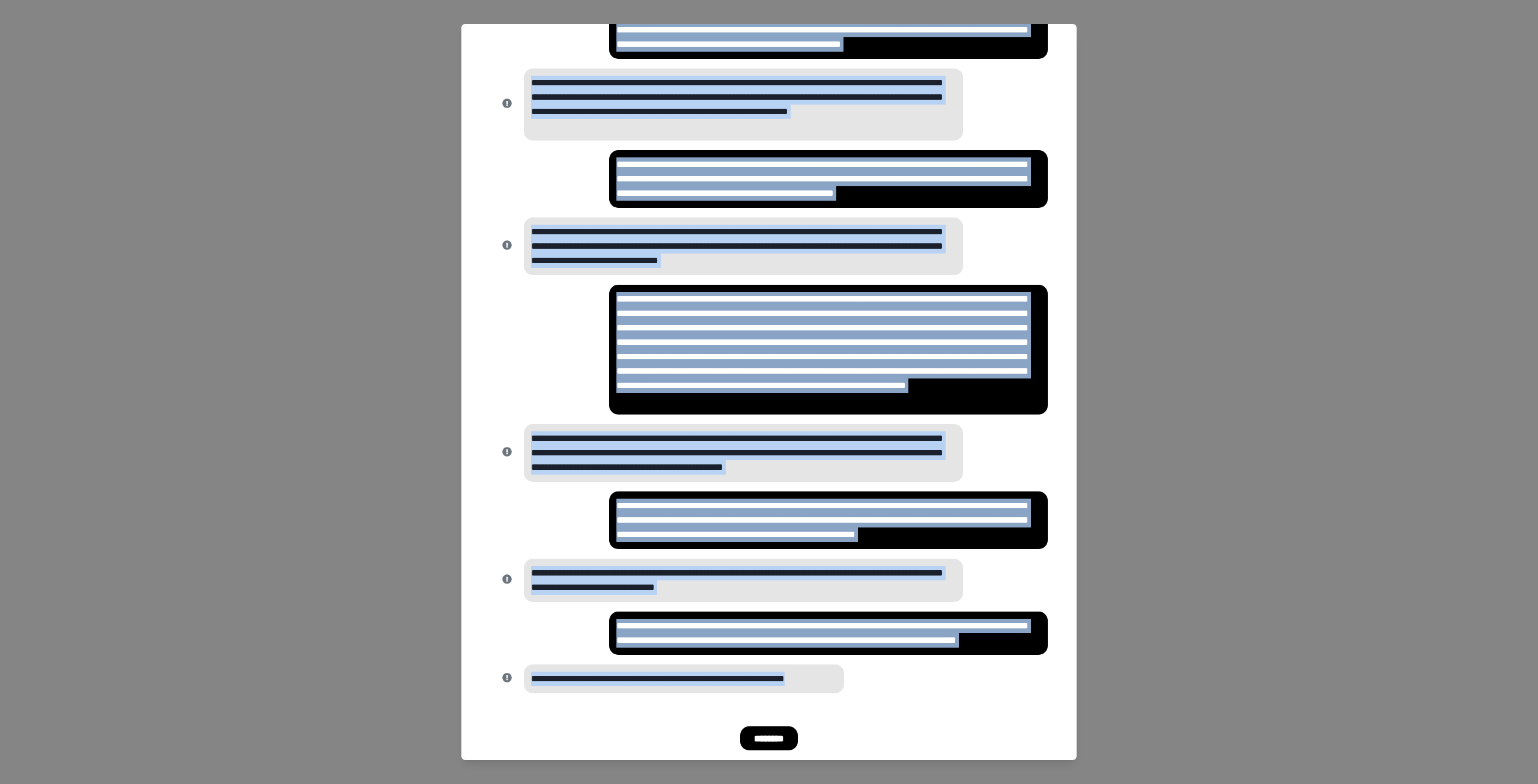 drag, startPoint x: 608, startPoint y: 86, endPoint x: 870, endPoint y: 670, distance: 640.0781 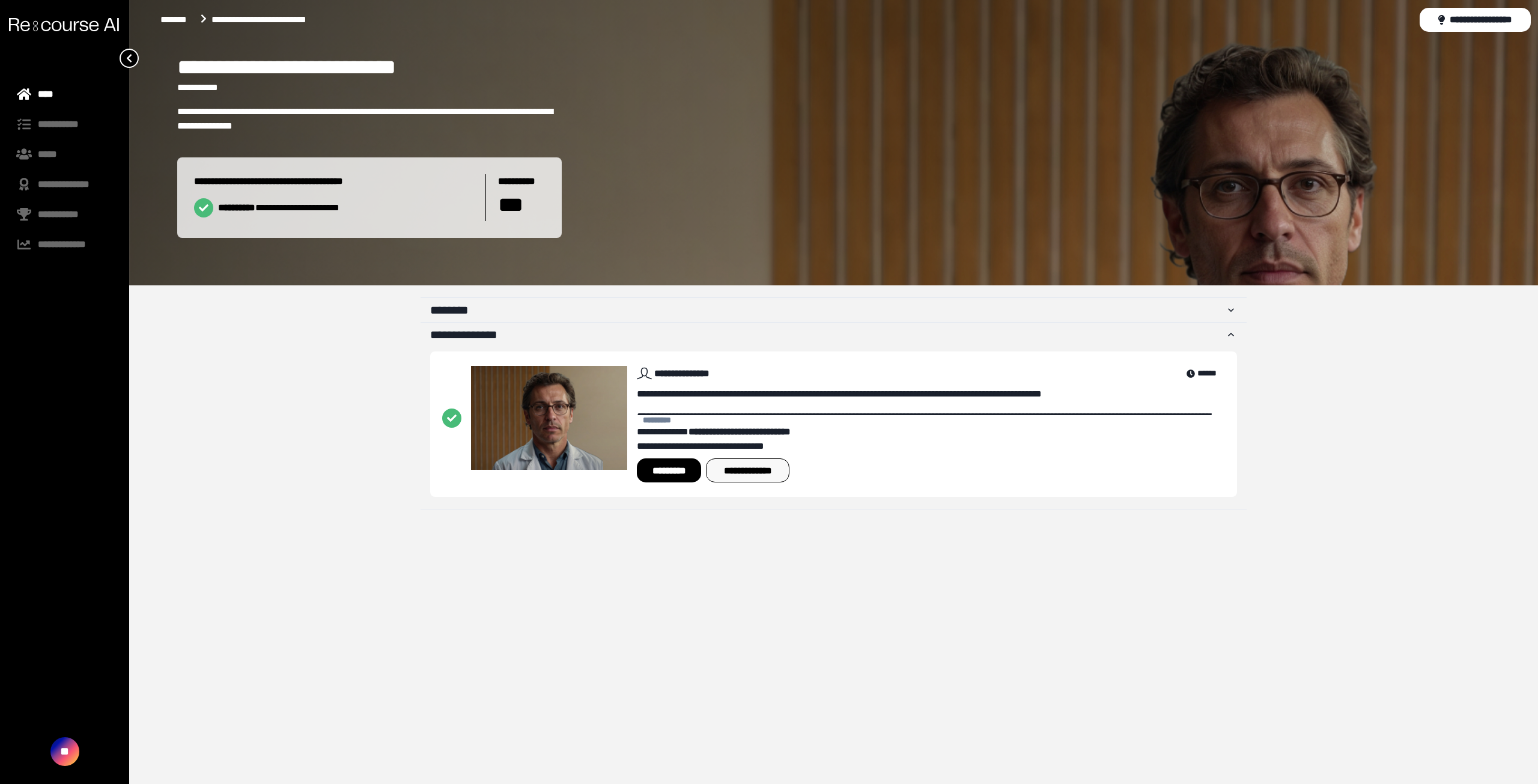 click on "**********" at bounding box center [747, 470] 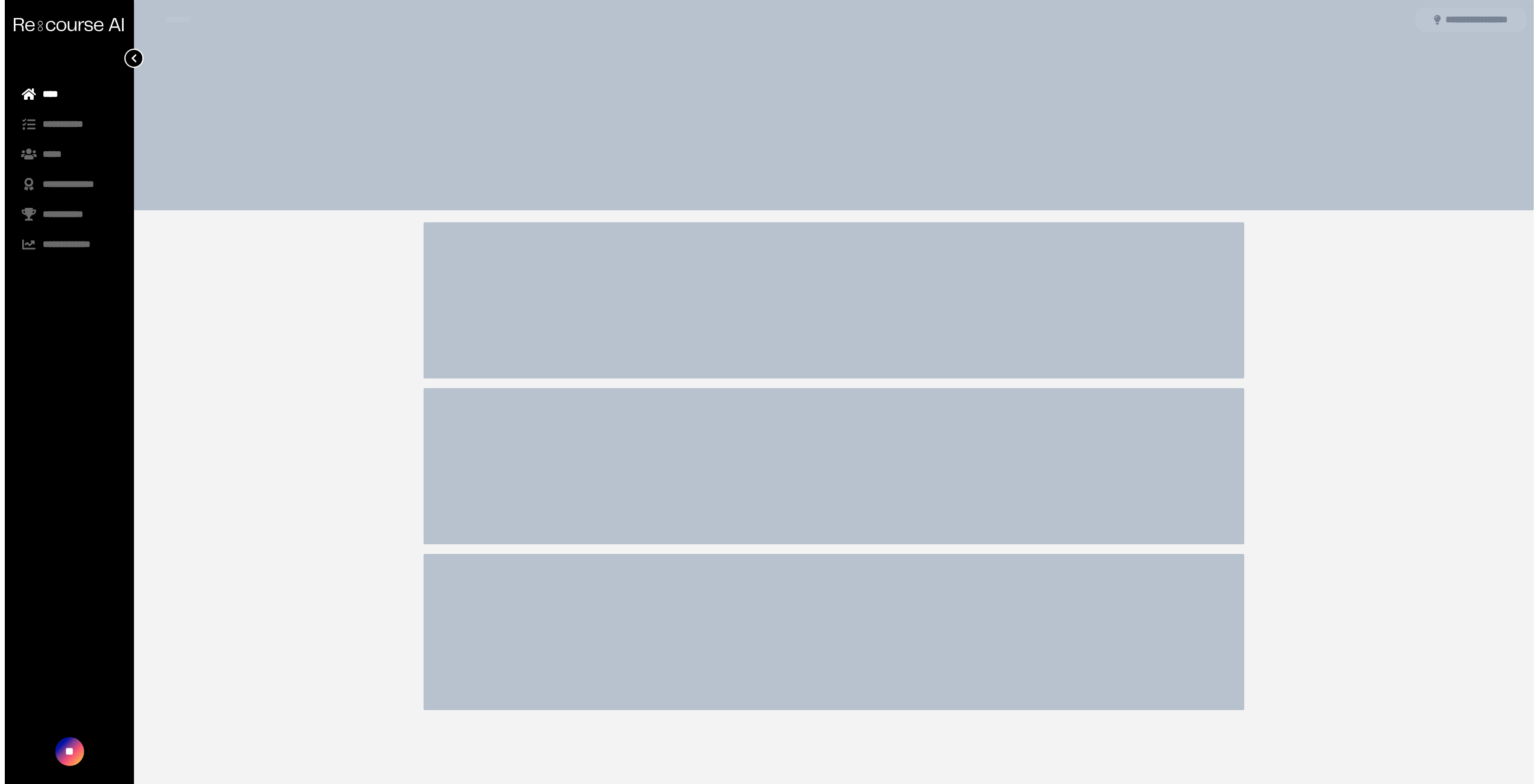 scroll, scrollTop: 0, scrollLeft: 0, axis: both 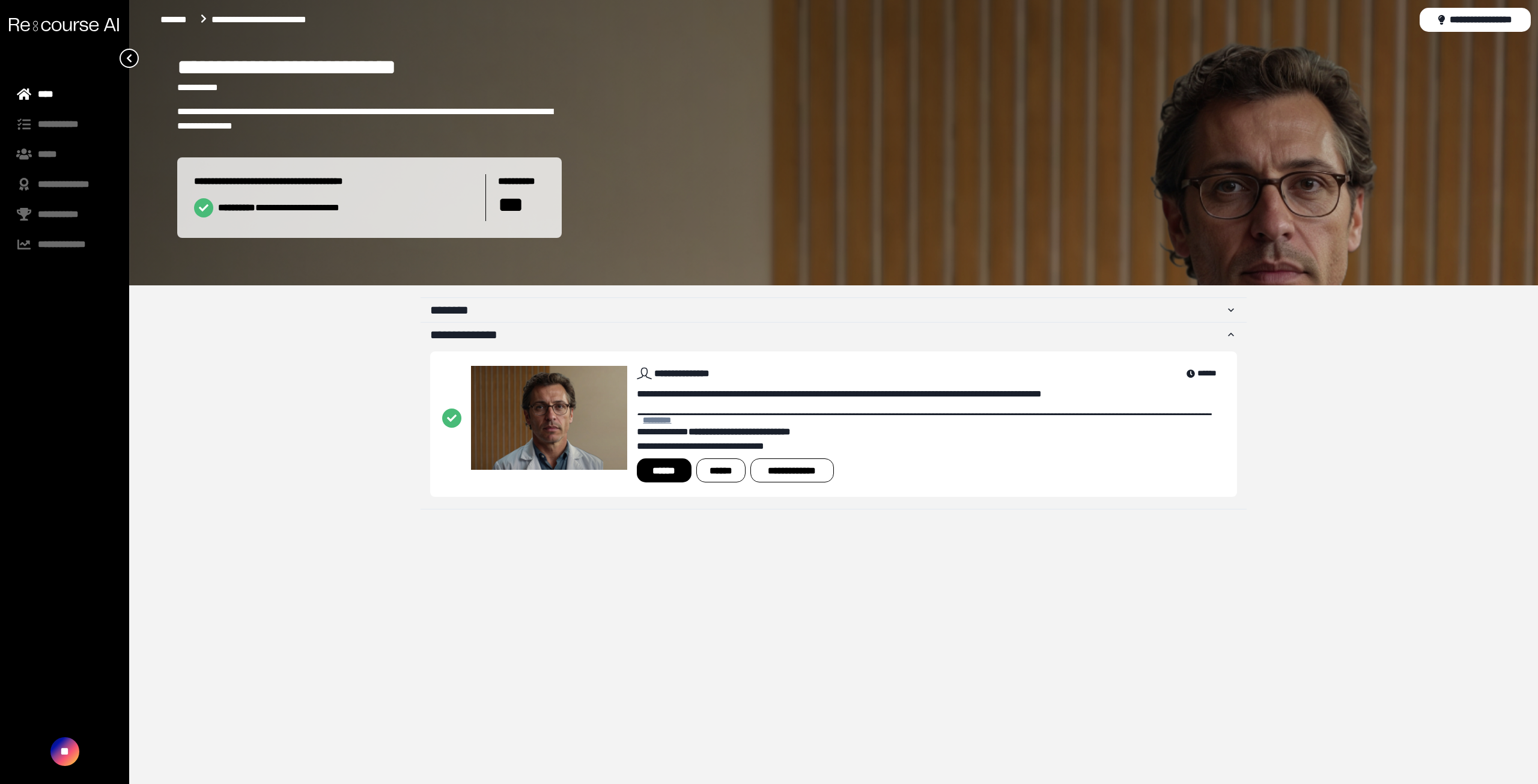 click on "*********" at bounding box center [657, 420] 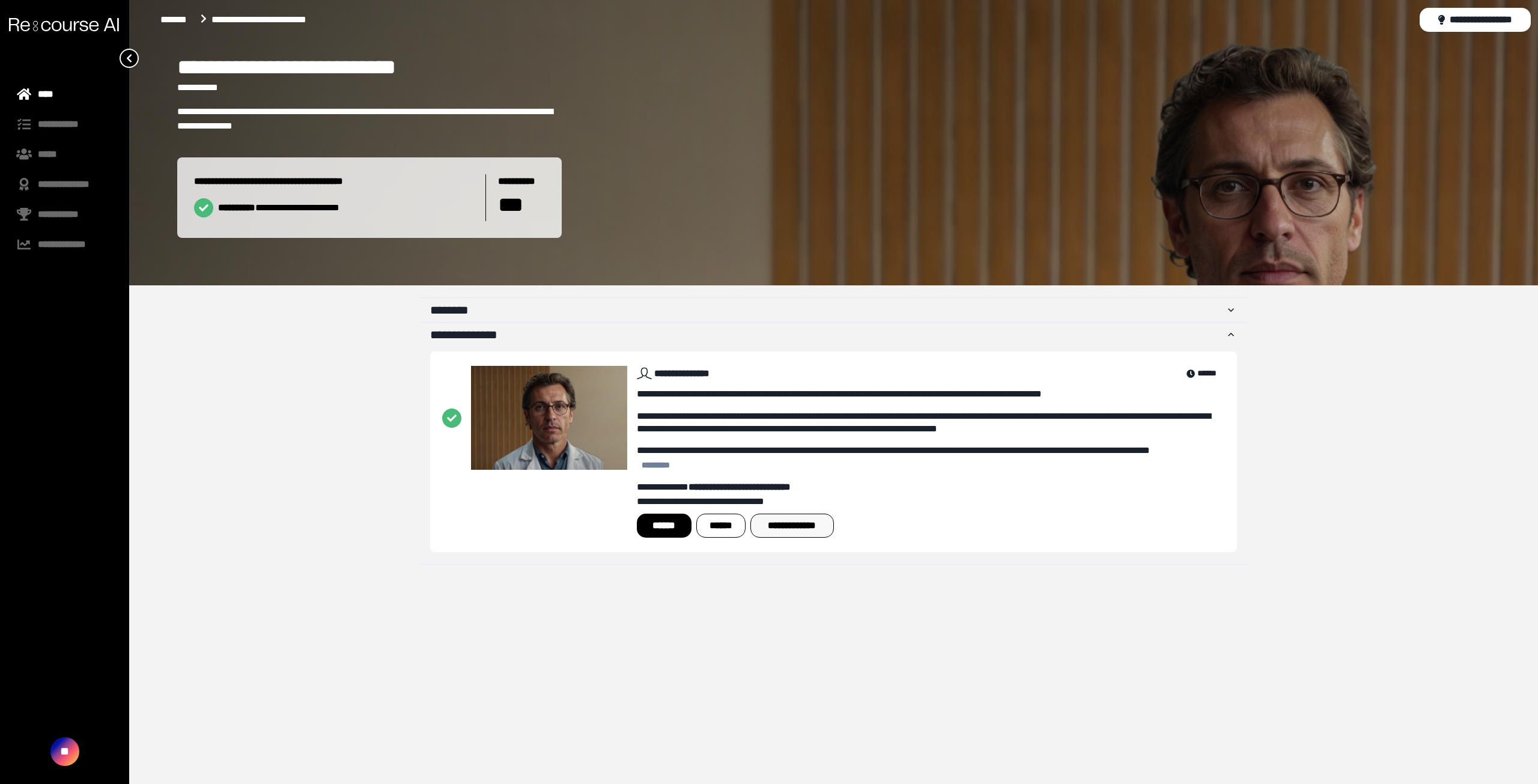click on "**********" at bounding box center [792, 526] 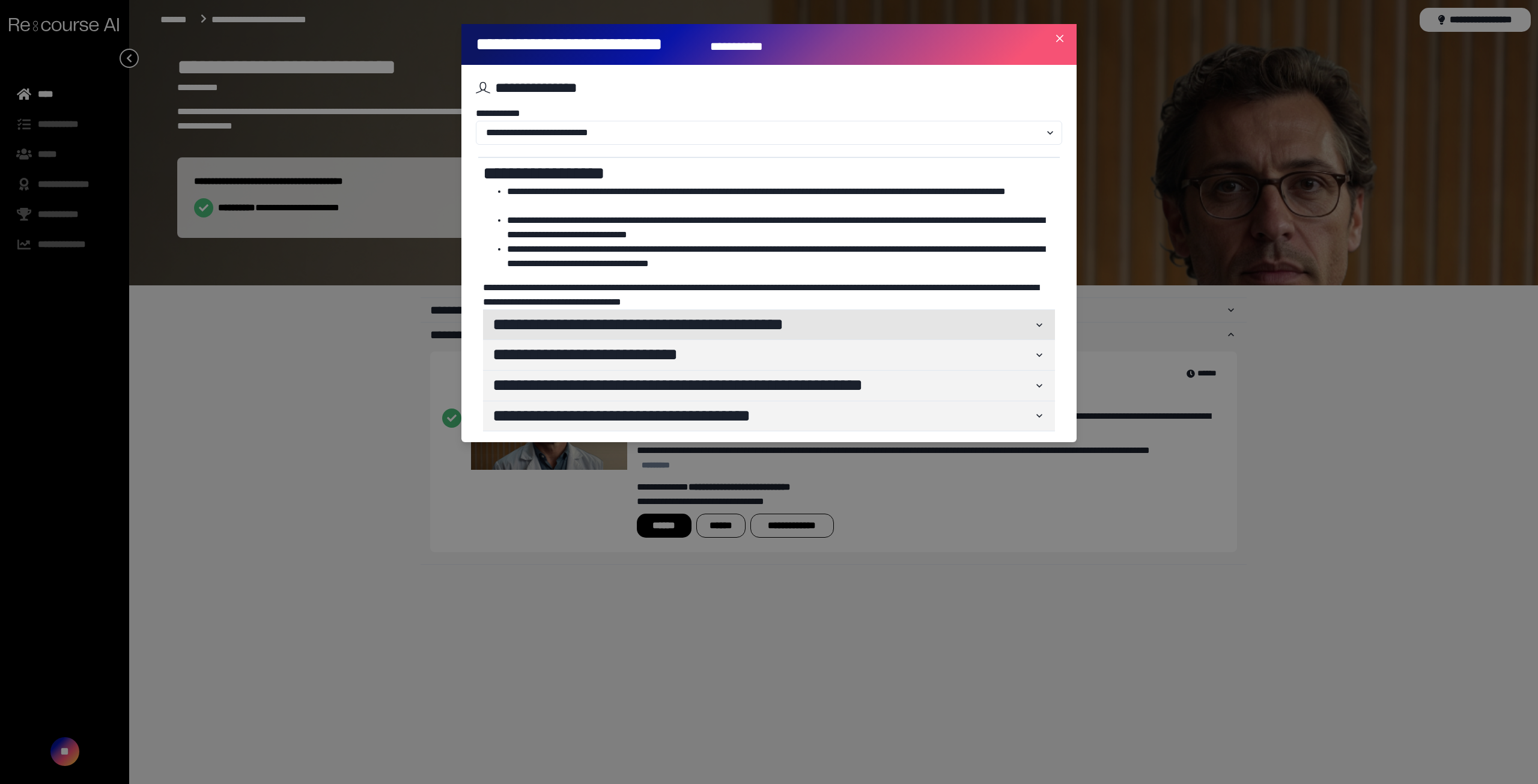 click 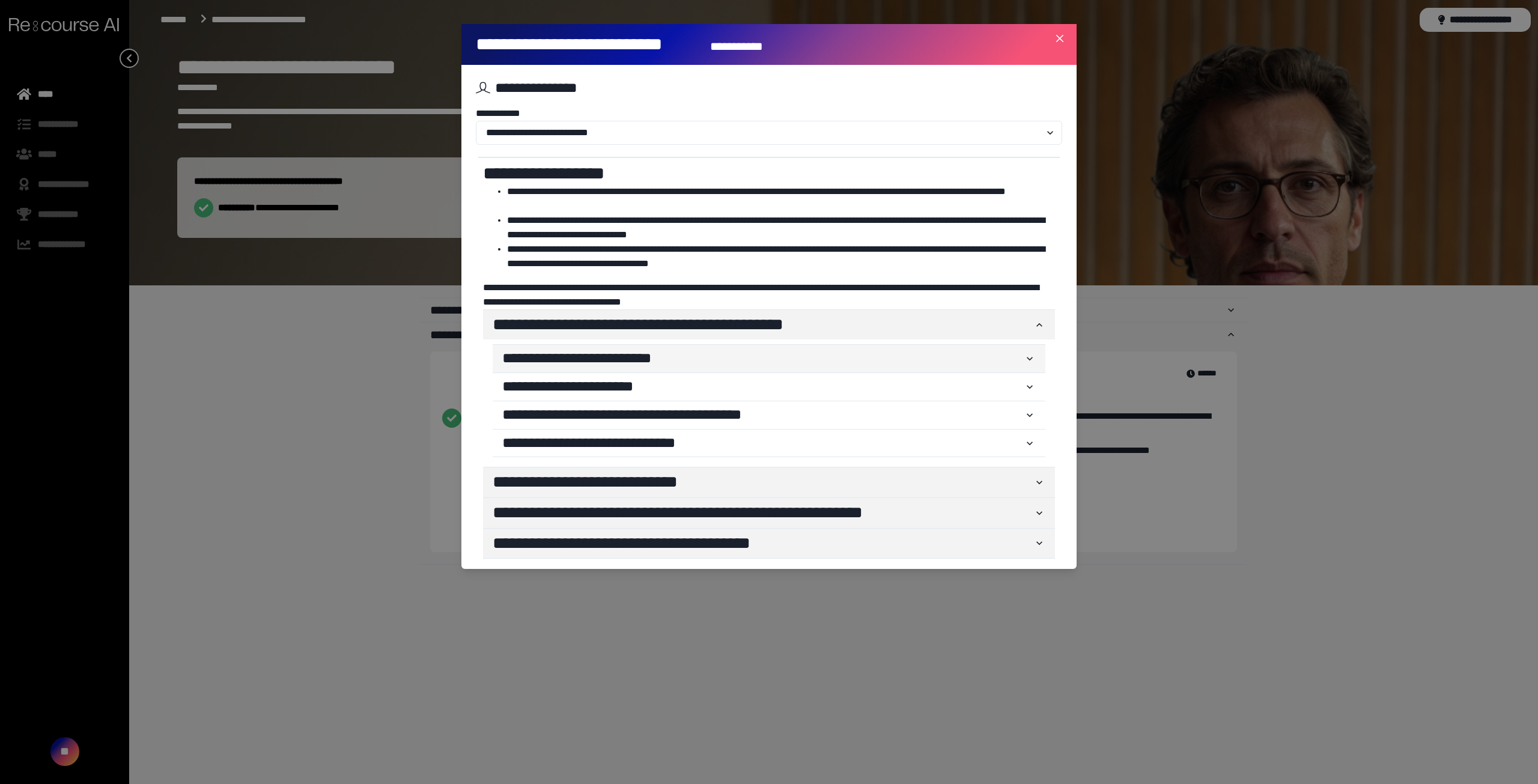 click 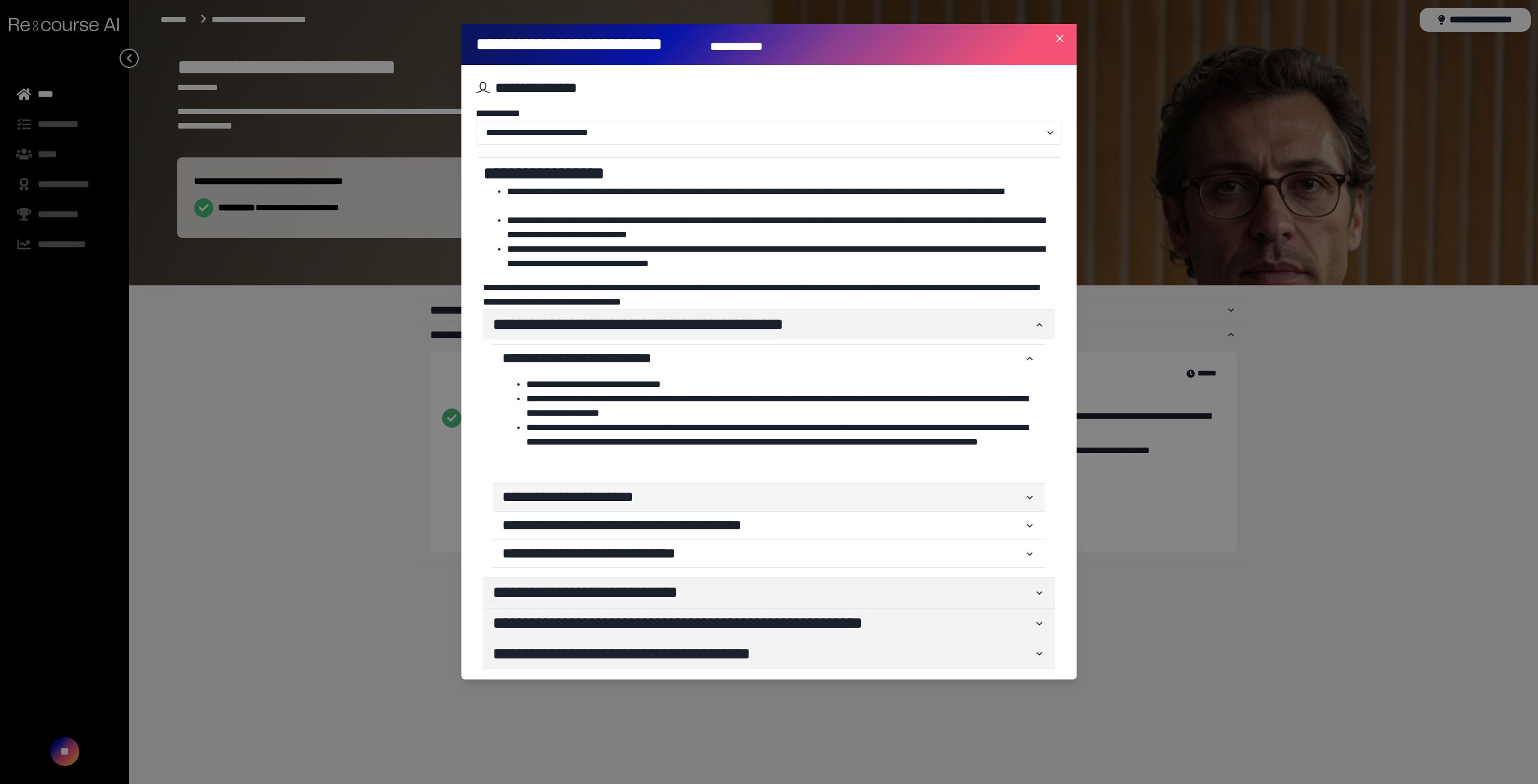 click 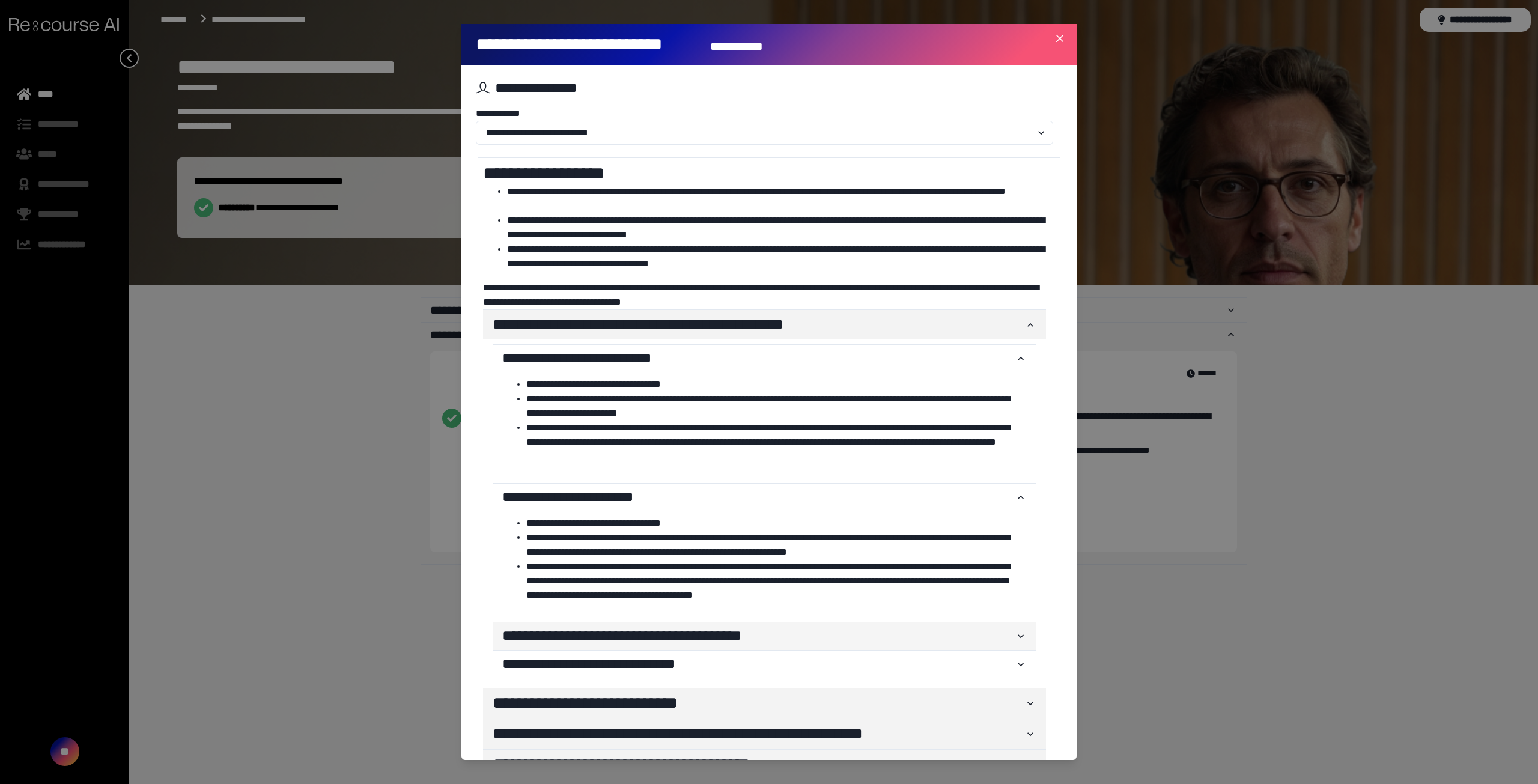 click 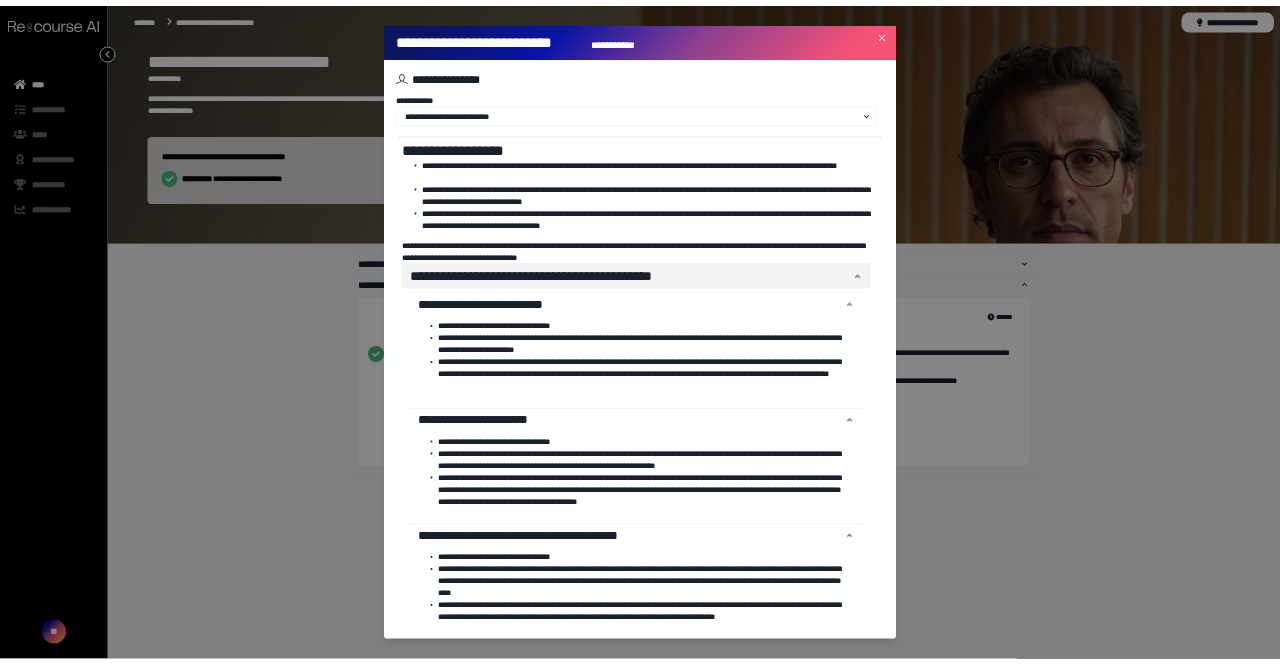 scroll, scrollTop: 0, scrollLeft: 0, axis: both 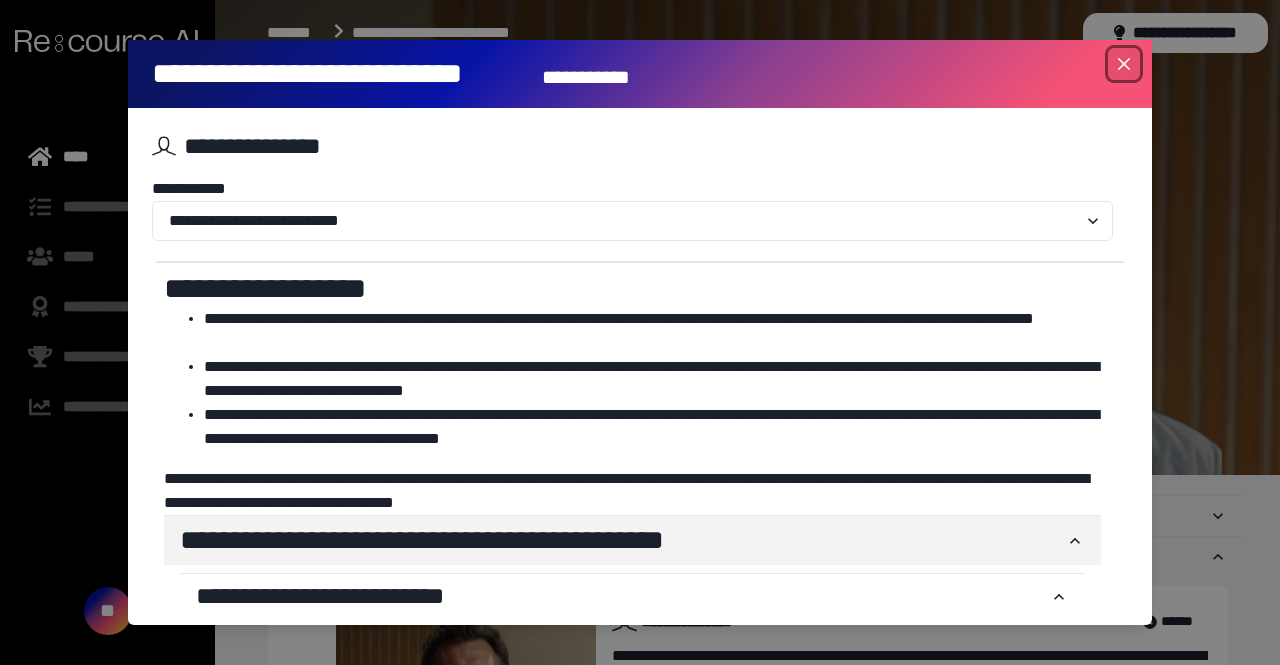 click 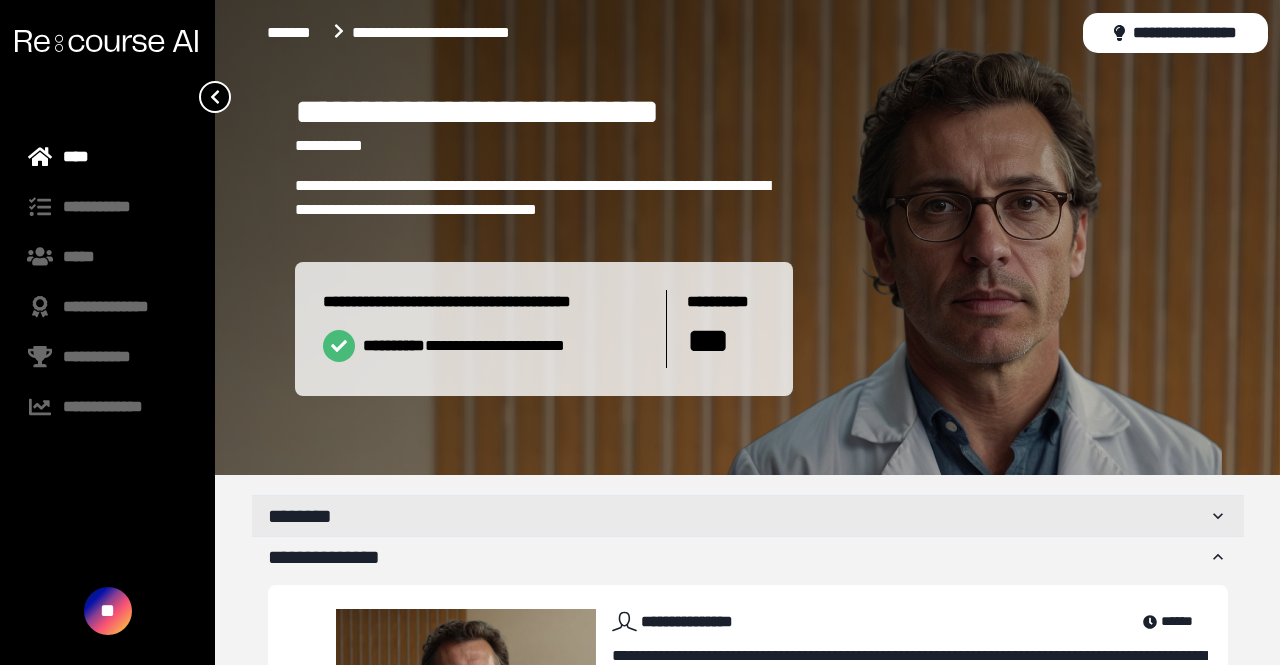 scroll, scrollTop: 318, scrollLeft: 0, axis: vertical 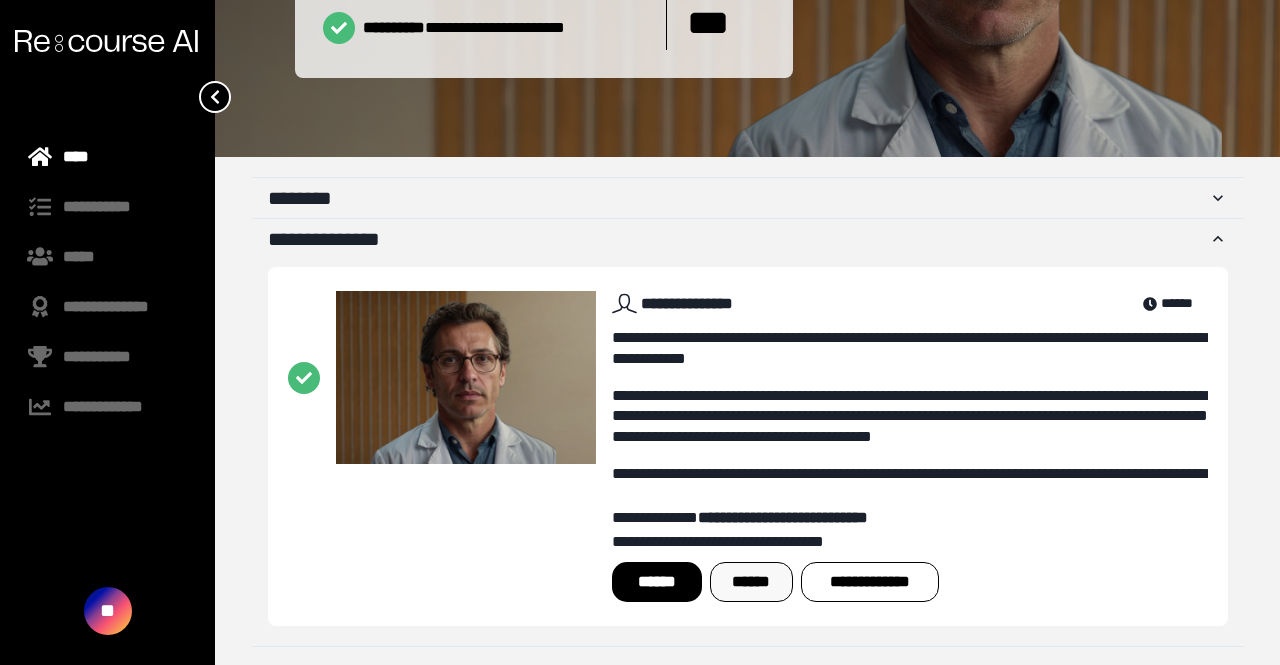 click on "******" at bounding box center (751, 582) 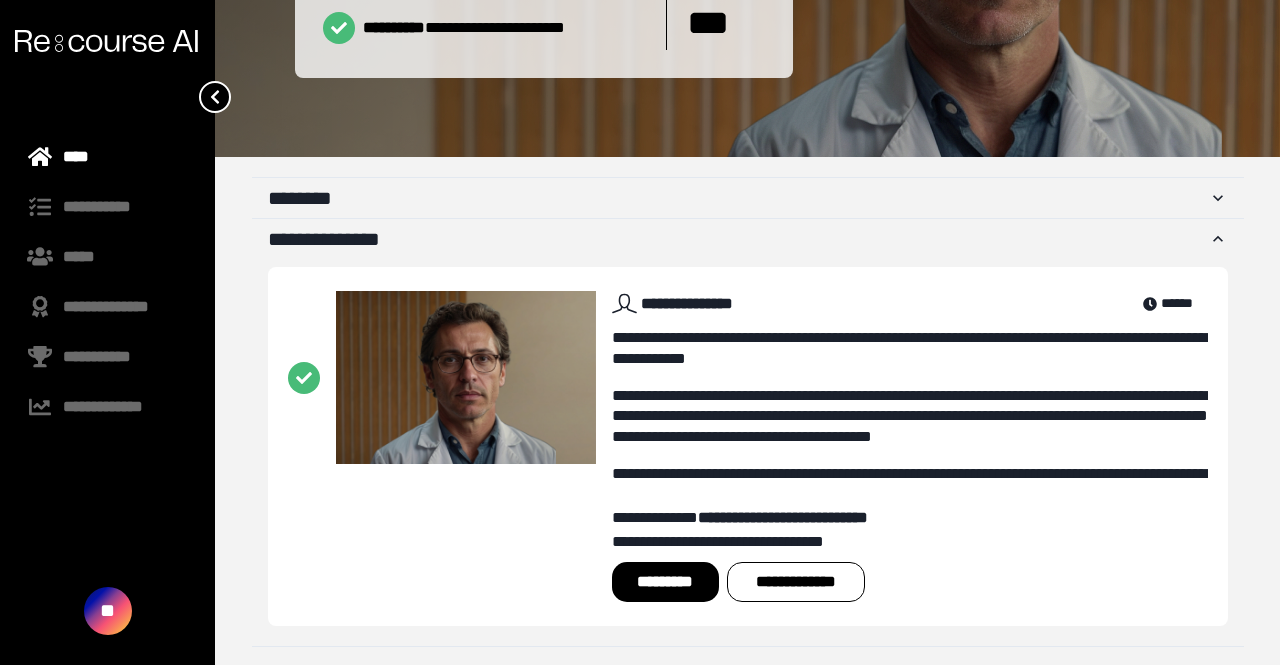 click on "*********" at bounding box center (665, 582) 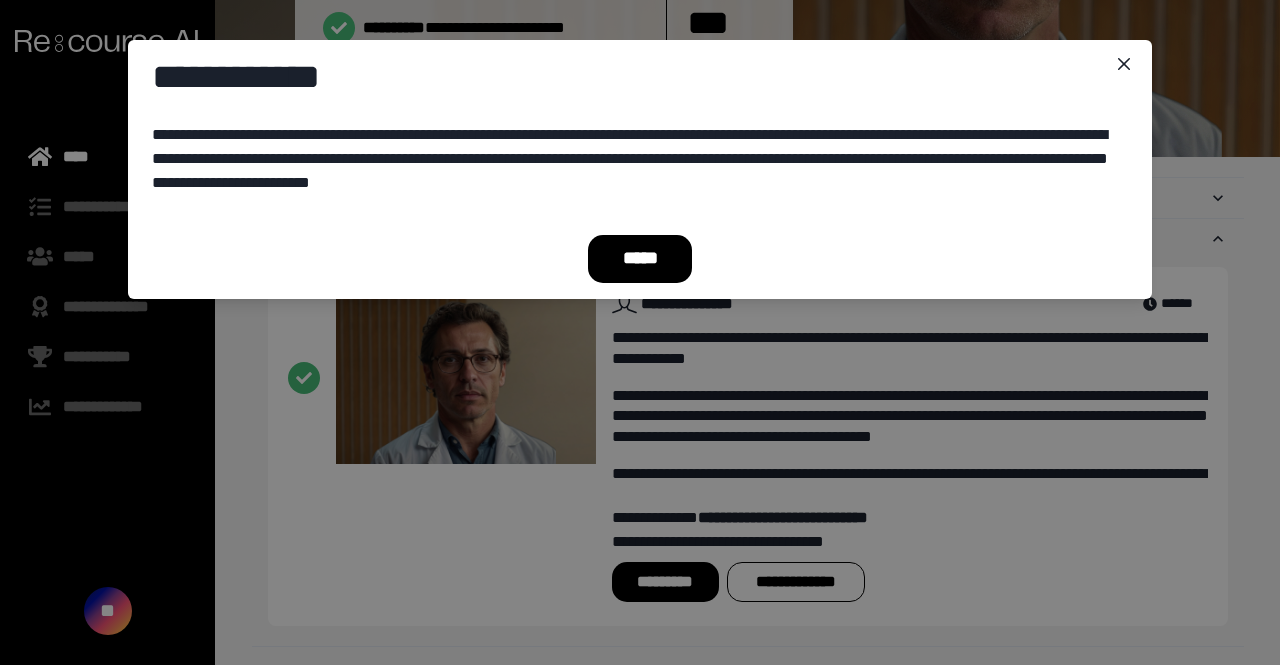 click on "*****" at bounding box center [640, 259] 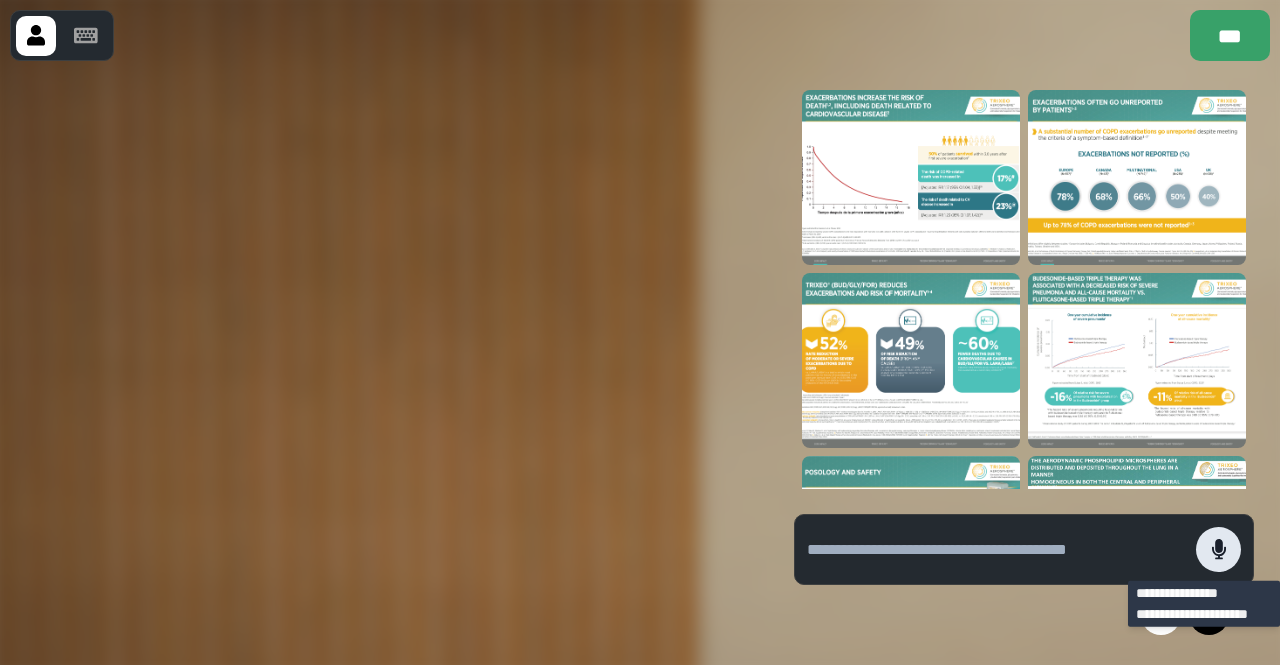 click 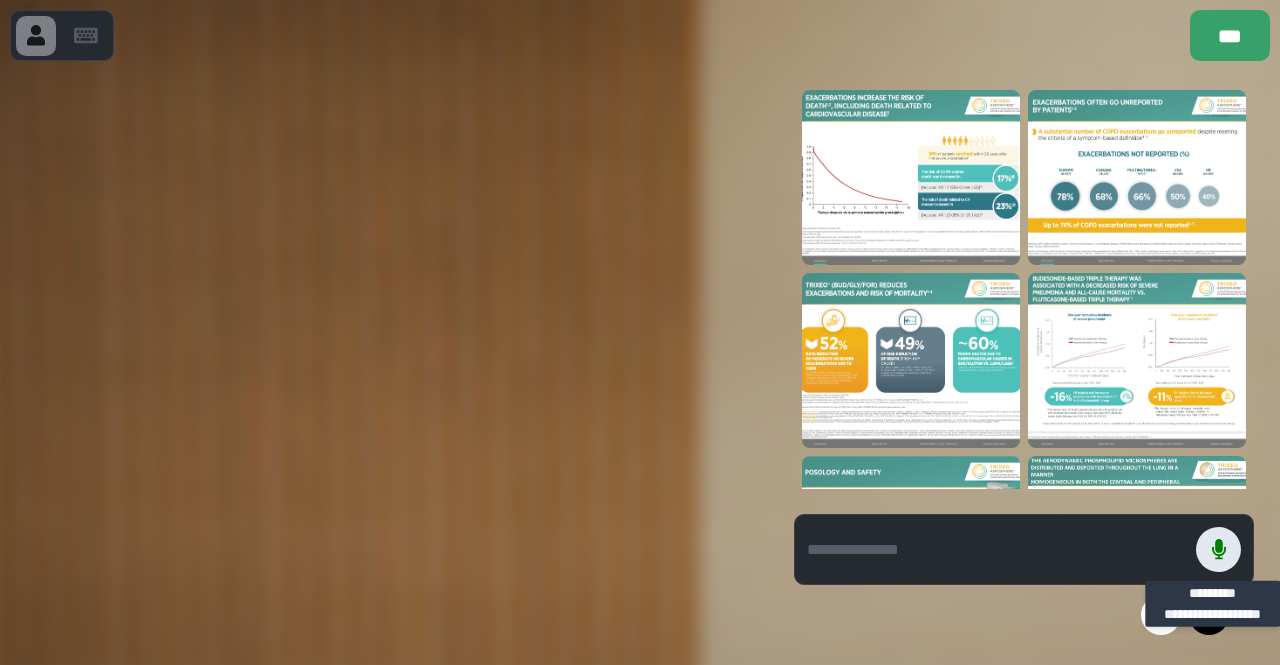 click 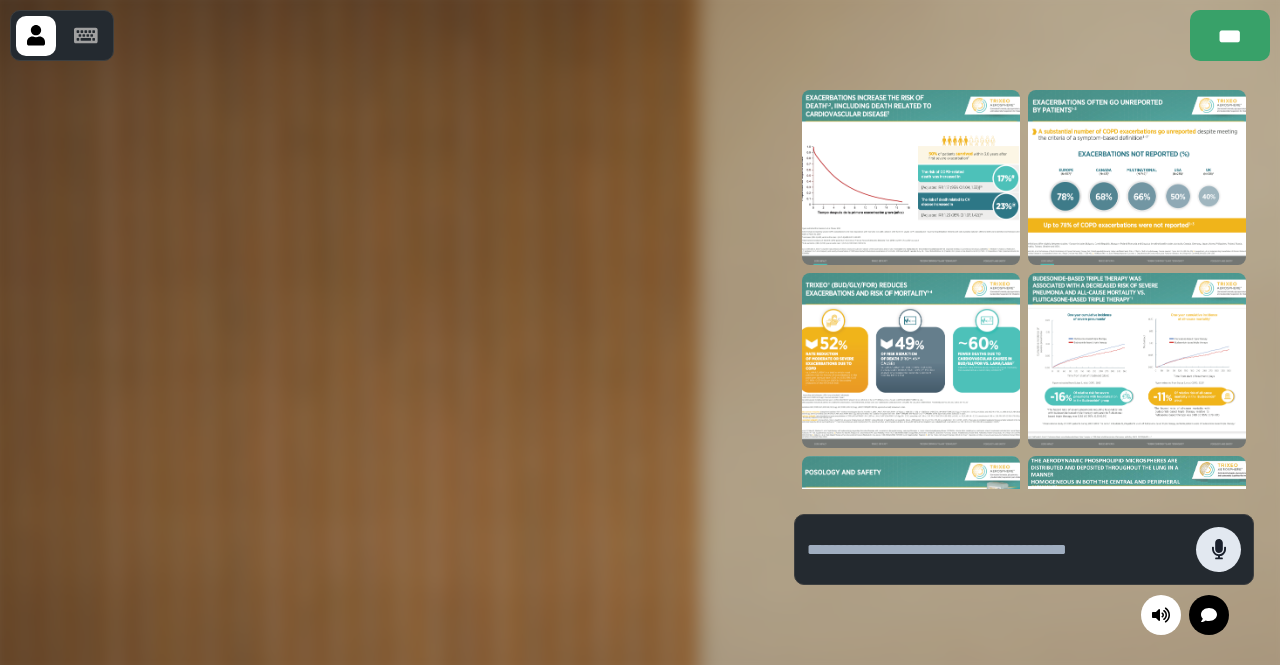 click at bounding box center [1218, 549] 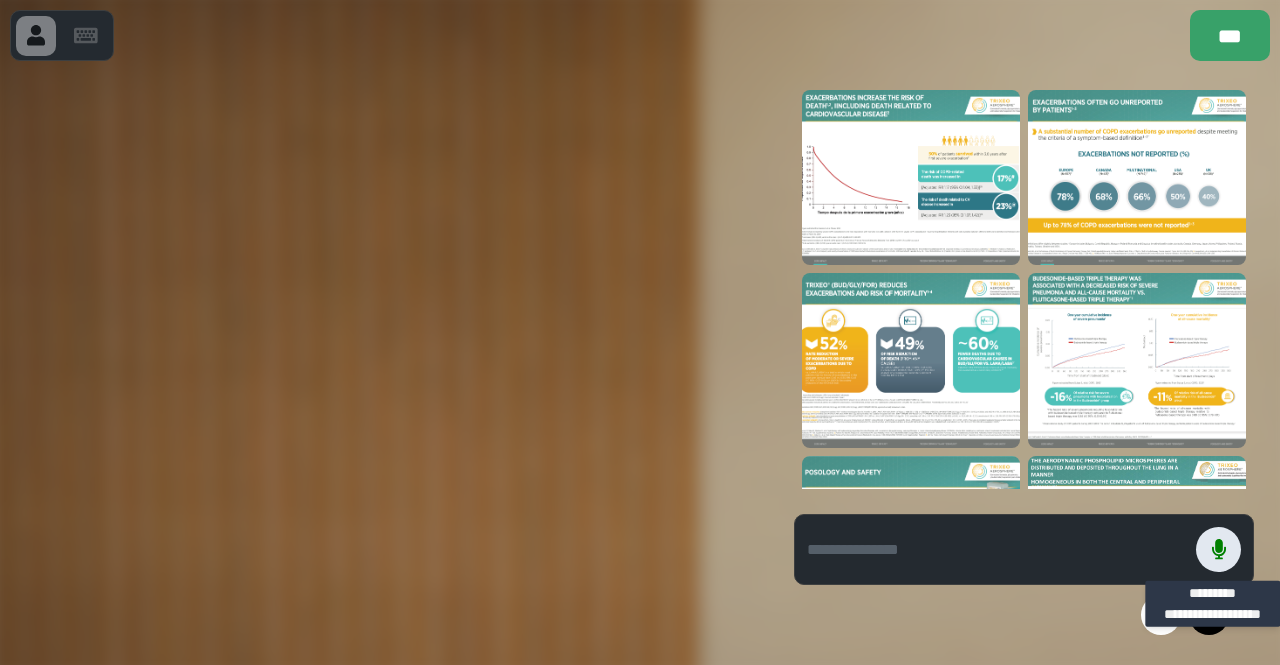 click at bounding box center [1218, 549] 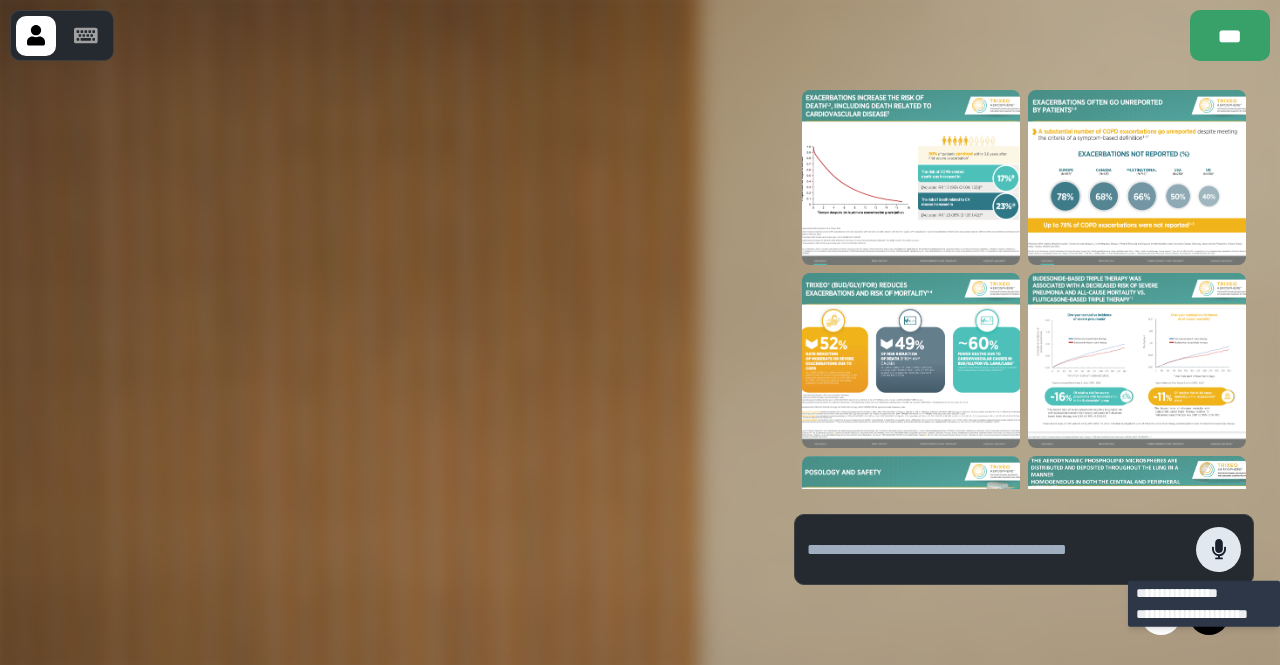 click at bounding box center (1218, 549) 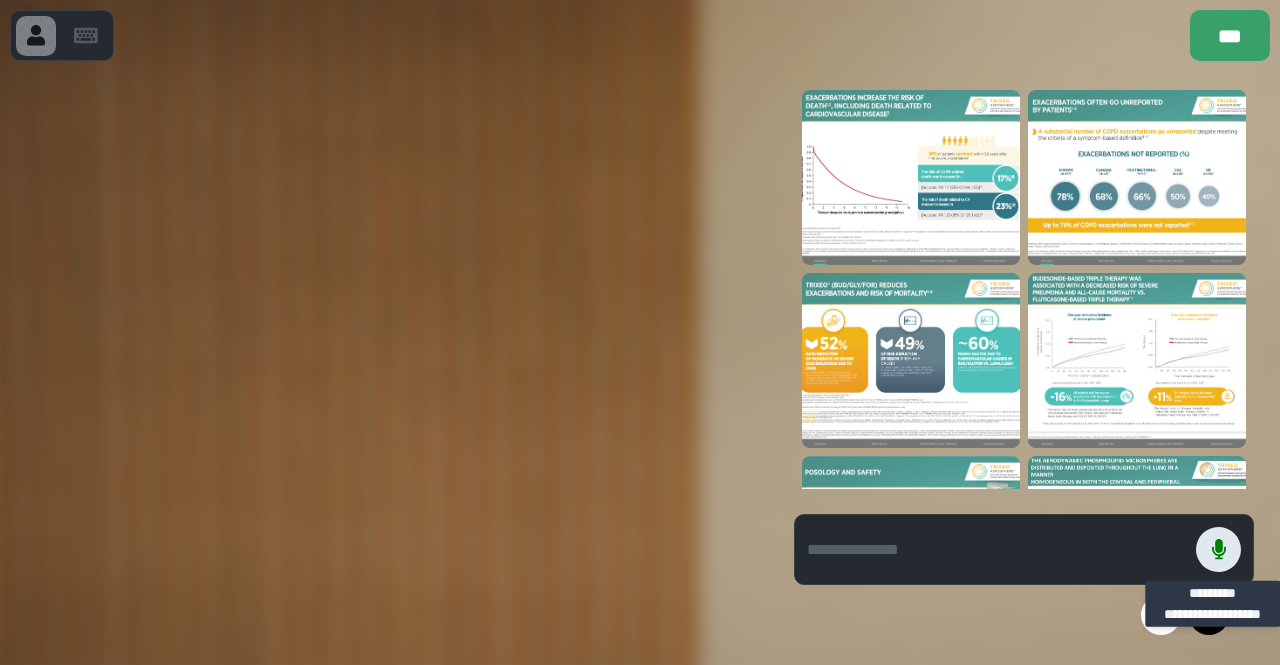 click at bounding box center (1218, 549) 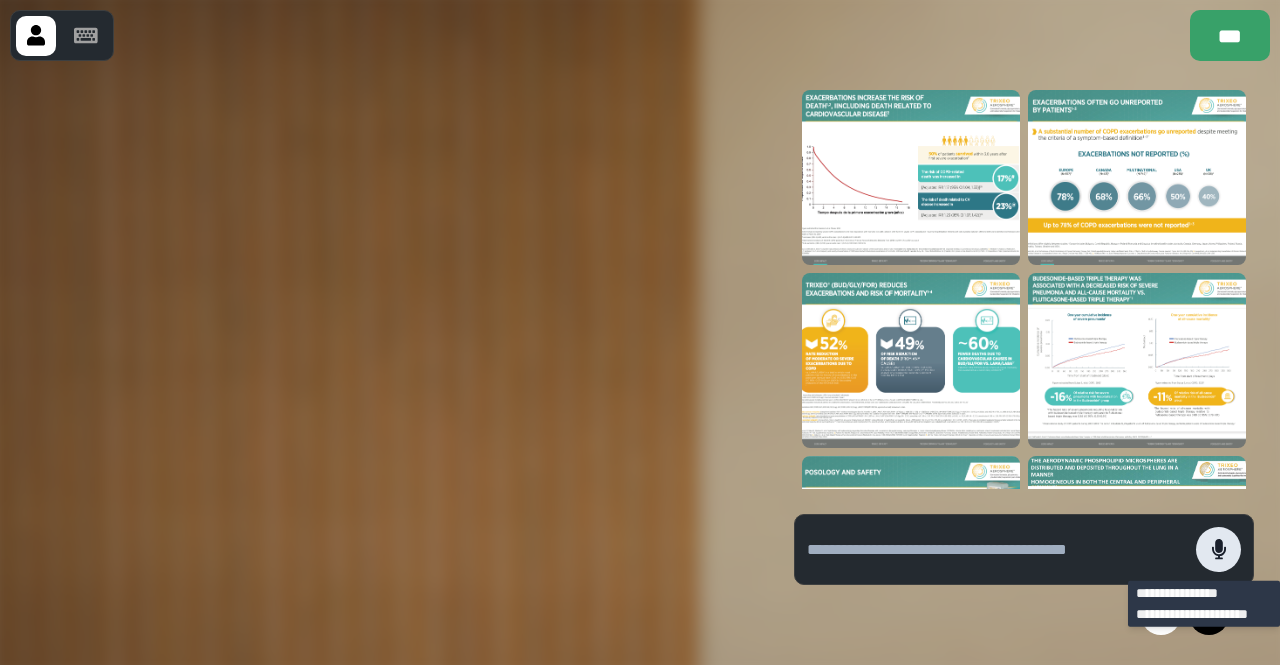 click 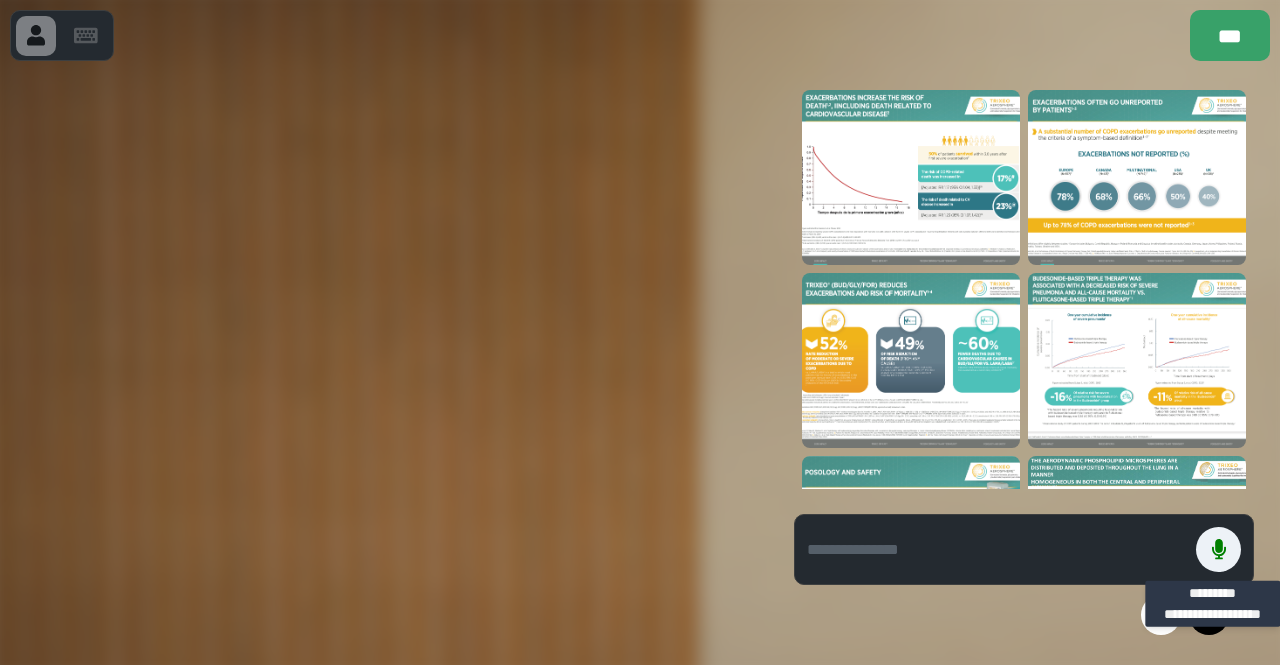 click at bounding box center (1137, 177) 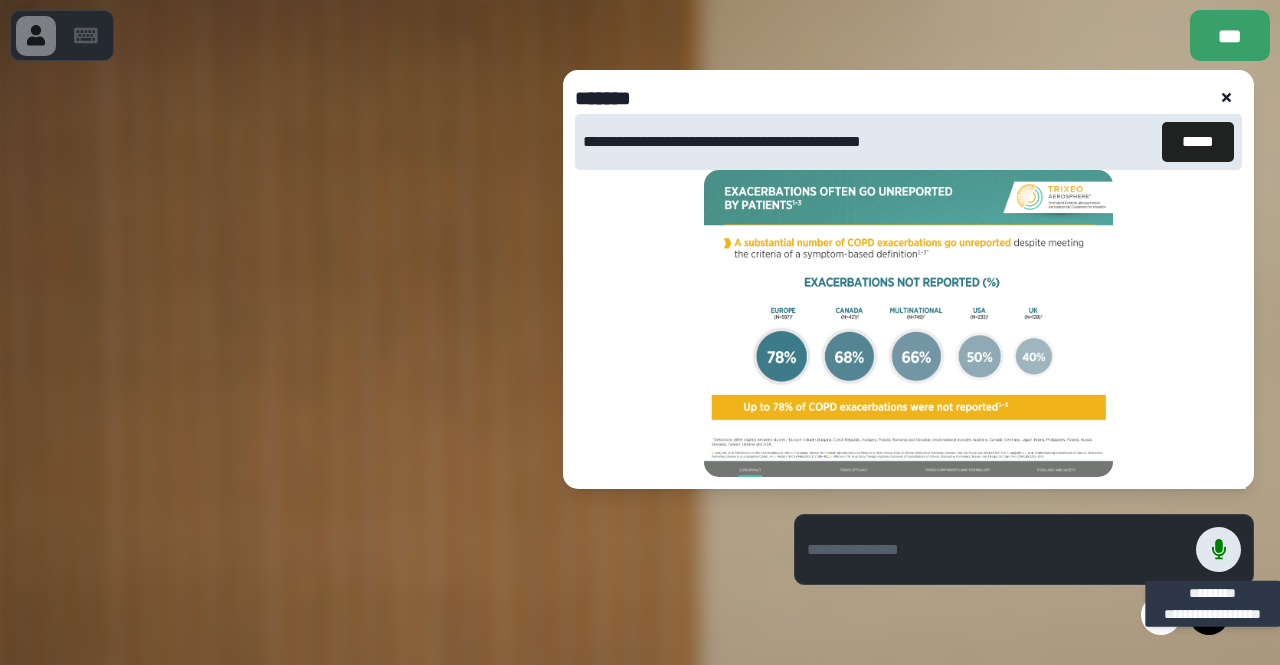 click 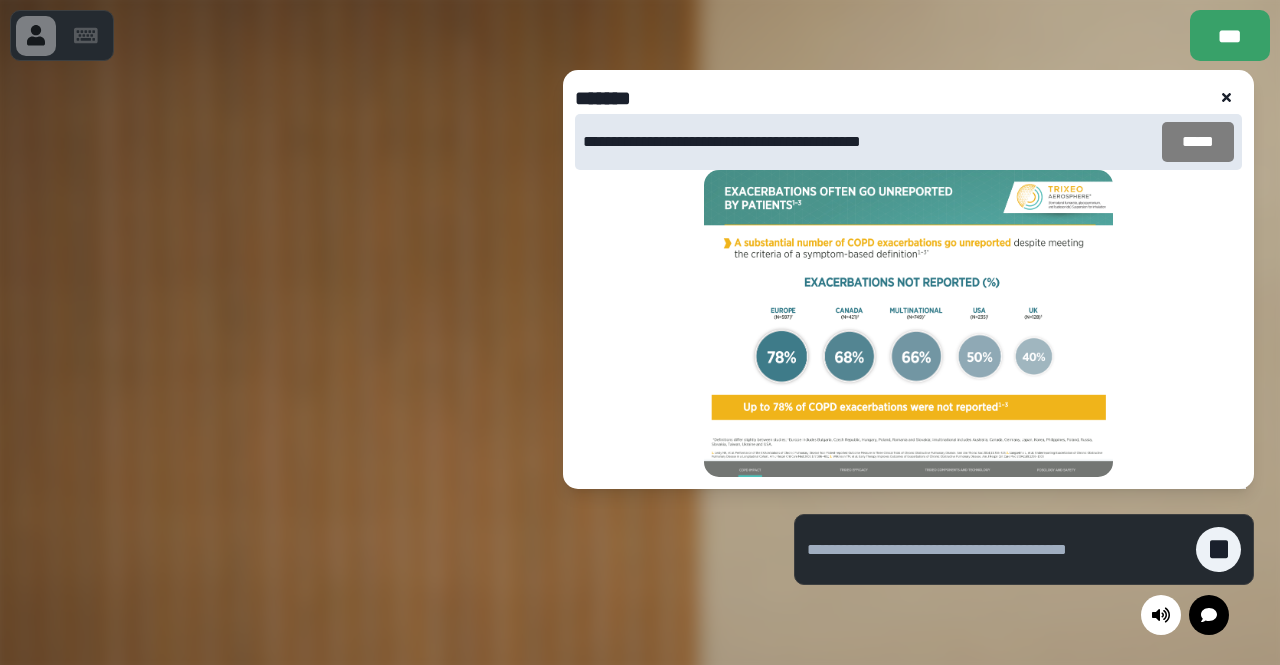 click on "*****" at bounding box center (1198, 142) 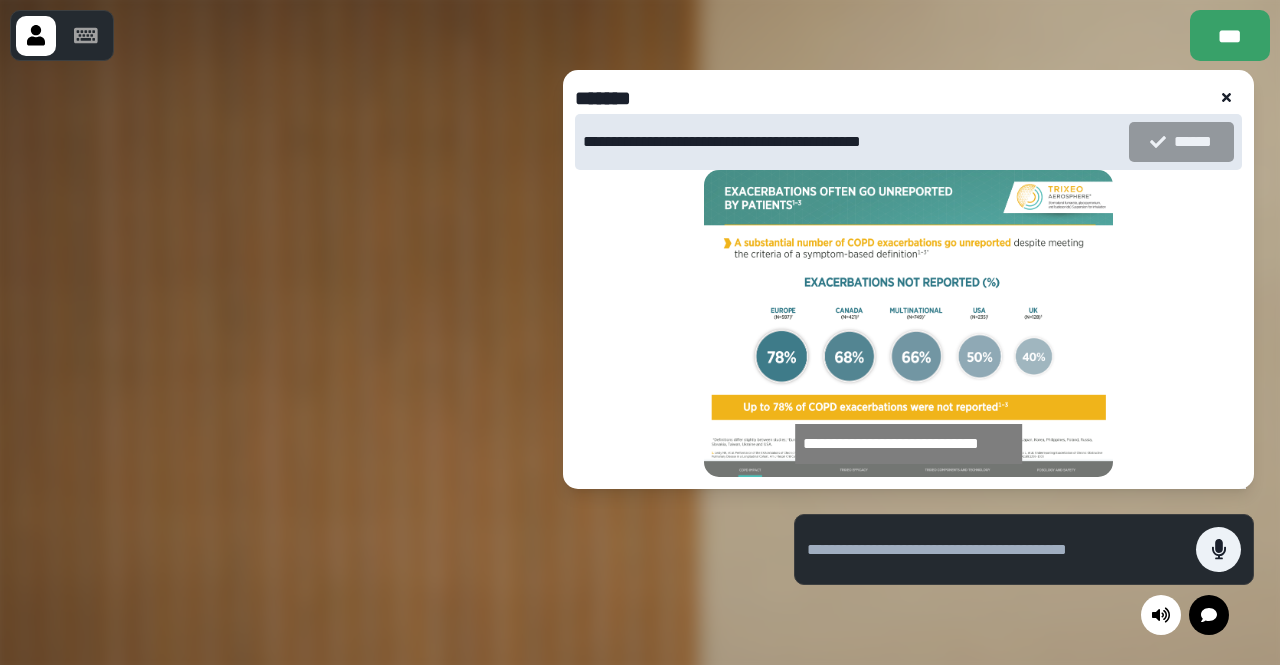 click 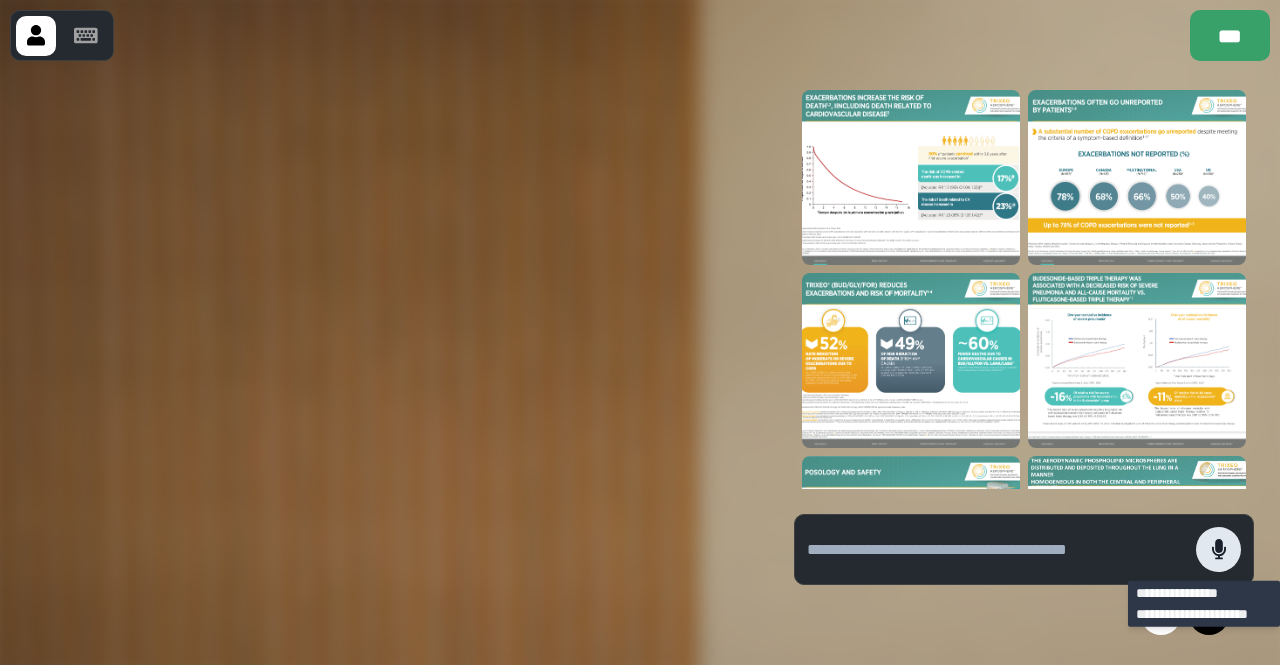 click 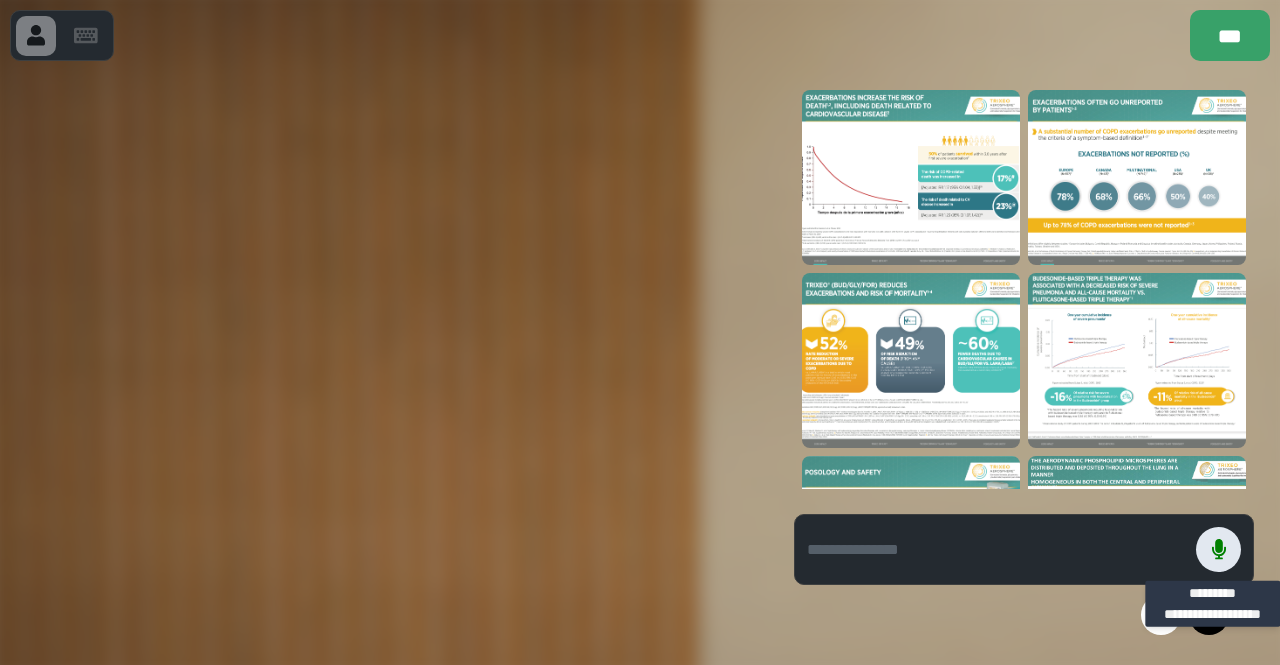click 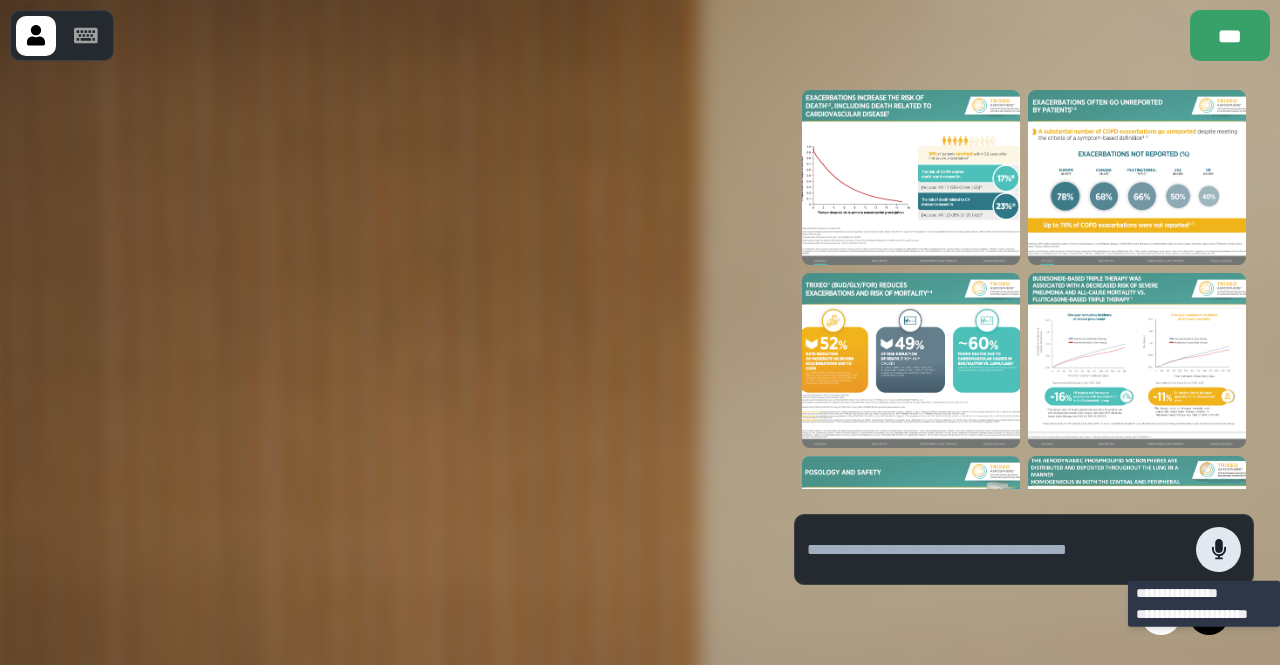 click 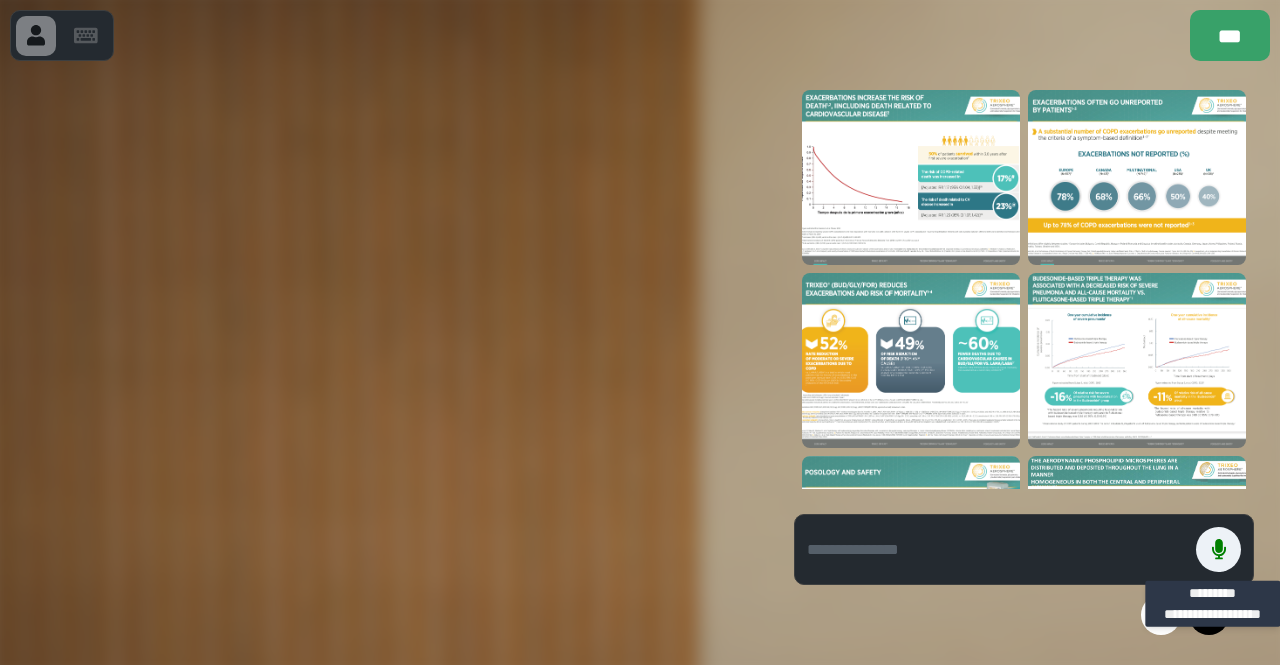 click at bounding box center [1137, 360] 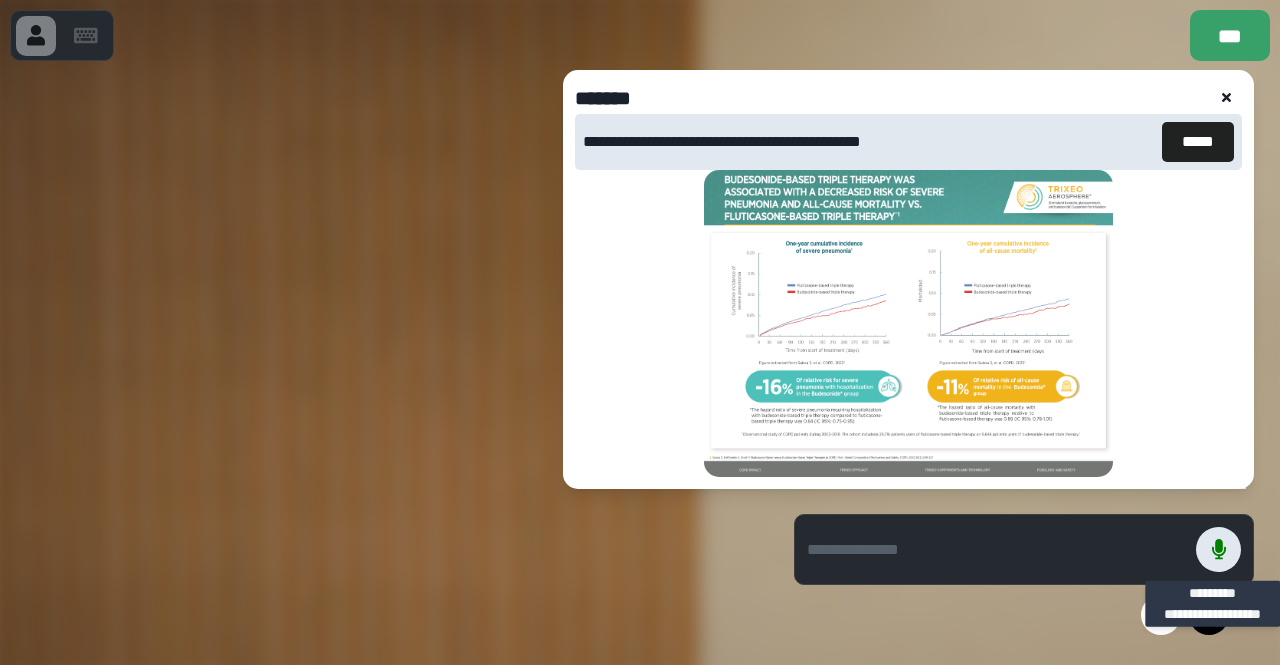 click 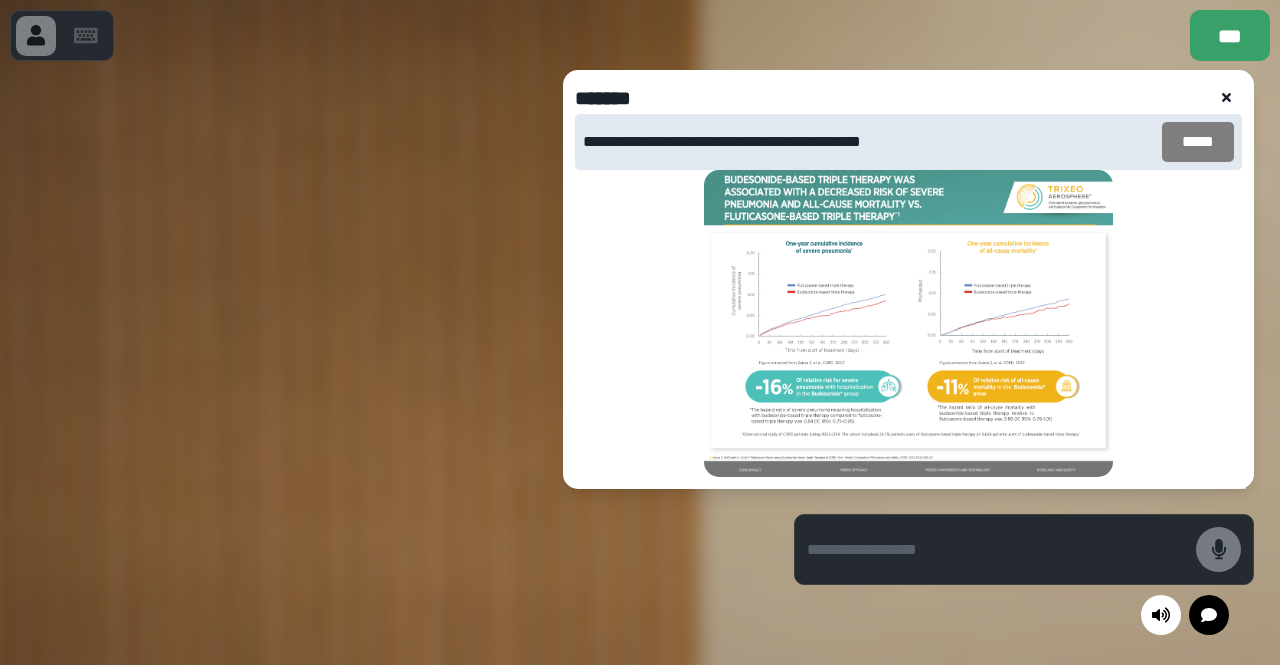 click on "*****" at bounding box center [1198, 142] 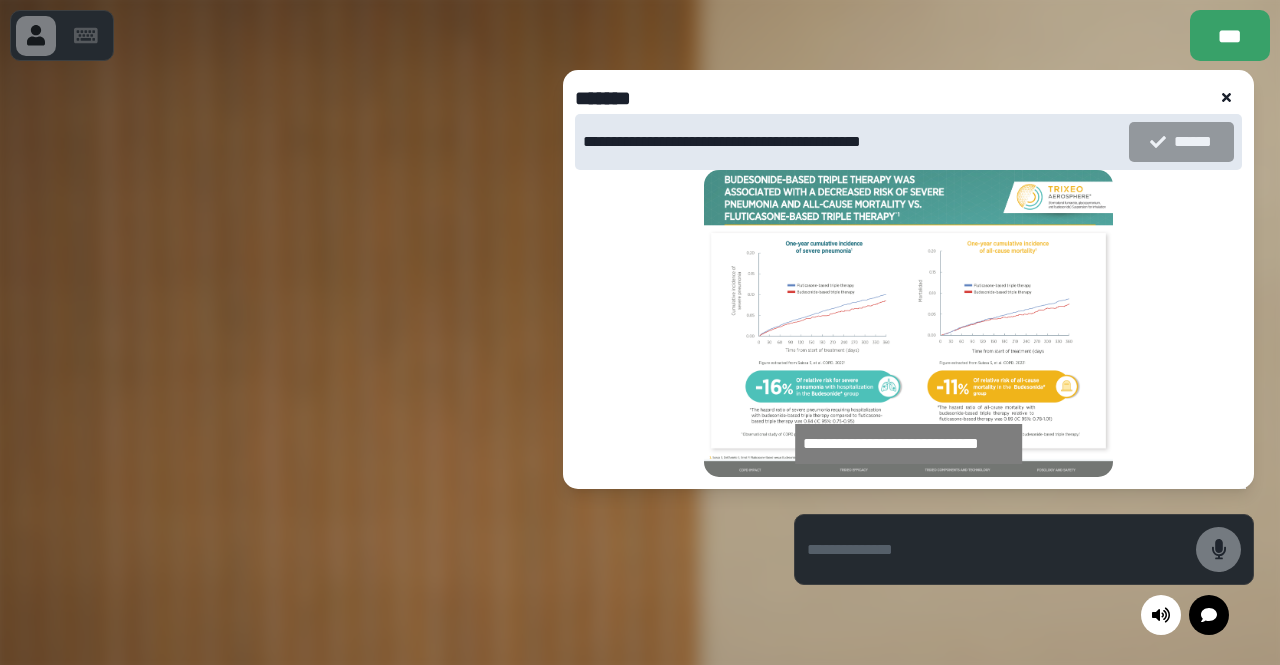 click 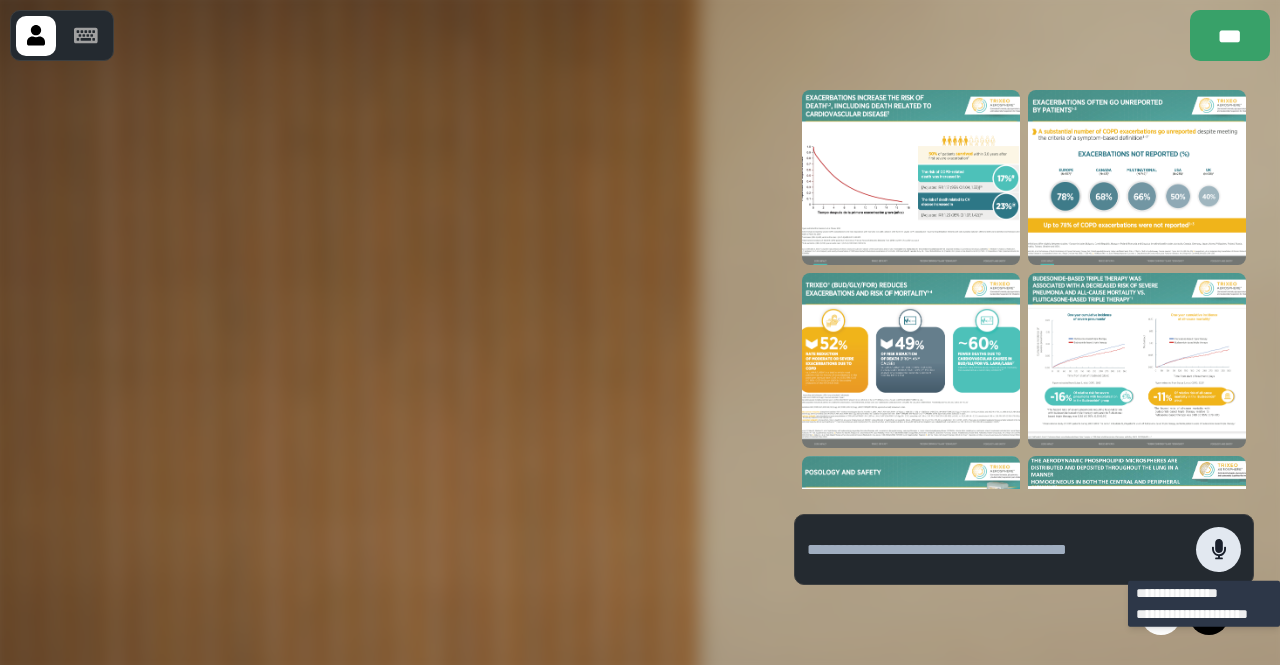 click 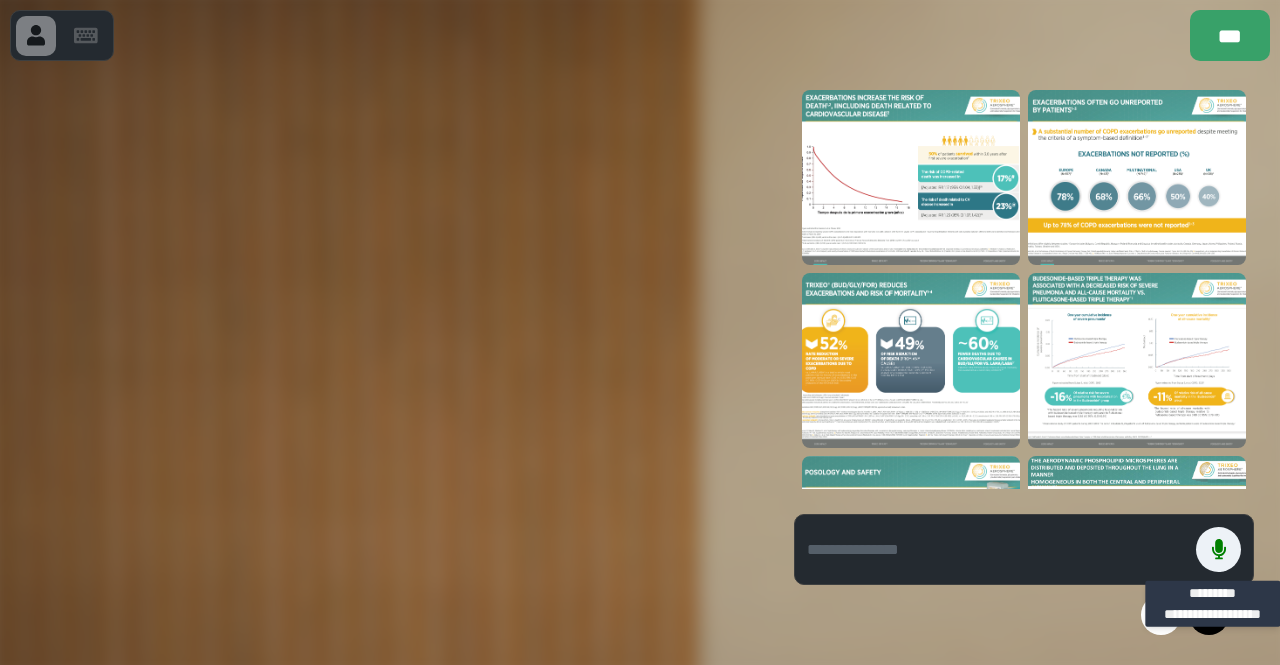 click at bounding box center (911, 360) 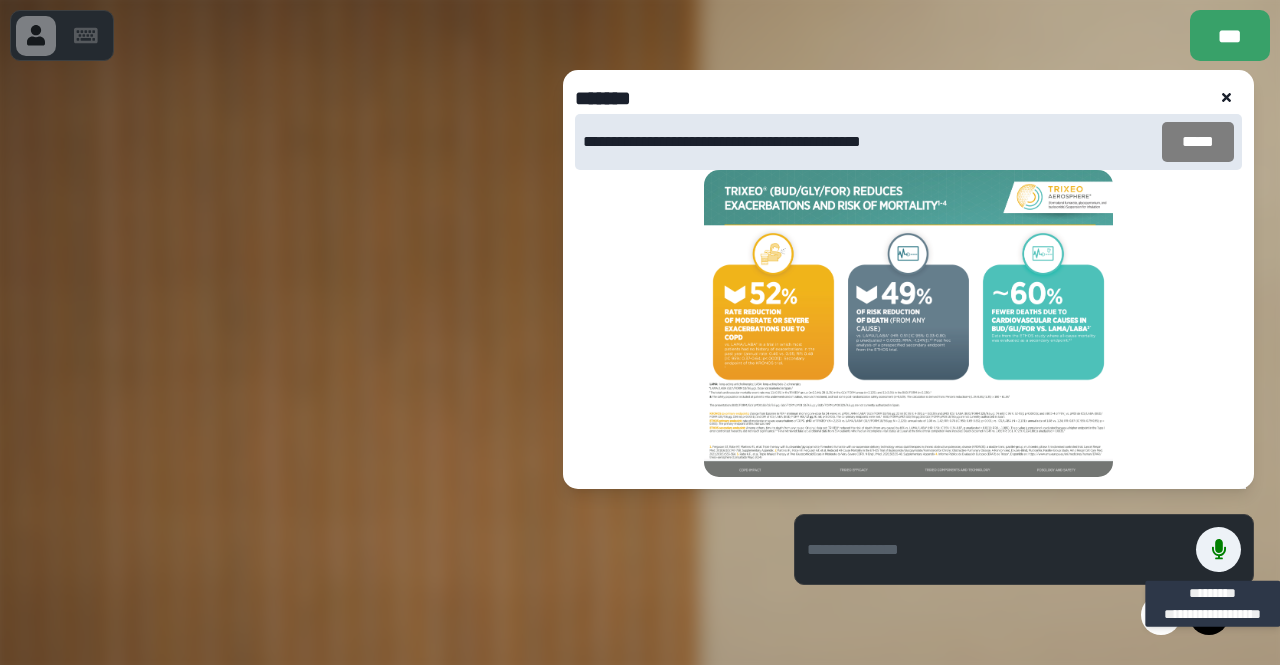 click on "*****" at bounding box center (1198, 142) 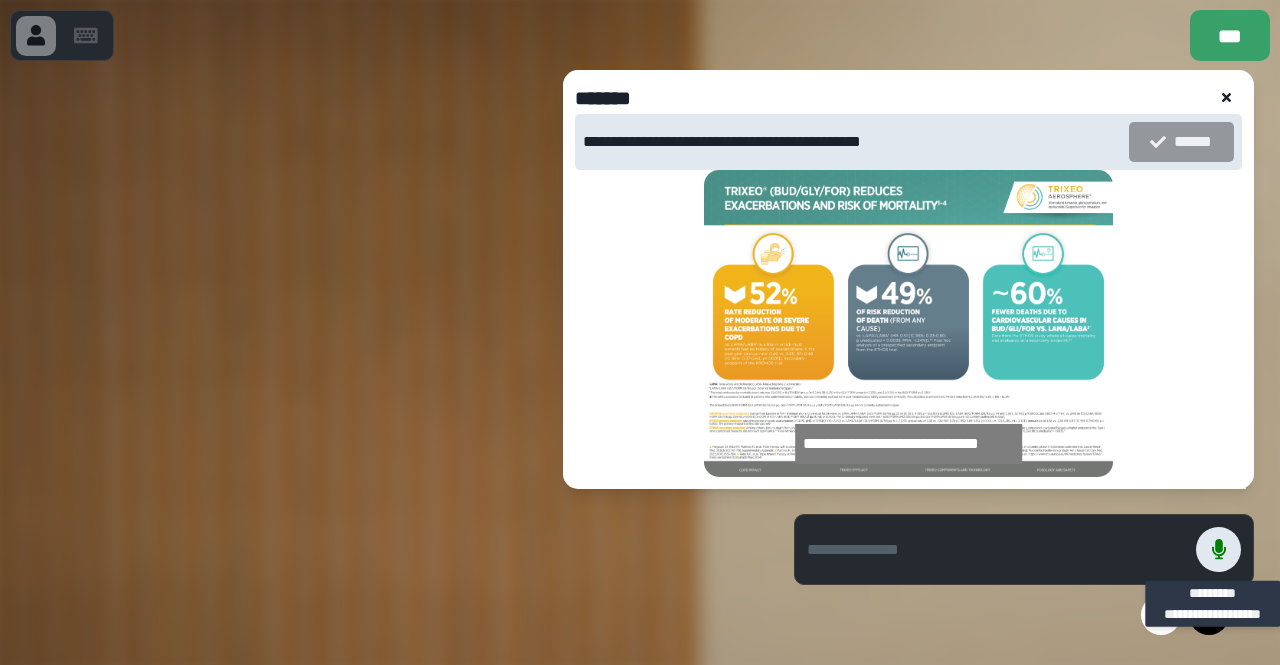 click 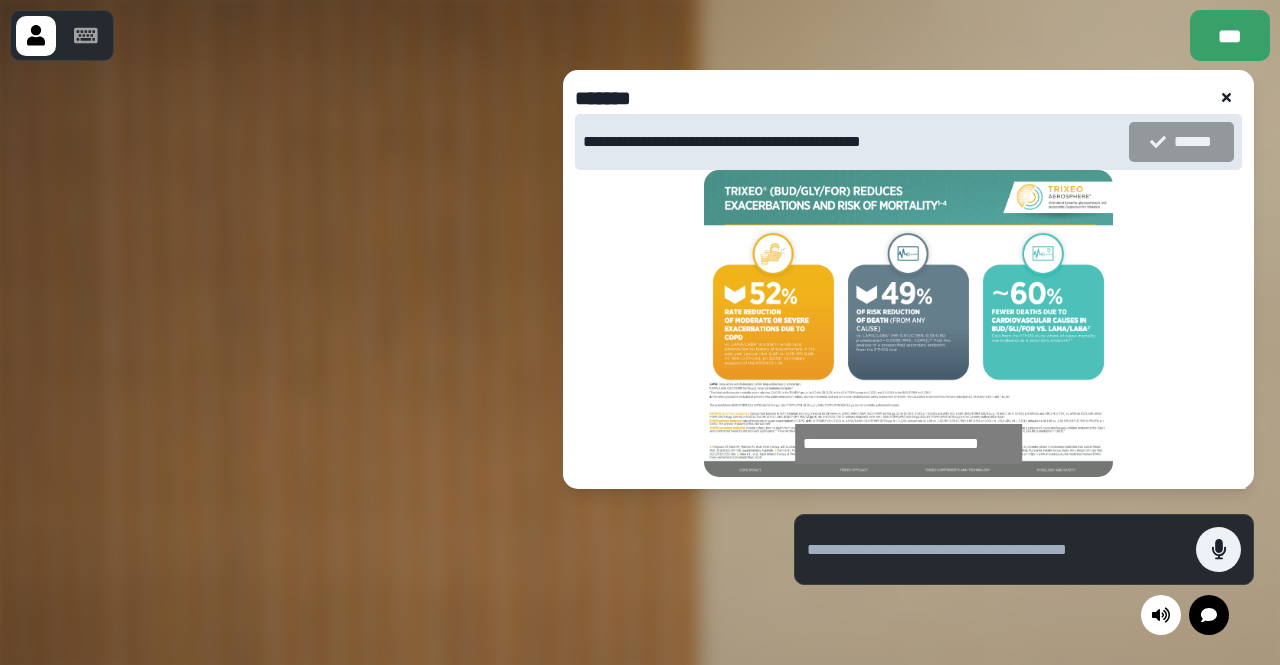 click 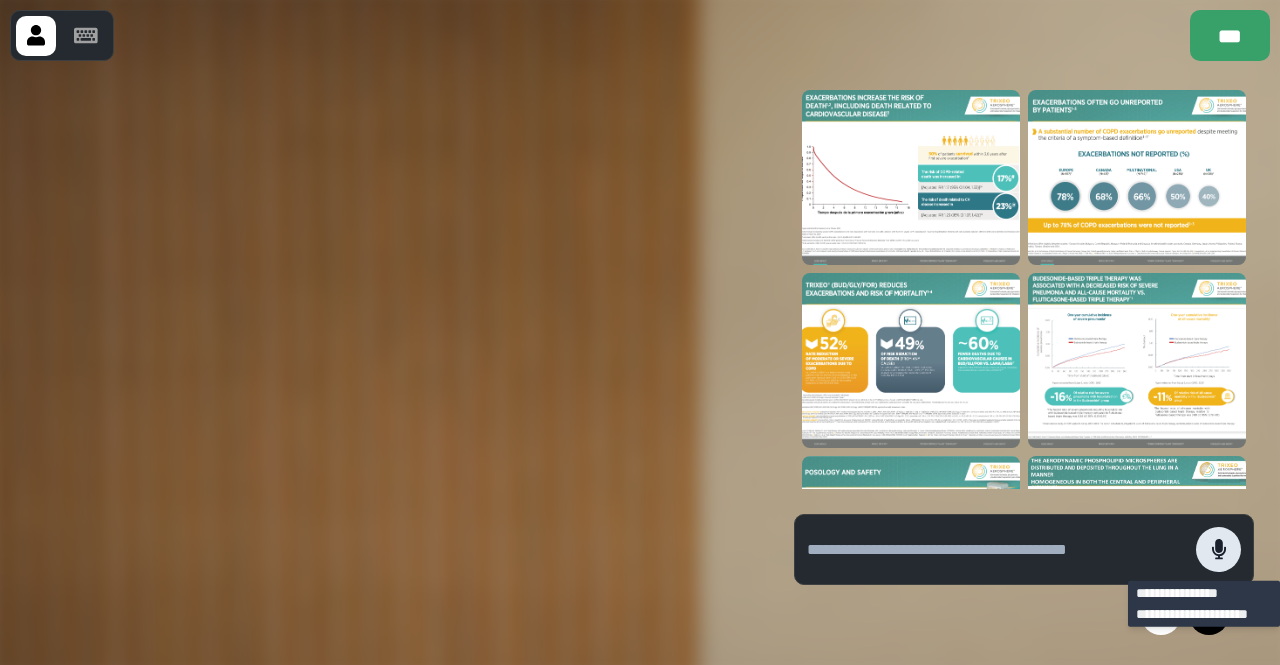 click 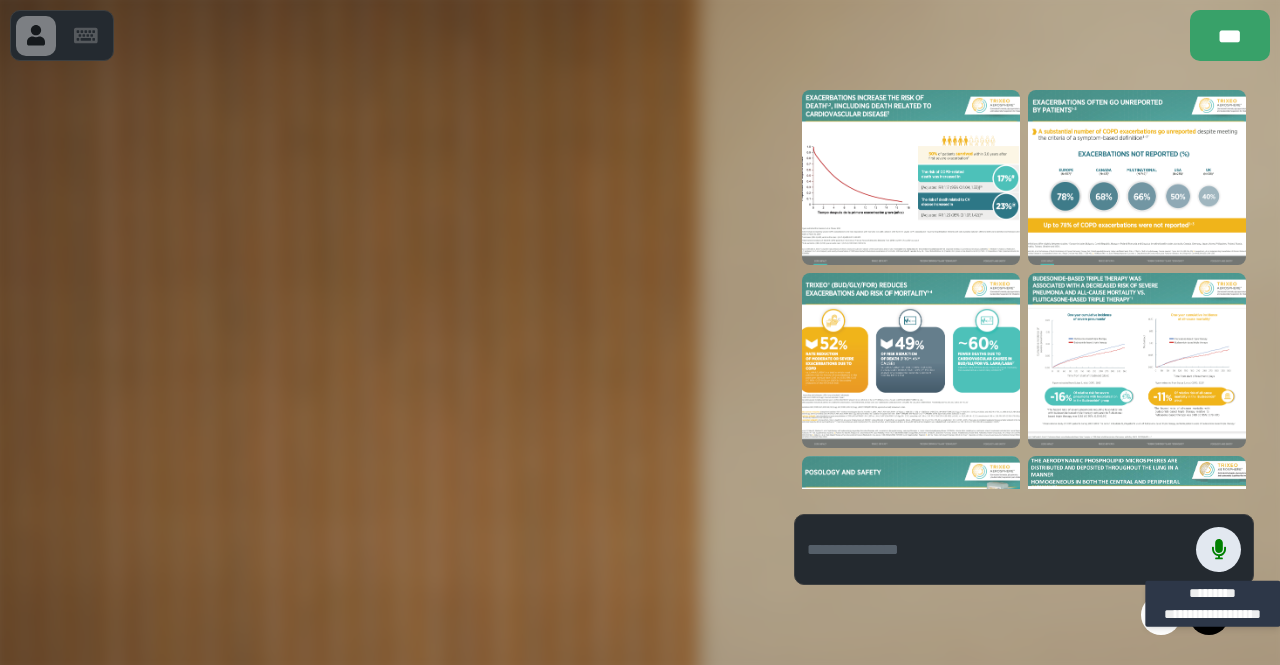 click 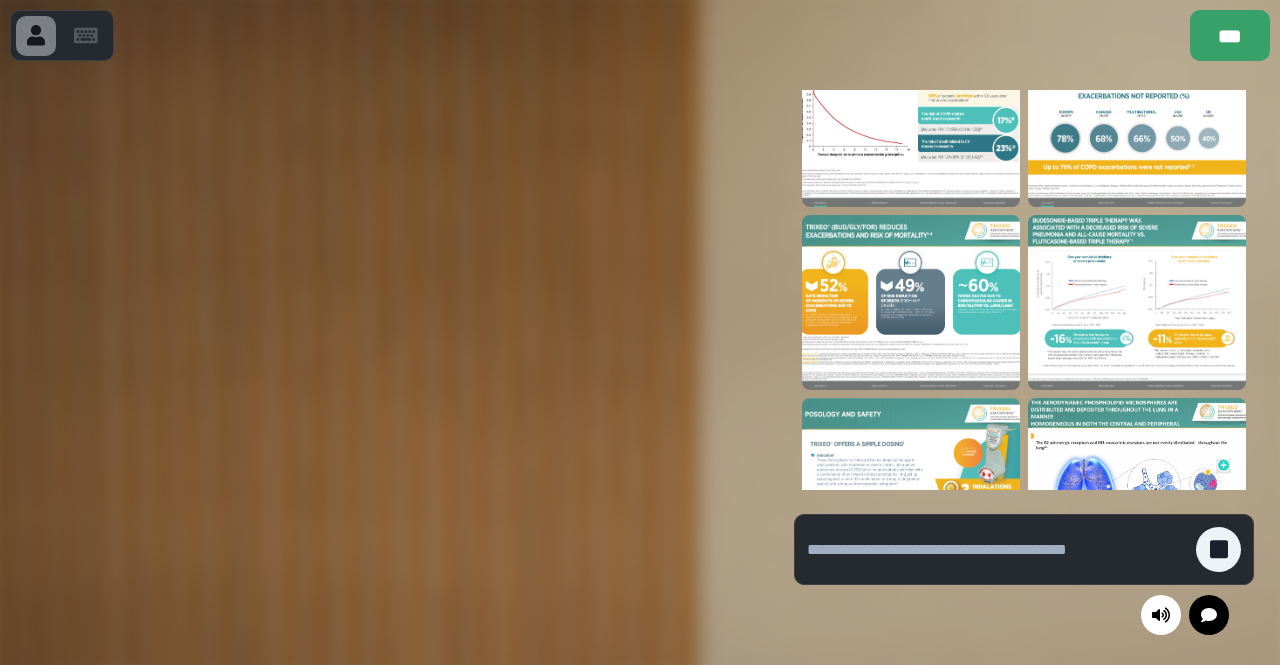 scroll, scrollTop: 100, scrollLeft: 0, axis: vertical 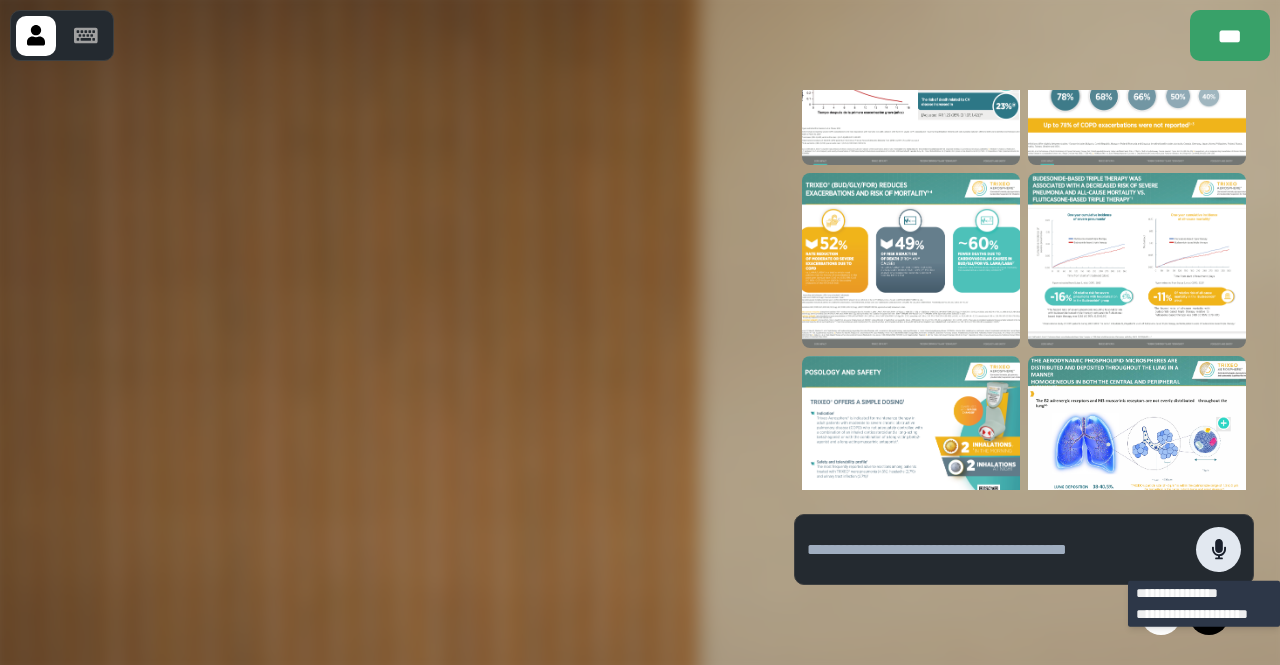 click 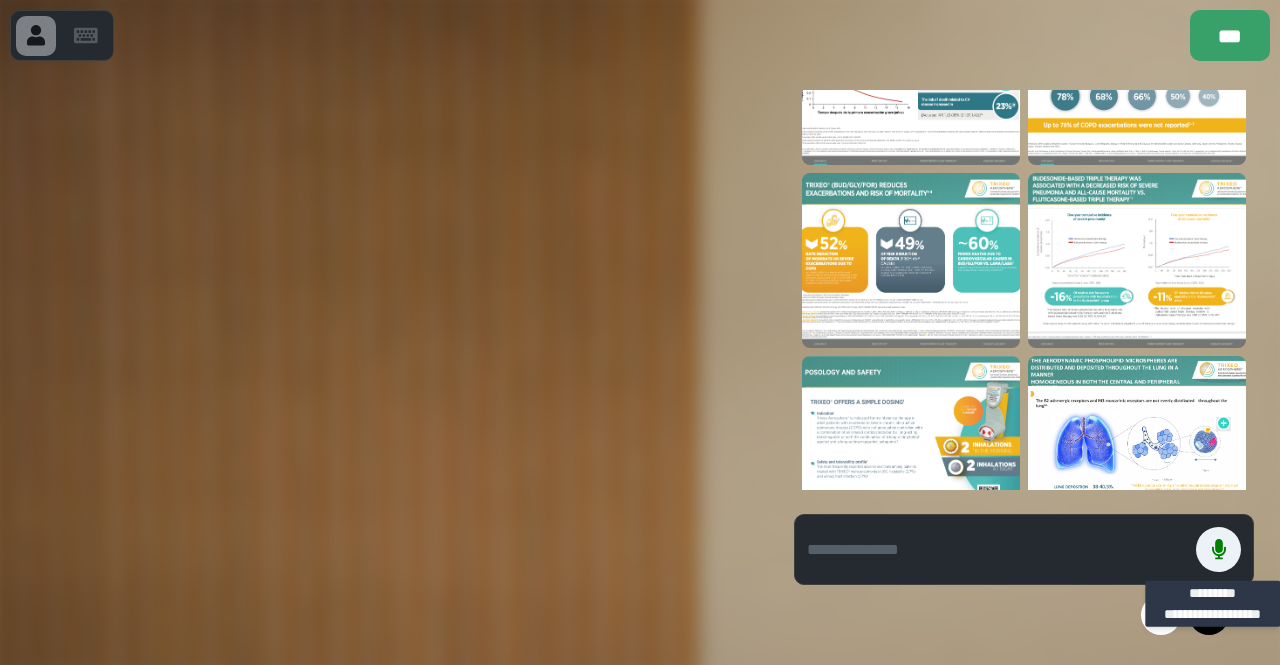 click at bounding box center (1137, 260) 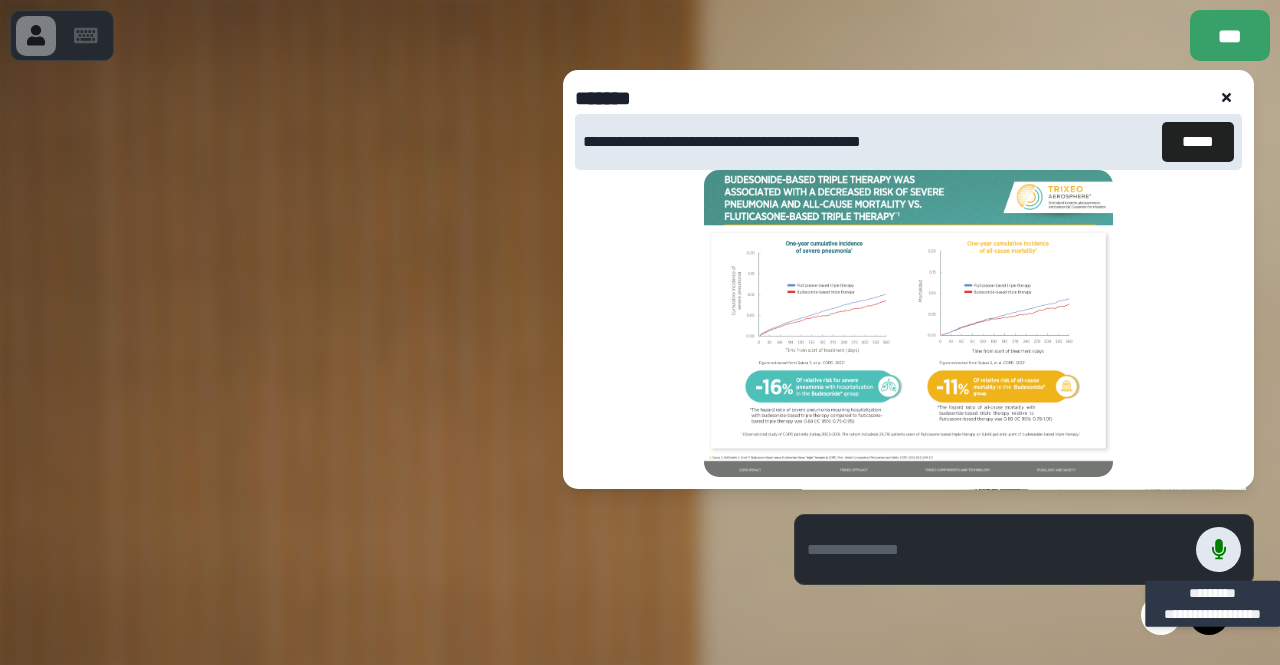 click 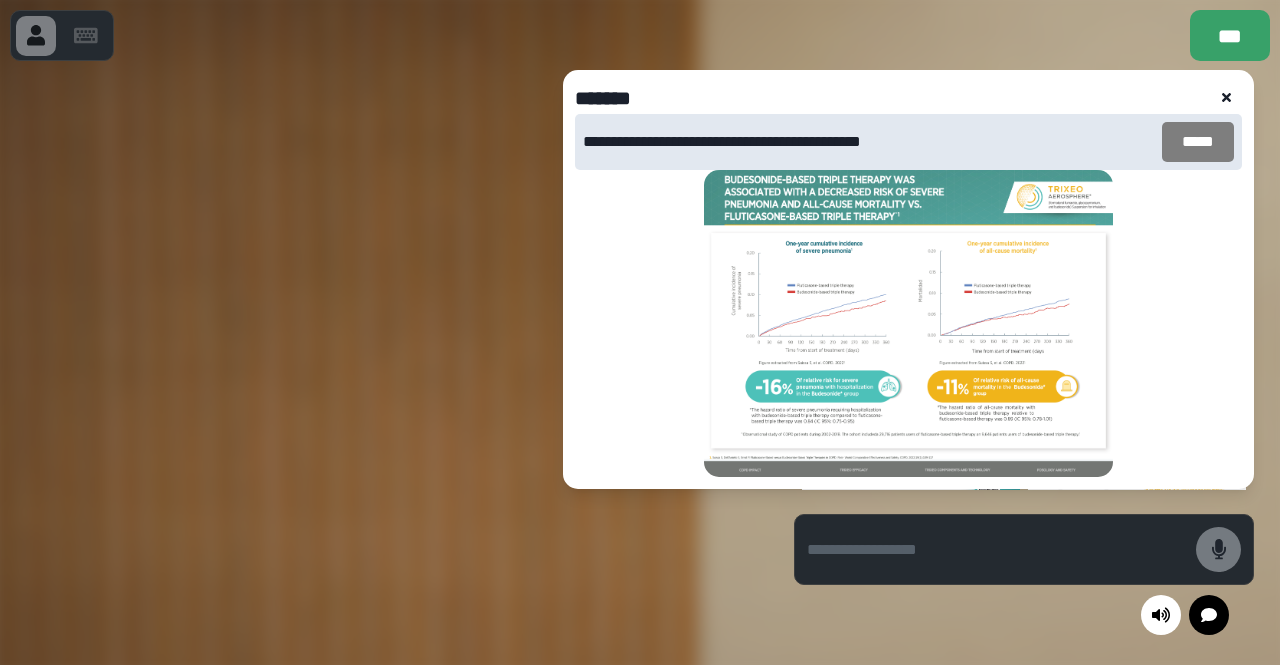 click on "*****" at bounding box center [1198, 142] 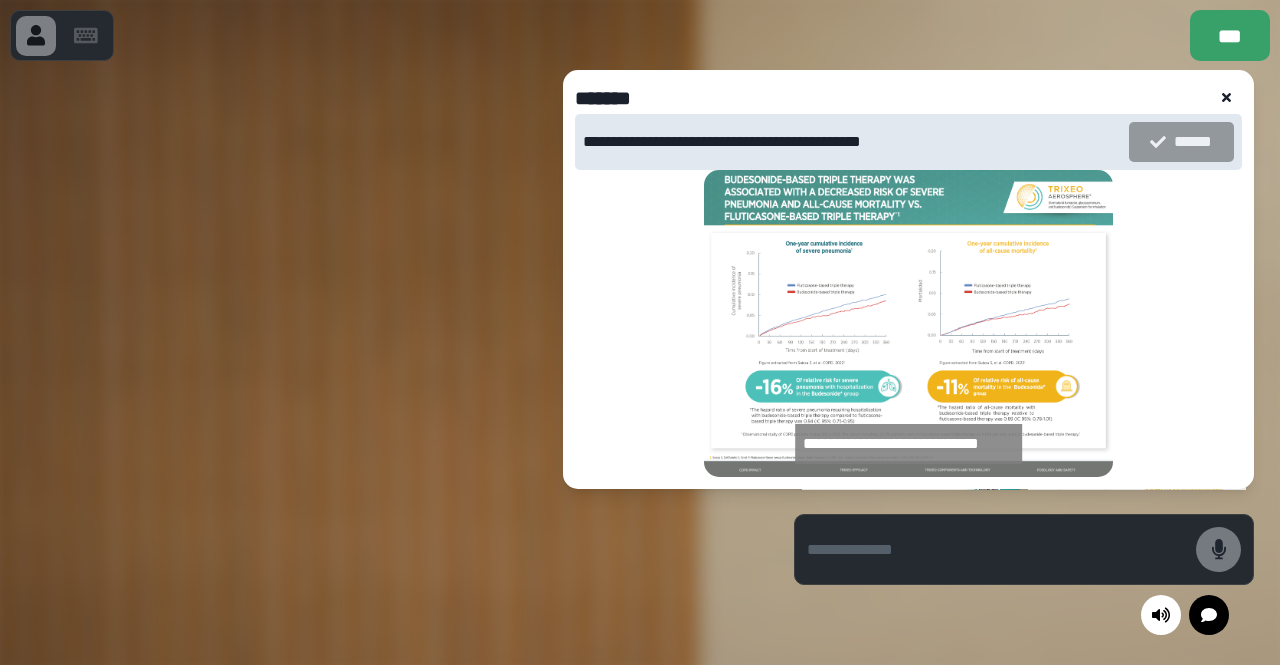 click 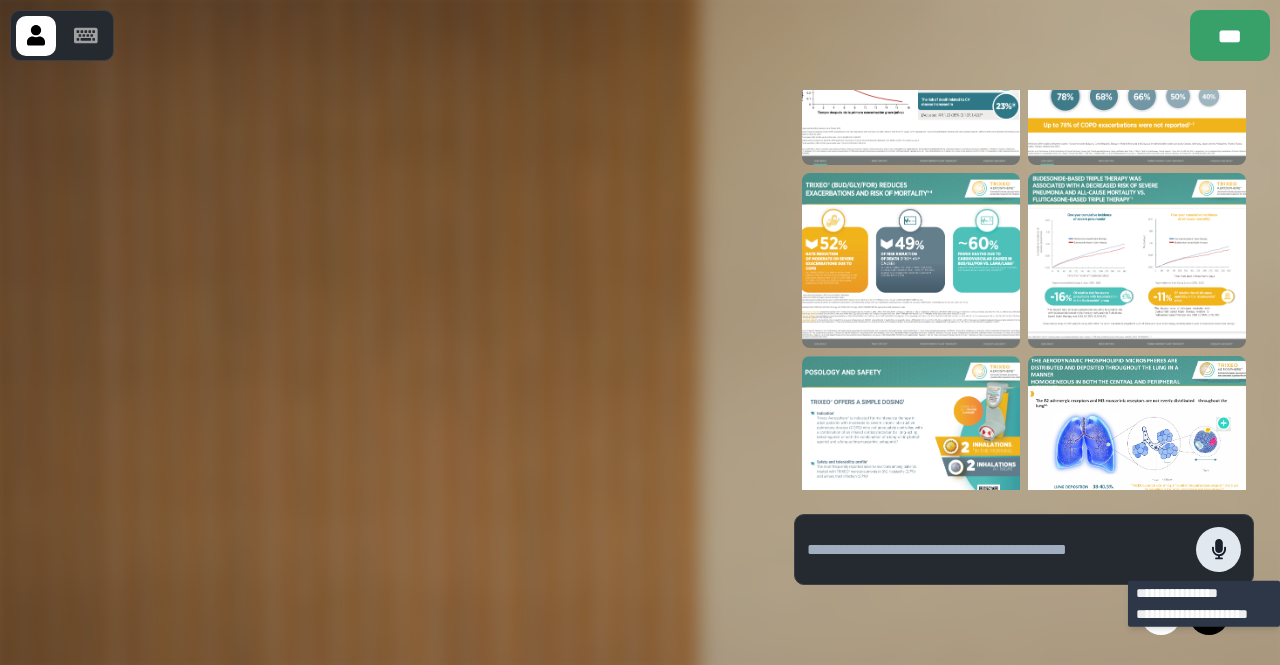 click 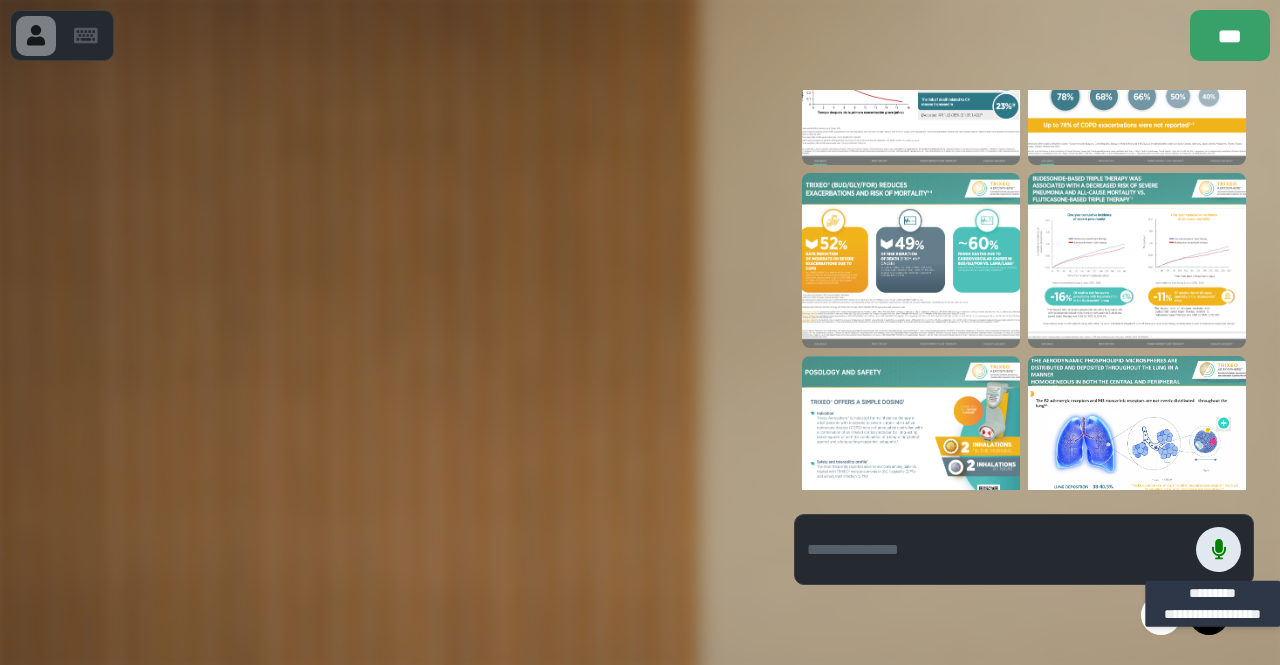 click 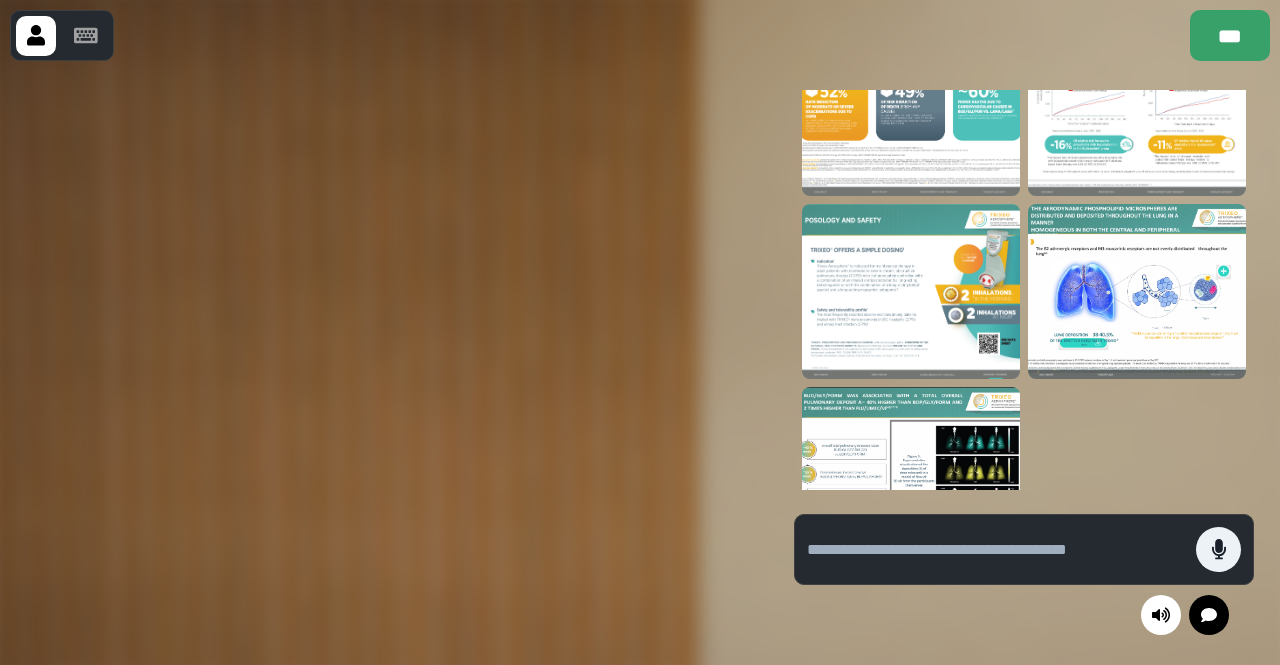 scroll, scrollTop: 282, scrollLeft: 0, axis: vertical 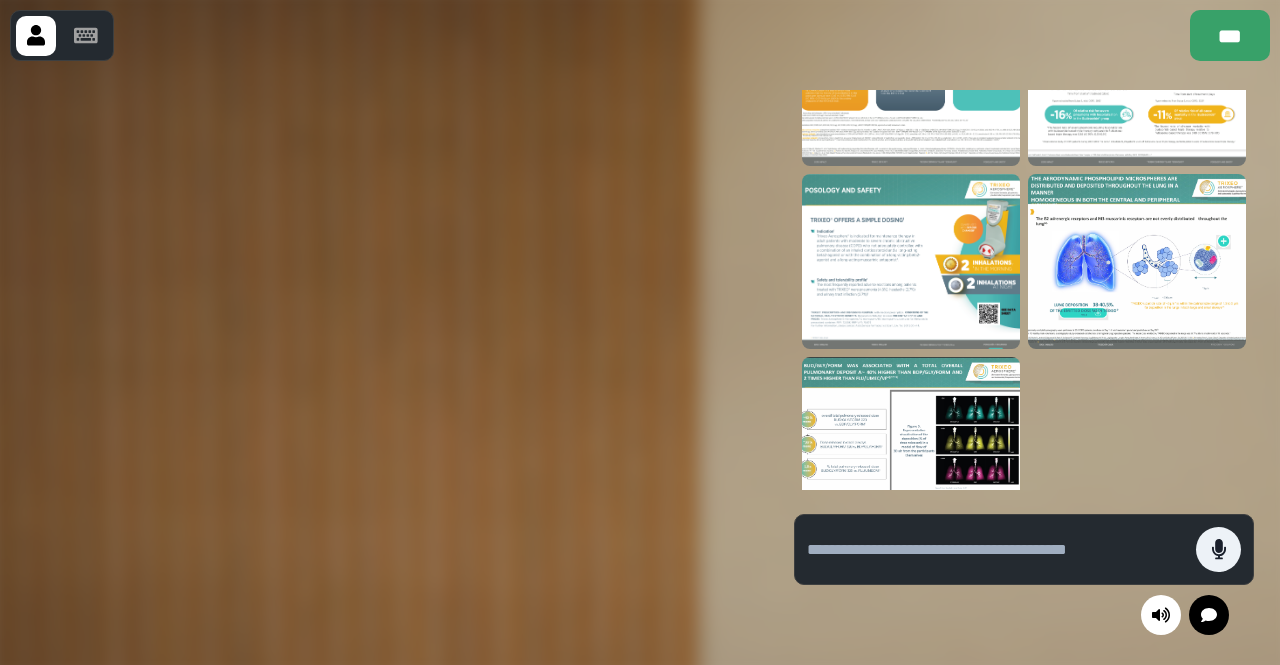 click at bounding box center (911, 261) 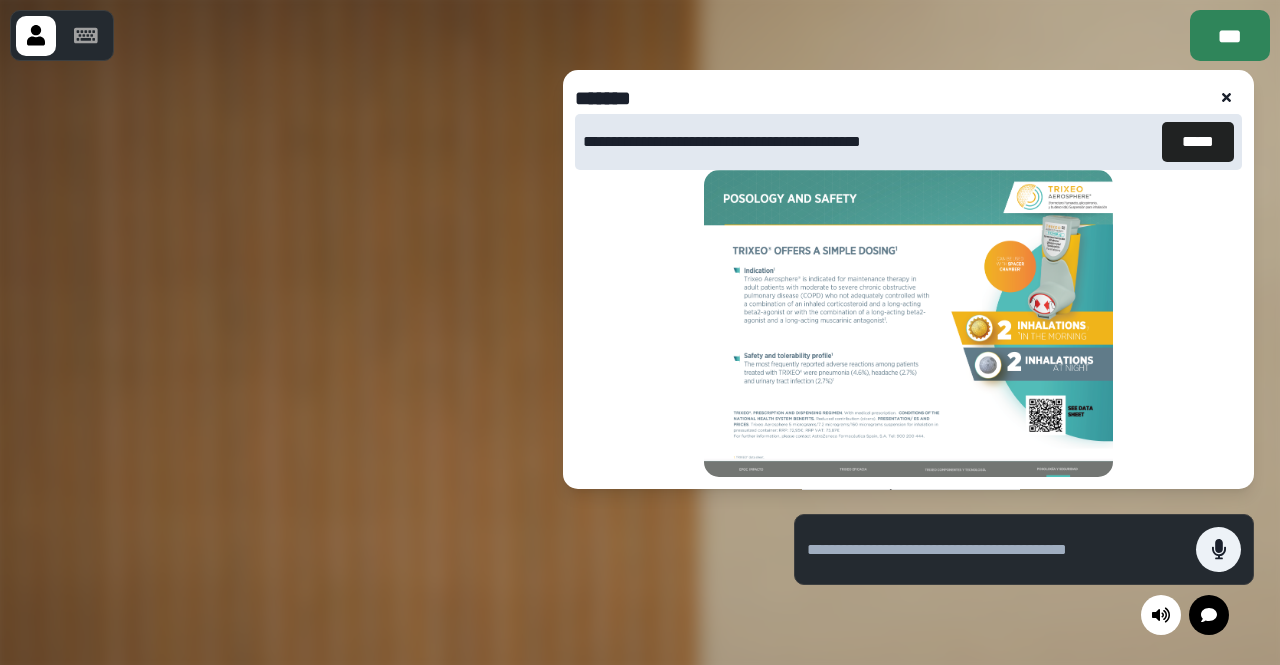 click on "***" at bounding box center [1230, 35] 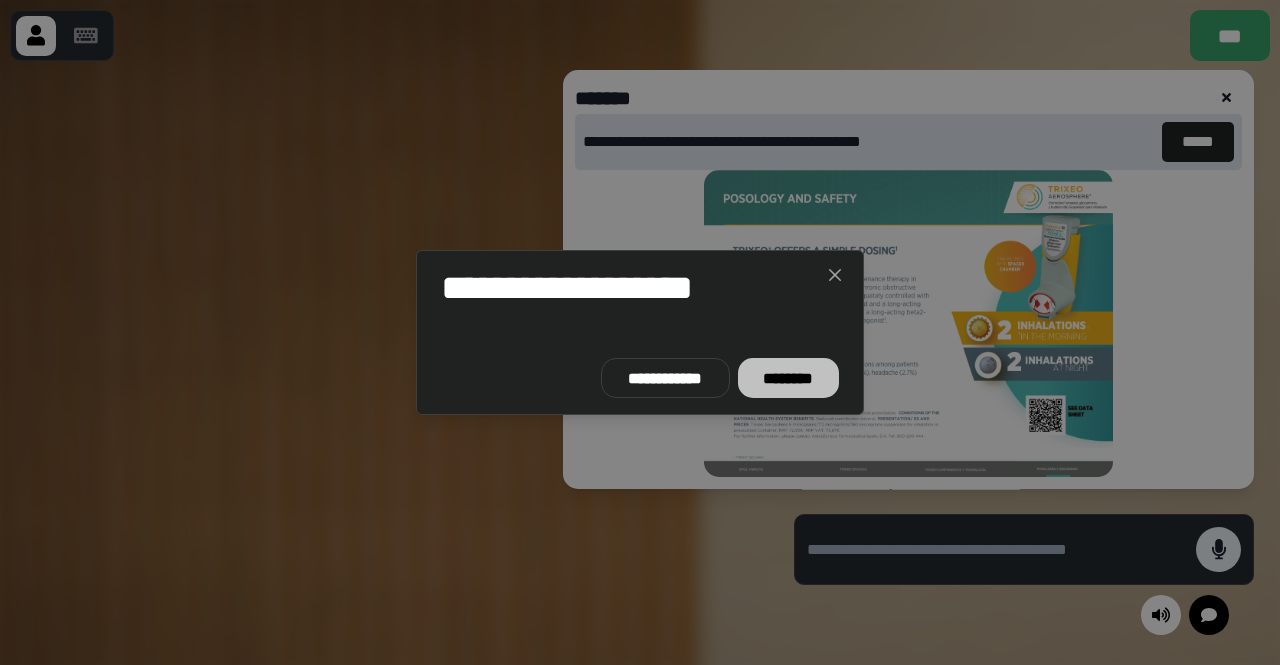 click on "********" at bounding box center [788, 378] 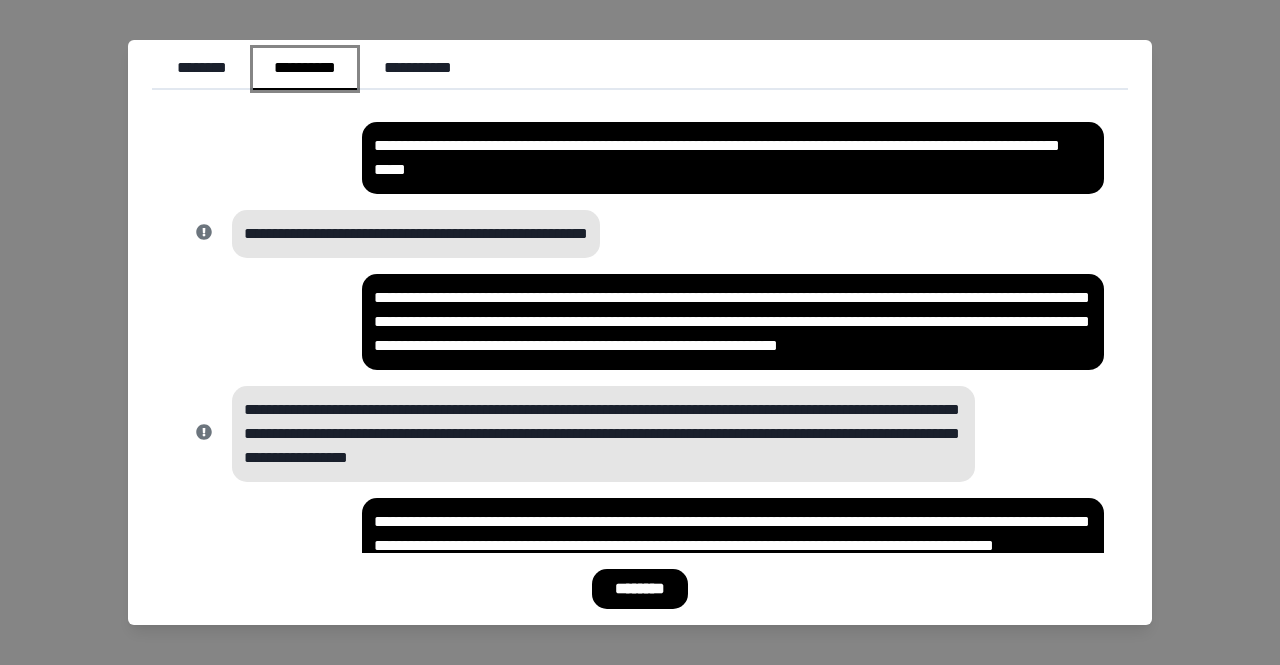 click on "**********" at bounding box center [305, 69] 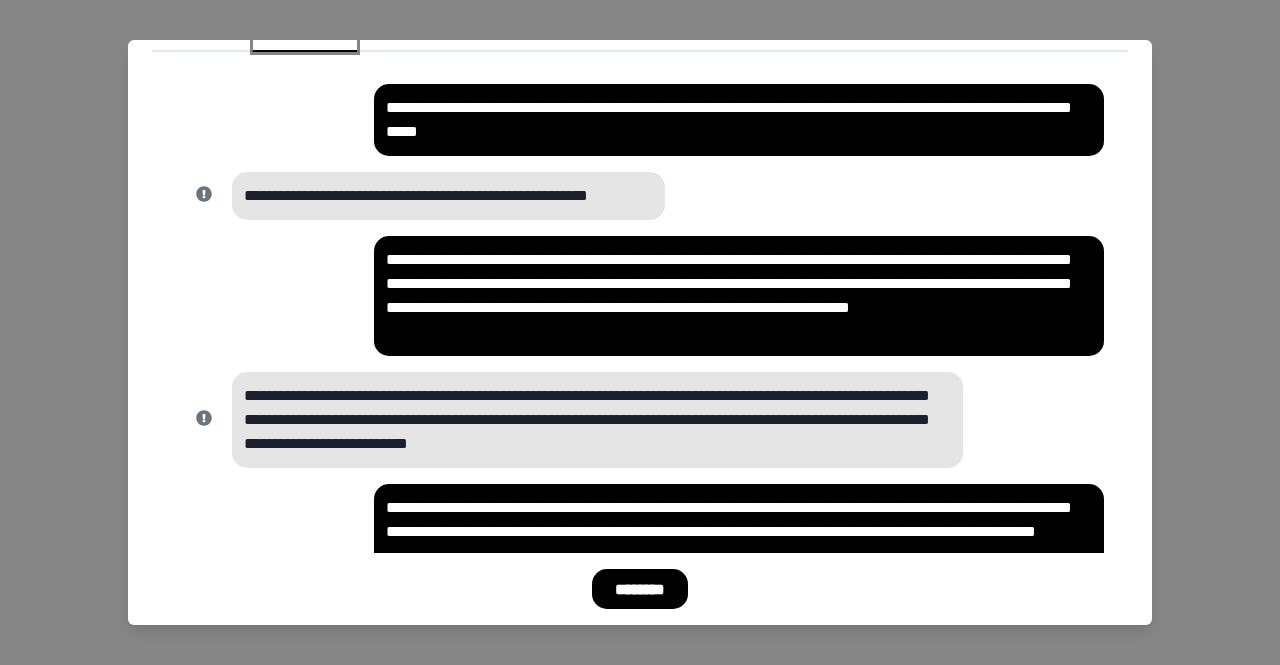 scroll, scrollTop: 0, scrollLeft: 0, axis: both 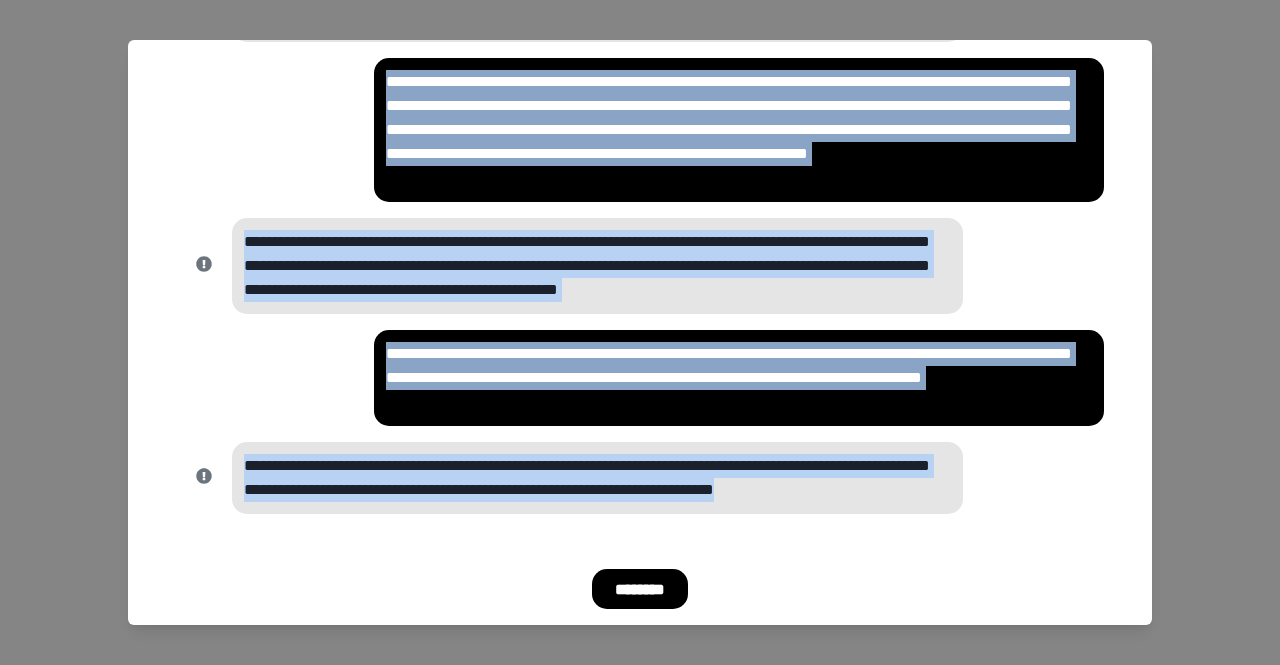 drag, startPoint x: 371, startPoint y: 141, endPoint x: 978, endPoint y: 490, distance: 700.1785 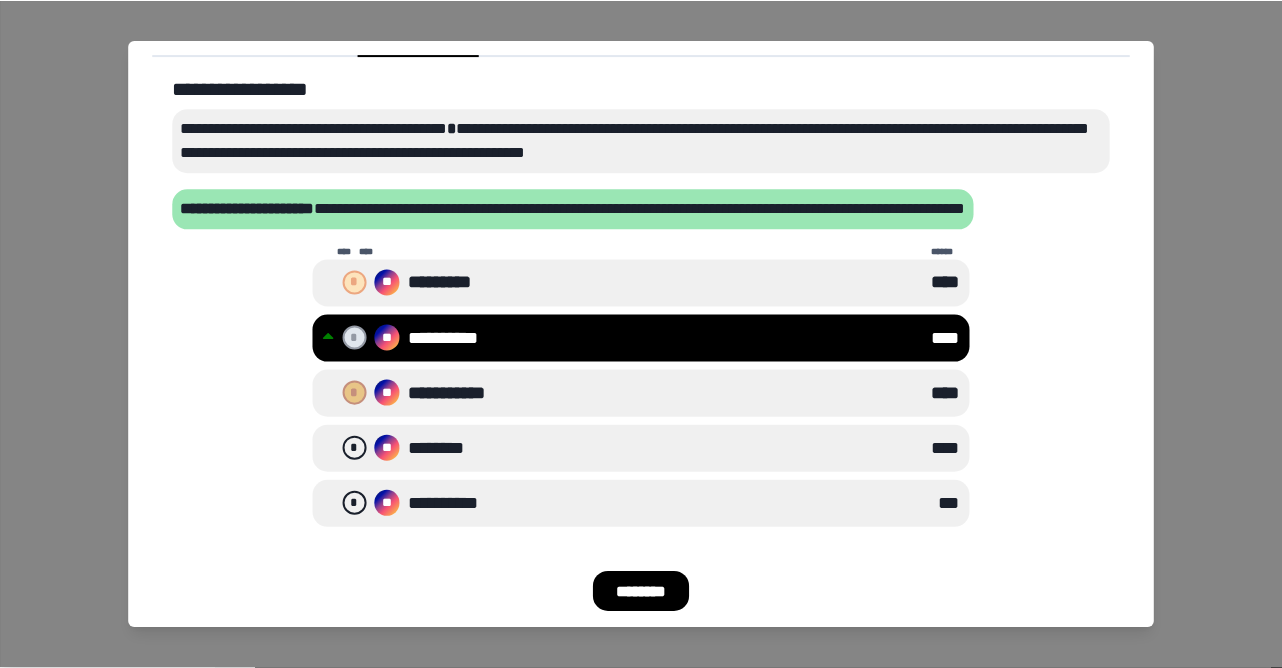 scroll, scrollTop: 57, scrollLeft: 0, axis: vertical 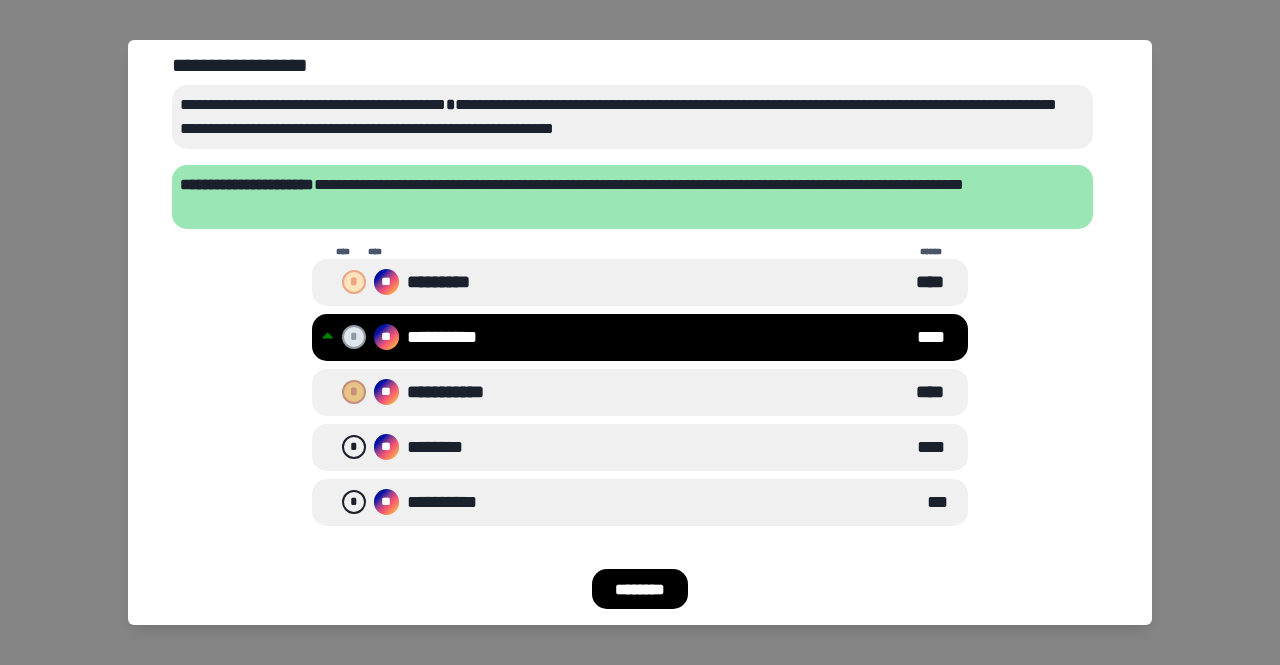 click on "********" at bounding box center (640, 589) 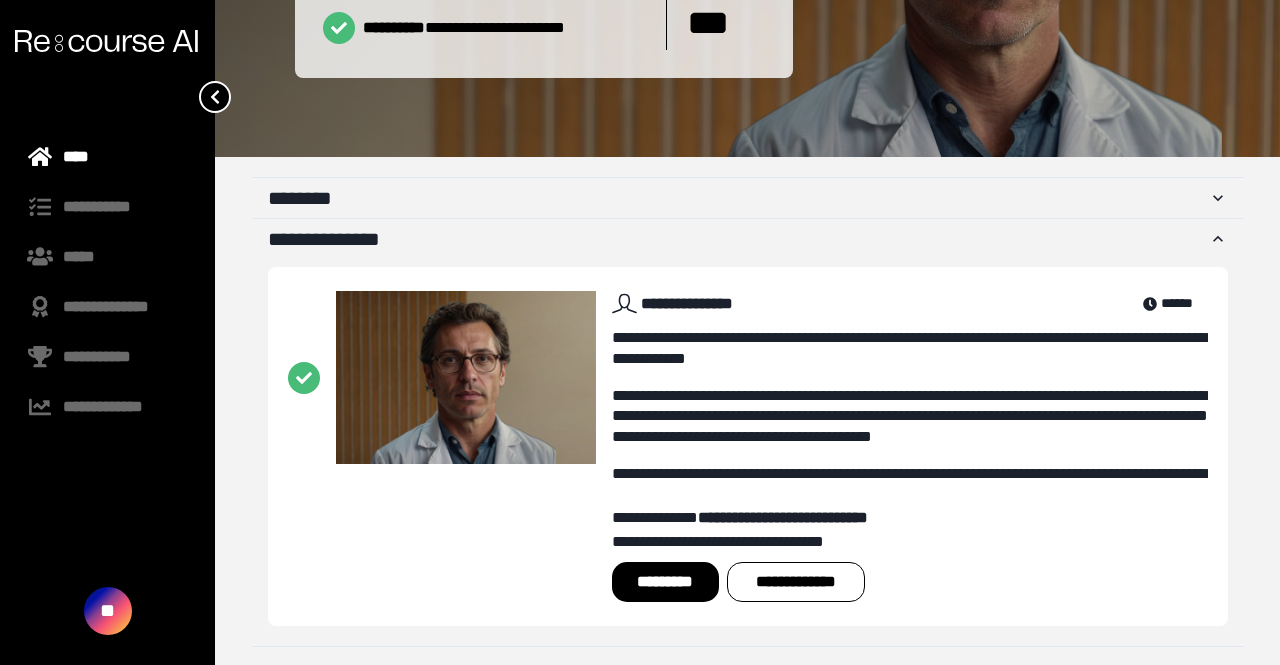 click on "*********" at bounding box center (665, 582) 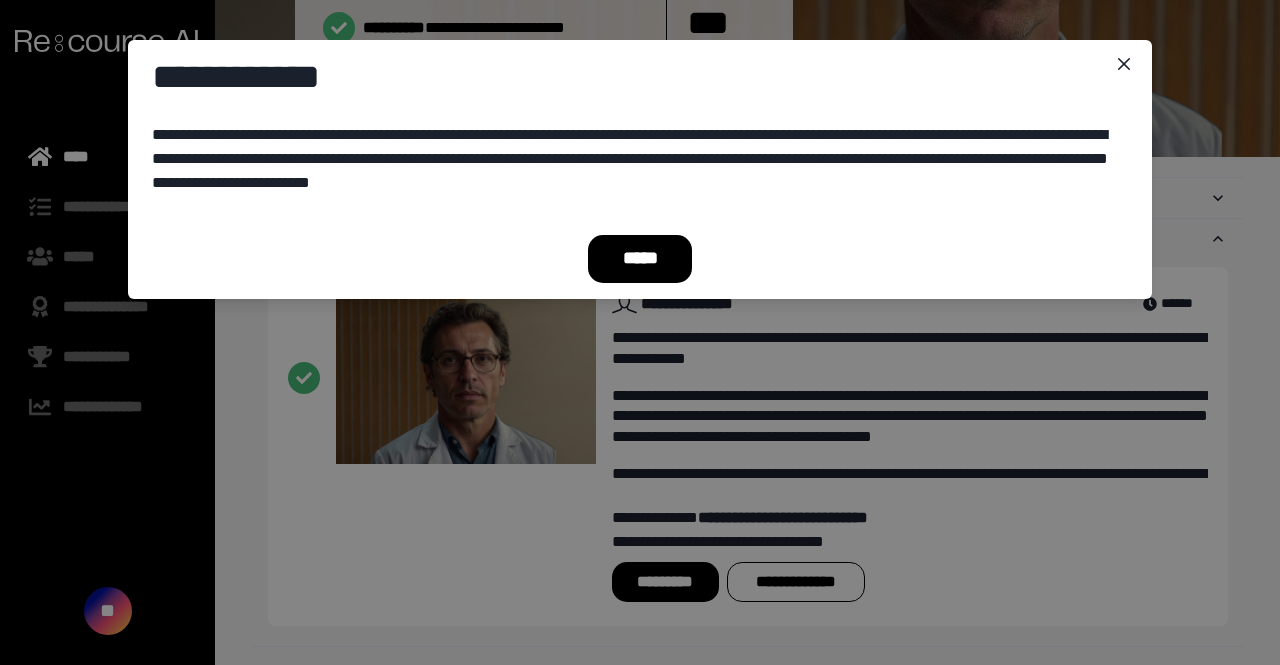 click on "*****" at bounding box center [640, 259] 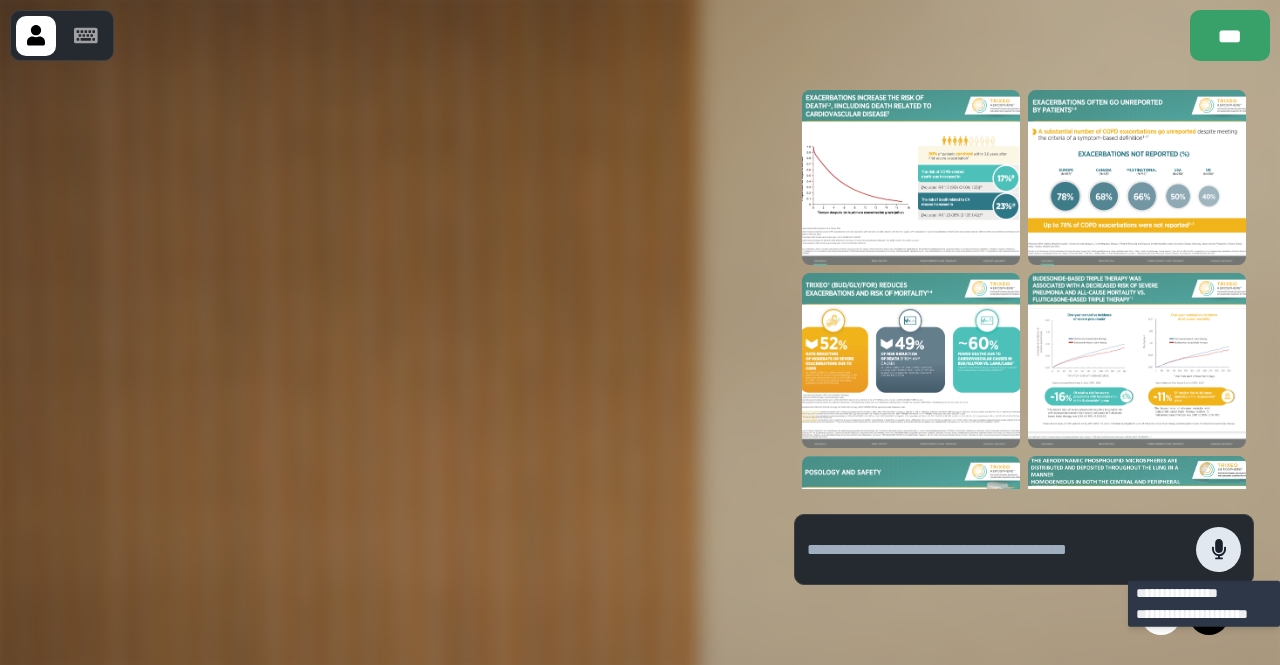 click 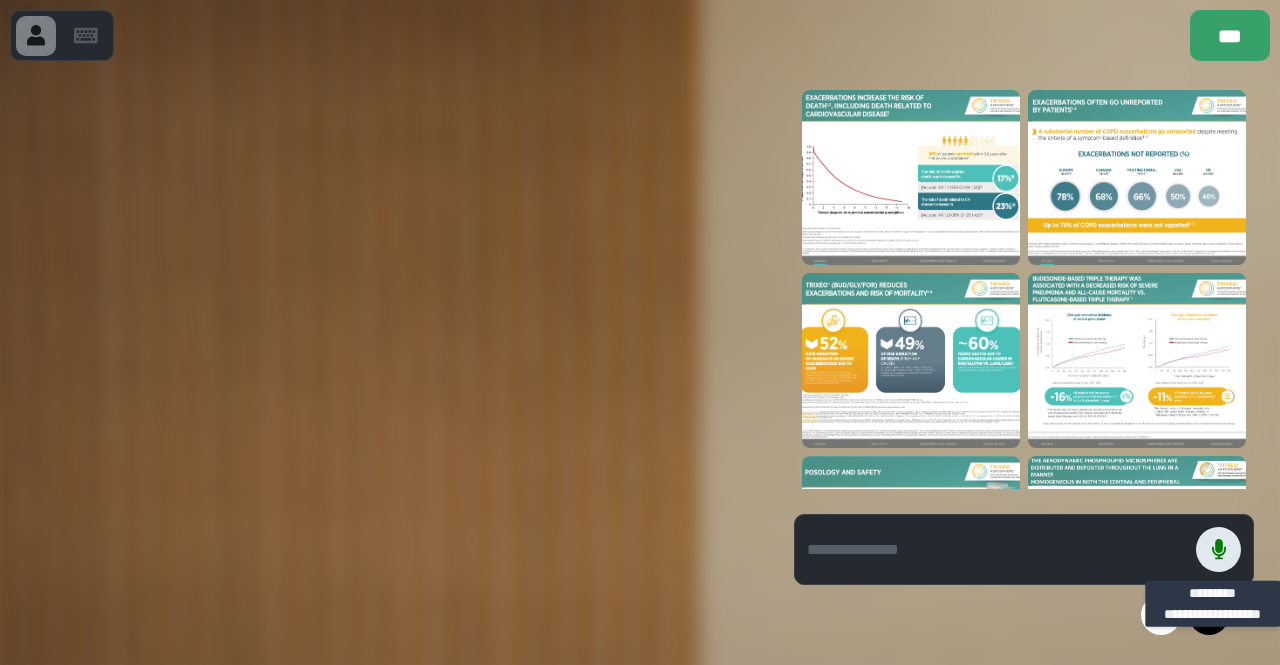 click 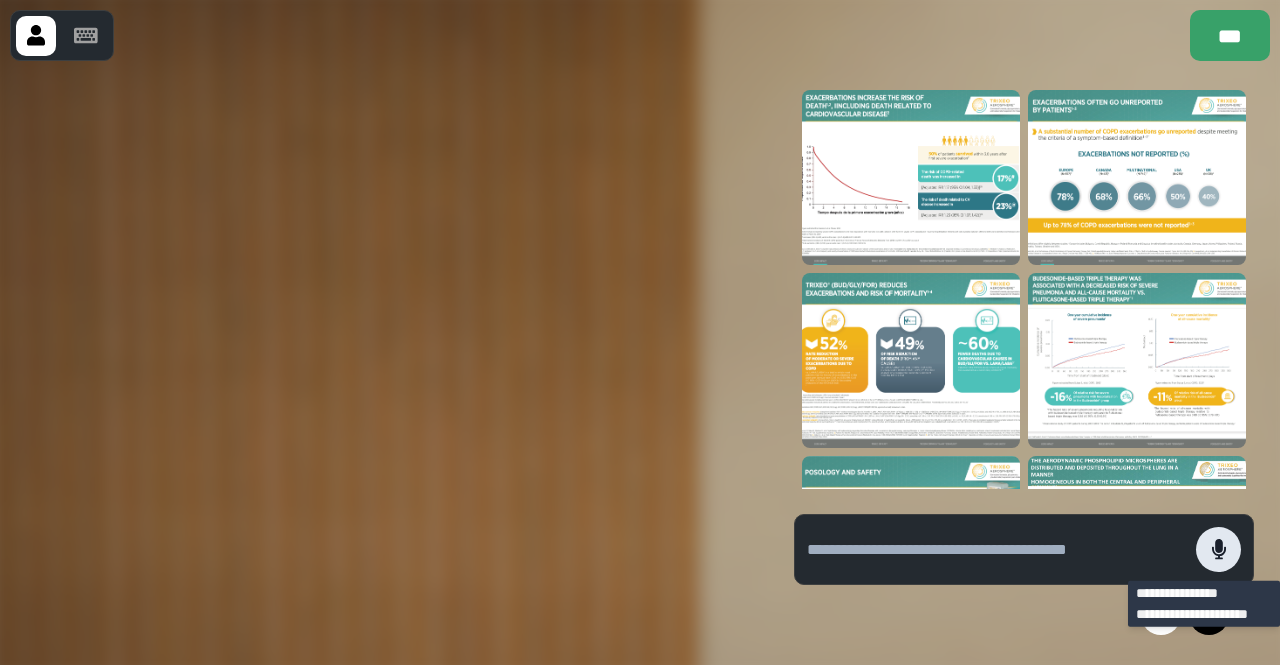 click 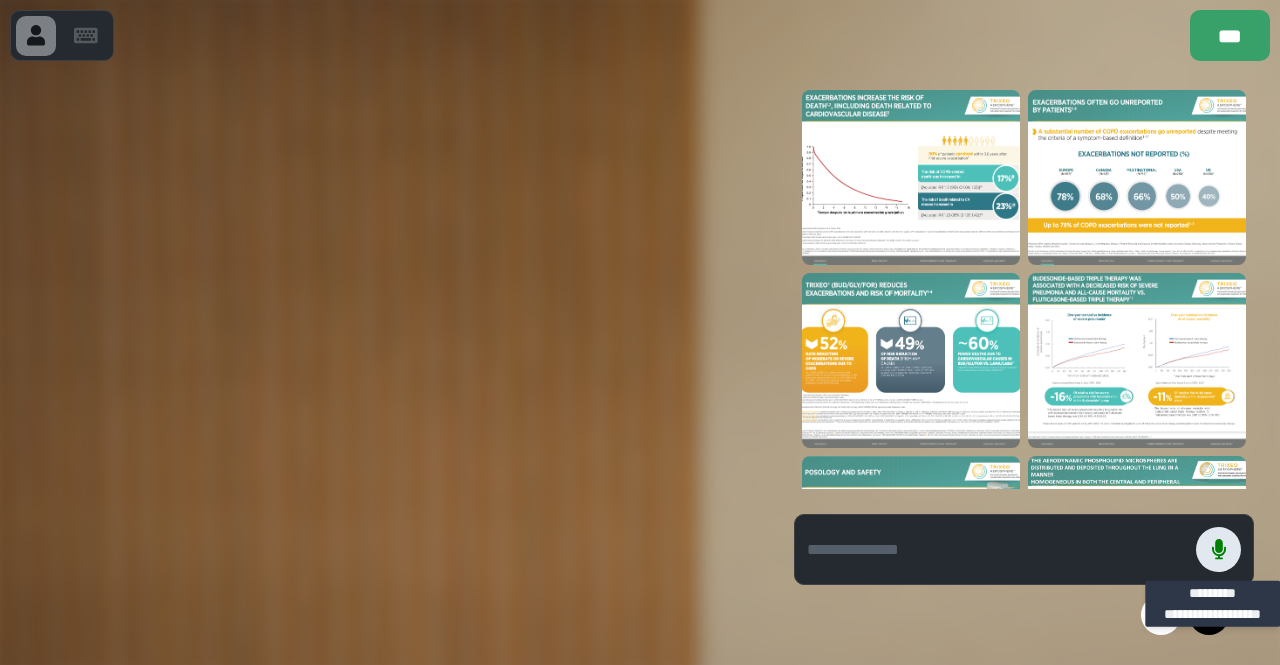 click 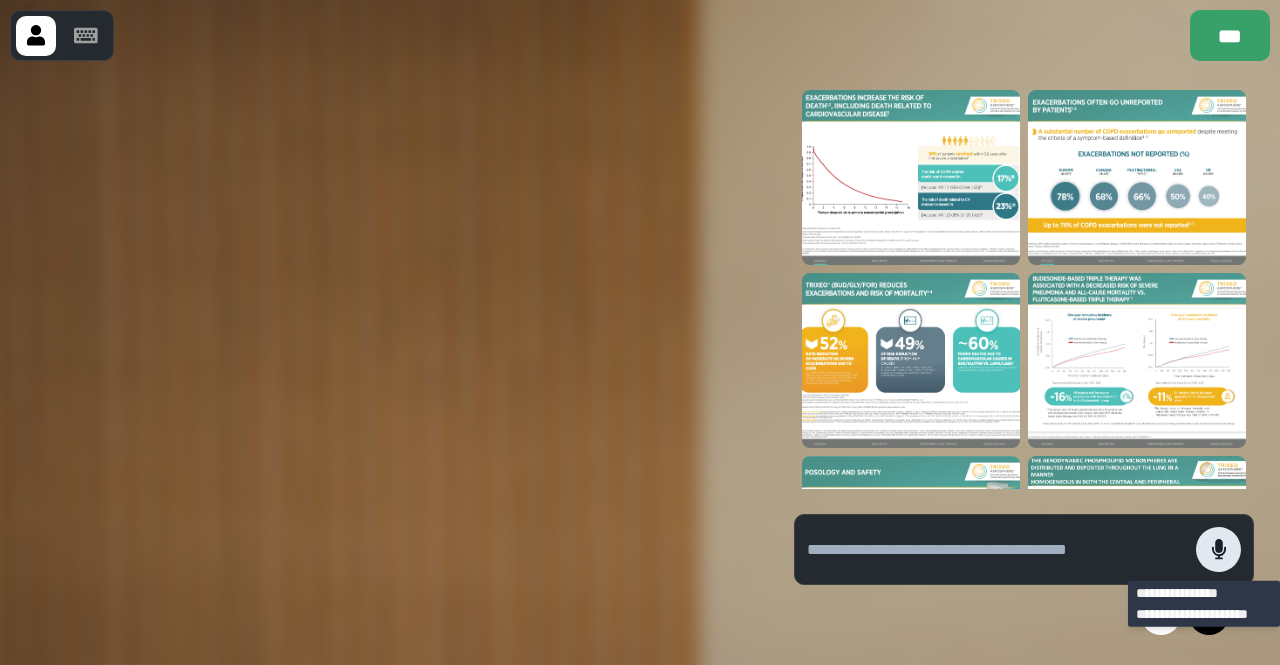 click 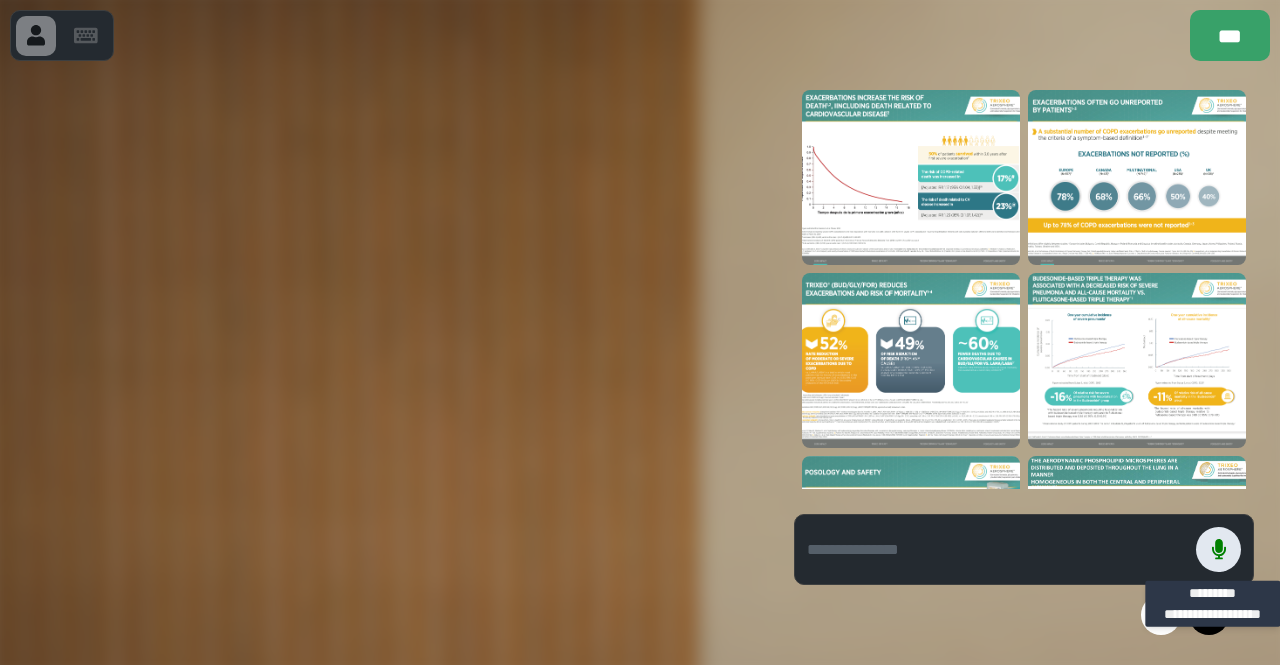 click 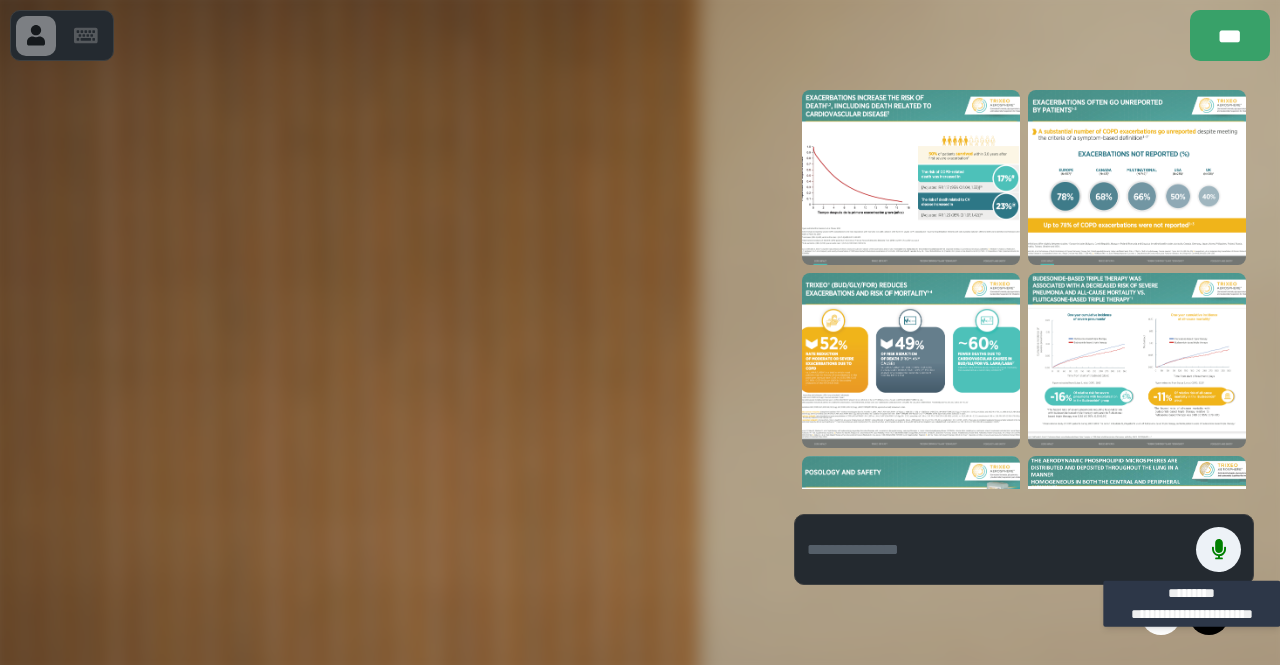 type 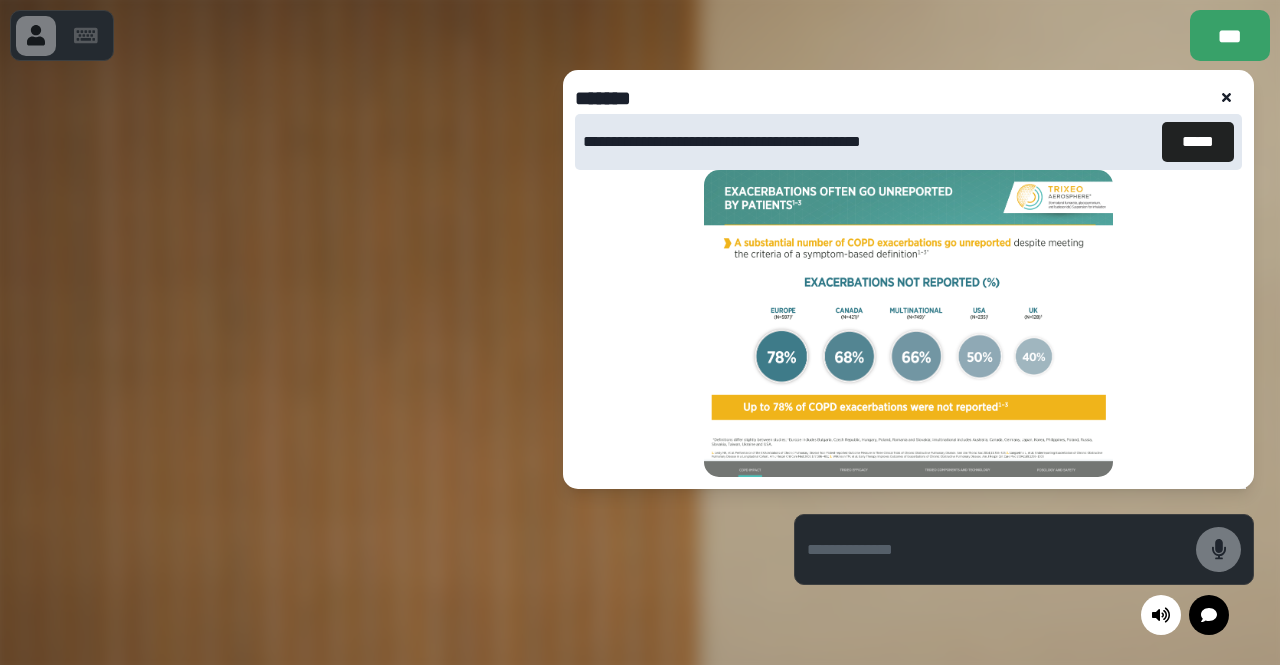 click on "*****" at bounding box center (1198, 142) 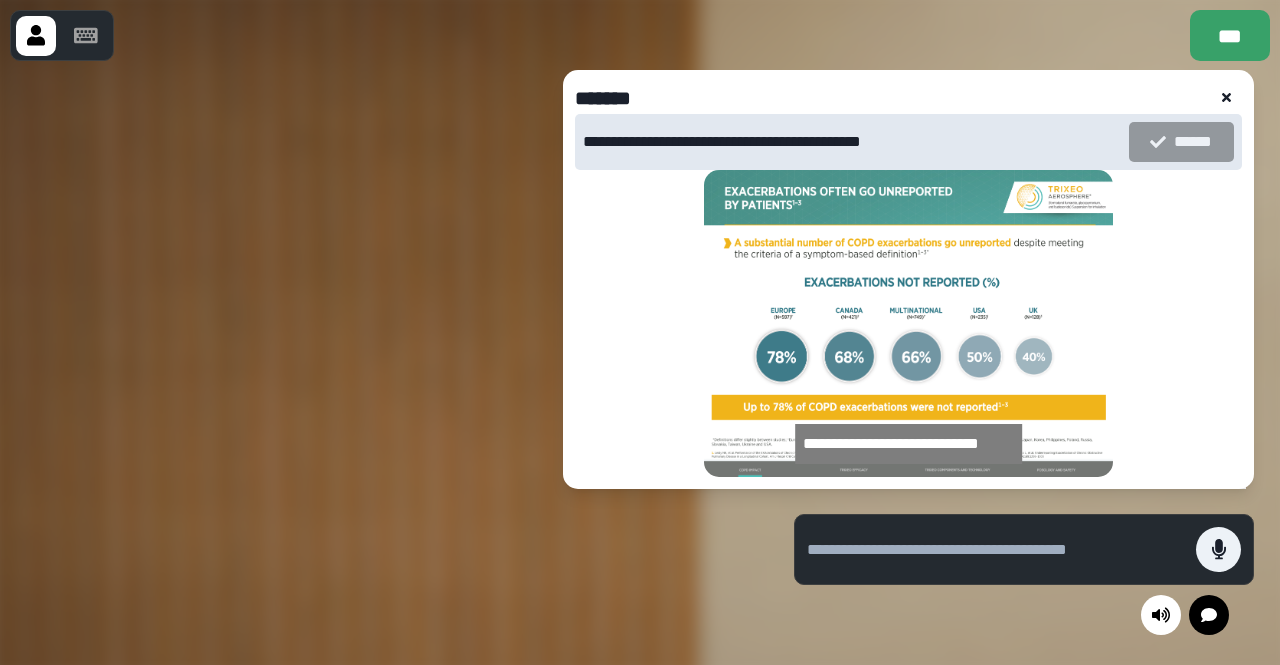 click 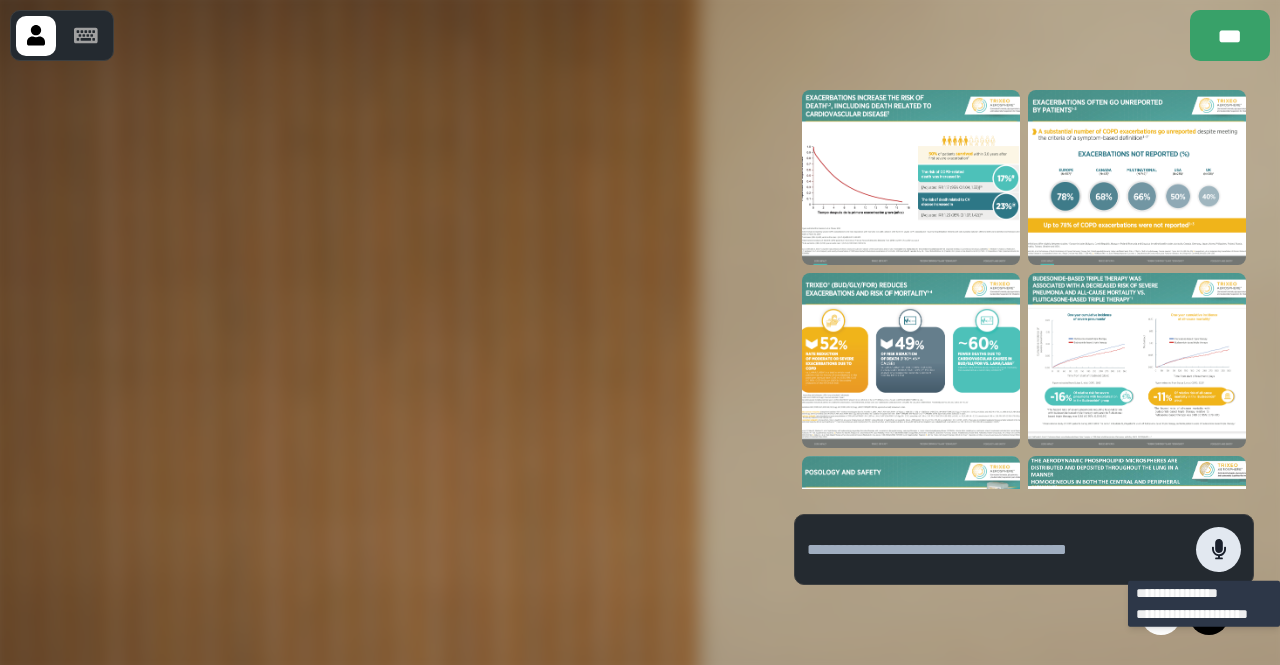 click 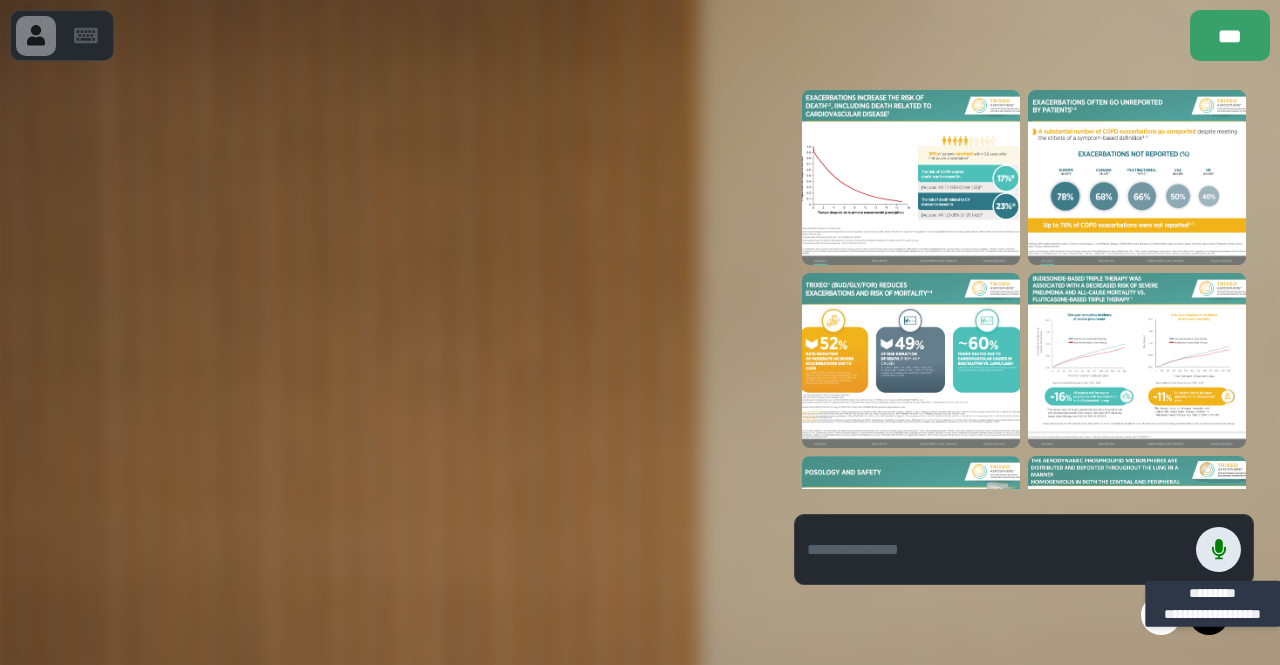 click 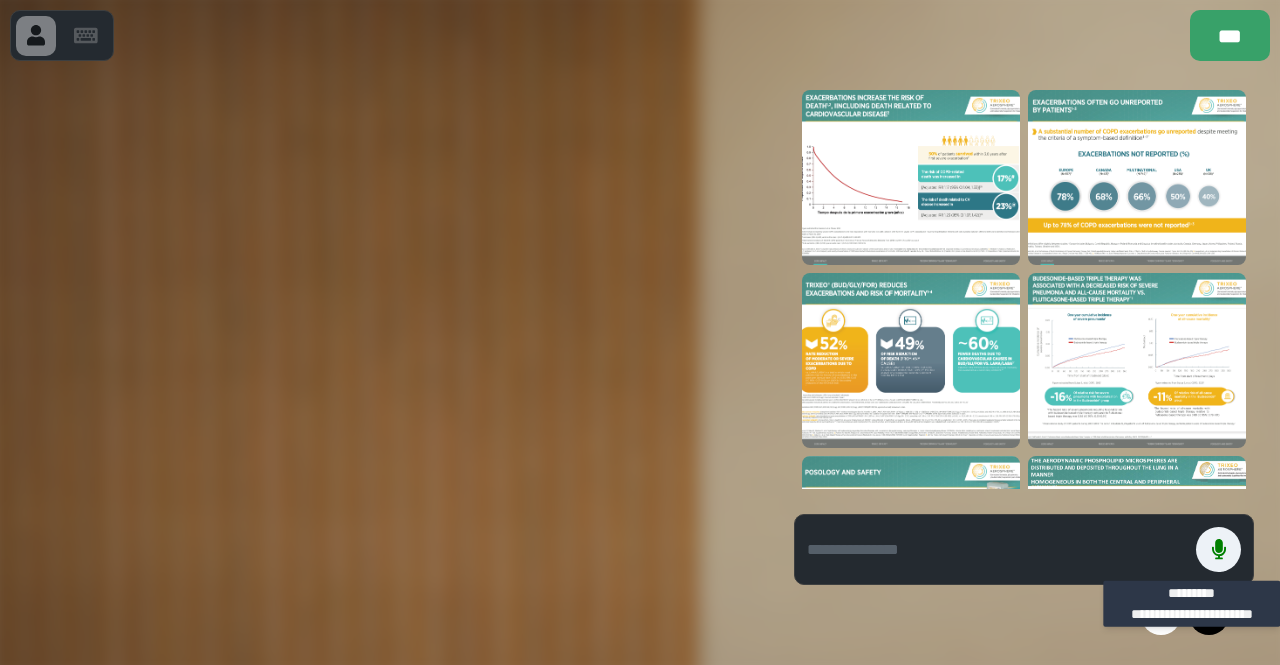 type 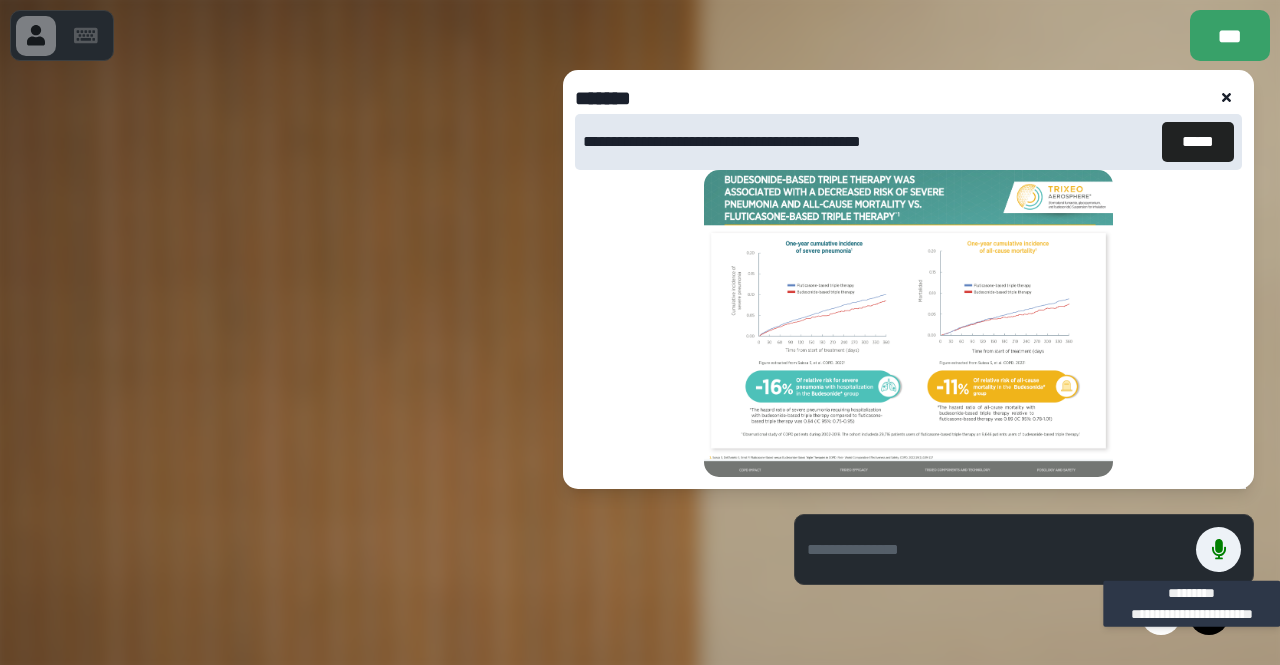 type 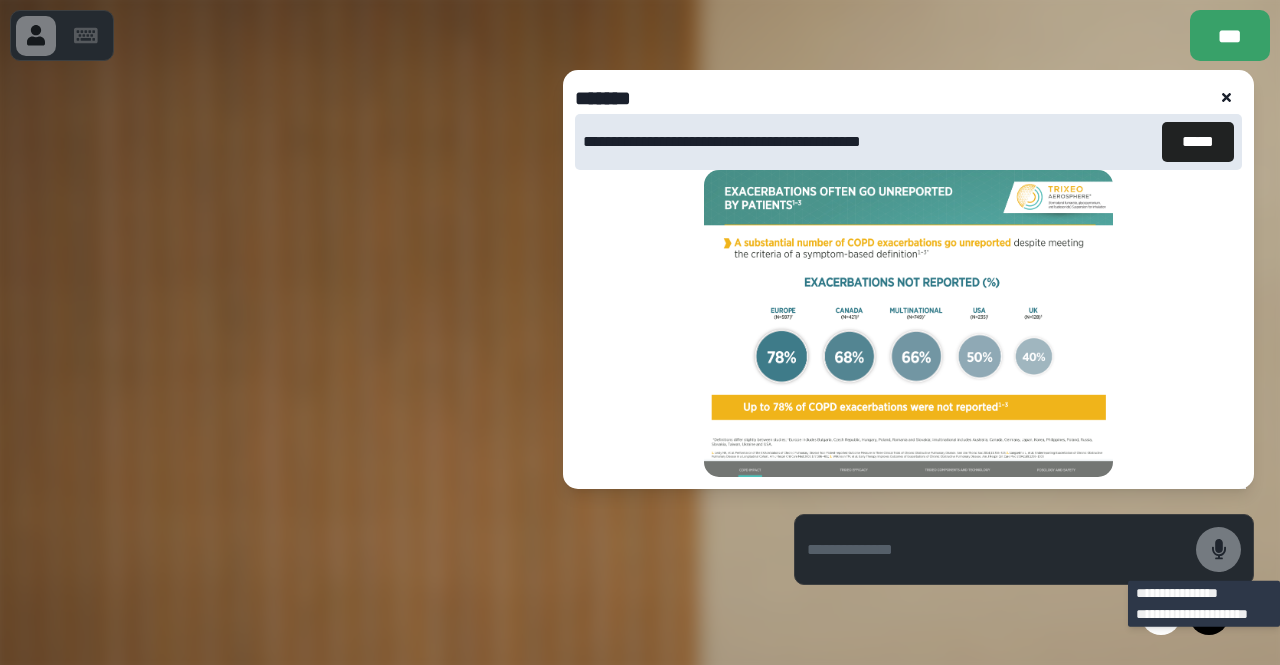 click at bounding box center [1226, 98] 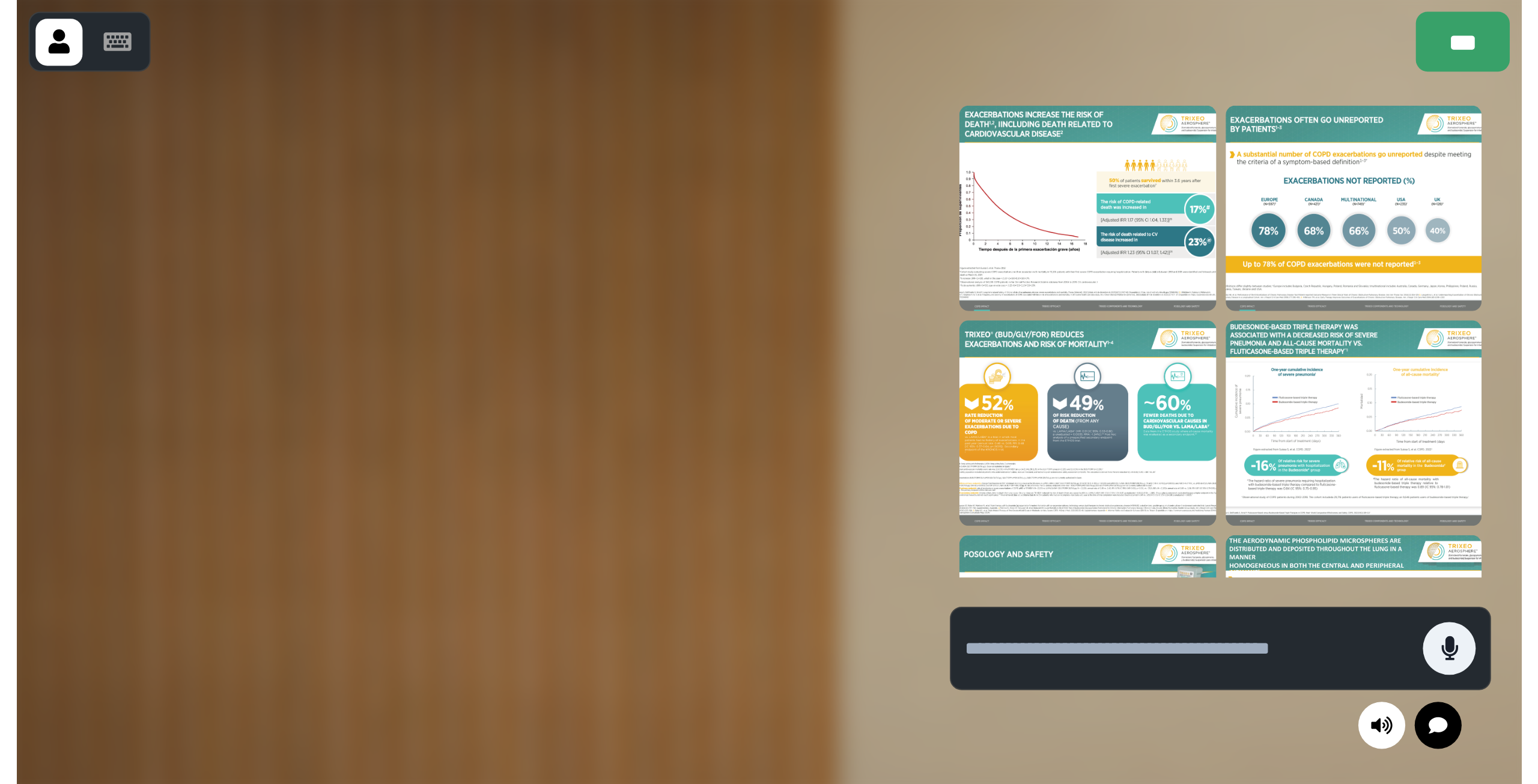 scroll, scrollTop: 0, scrollLeft: 0, axis: both 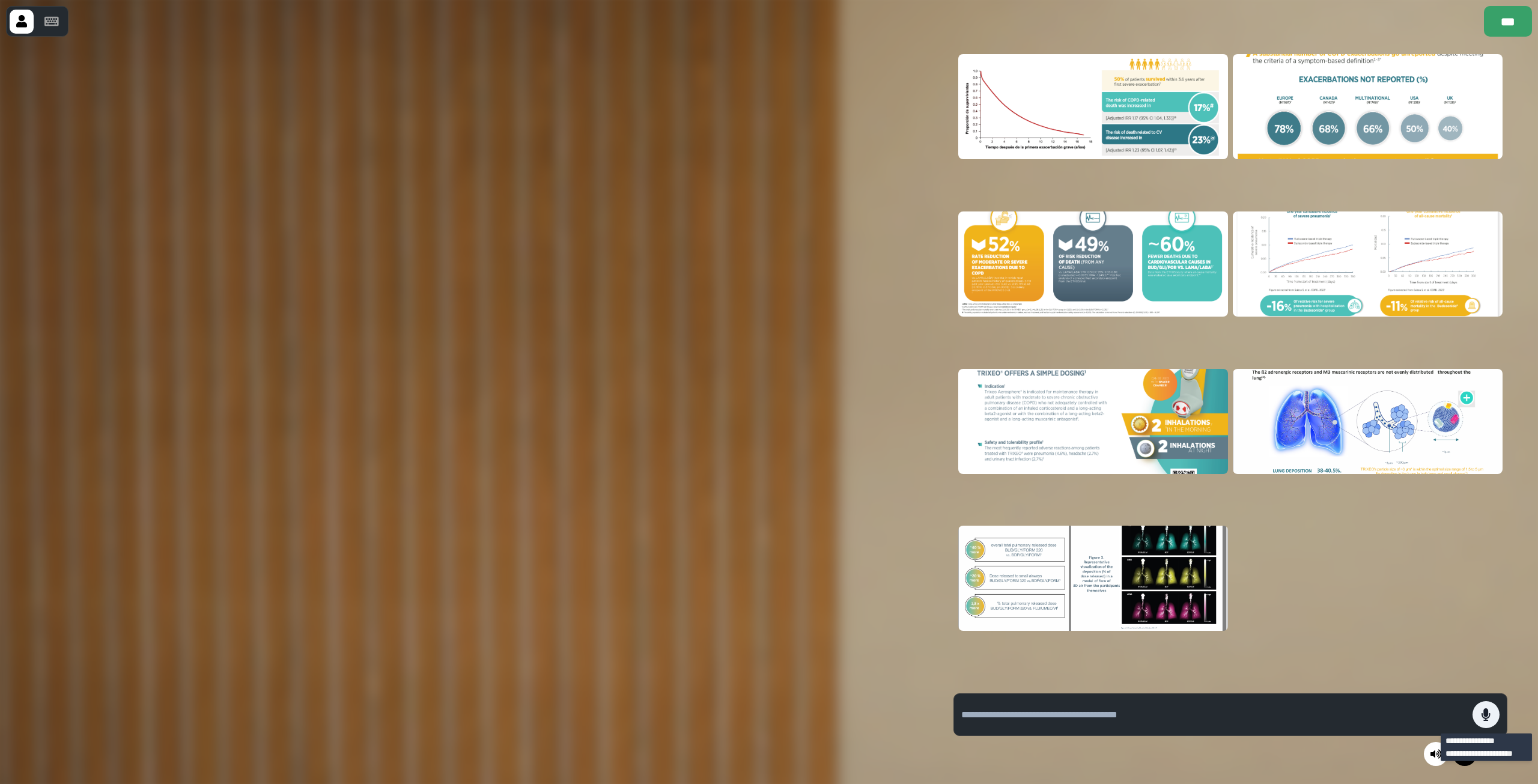 click at bounding box center (1367, 264) 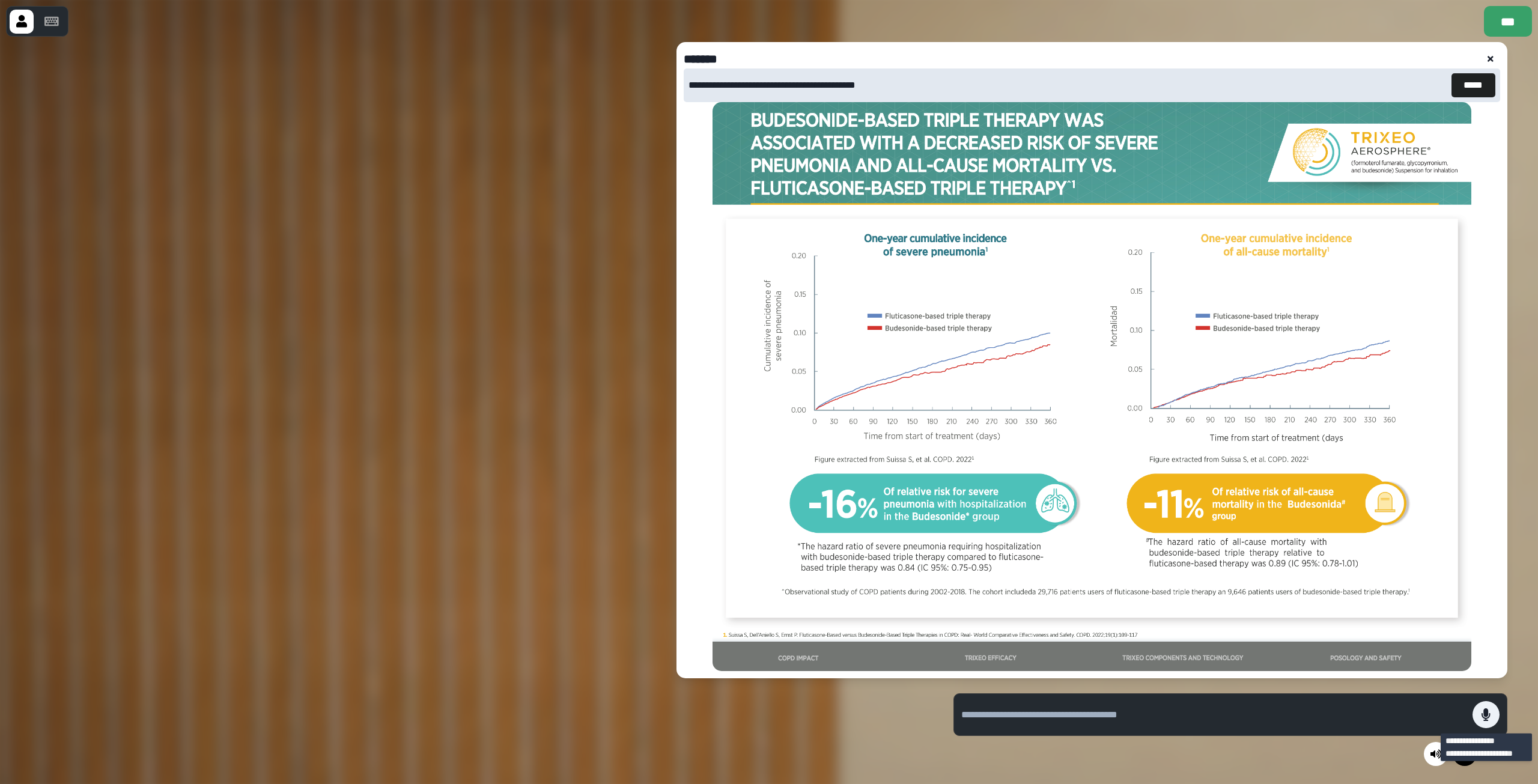 click 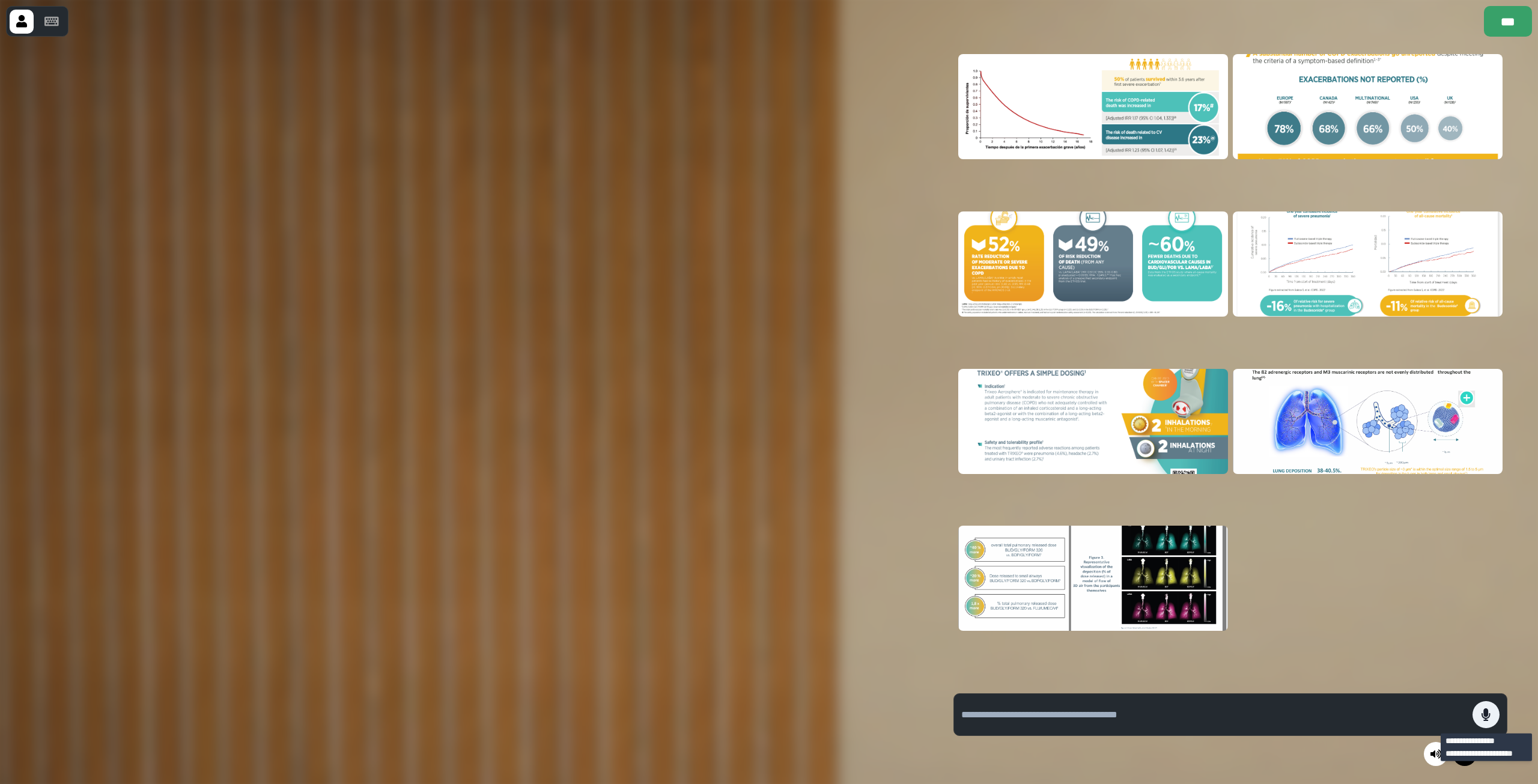 click at bounding box center [1093, 106] 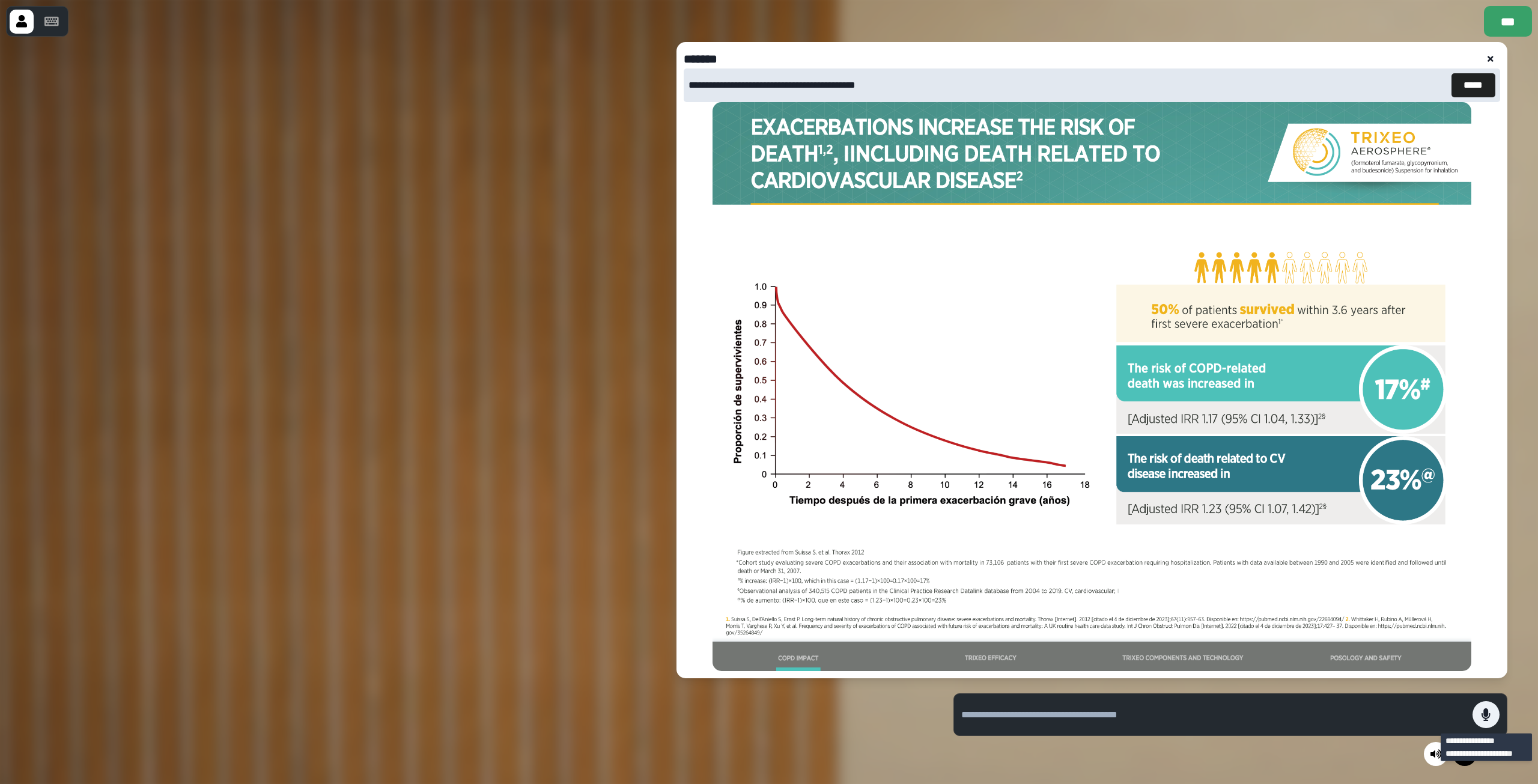 click 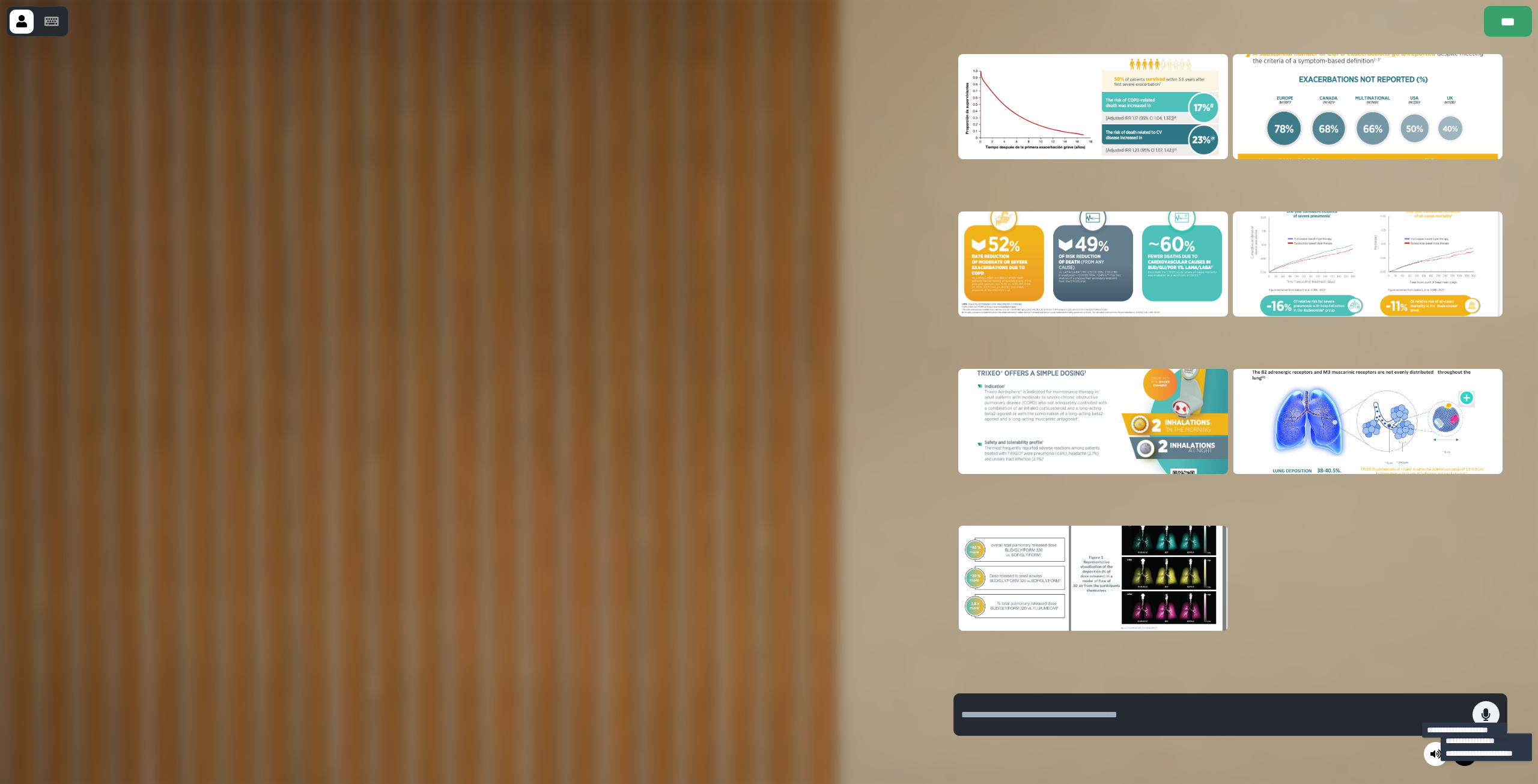 click at bounding box center (1465, 754) 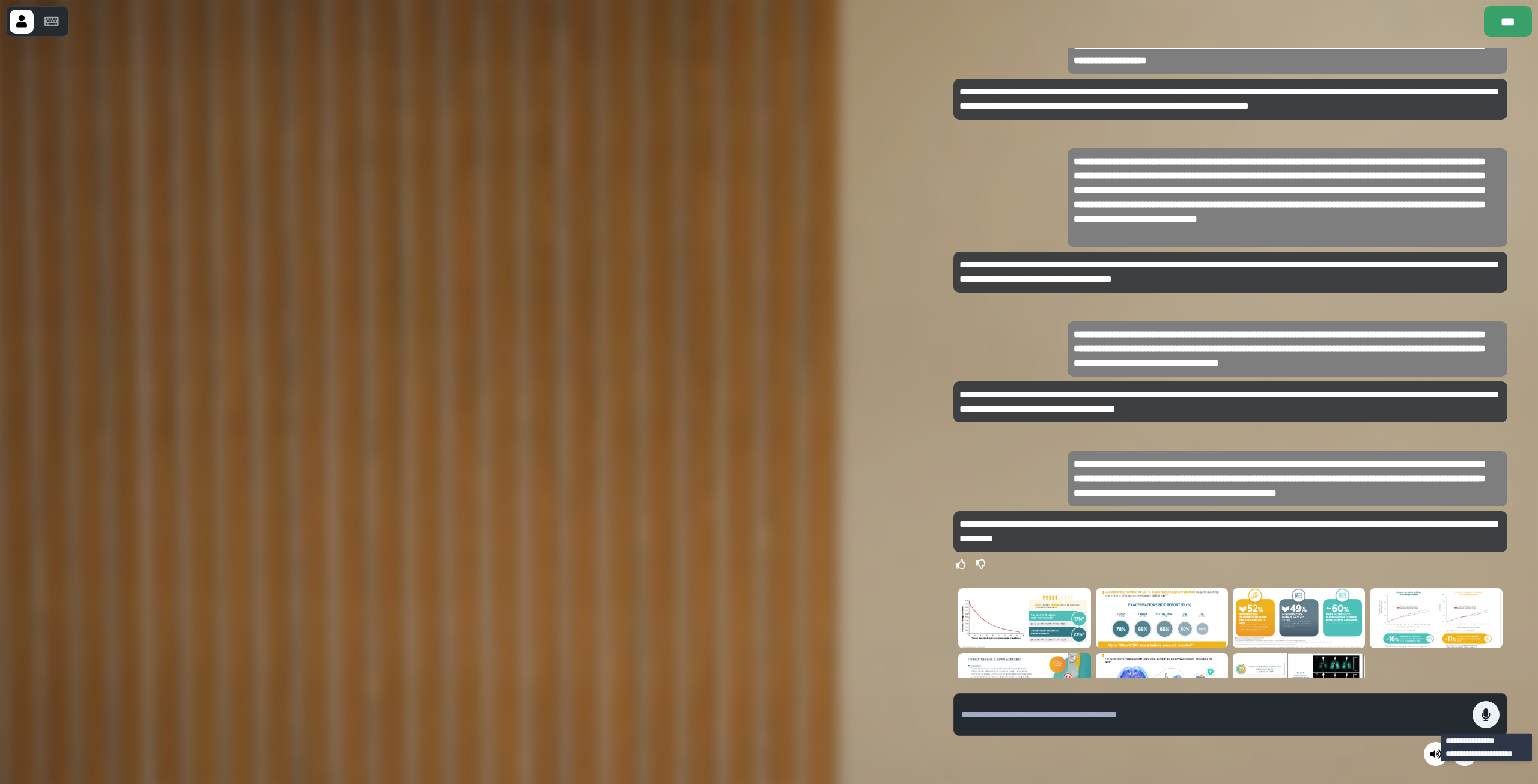 click at bounding box center [1436, 618] 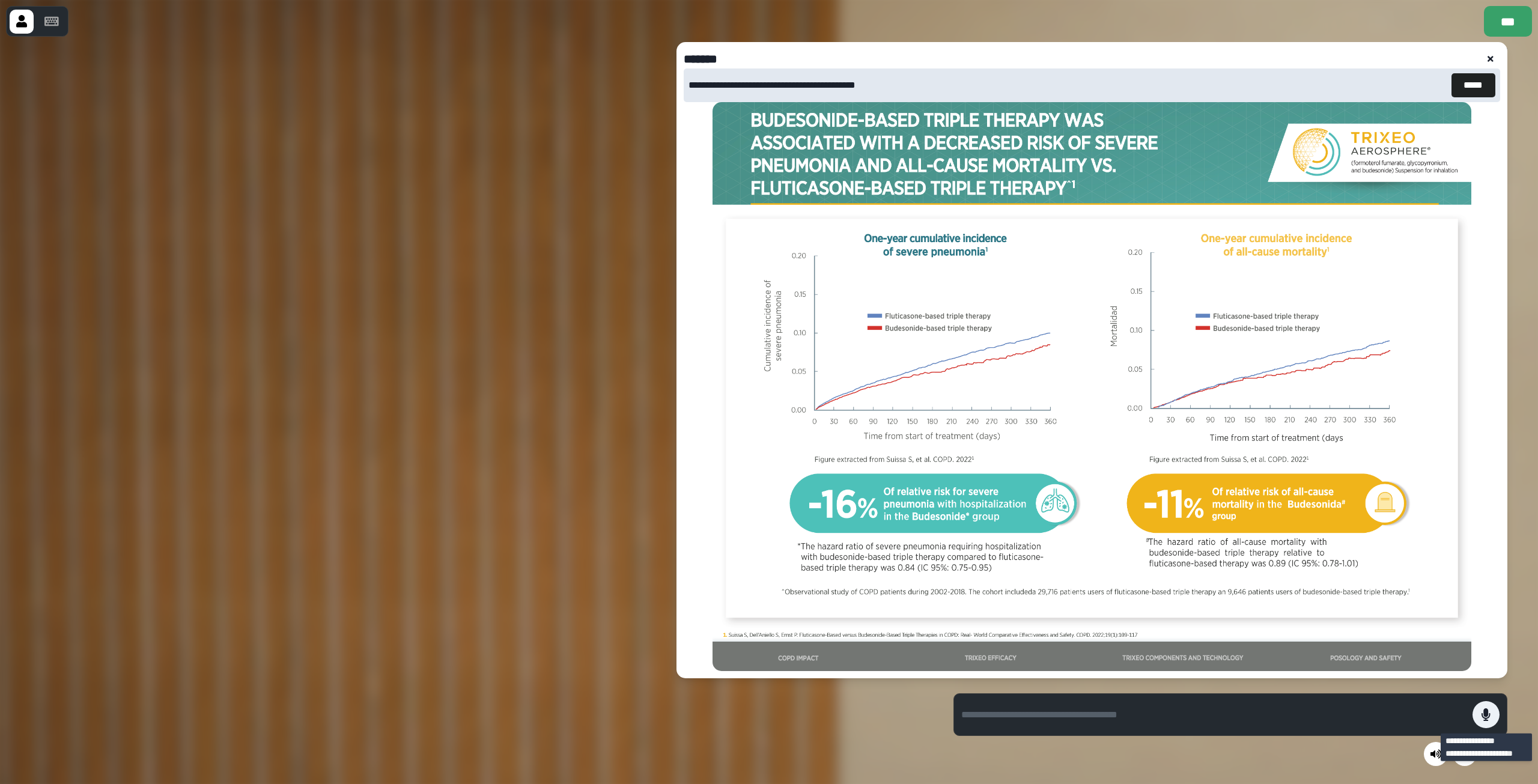 click 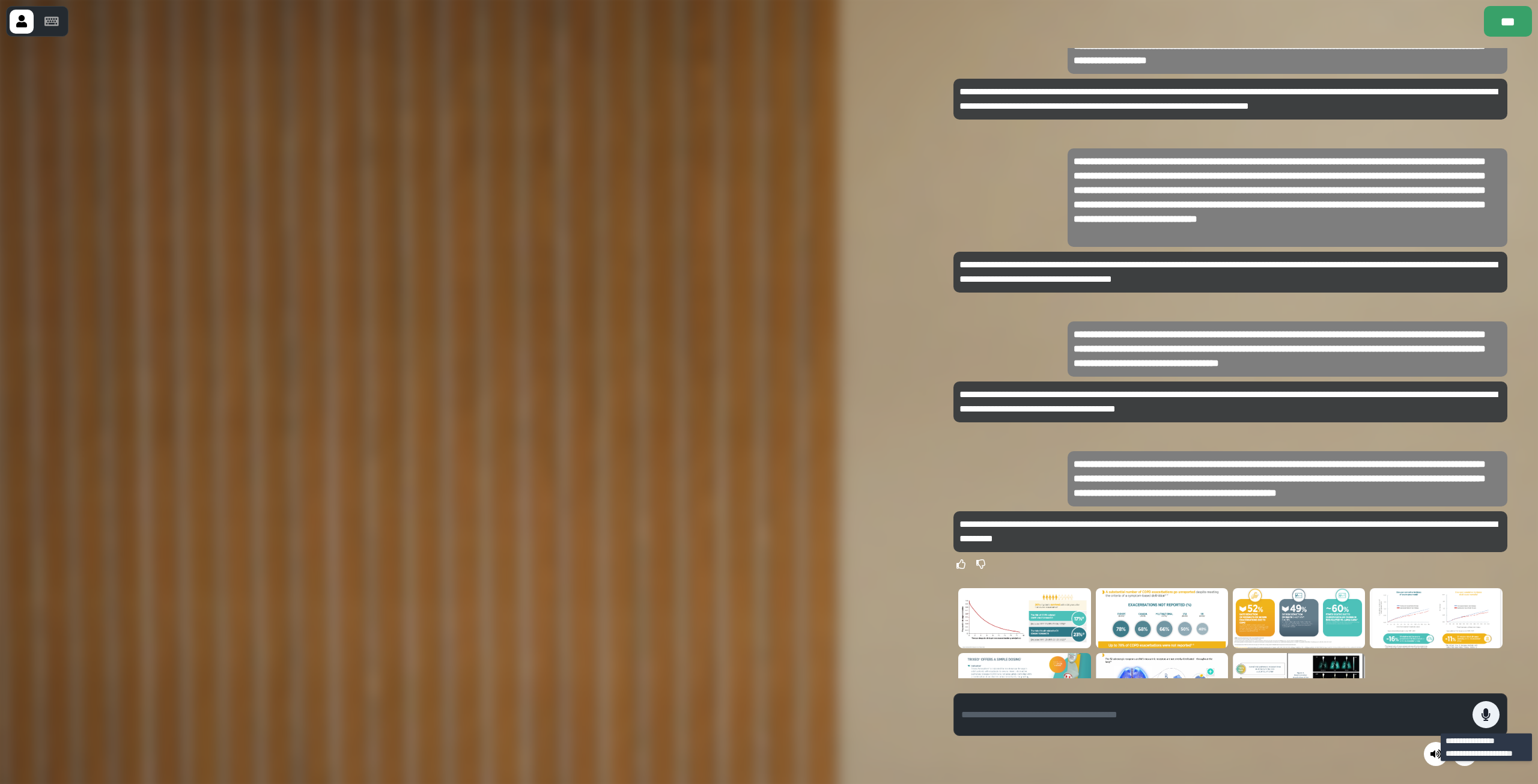 click at bounding box center (1024, 618) 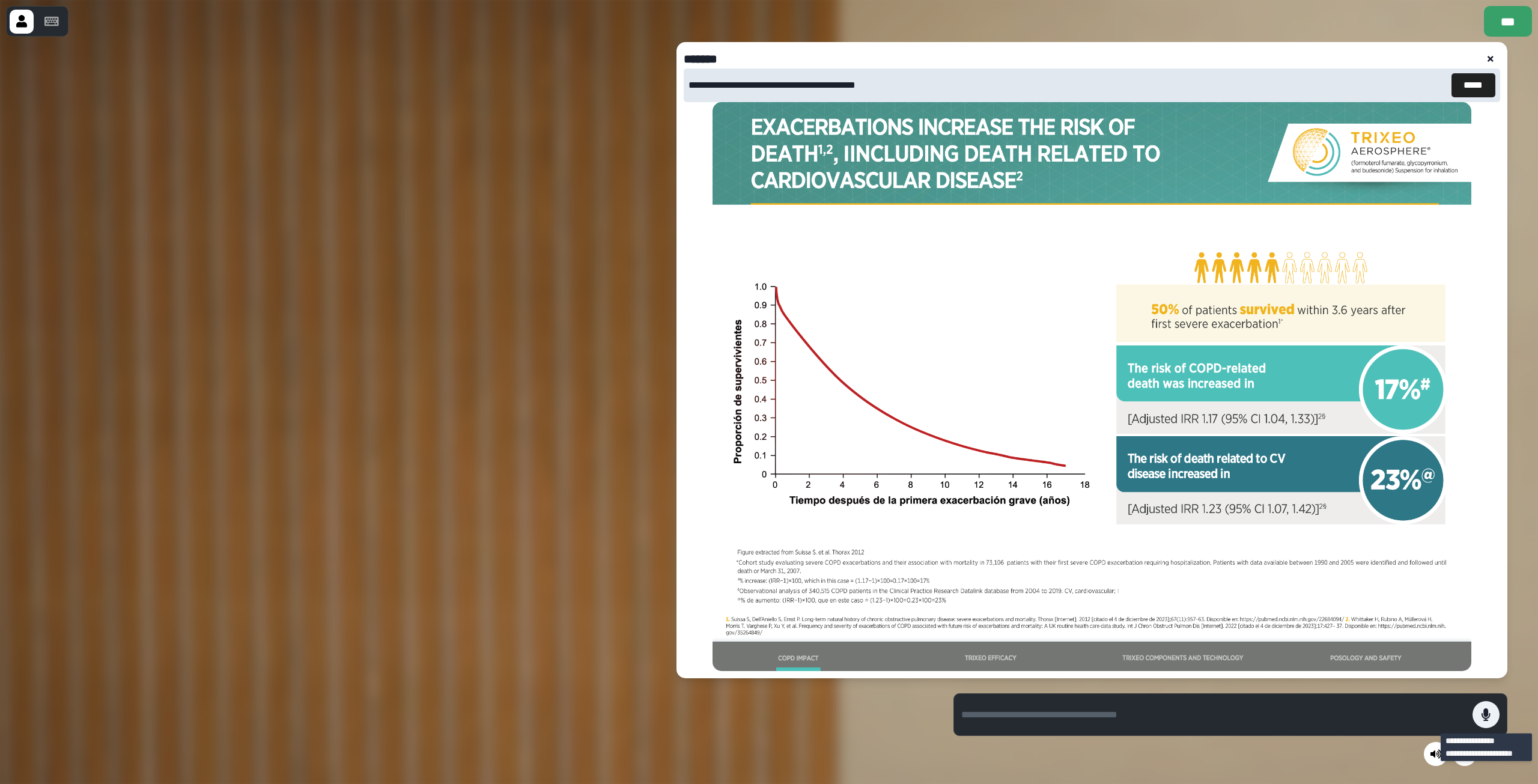 click 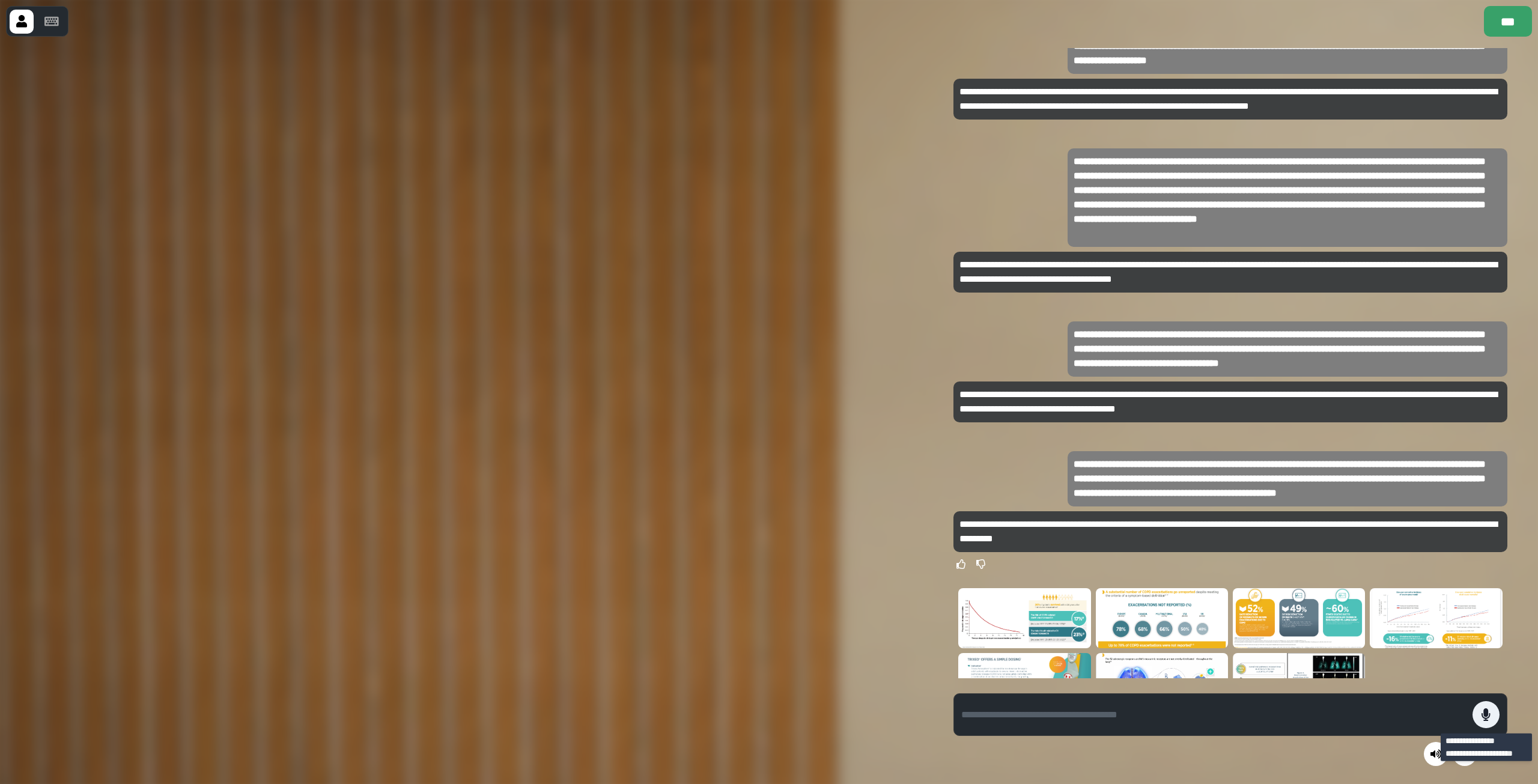 click at bounding box center [1024, 618] 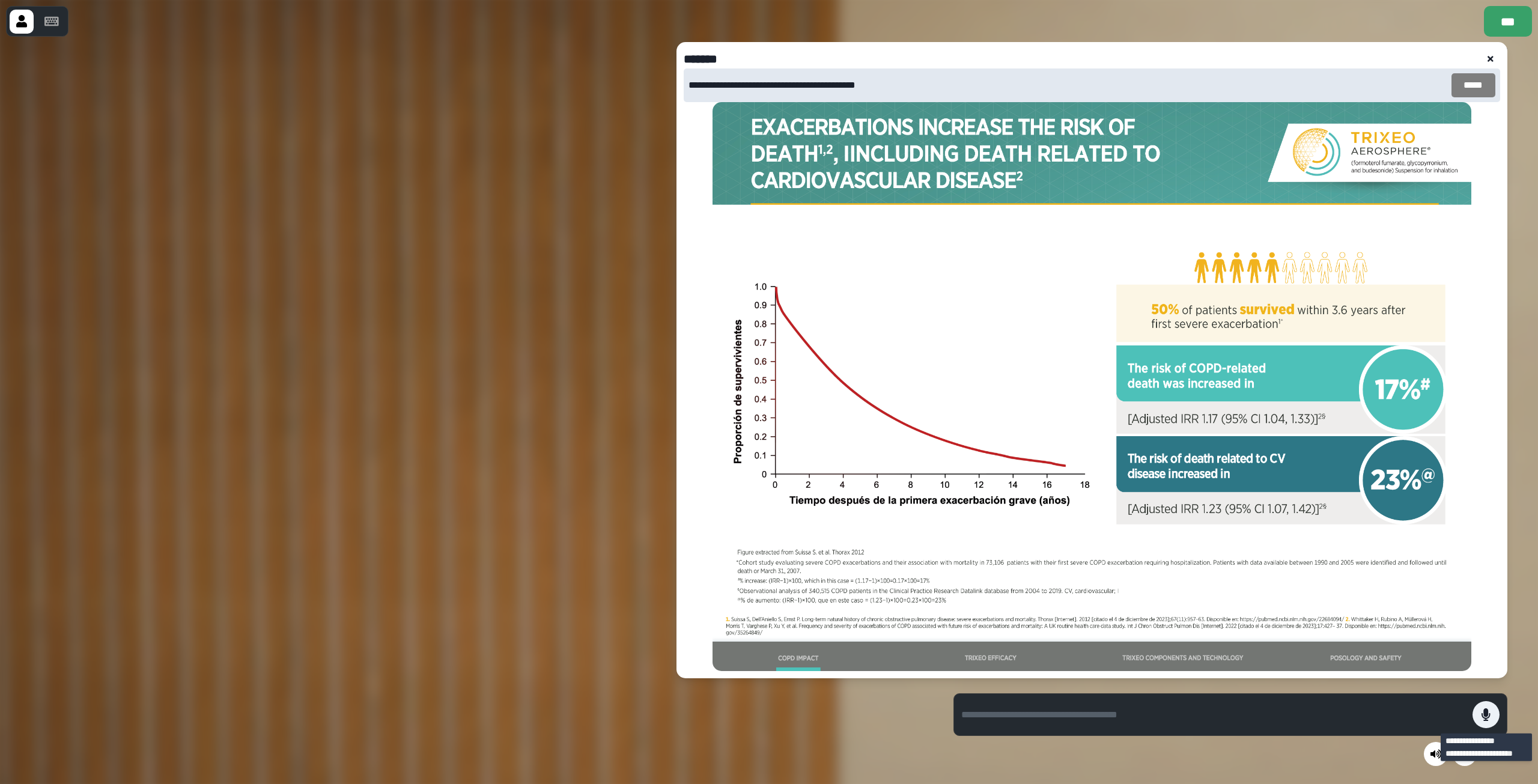 click on "*****" at bounding box center [1473, 85] 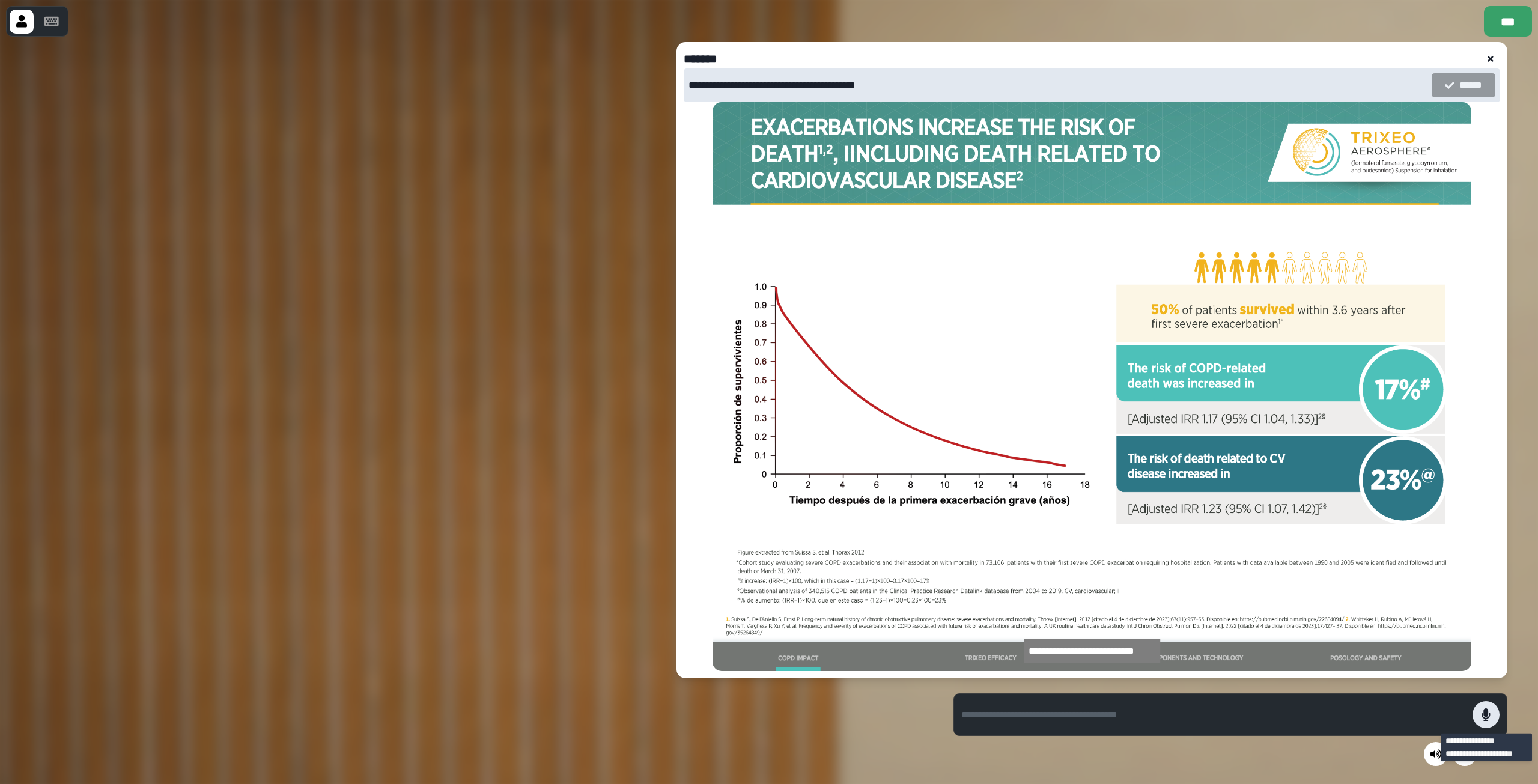 click 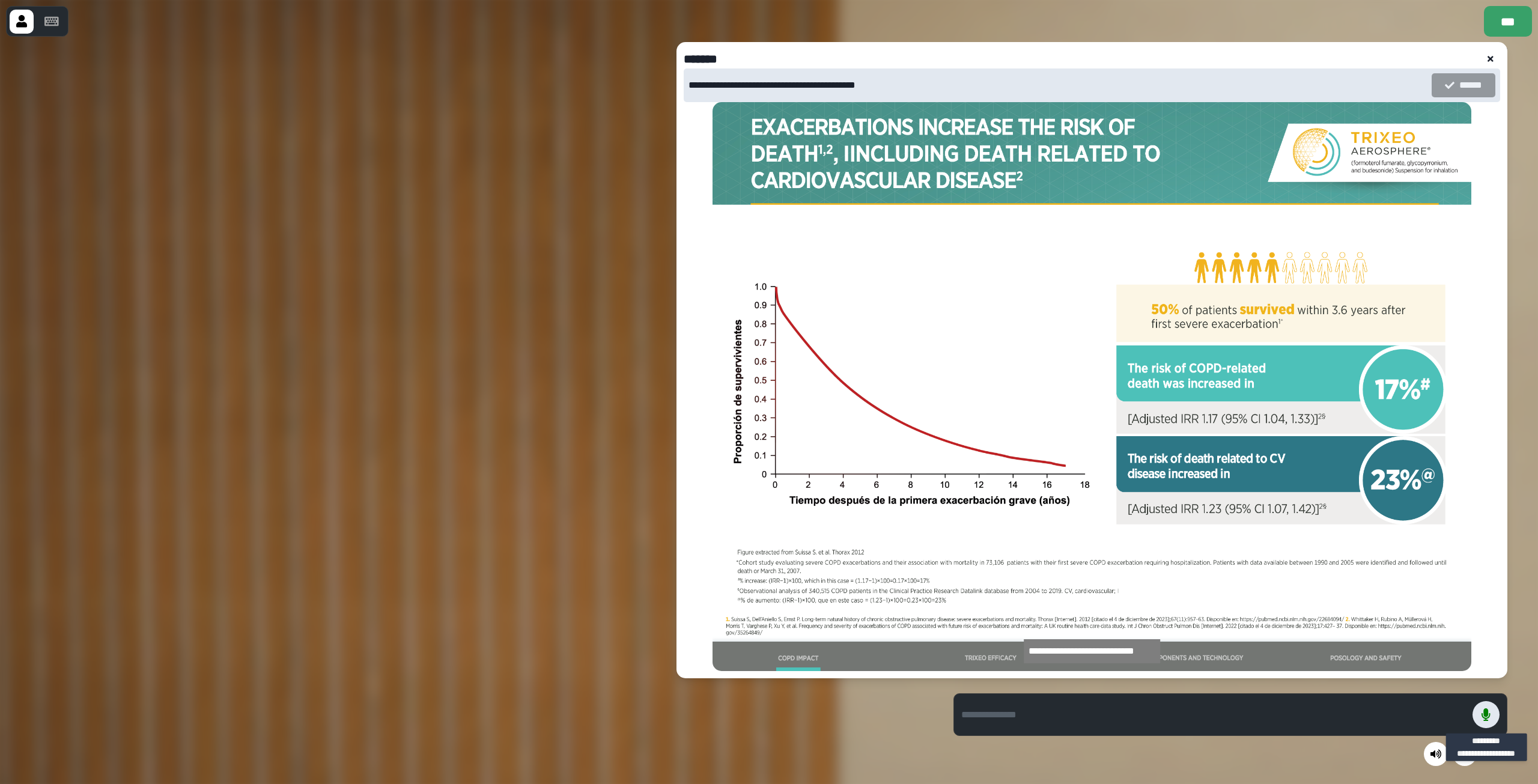 click 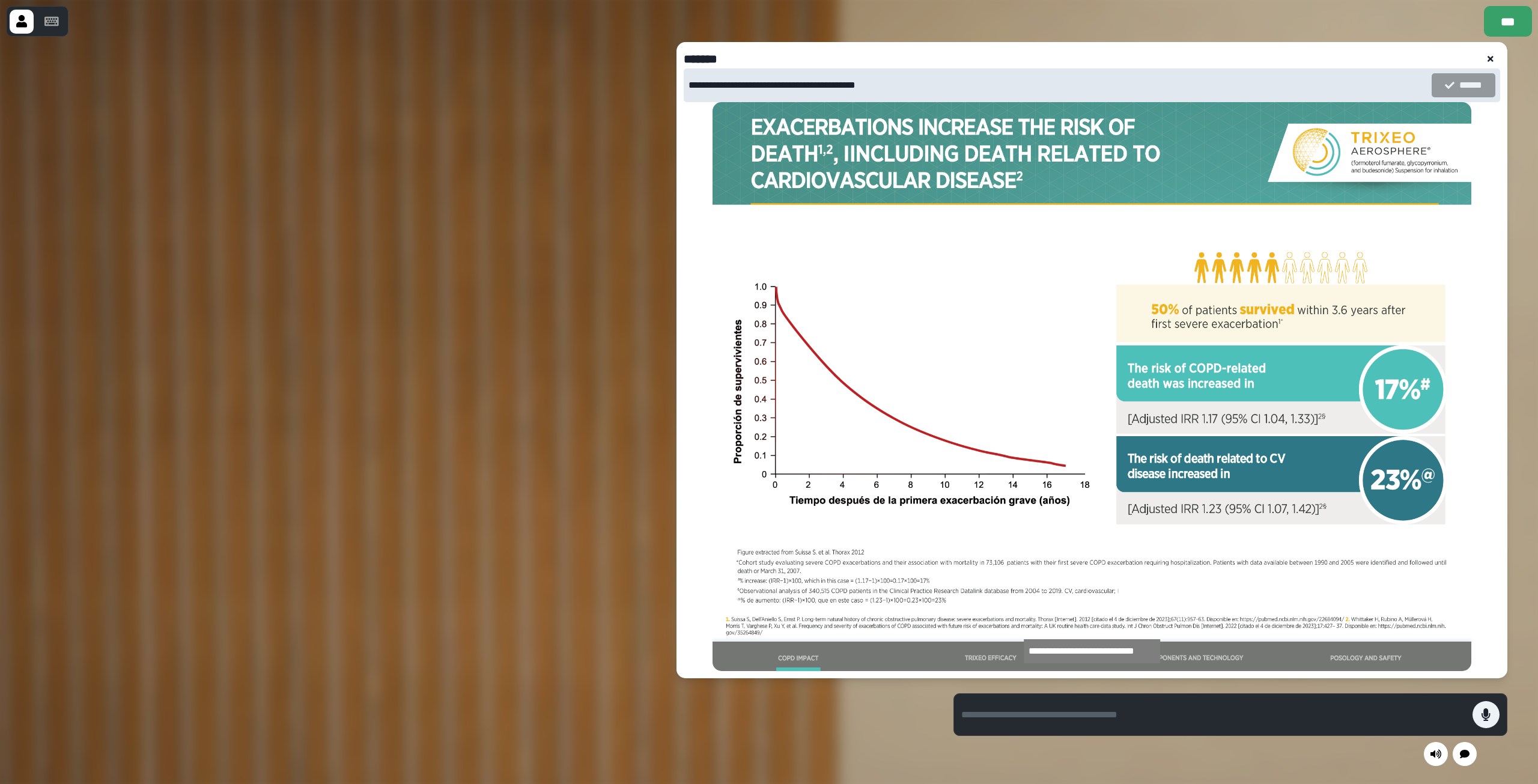click 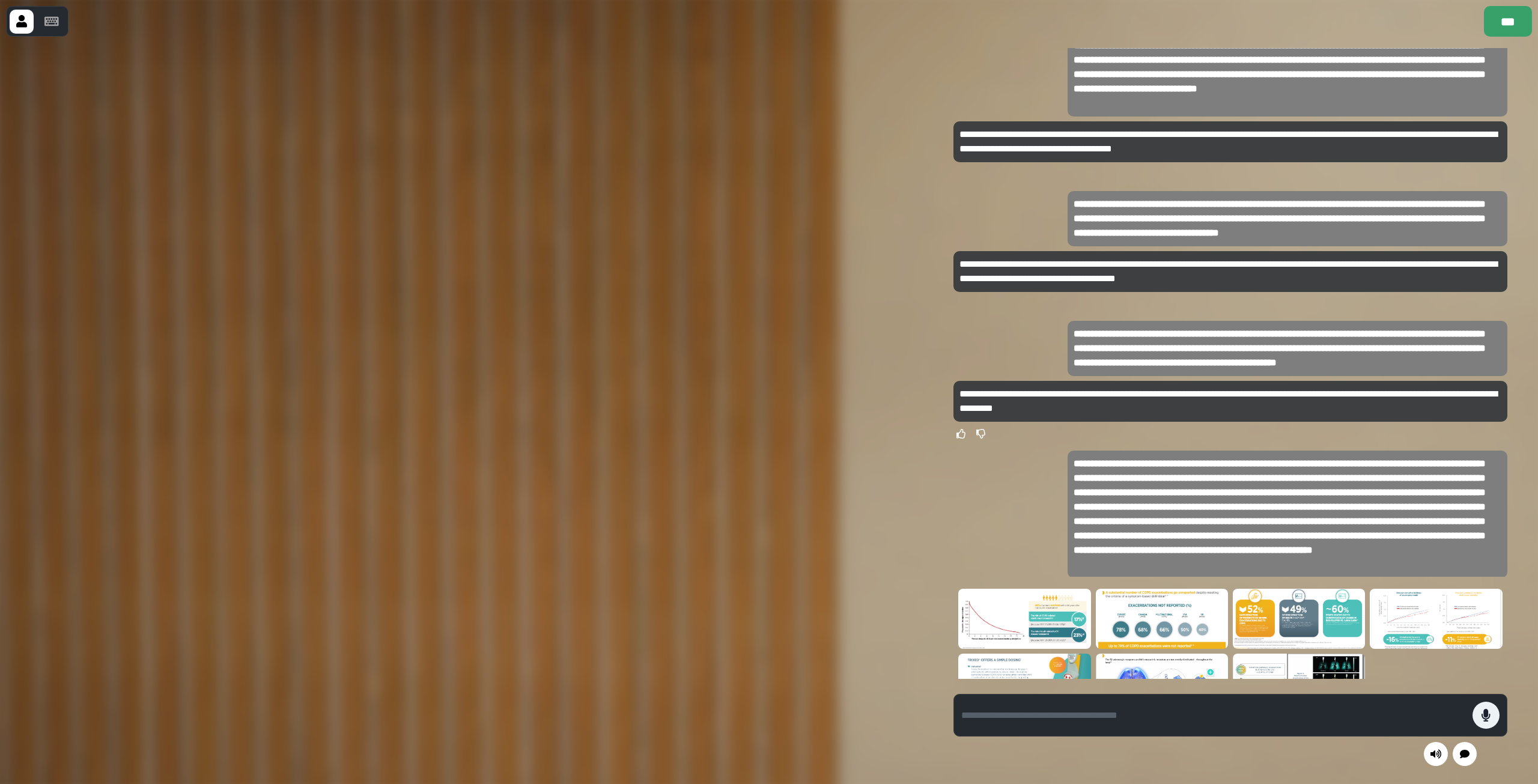 scroll, scrollTop: 0, scrollLeft: 0, axis: both 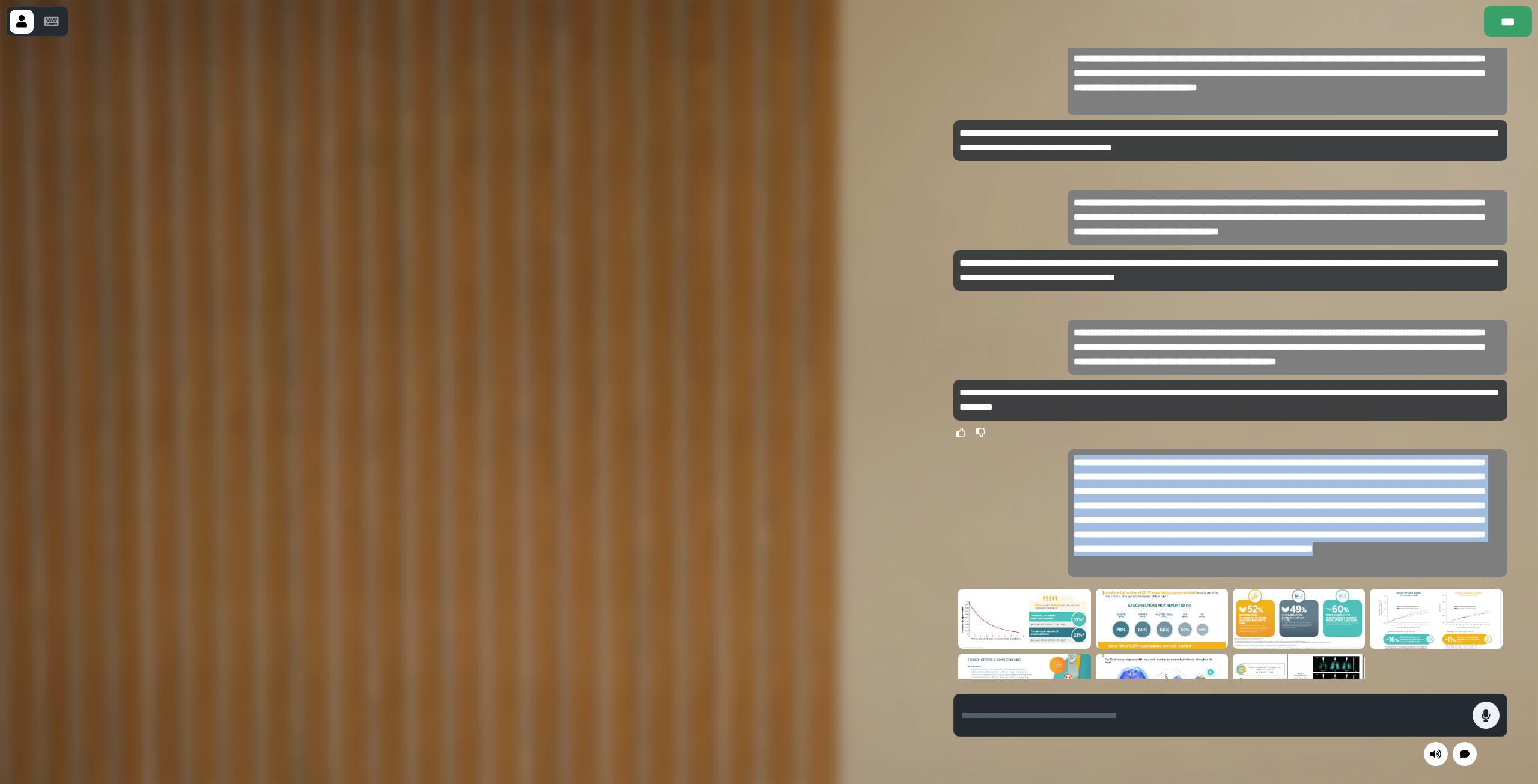 drag, startPoint x: 1069, startPoint y: 460, endPoint x: 1424, endPoint y: 562, distance: 369.36297 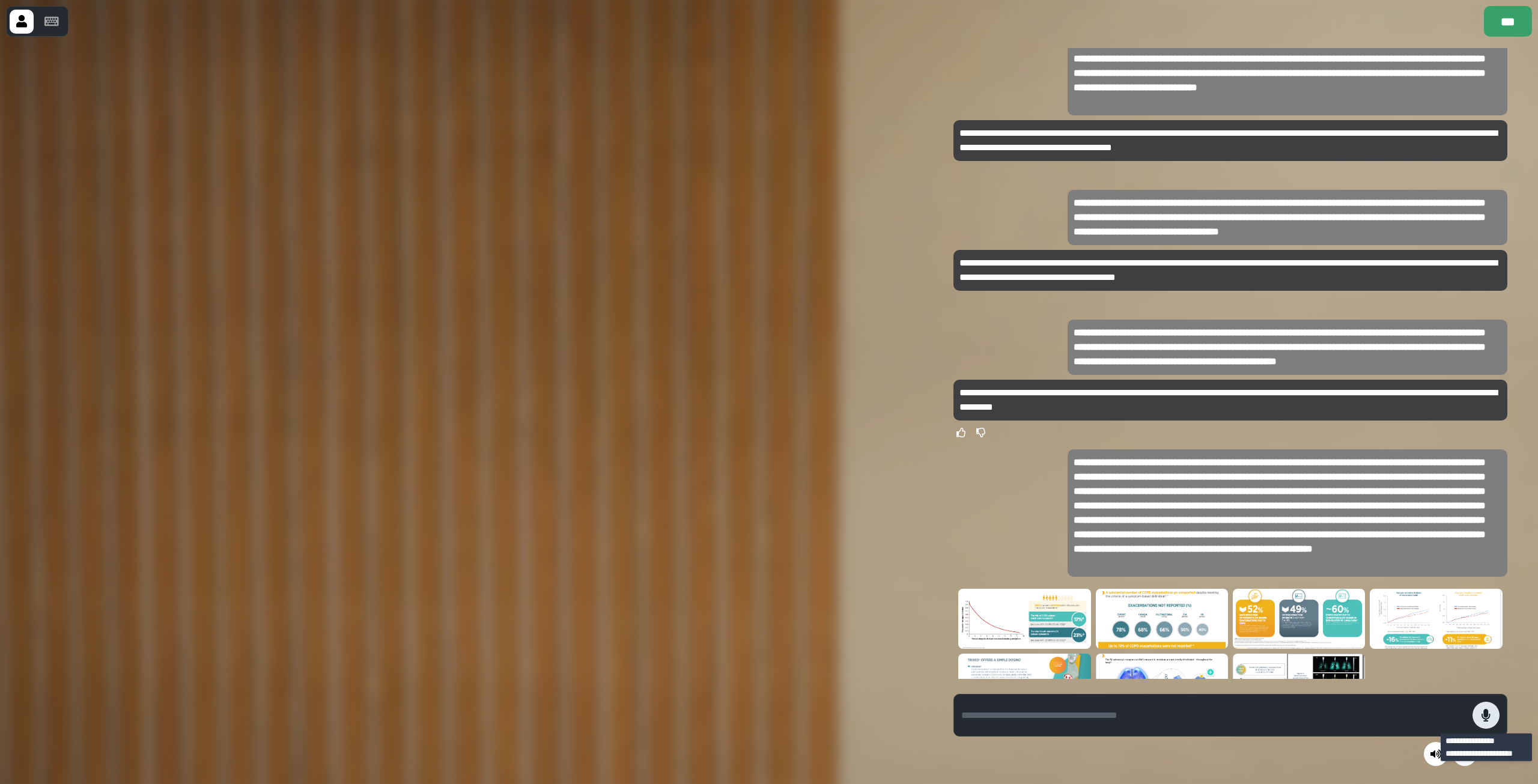 click 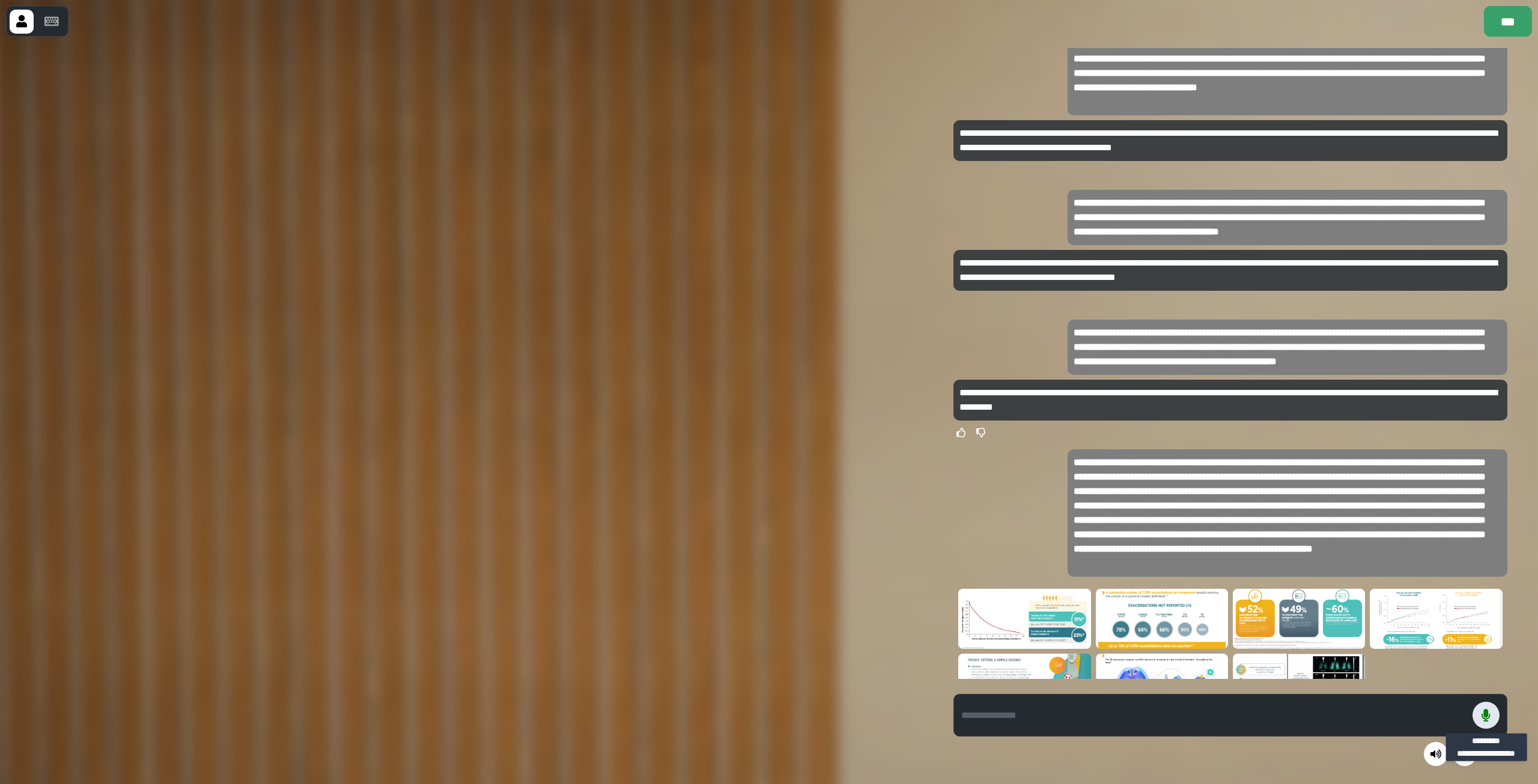 click 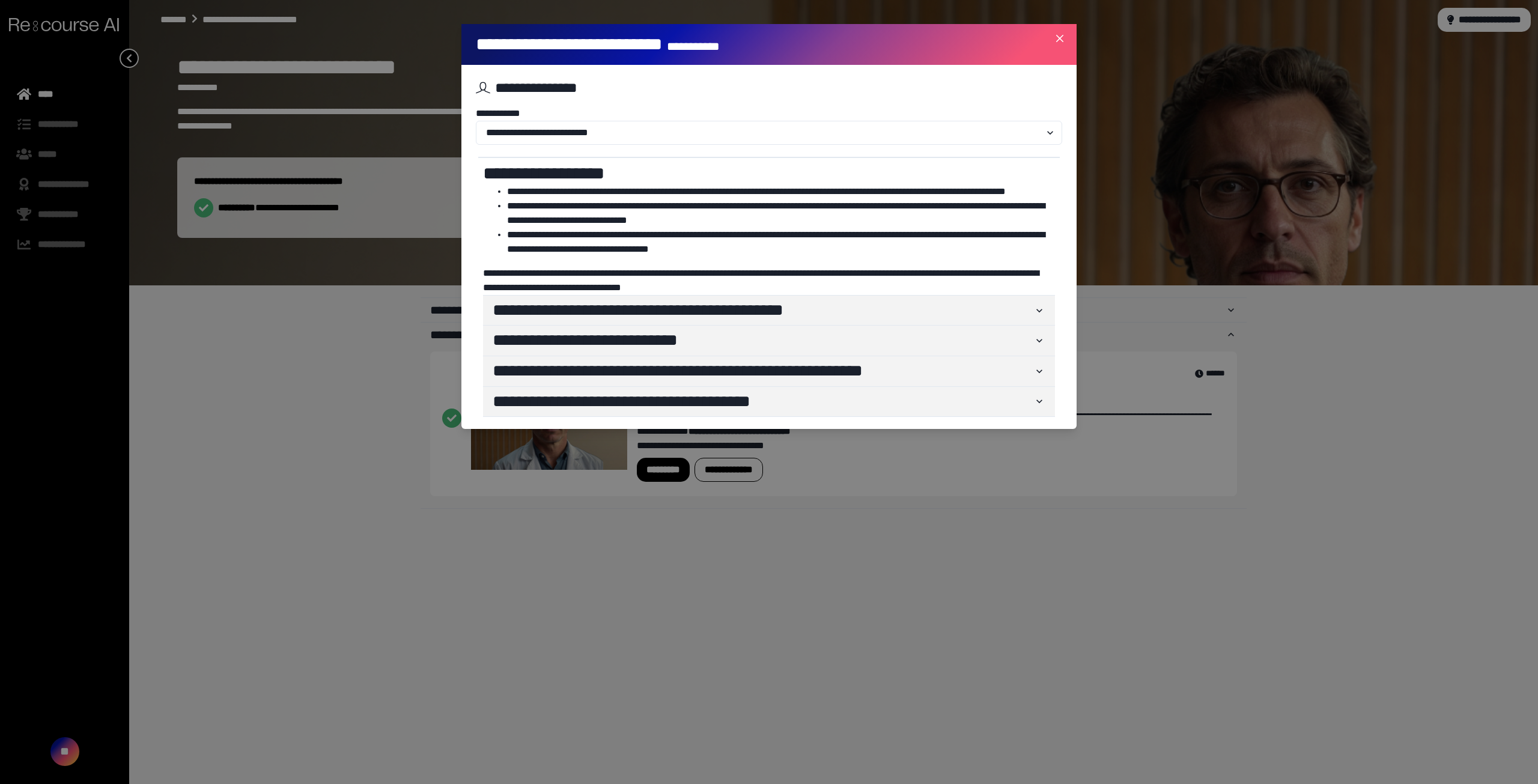 select on "*****" 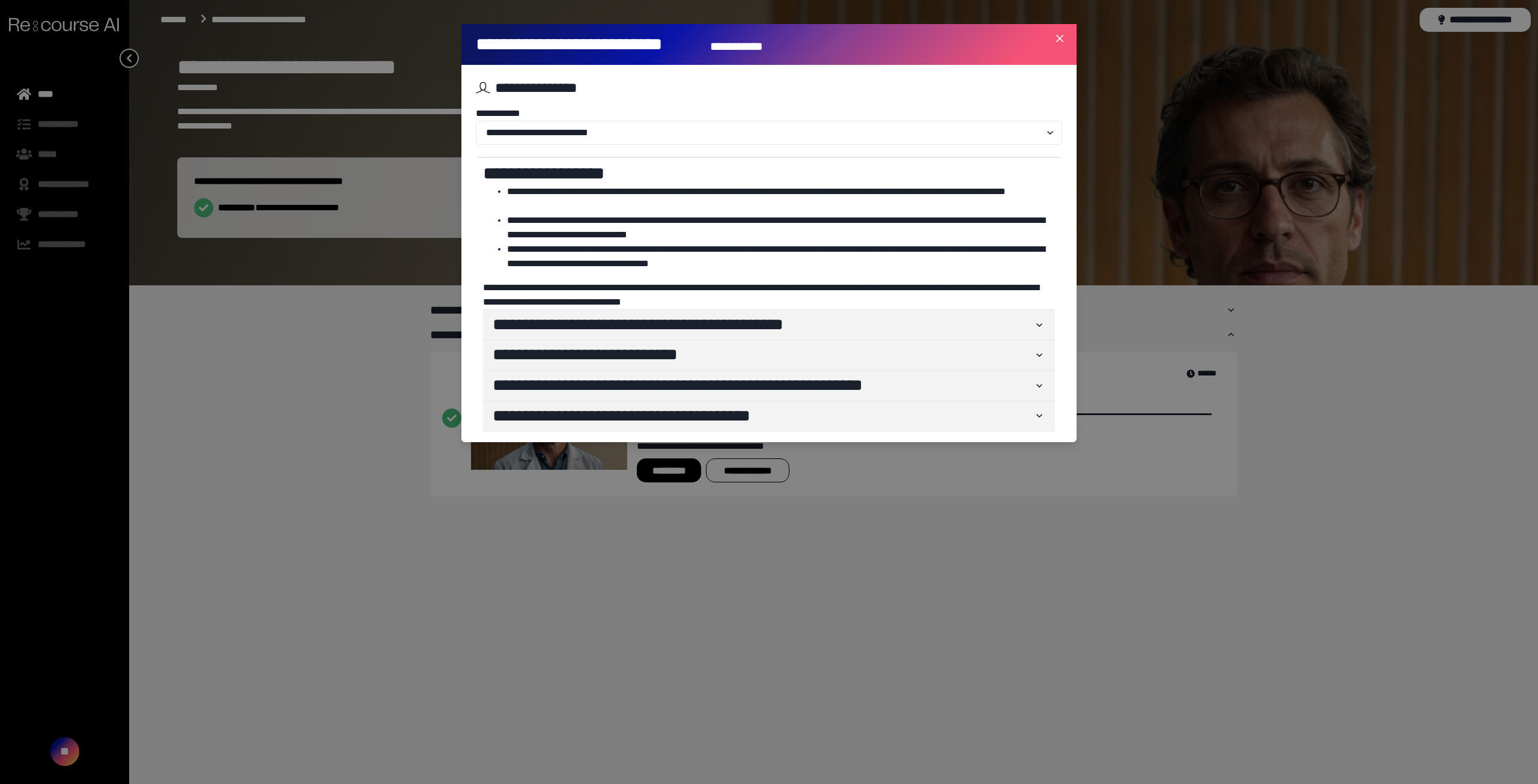 scroll, scrollTop: 0, scrollLeft: 0, axis: both 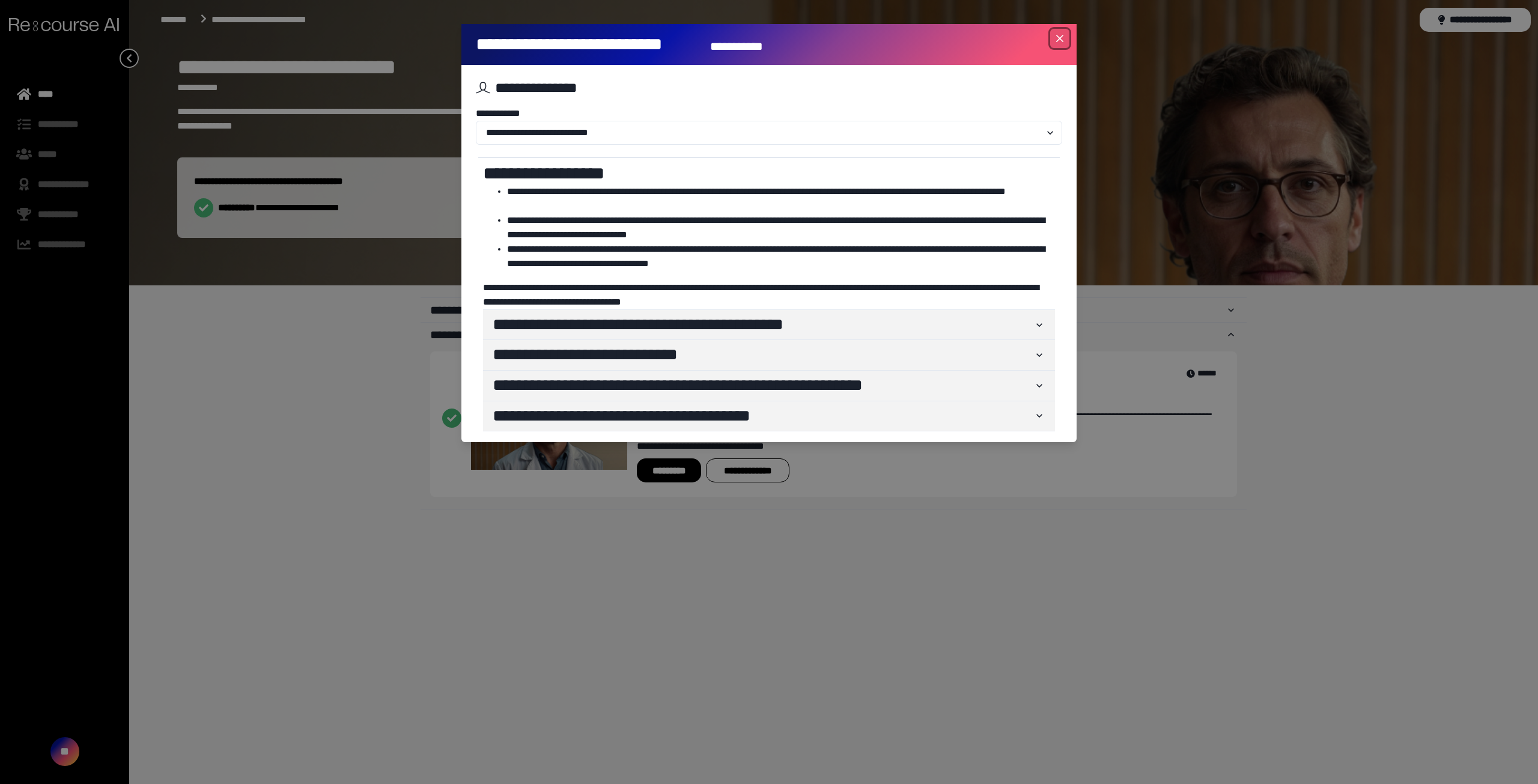 click 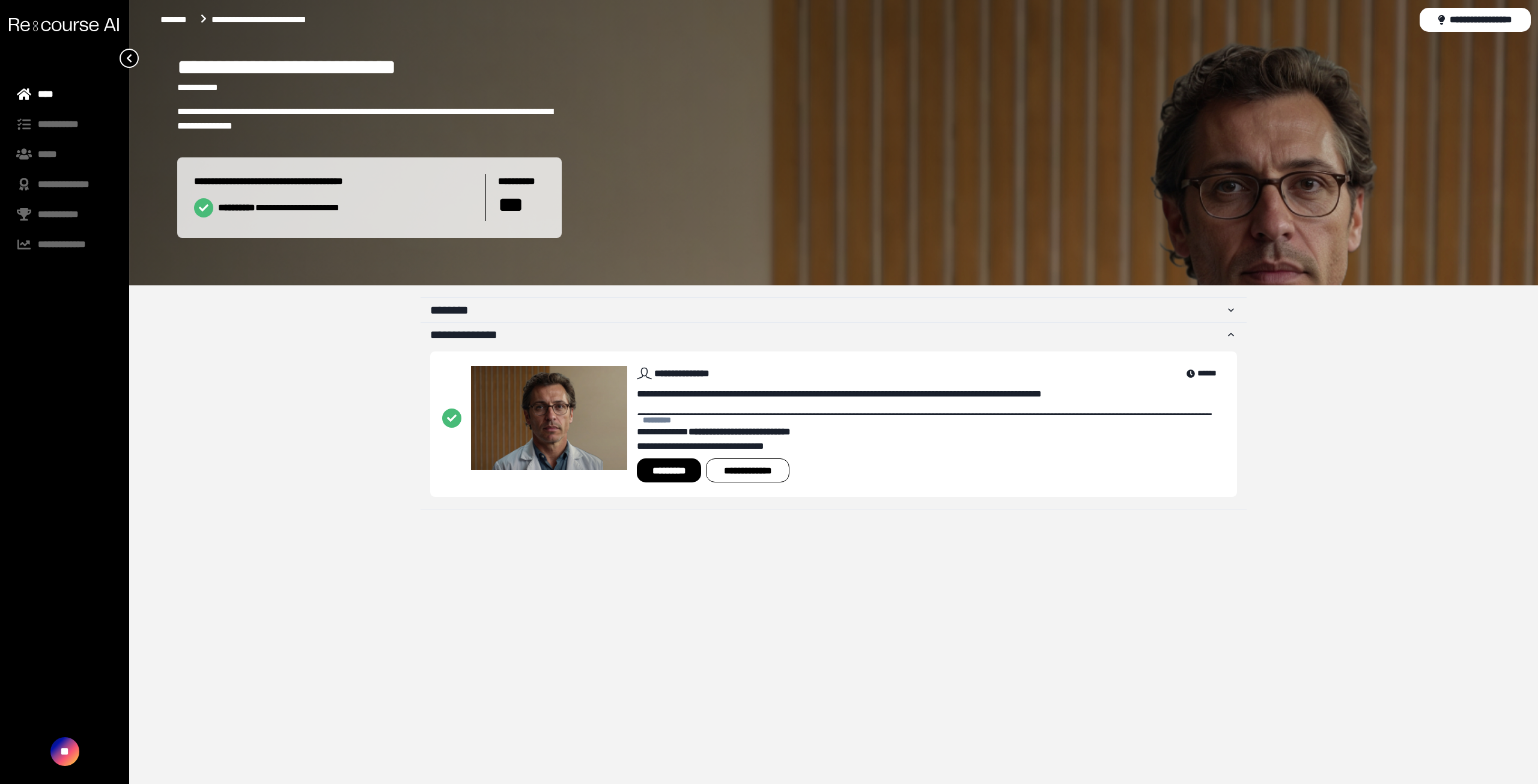 click on "*********" at bounding box center (669, 470) 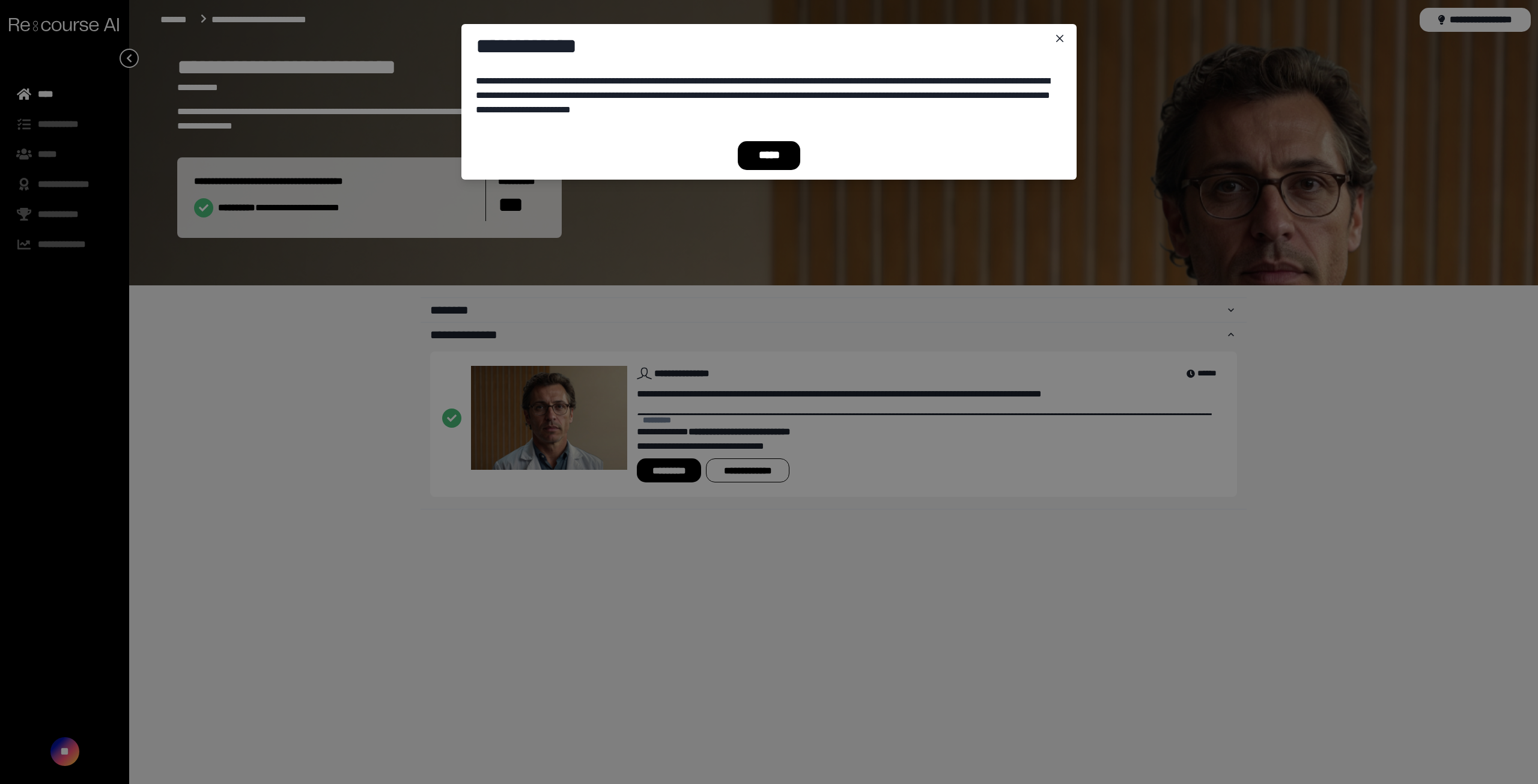 click on "*****" at bounding box center (769, 156) 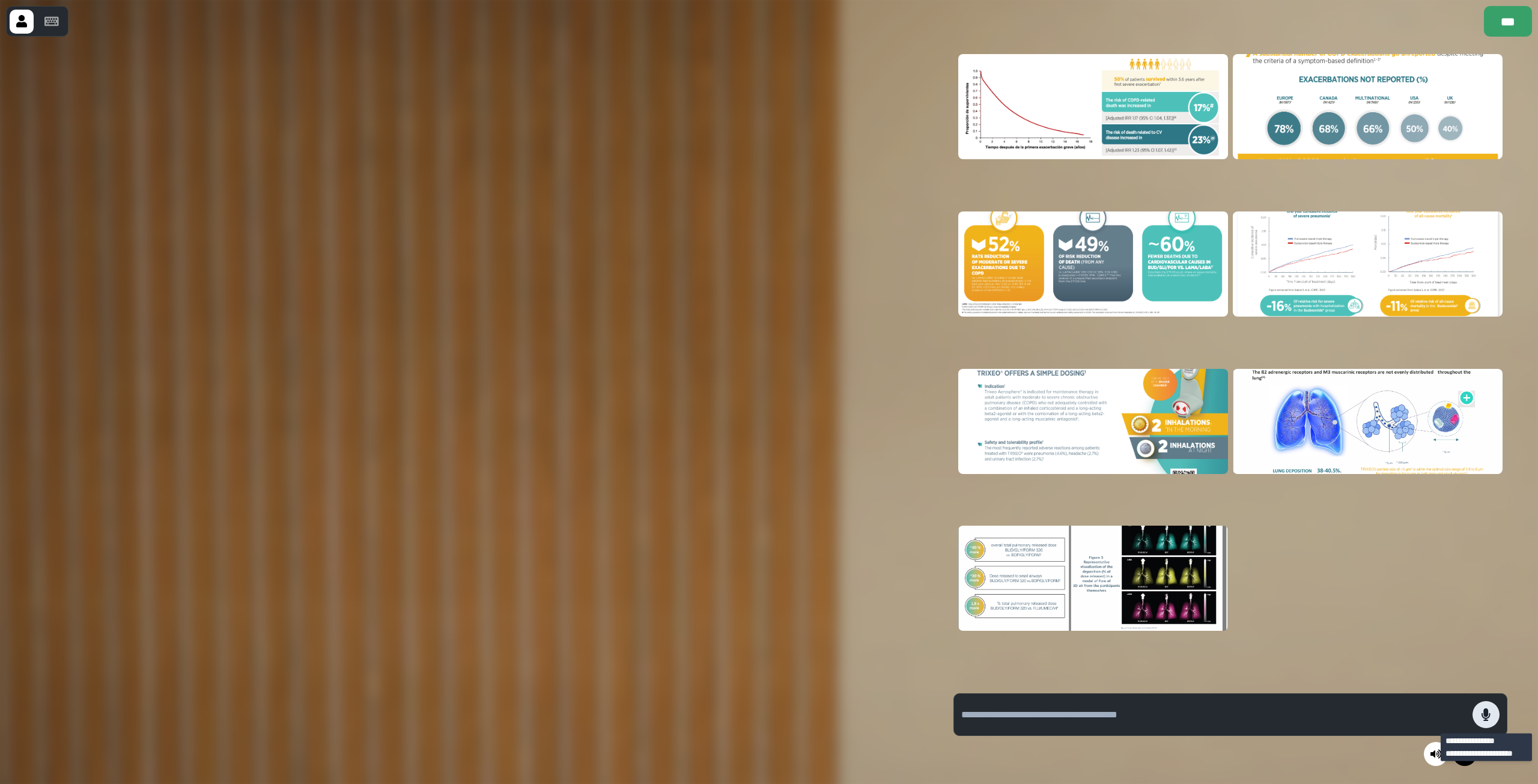 click 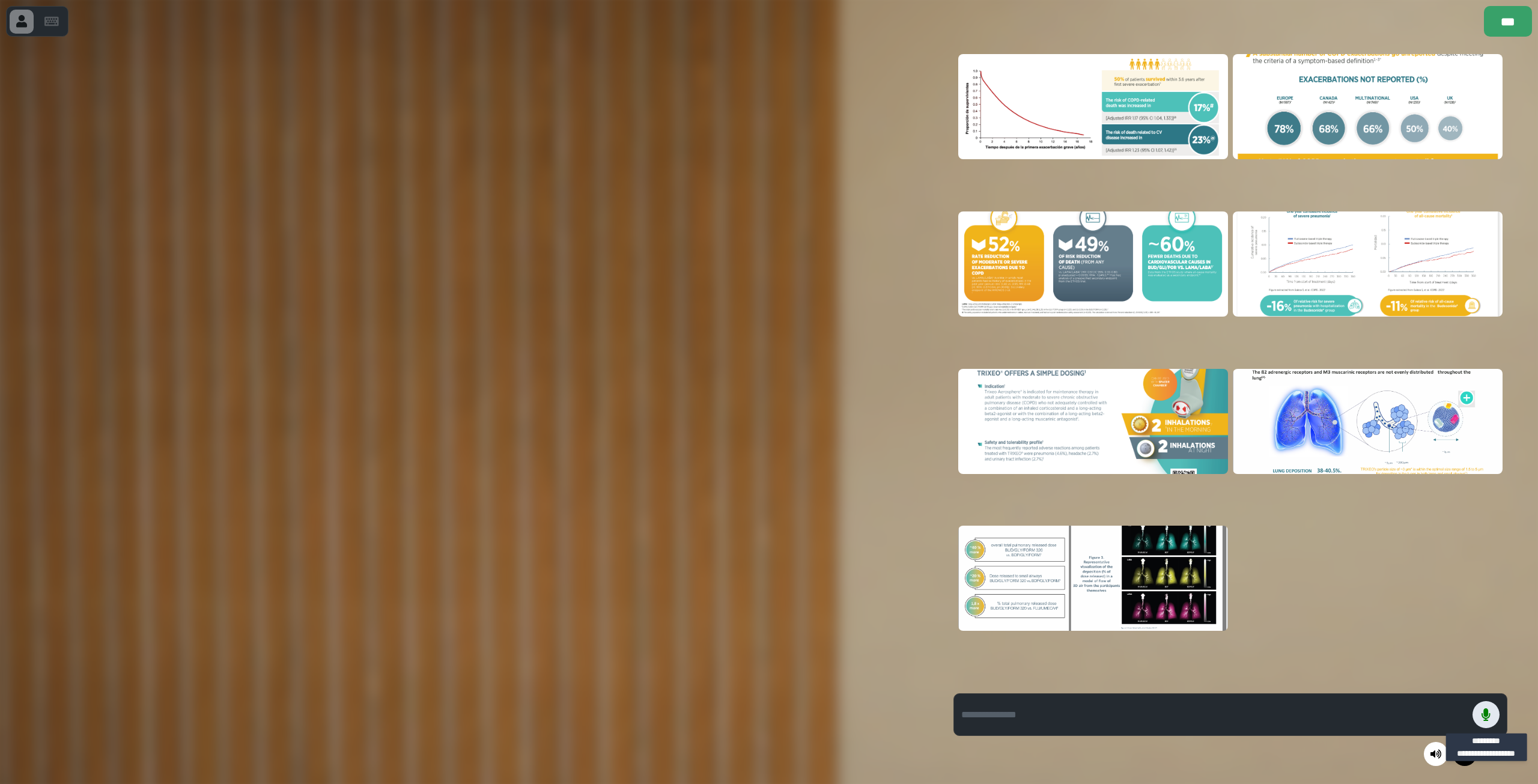 click 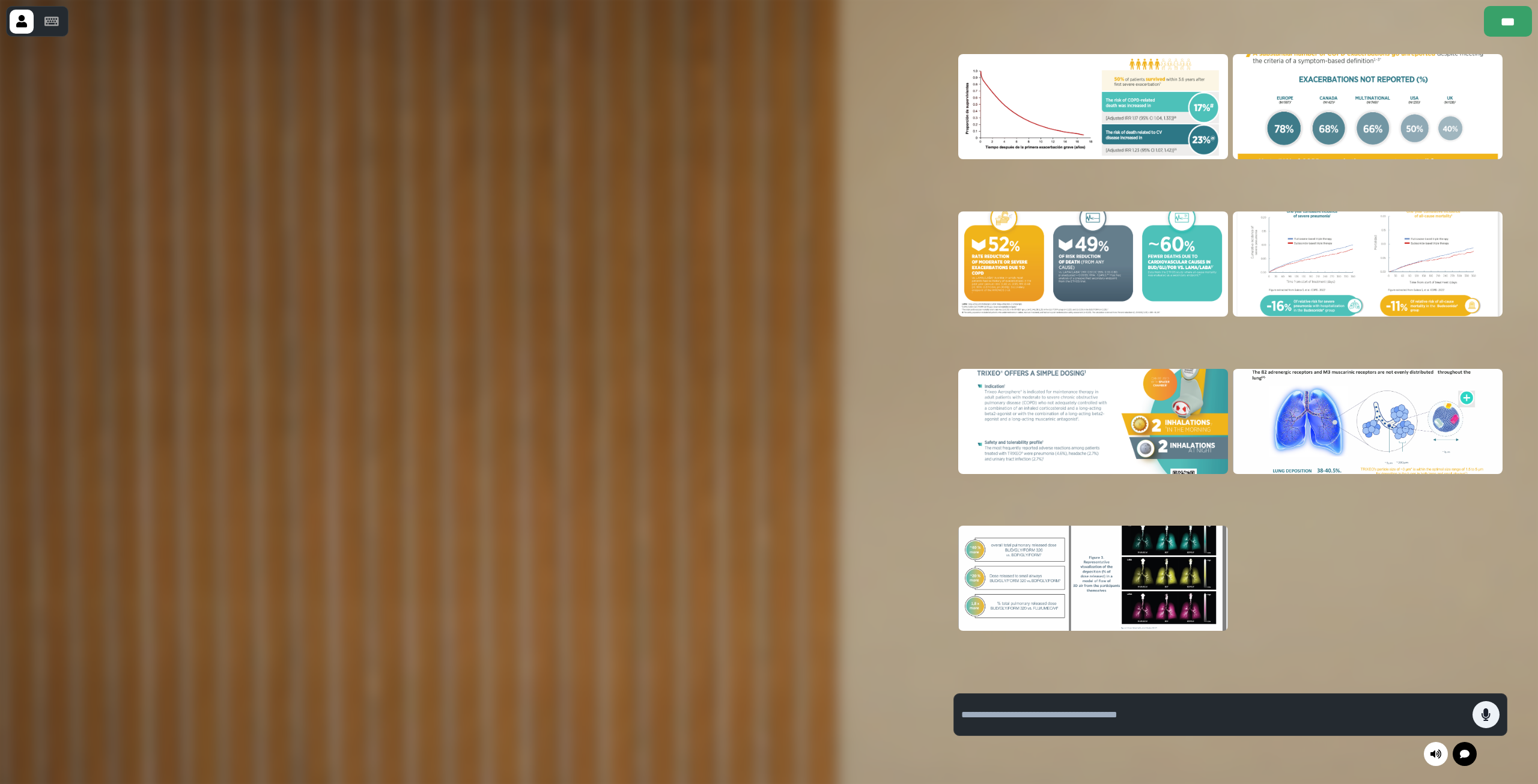 click at bounding box center (1230, 366) 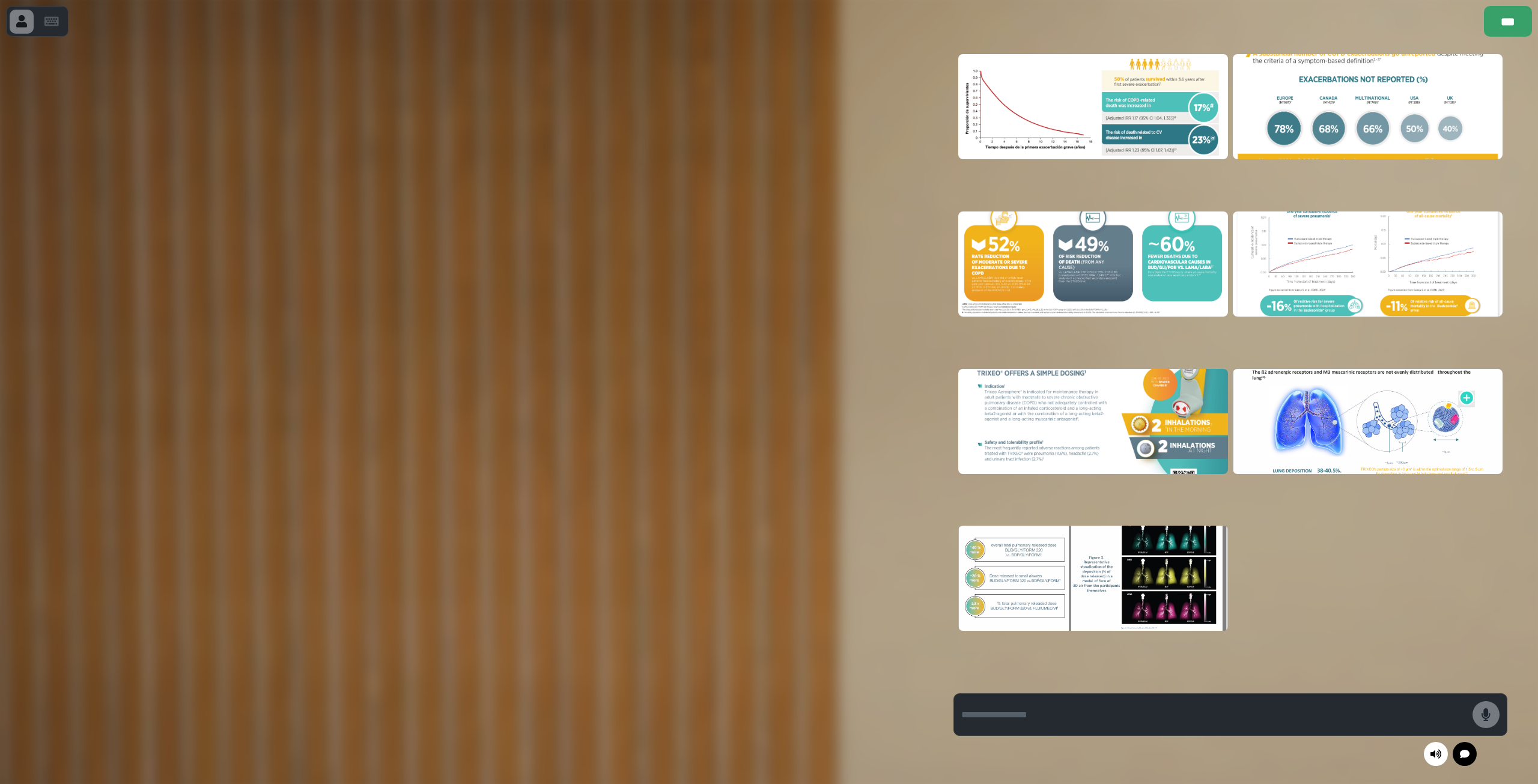 click at bounding box center [1230, 366] 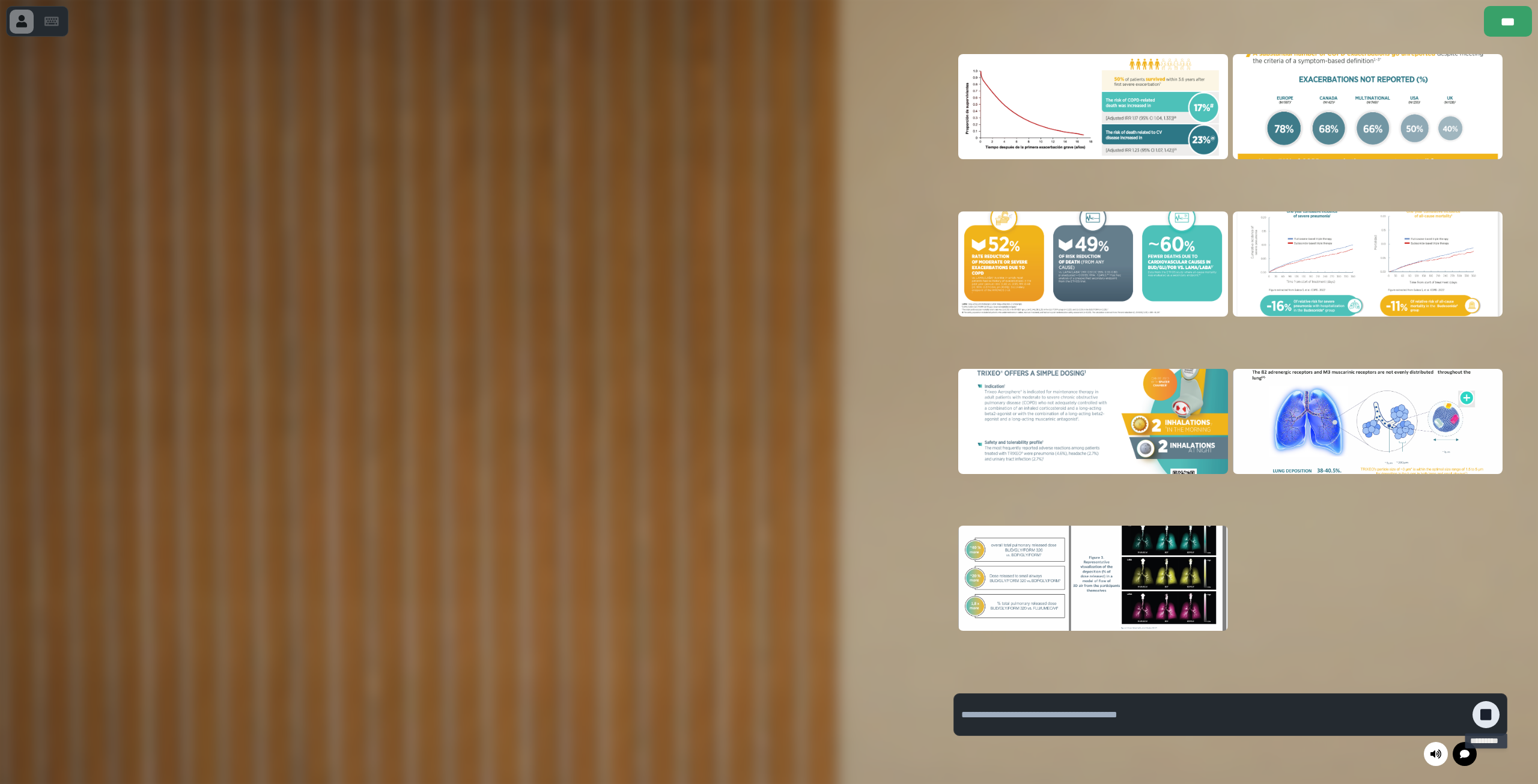 click 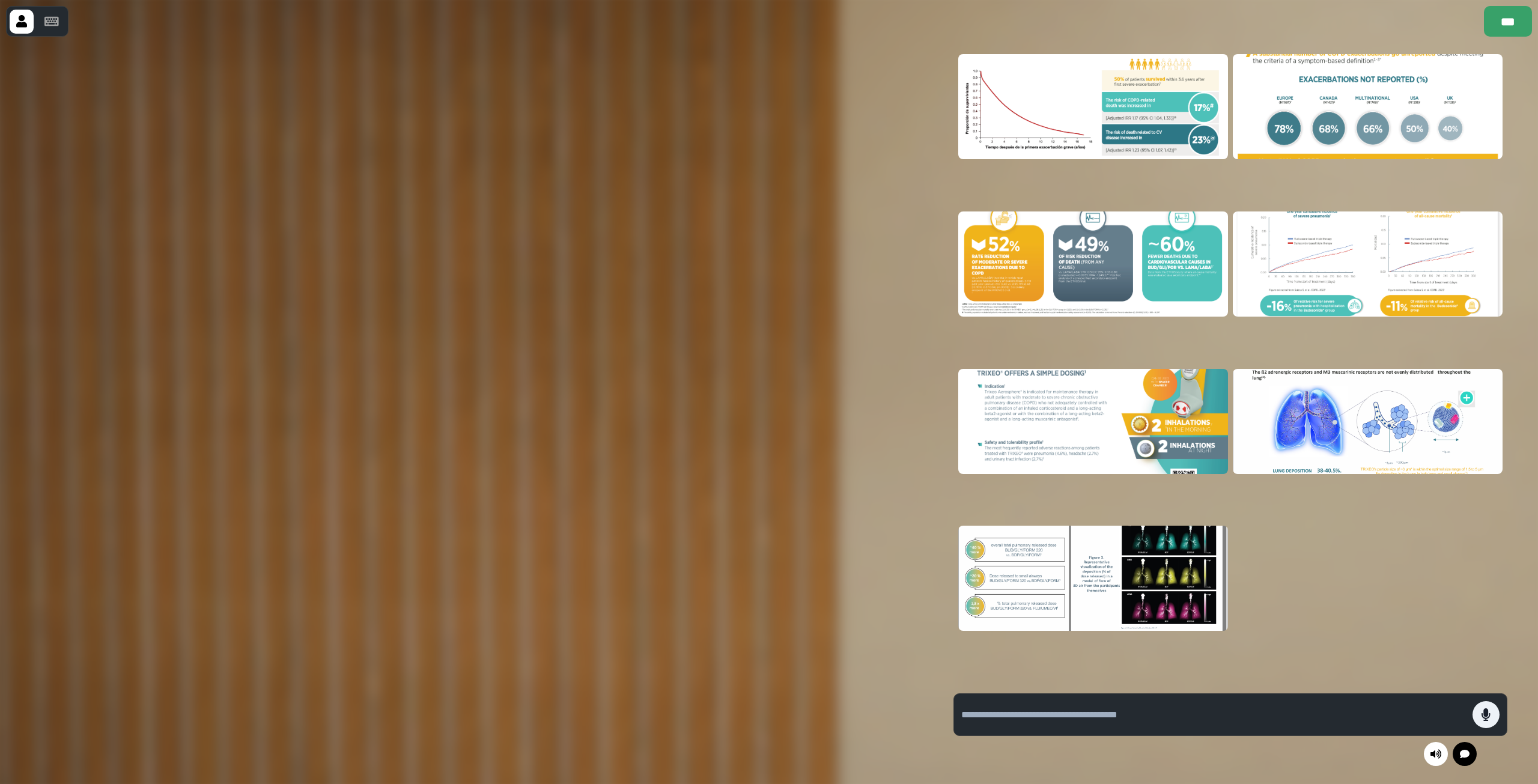 type 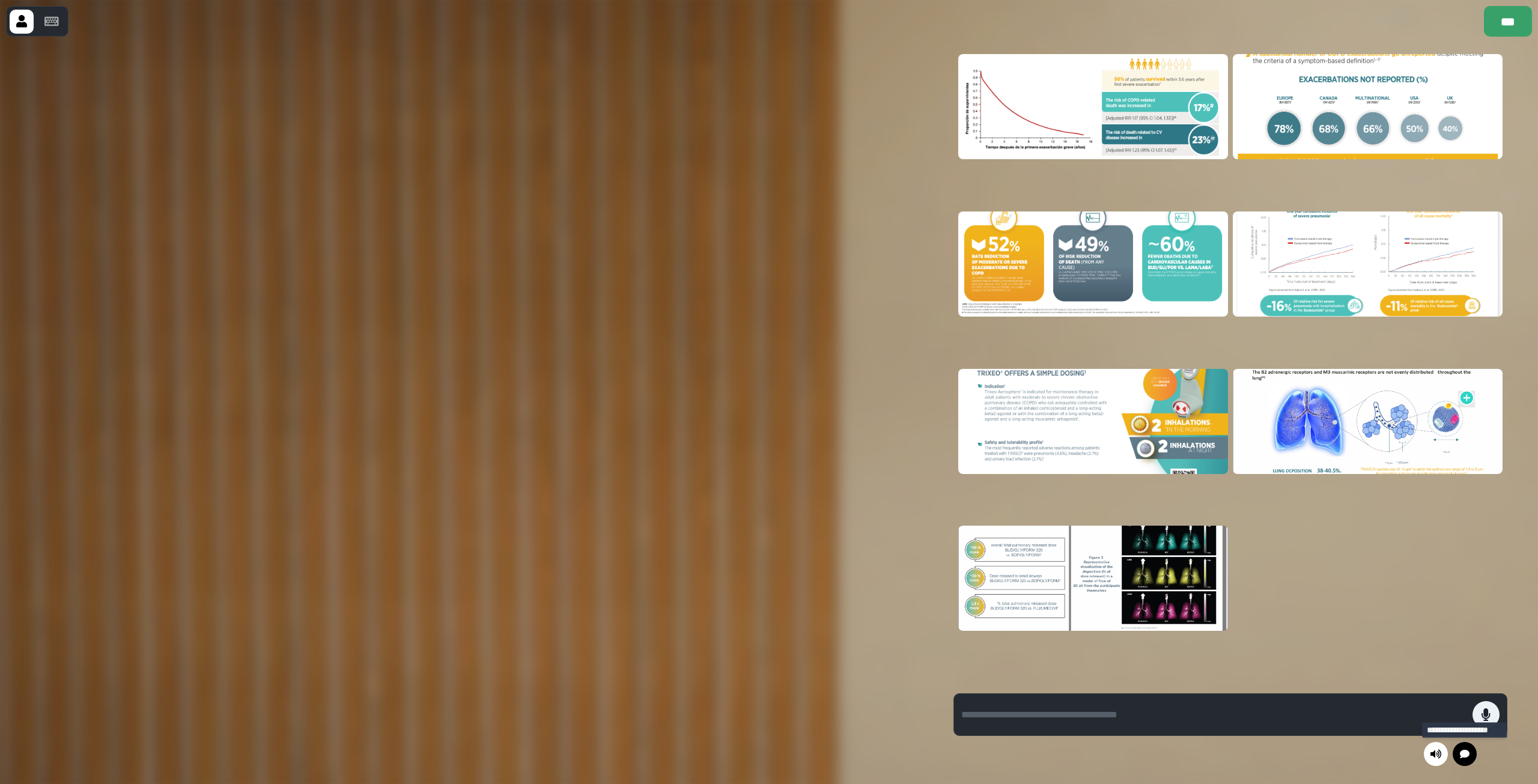 click 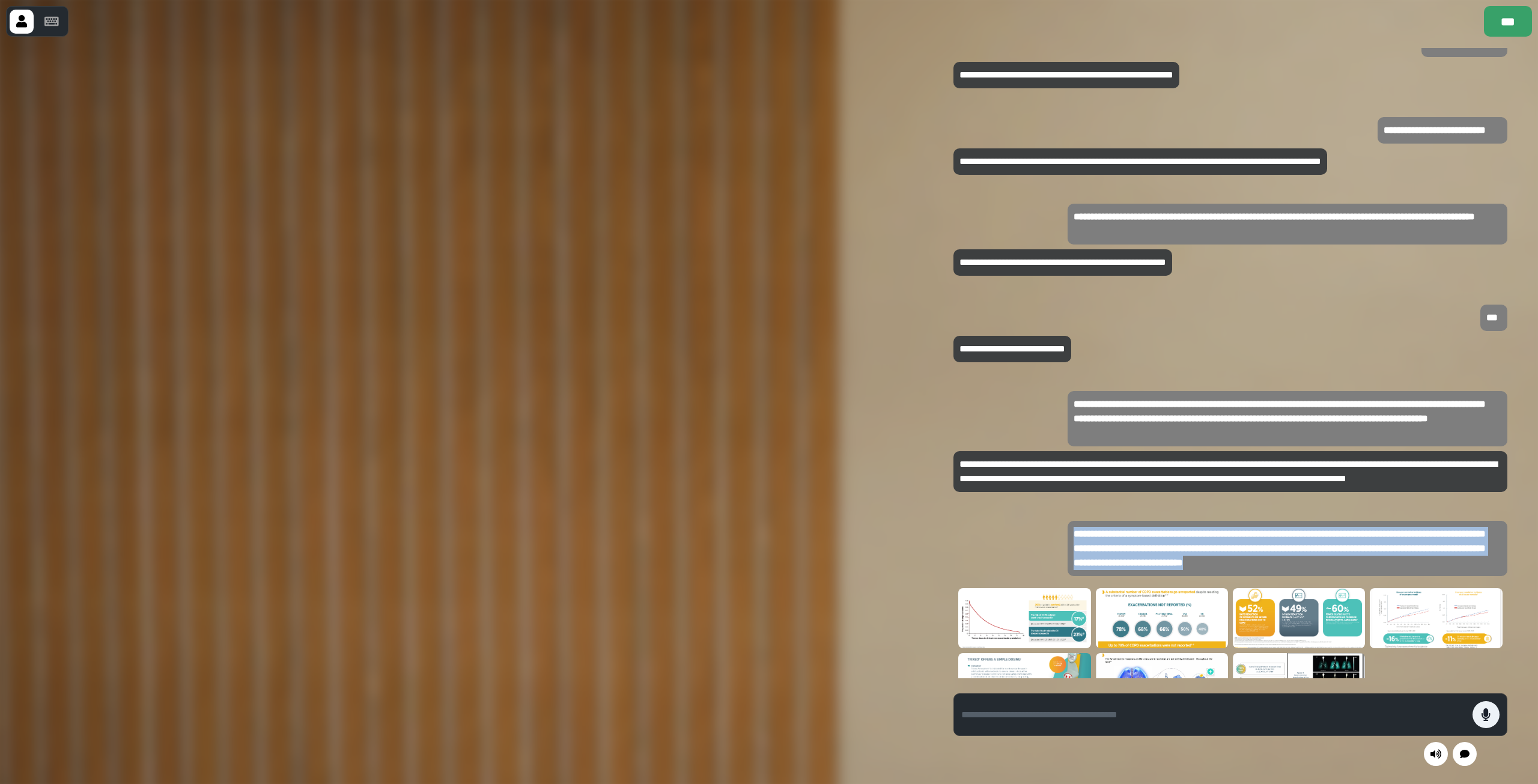 drag, startPoint x: 1322, startPoint y: 562, endPoint x: 1048, endPoint y: 533, distance: 275.5304 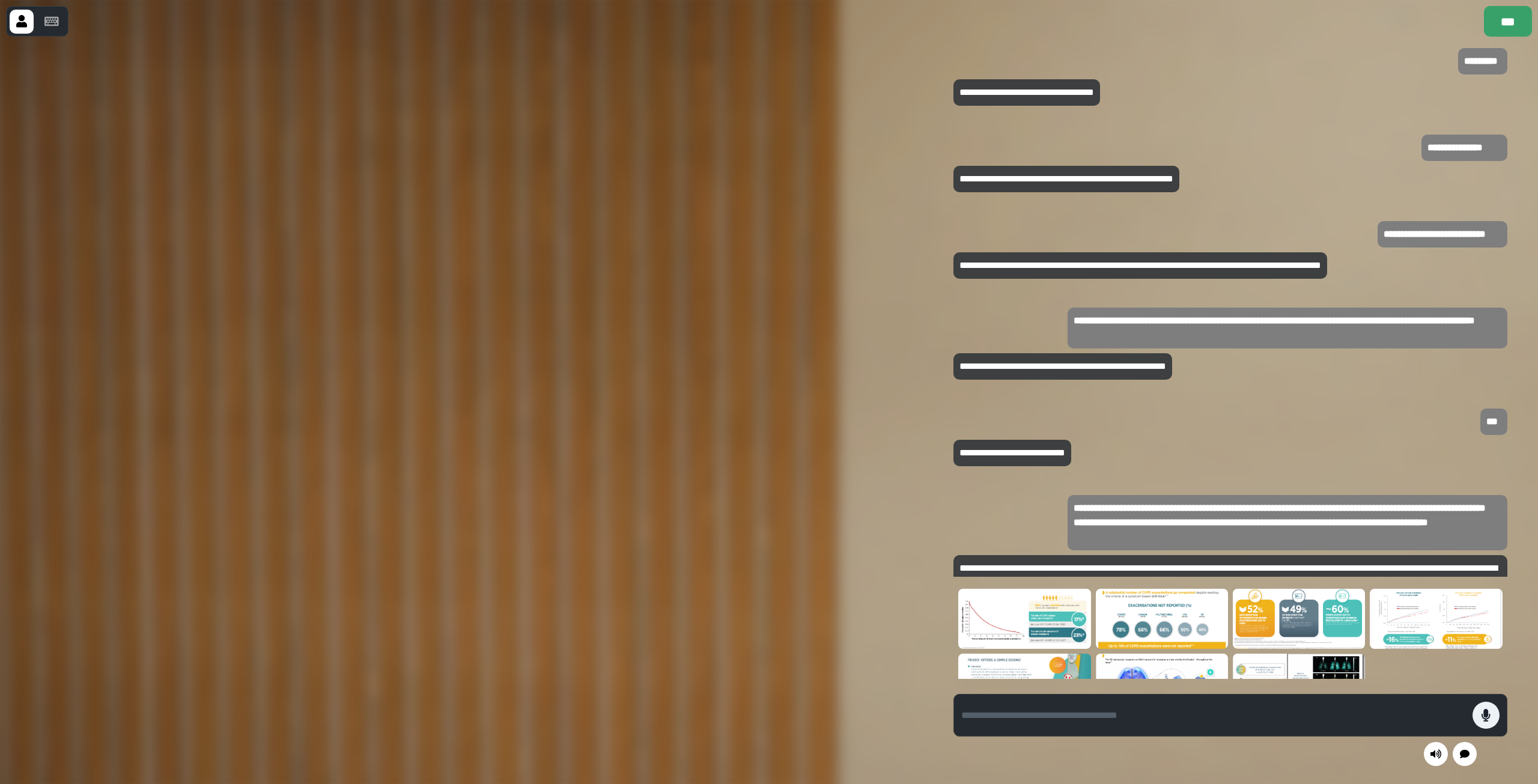scroll, scrollTop: -118, scrollLeft: 0, axis: vertical 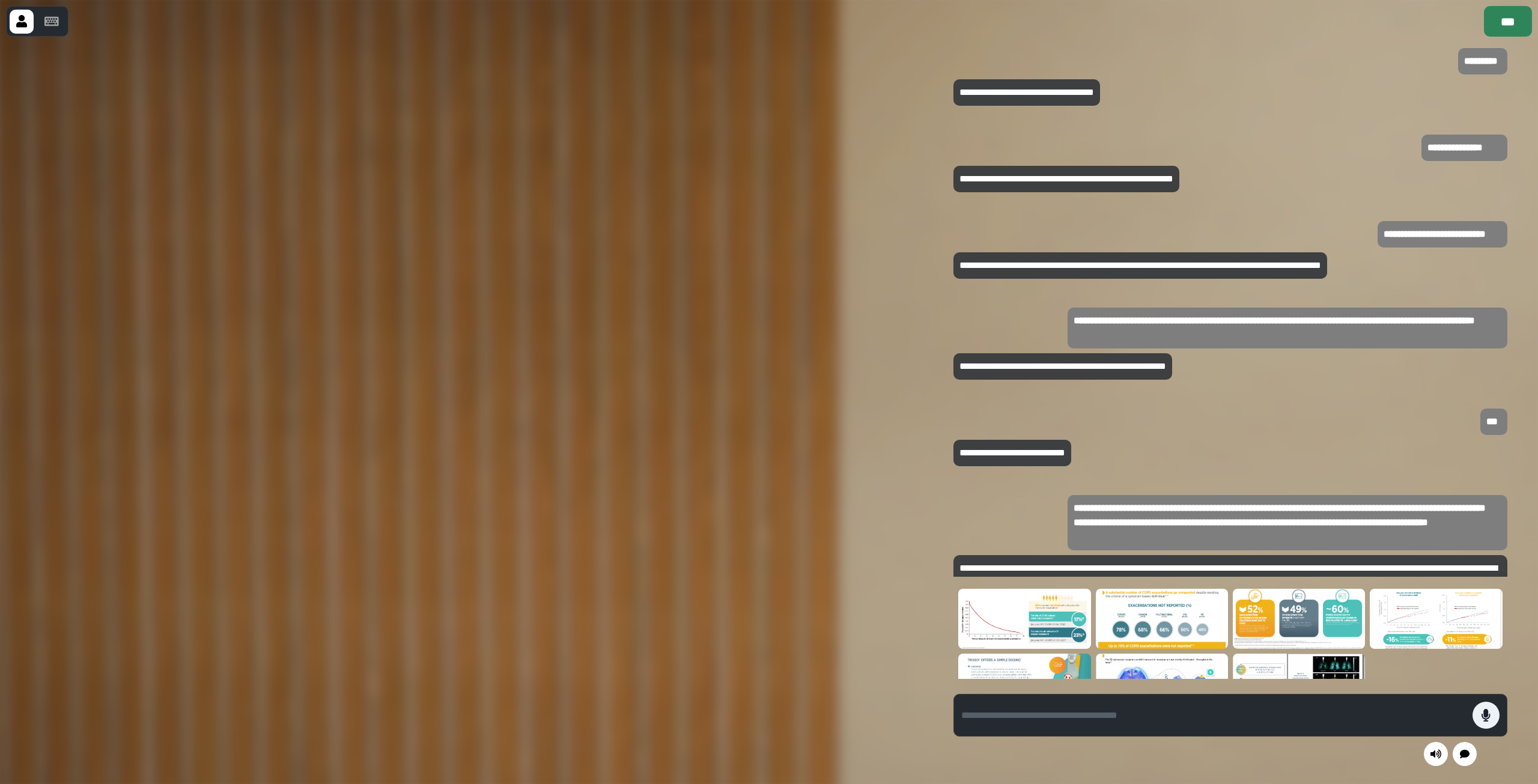 click on "***" at bounding box center (1508, 21) 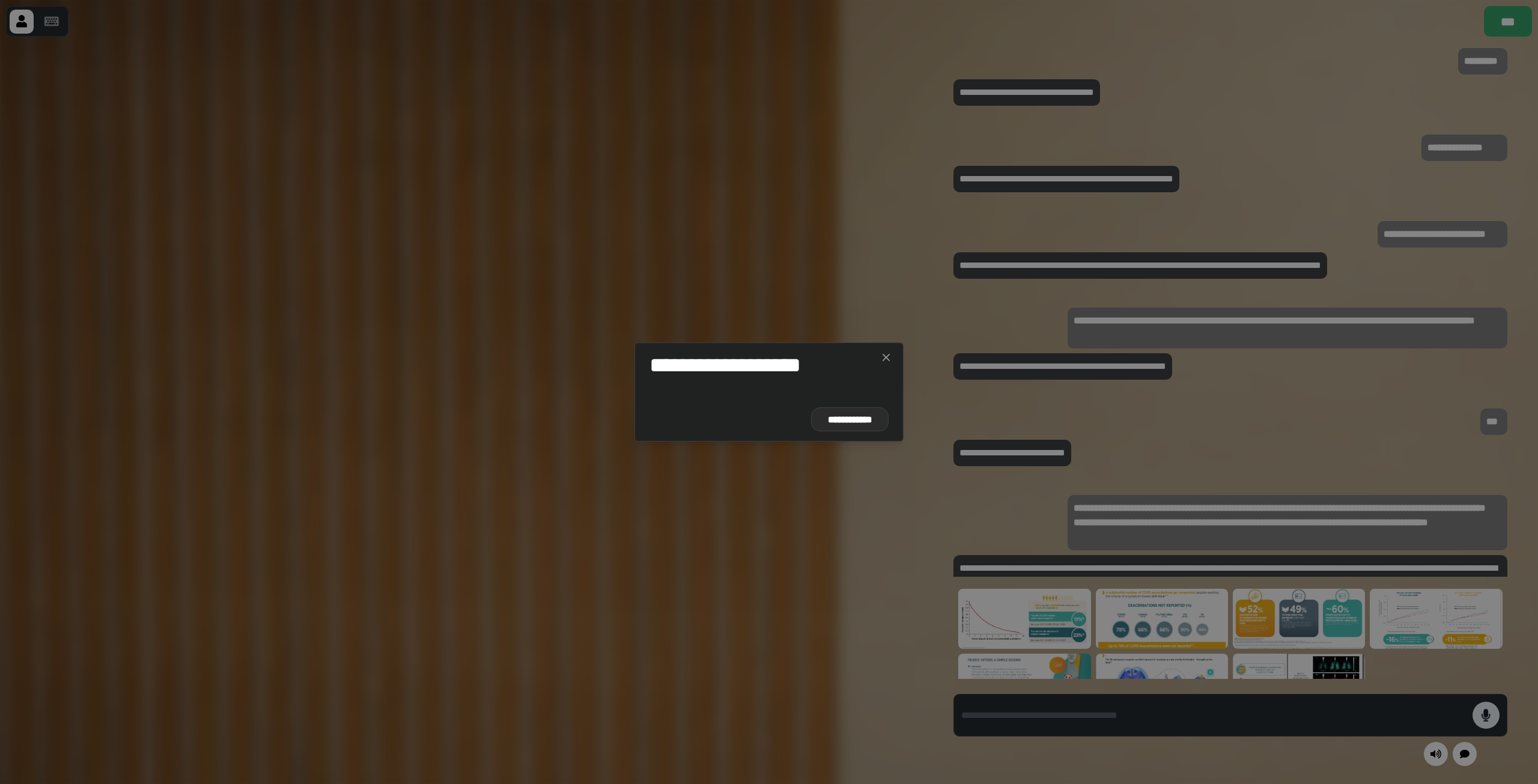 click on "**********" at bounding box center (850, 419) 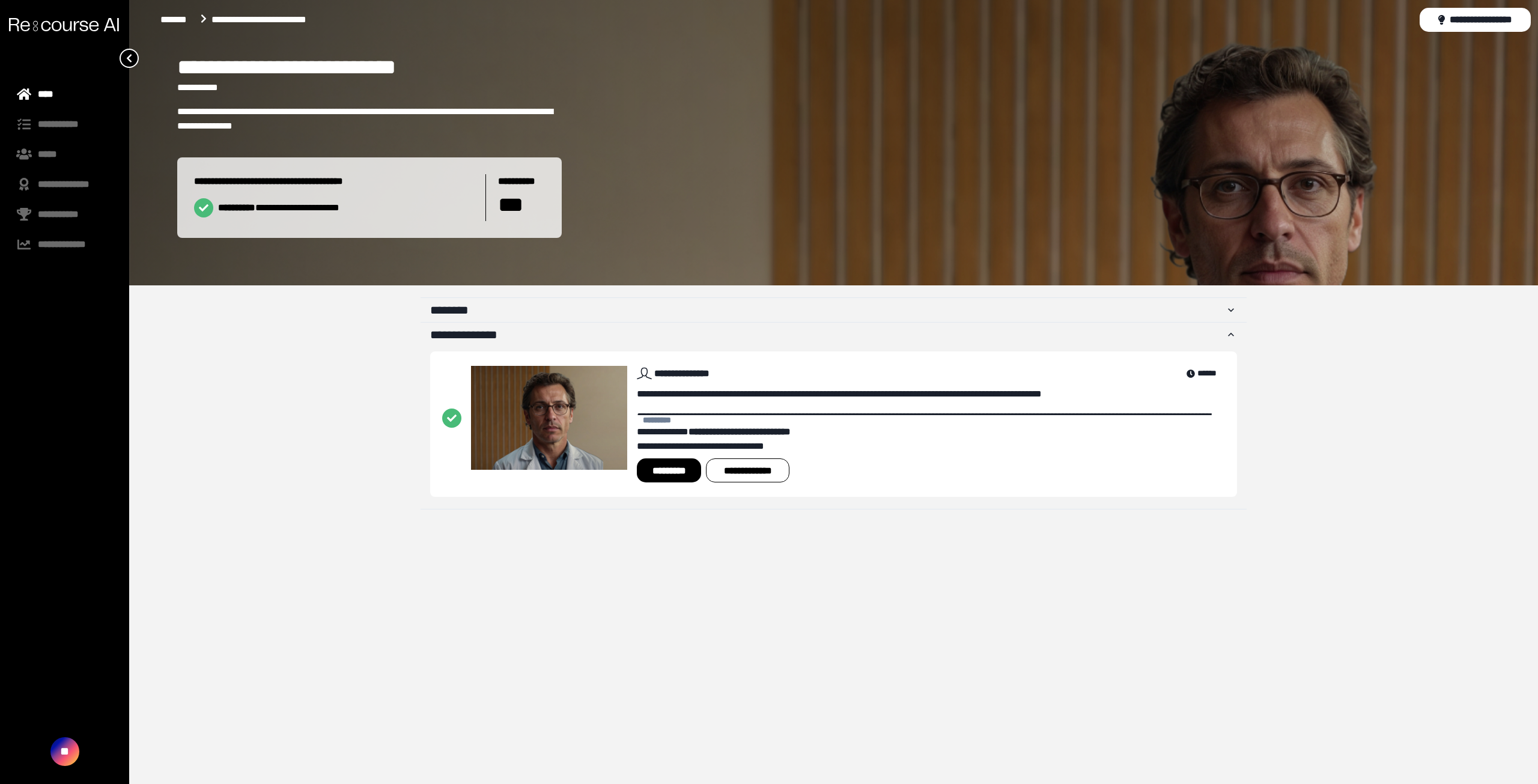 click on "*********" at bounding box center [669, 470] 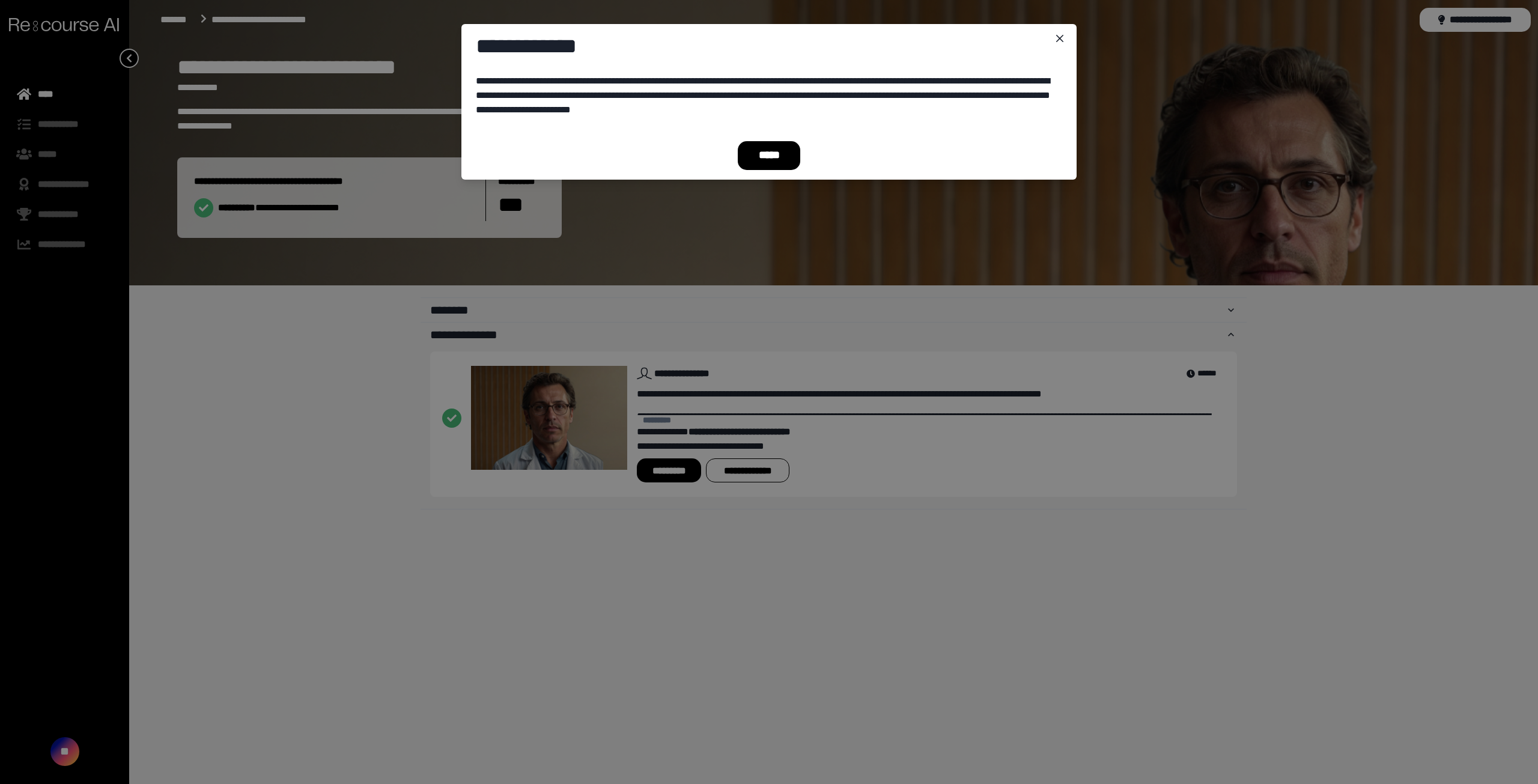 click on "*****" at bounding box center [769, 156] 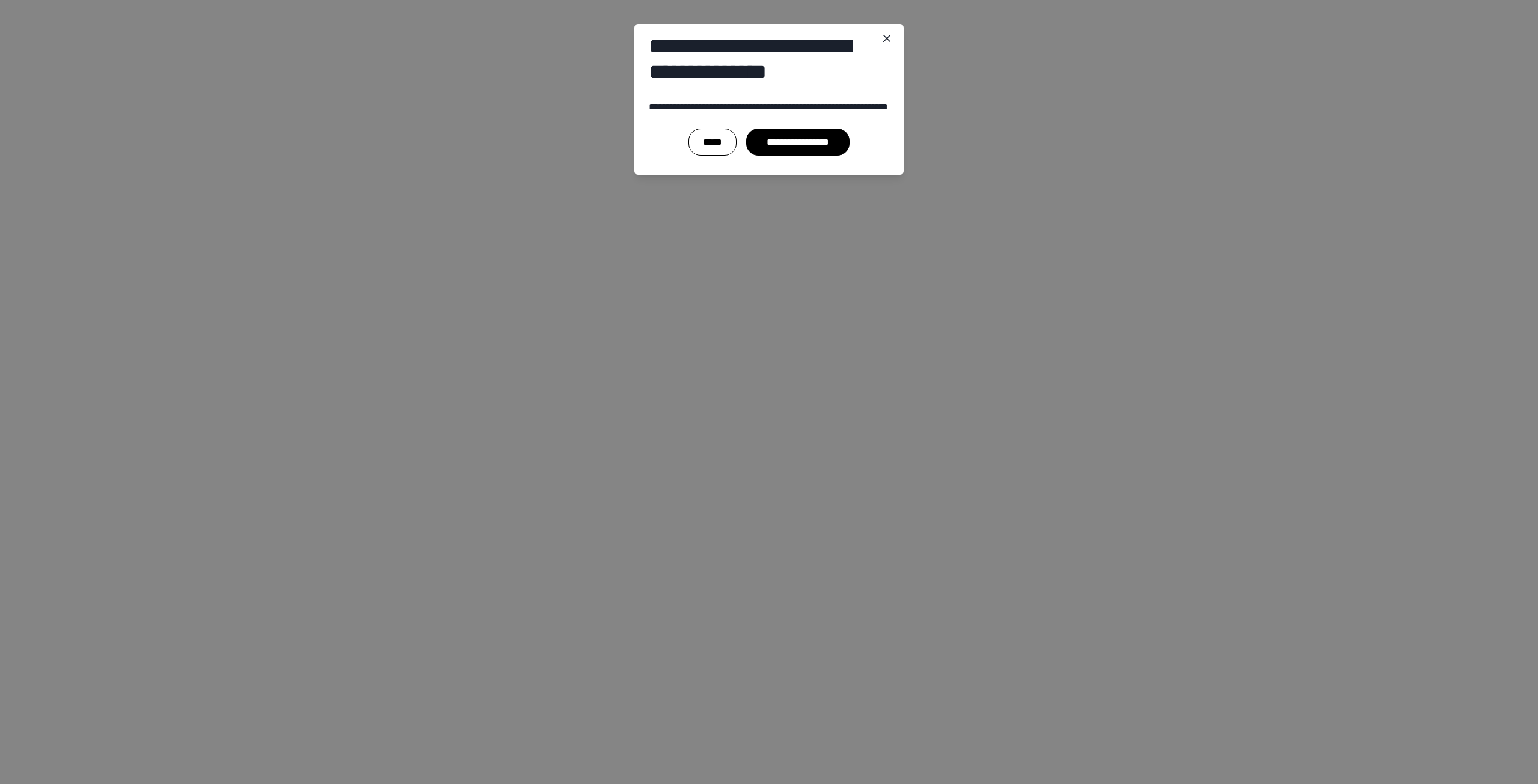 click on "**********" at bounding box center (798, 142) 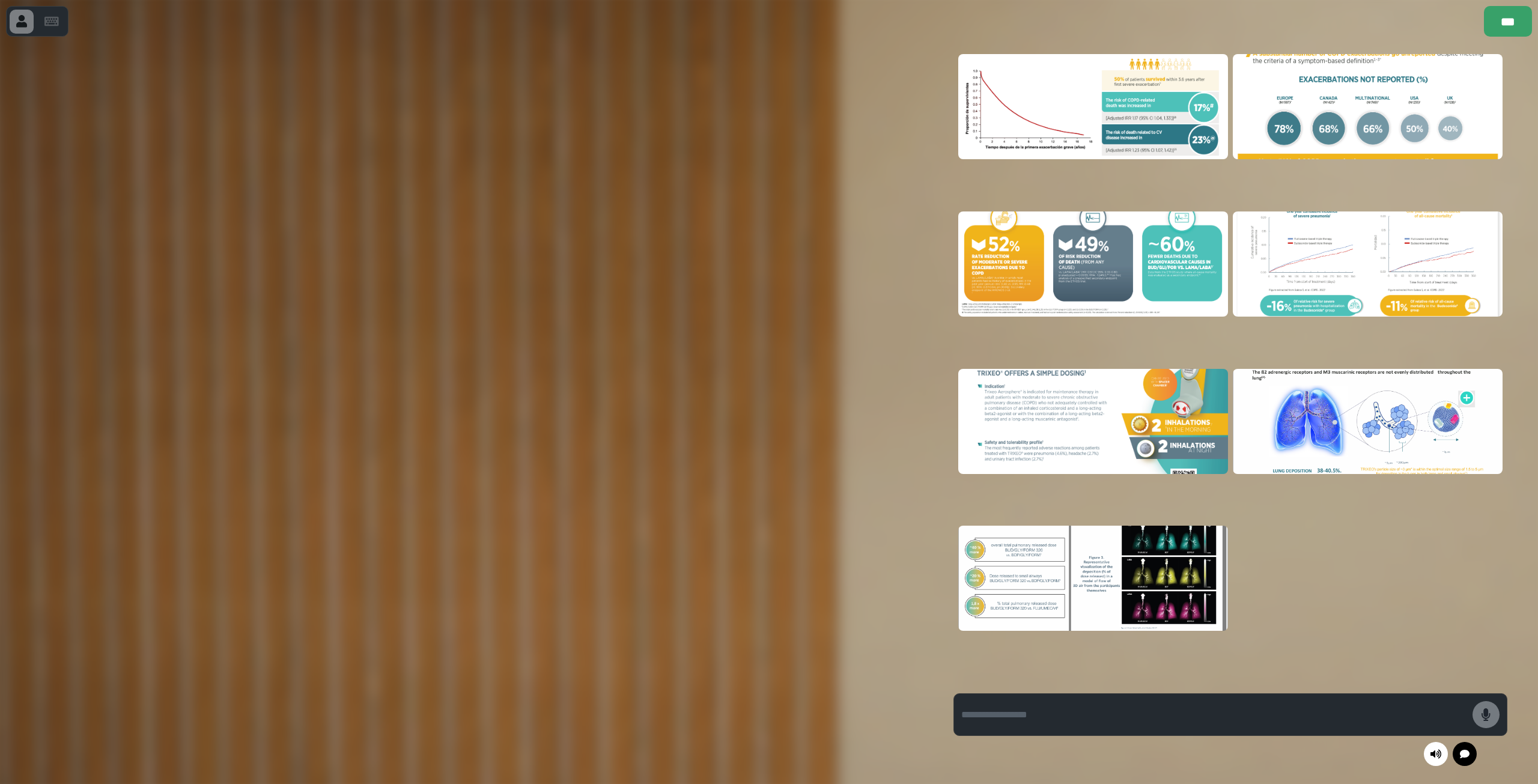 click at bounding box center (1230, 366) 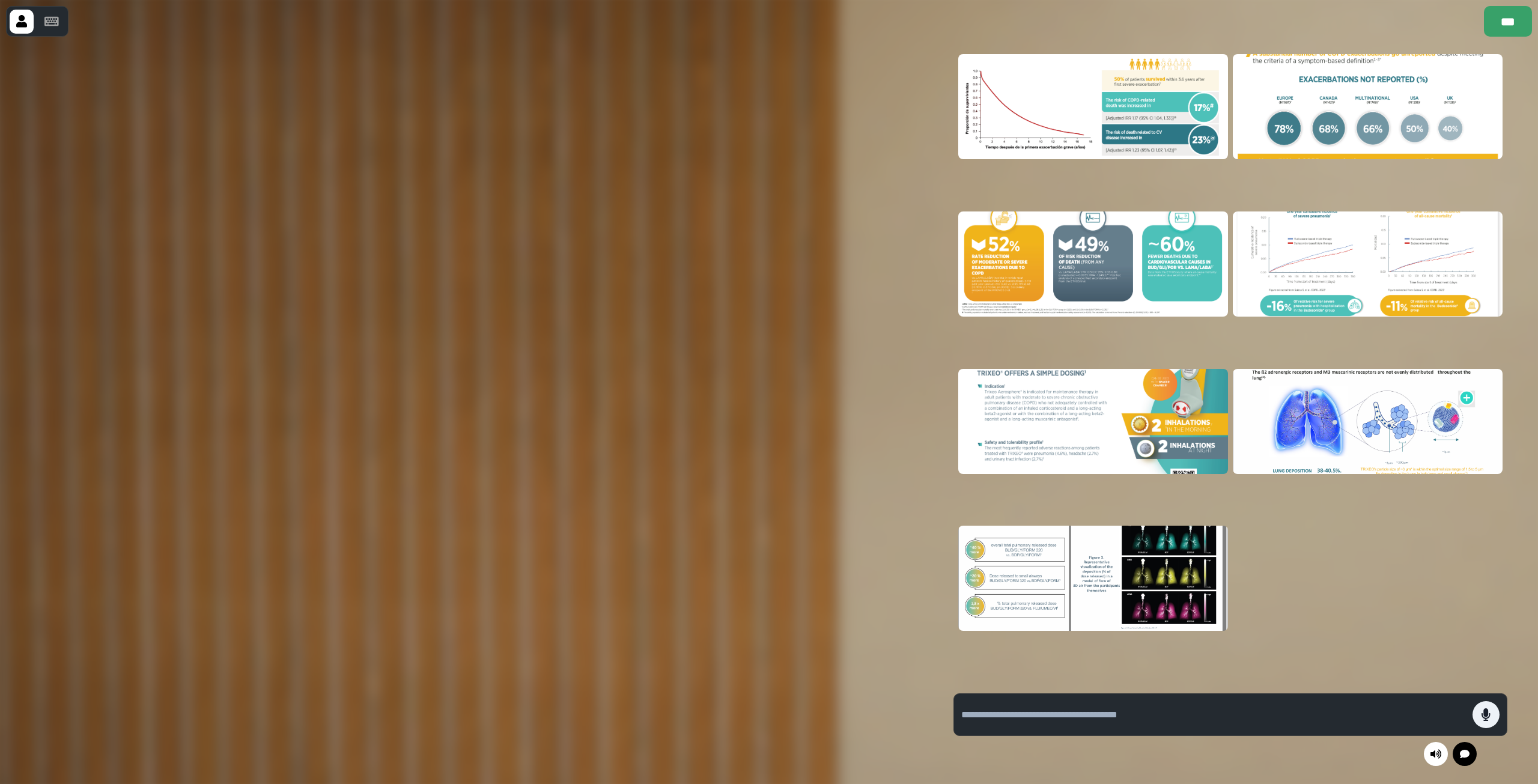 click at bounding box center [1230, 366] 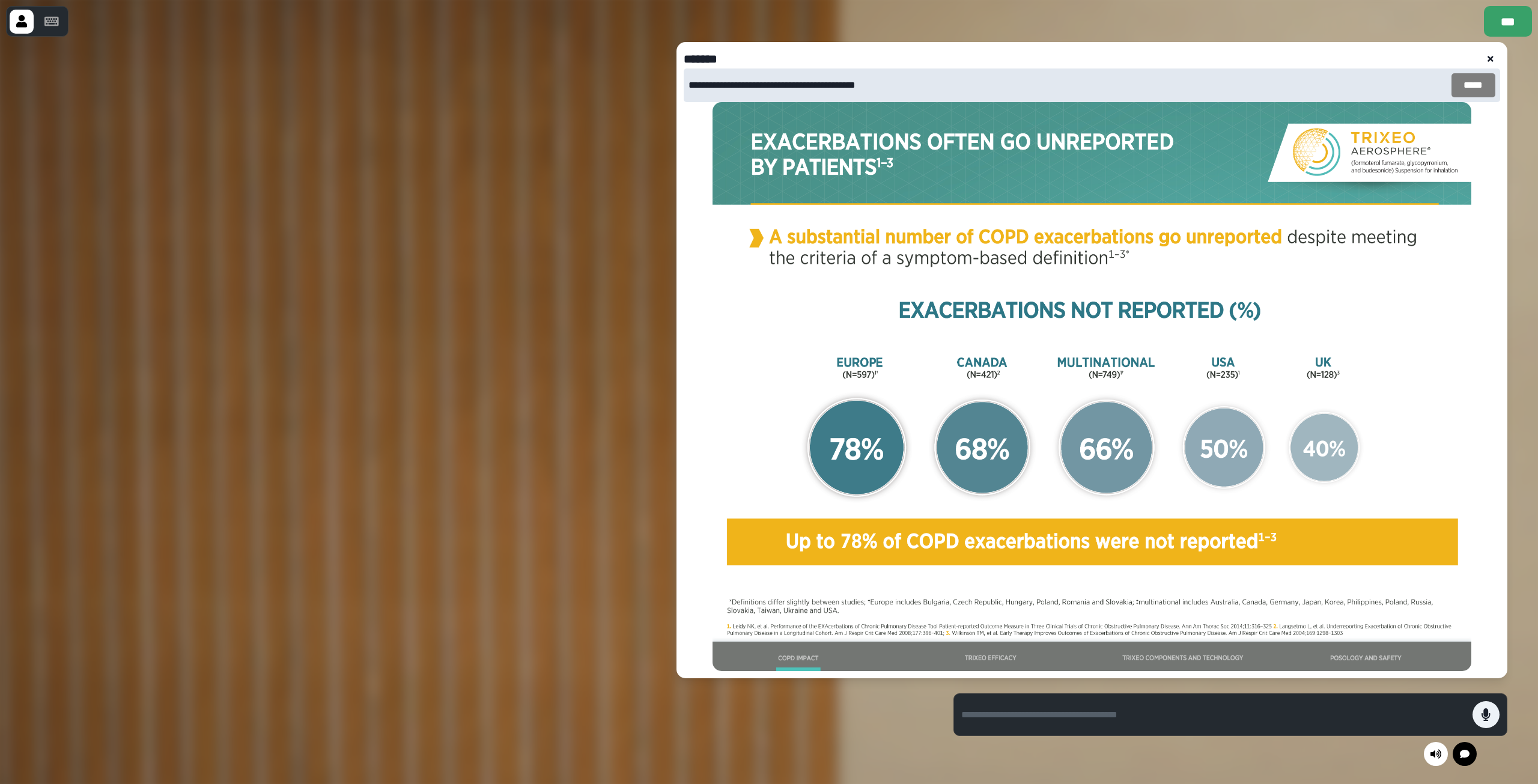 click on "*****" at bounding box center (1473, 85) 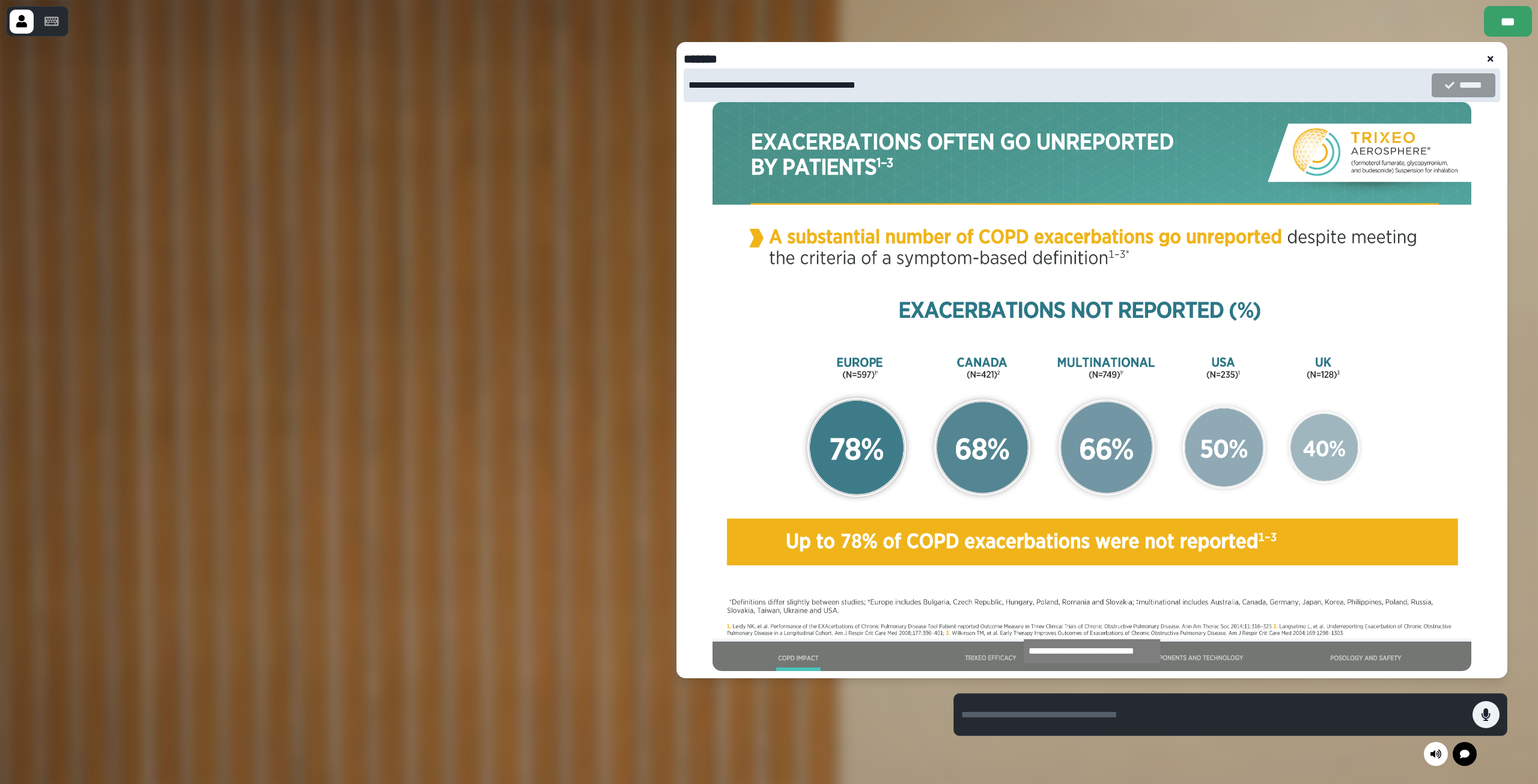 click 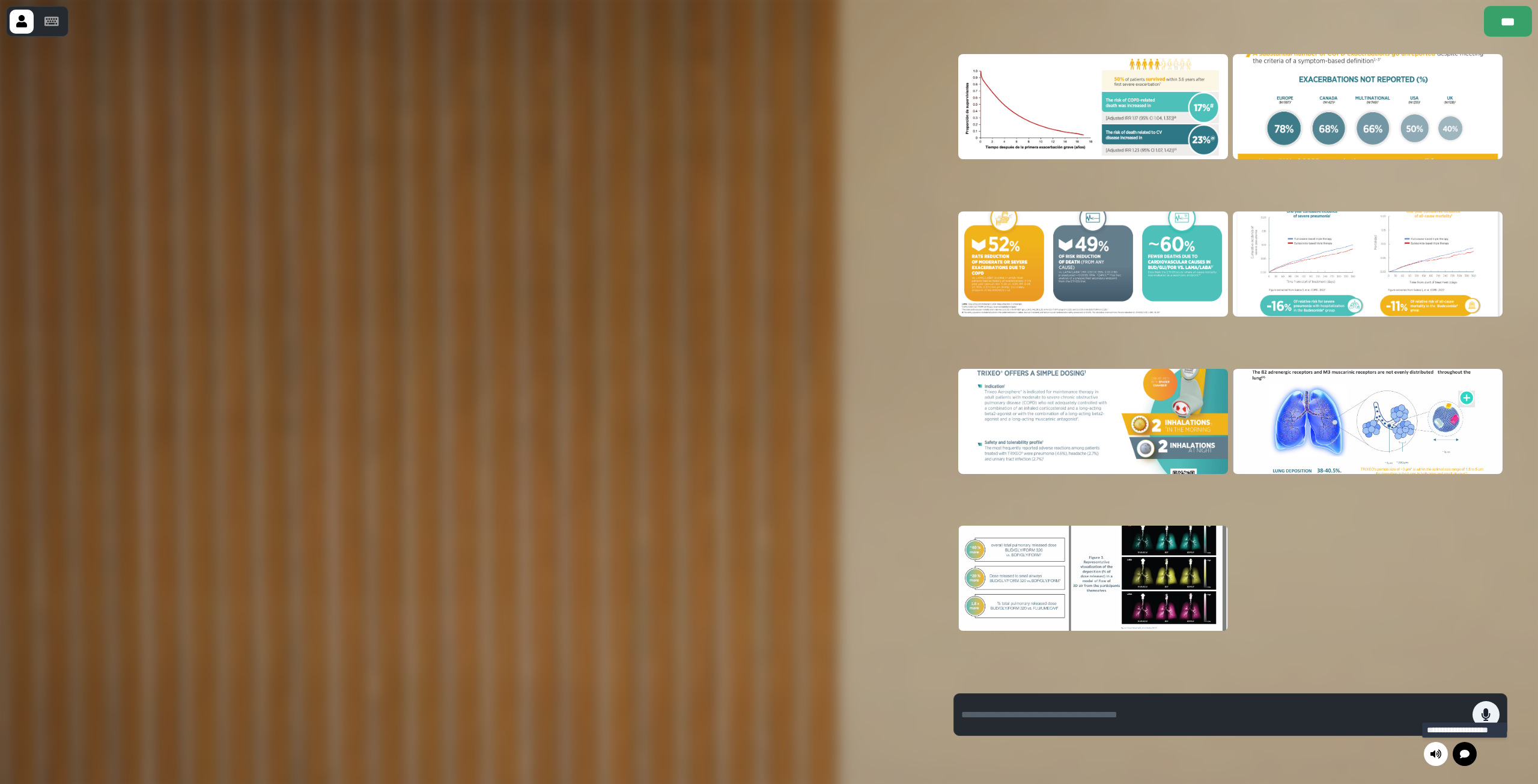 click 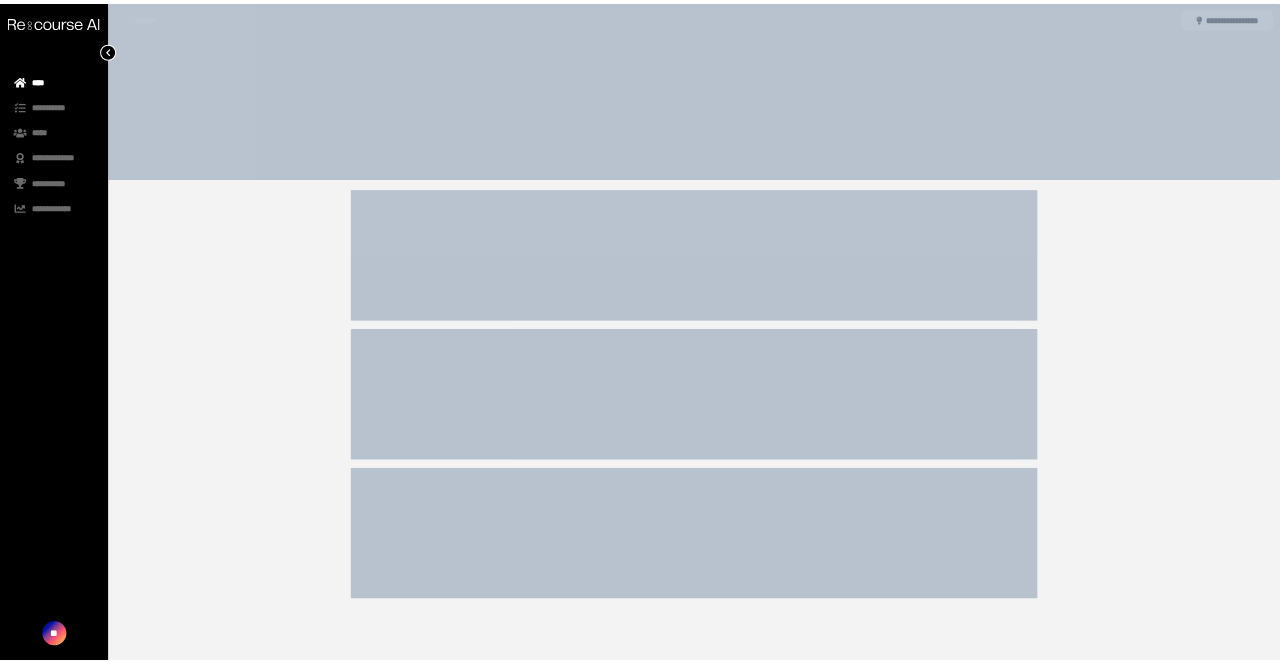 scroll, scrollTop: 0, scrollLeft: 0, axis: both 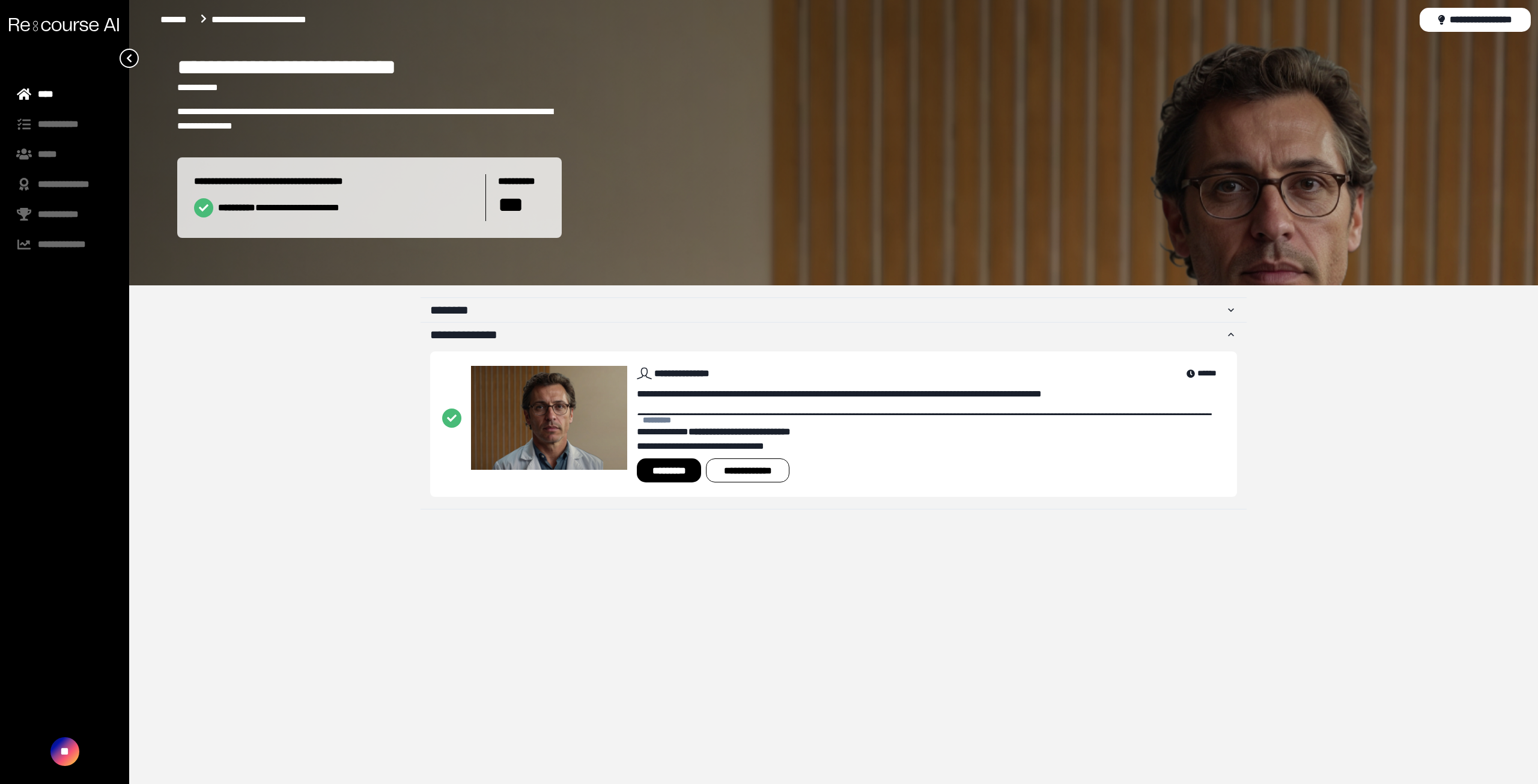 click on "*********" at bounding box center (669, 470) 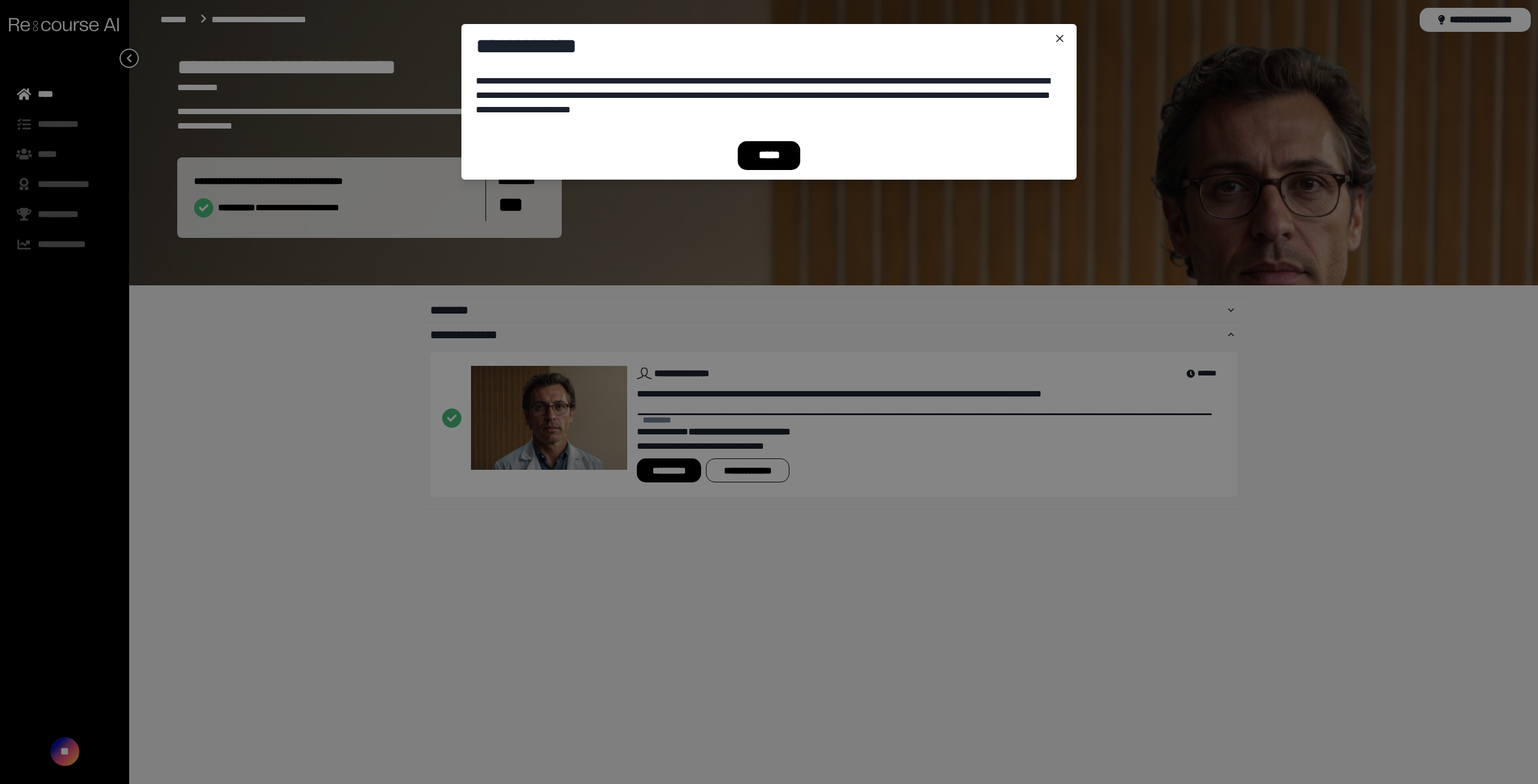 click on "*****" at bounding box center [769, 156] 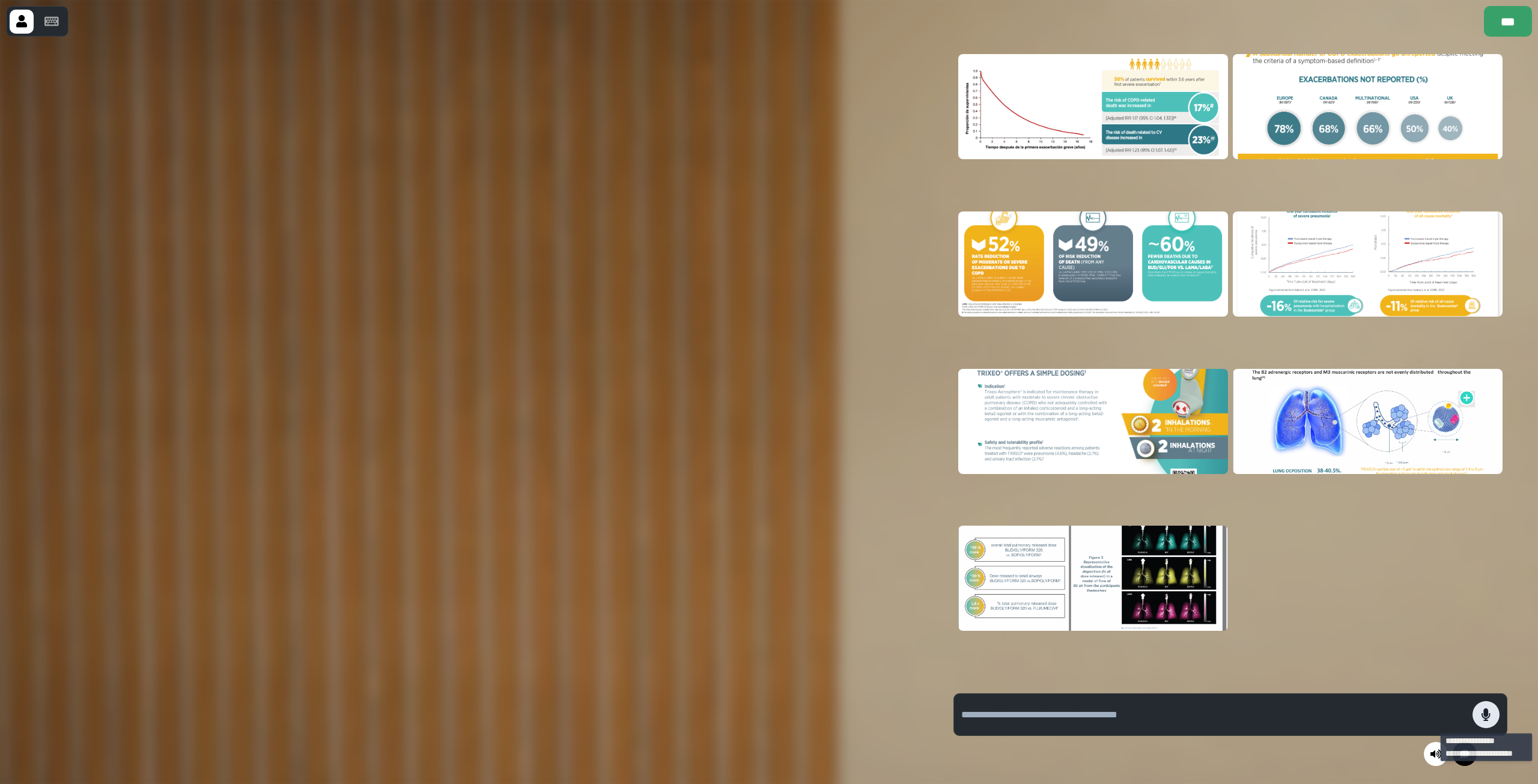 click at bounding box center (1486, 714) 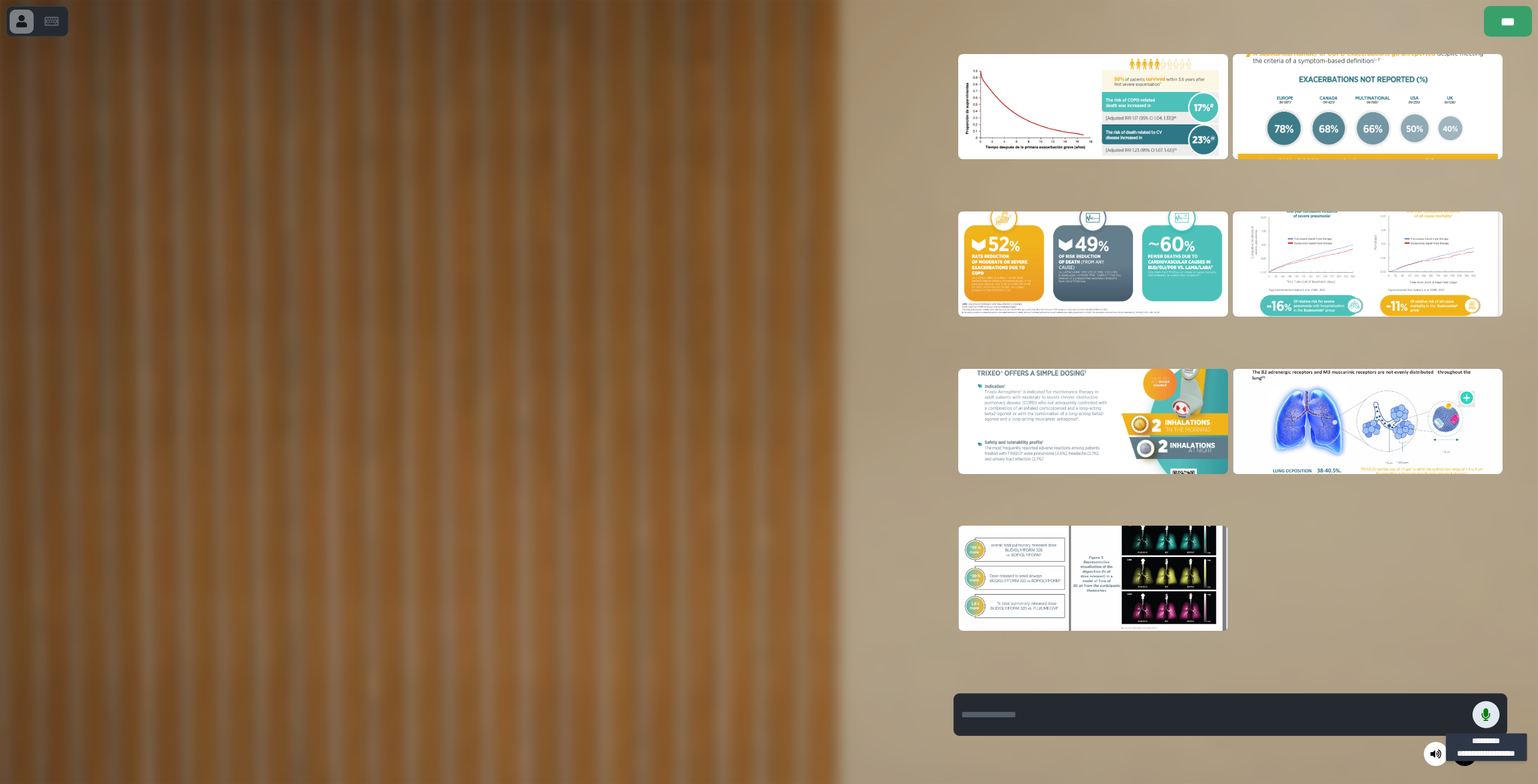 click at bounding box center (1486, 714) 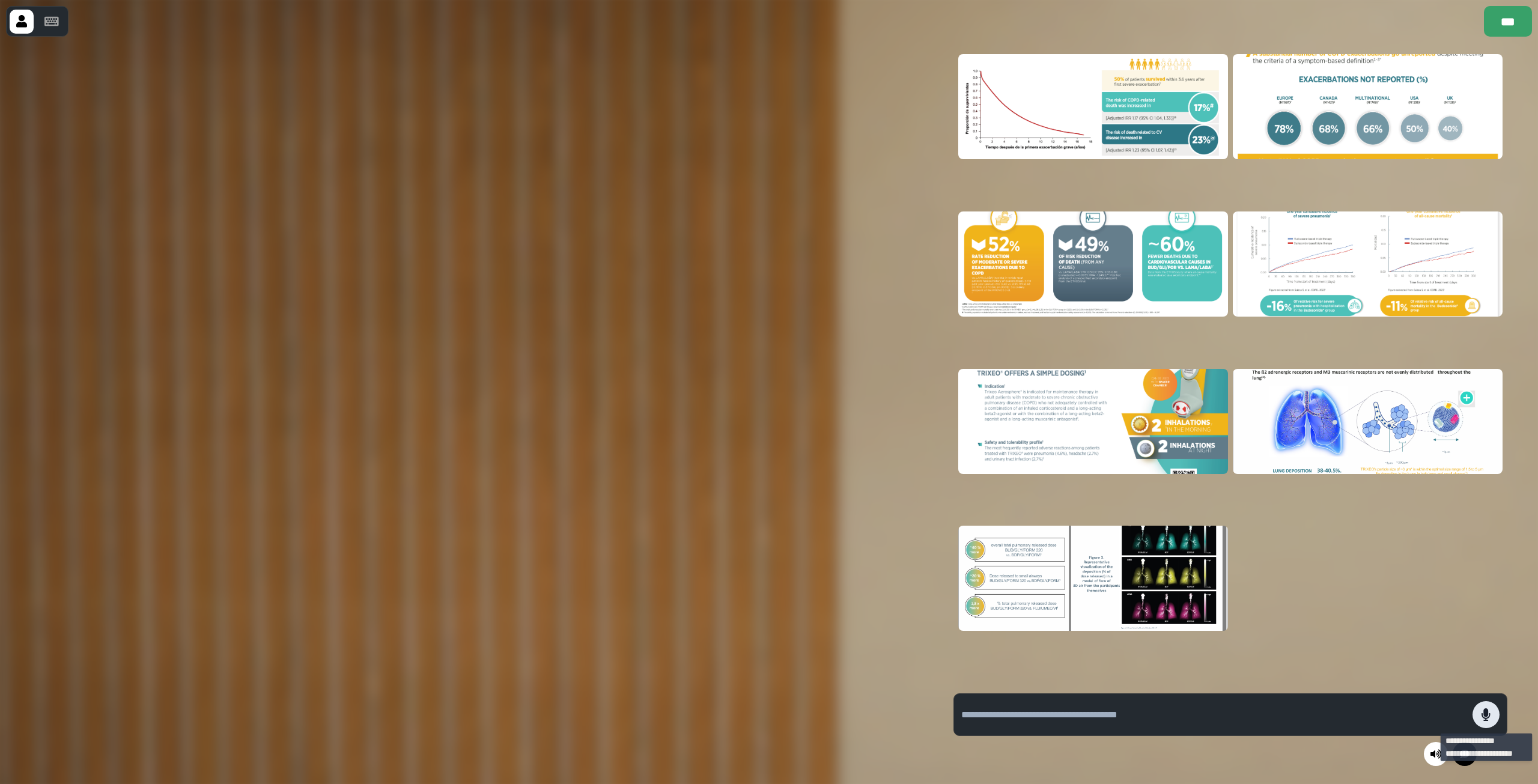 click at bounding box center (1486, 714) 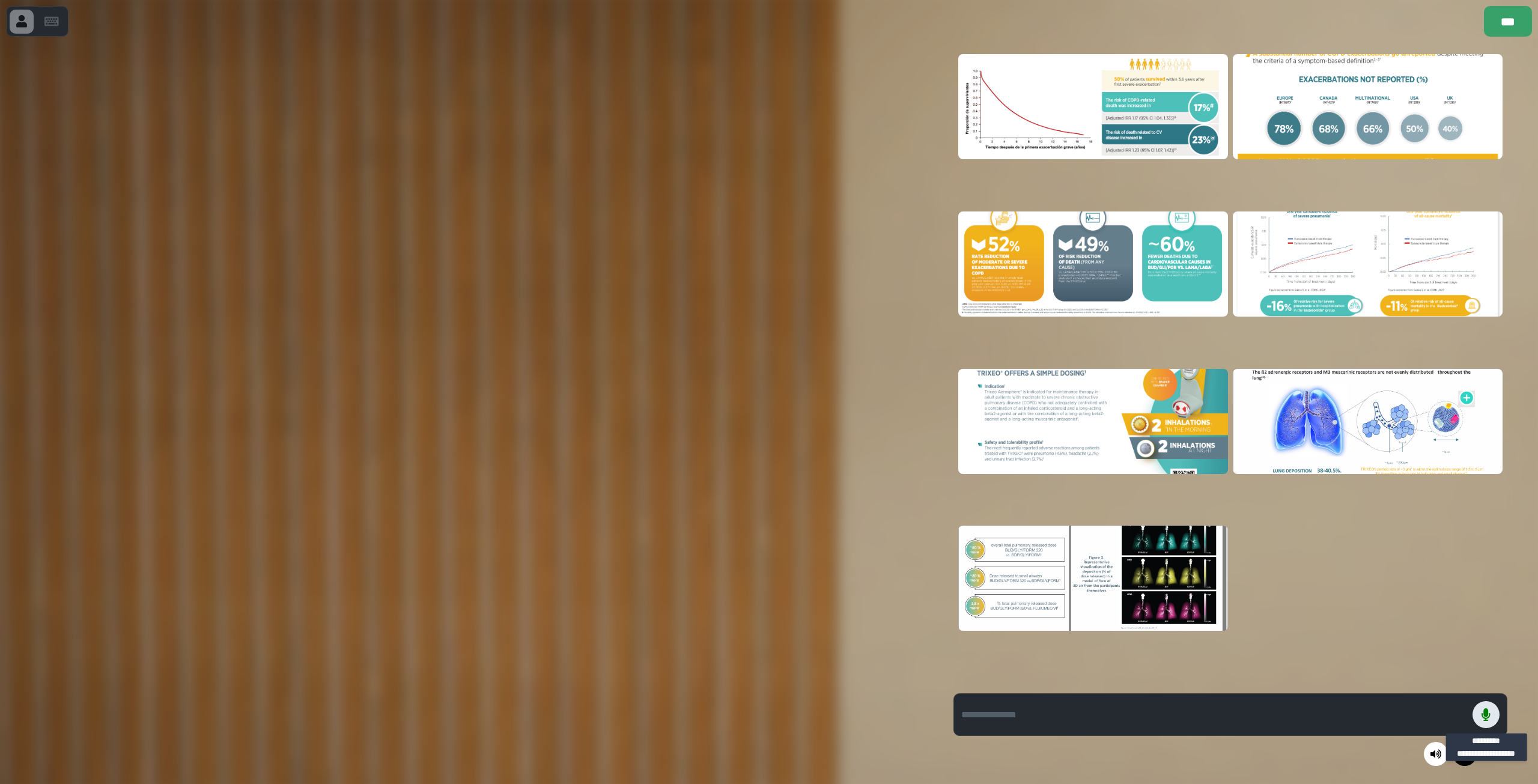 click 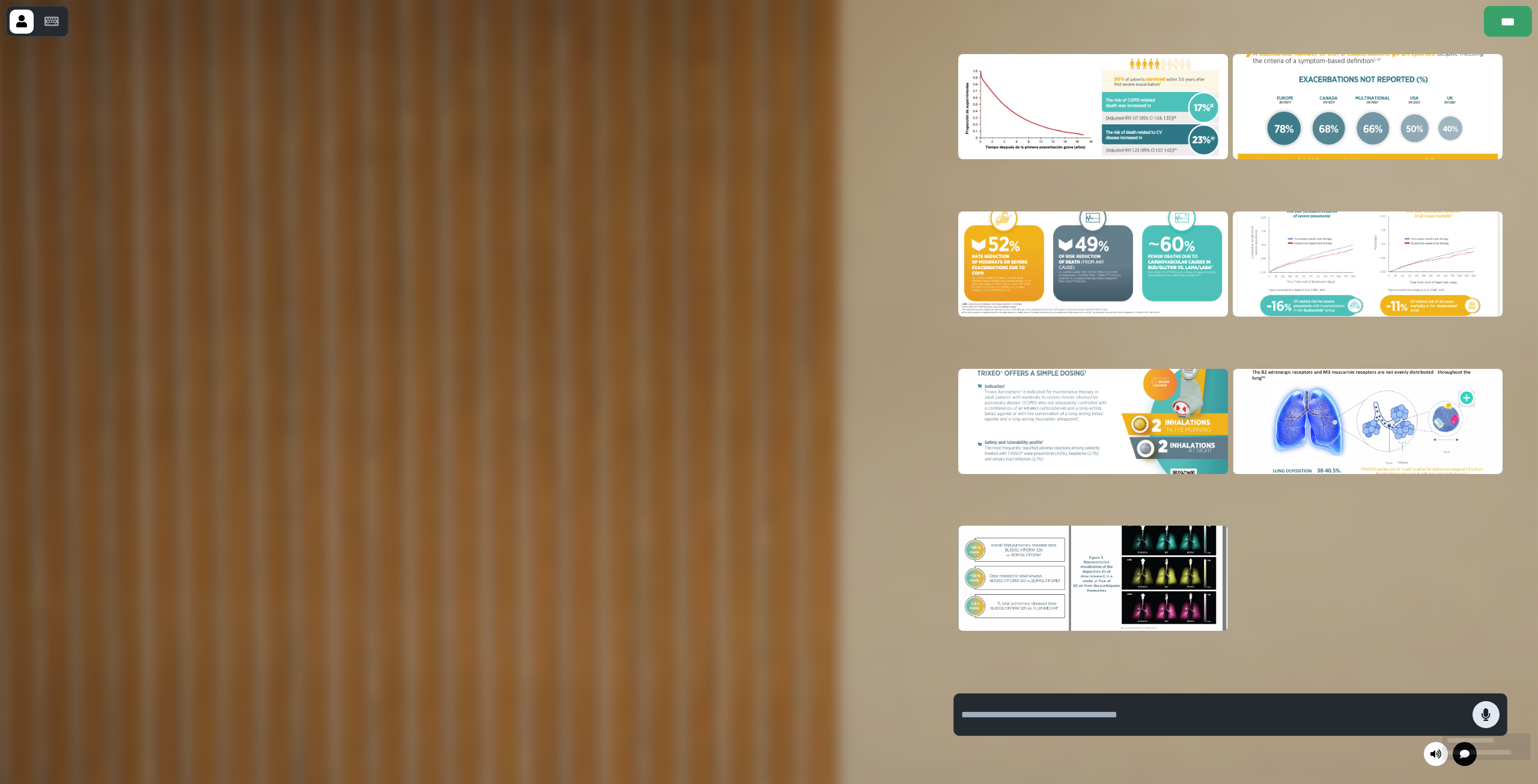 click at bounding box center [1486, 714] 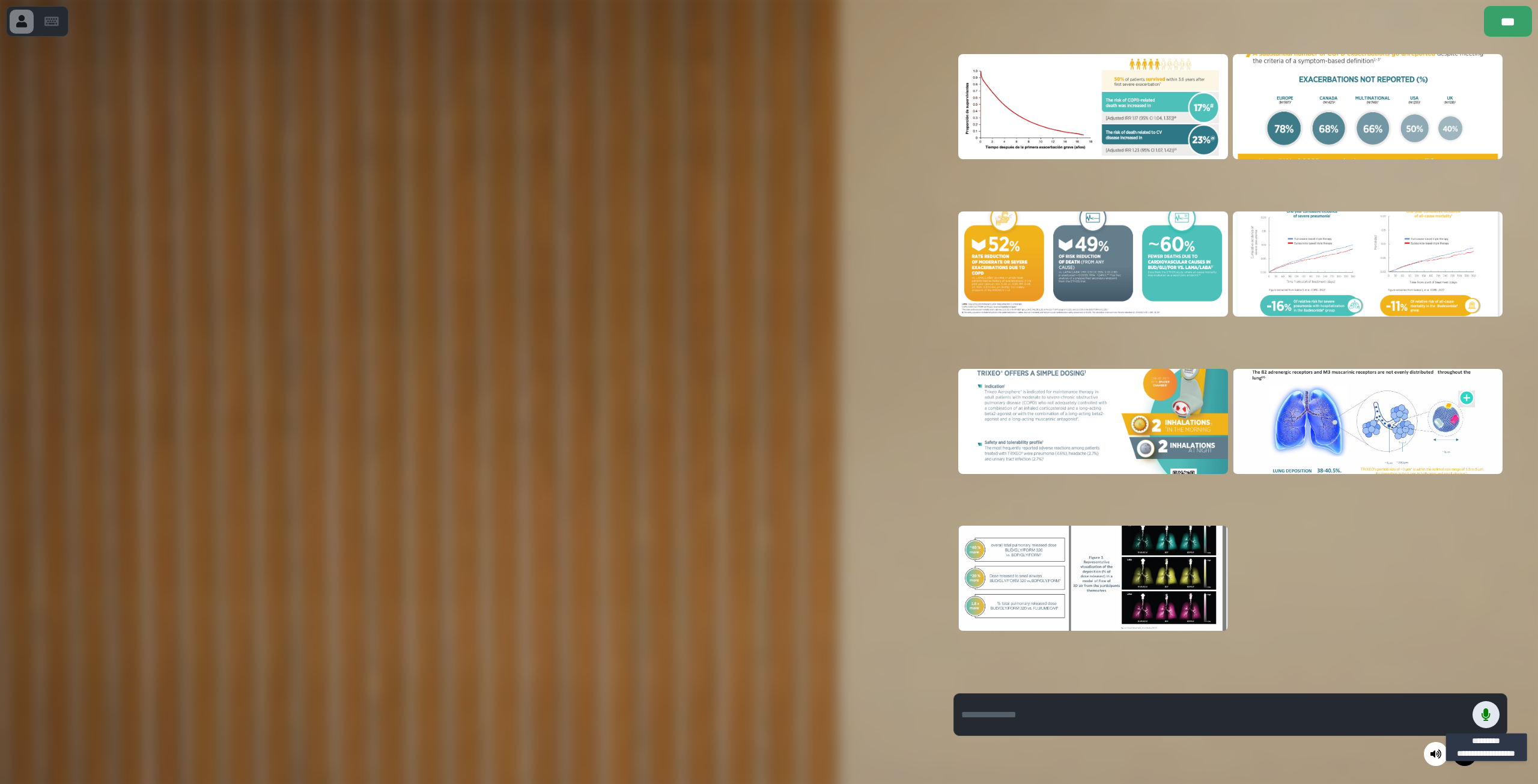 click at bounding box center (1486, 714) 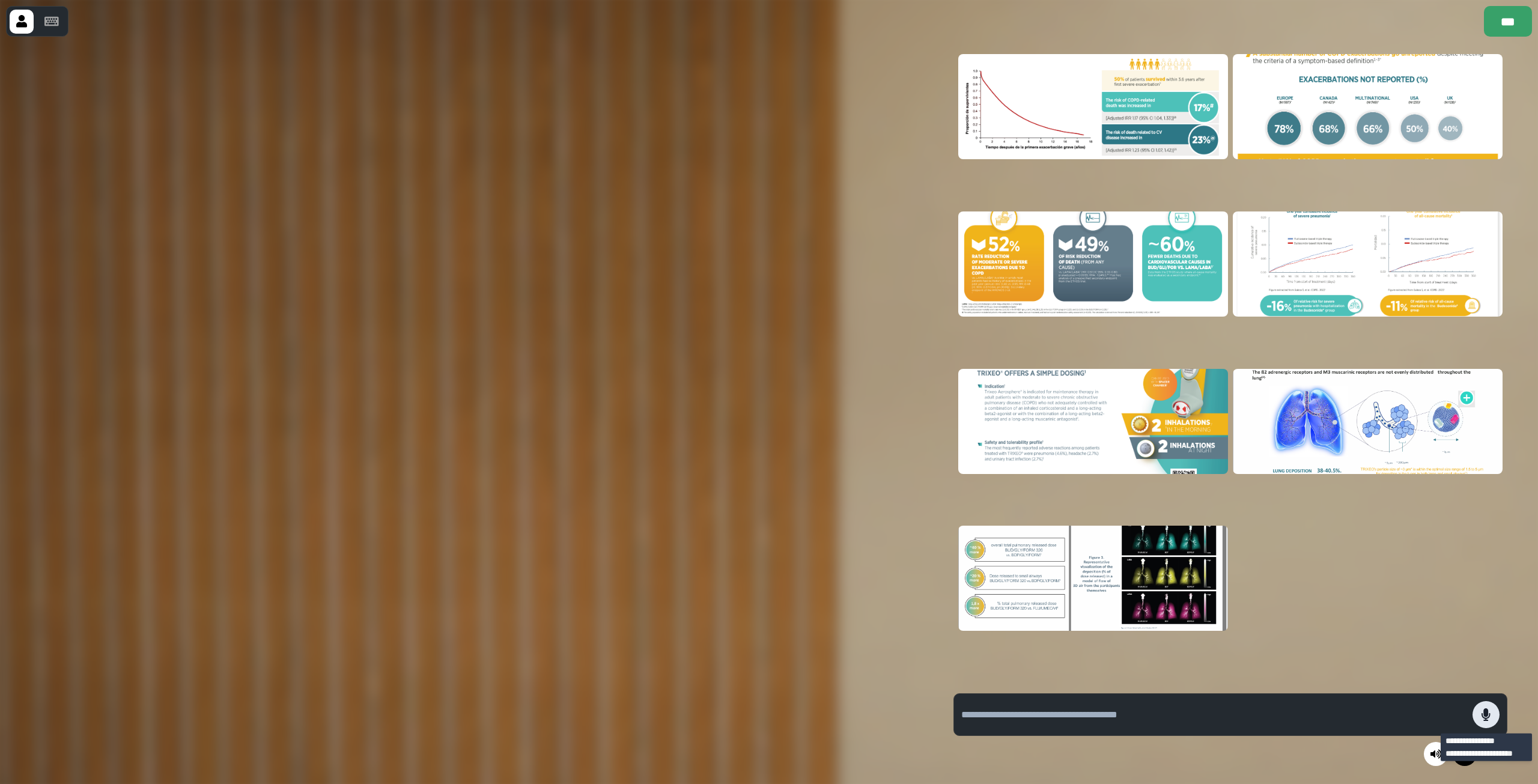 click 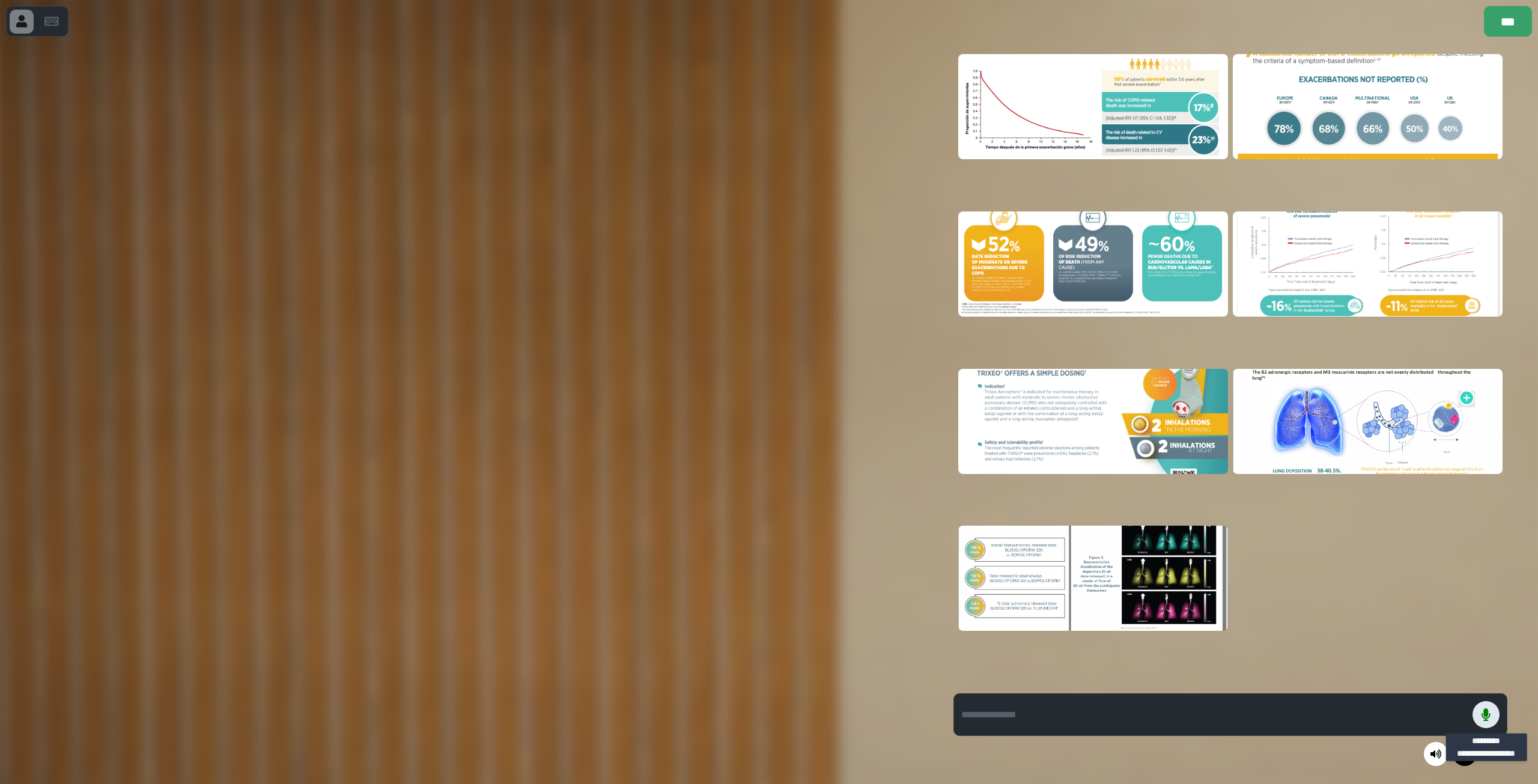 click at bounding box center (1486, 714) 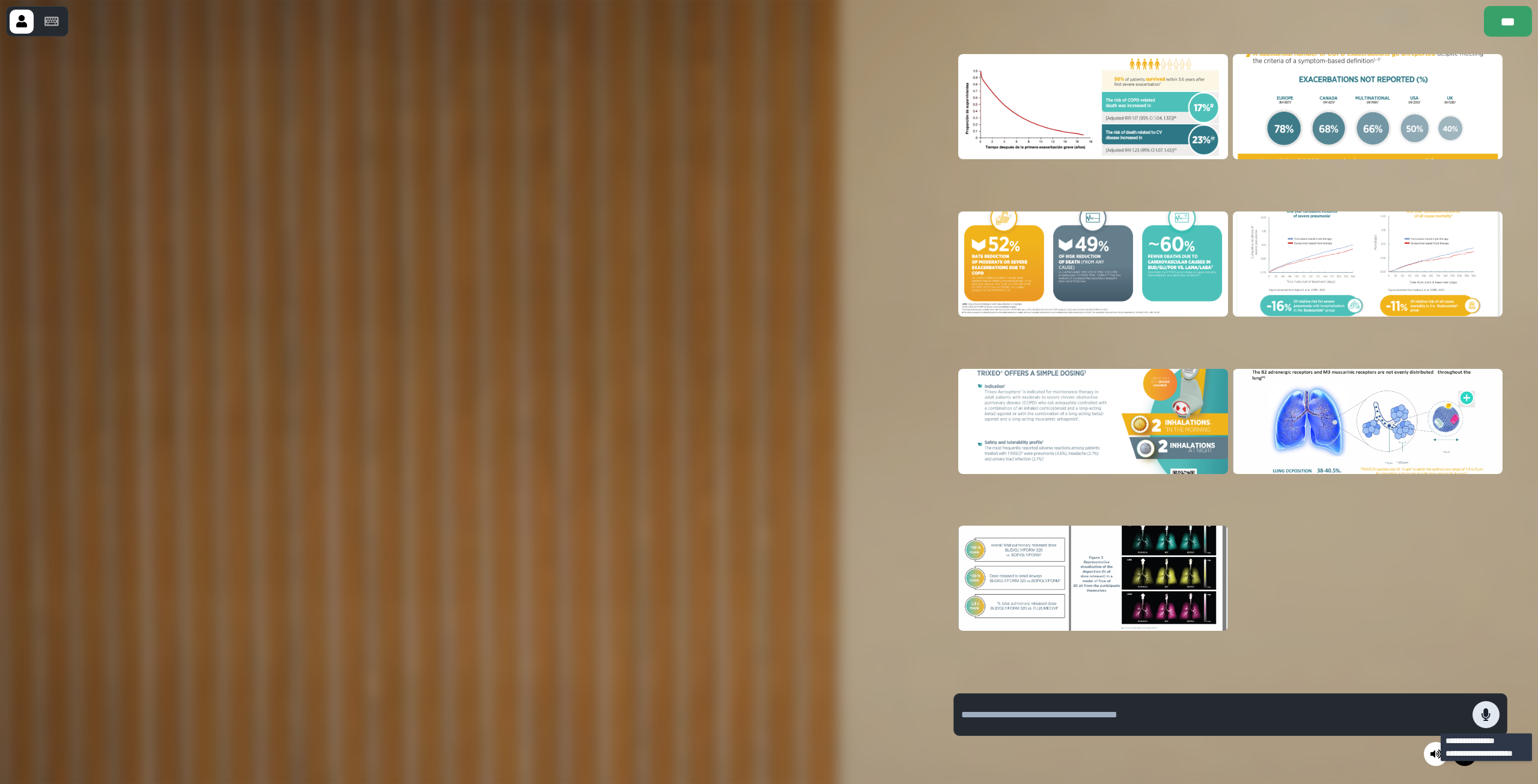 click 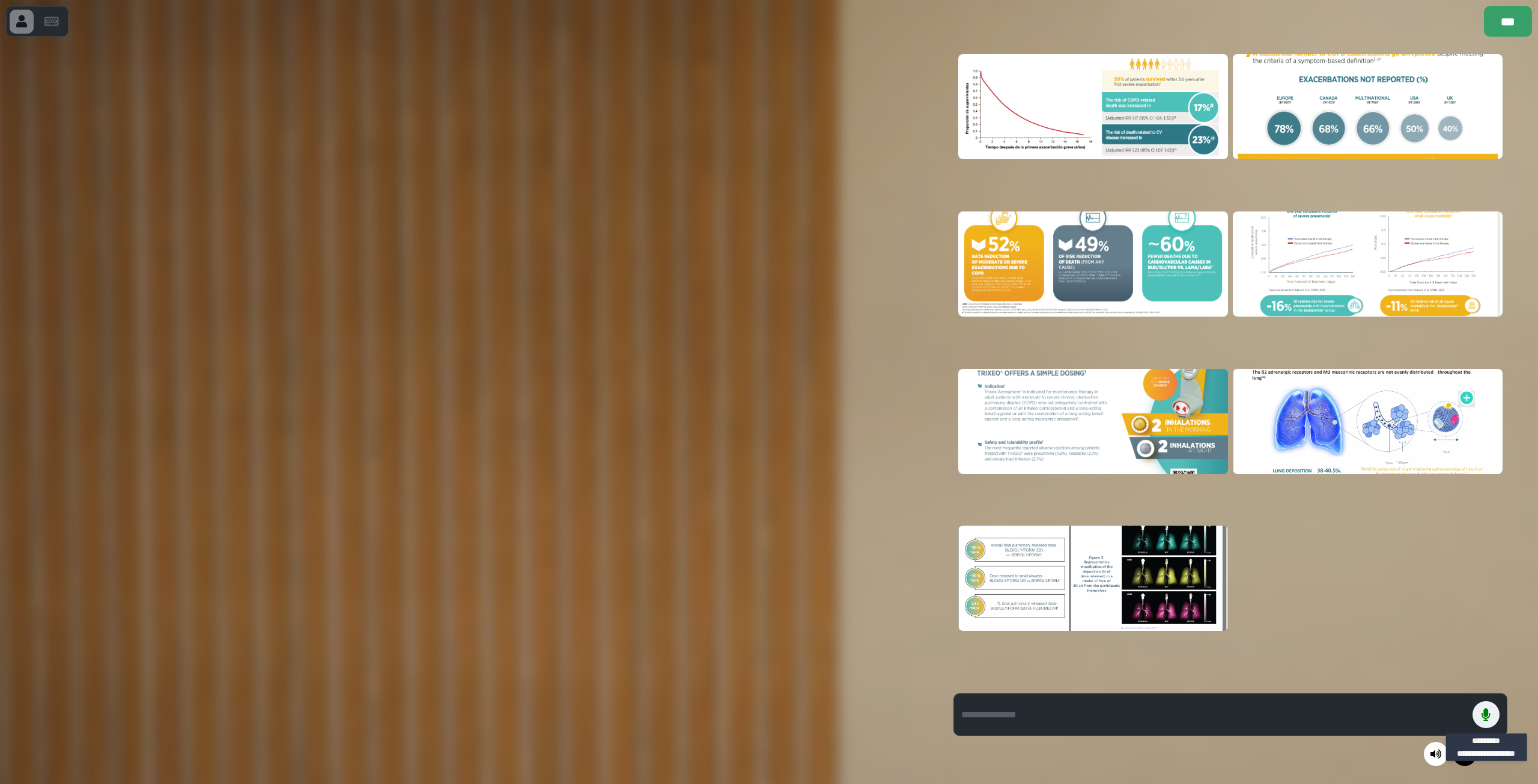 click at bounding box center [1367, 106] 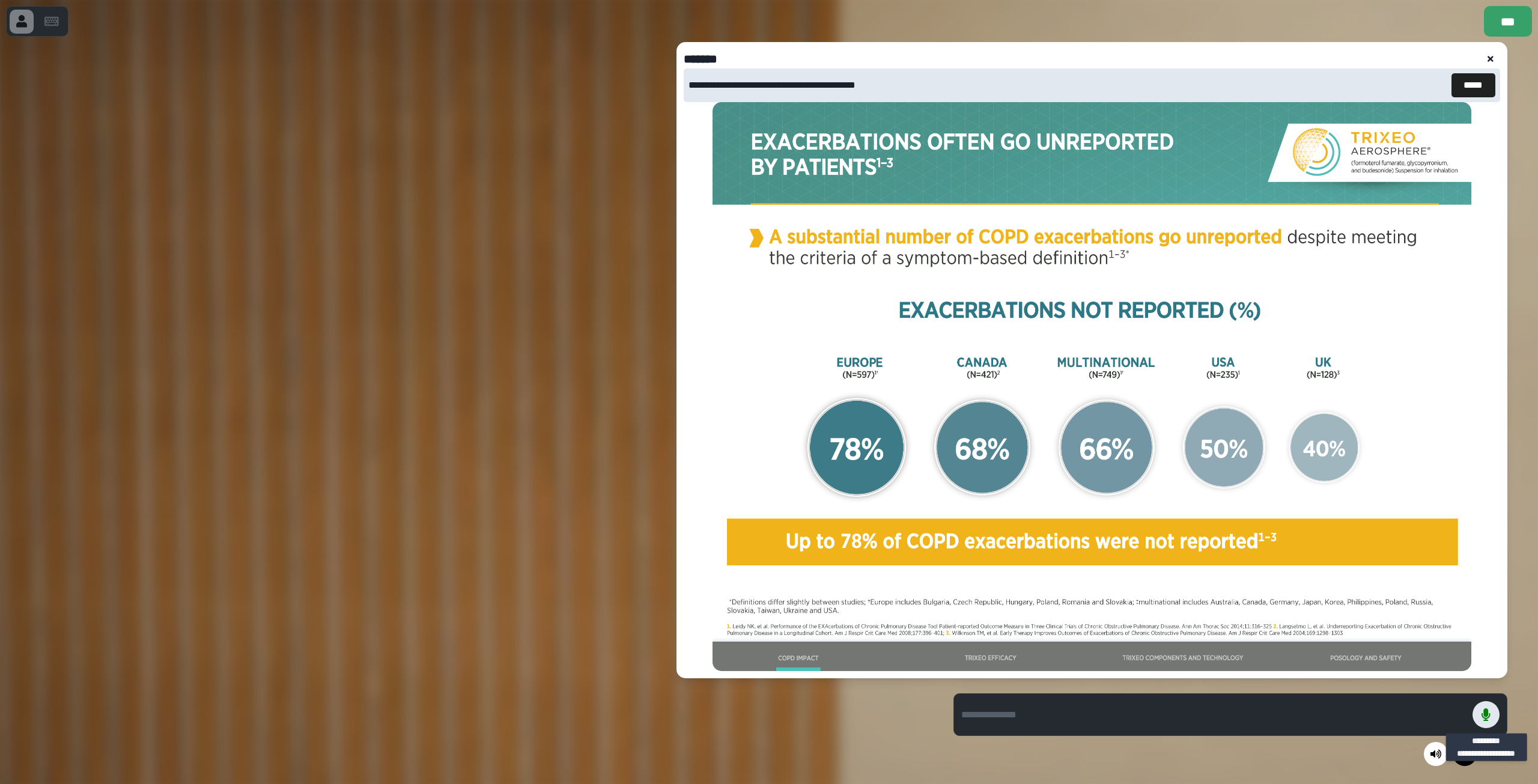 click at bounding box center [1486, 714] 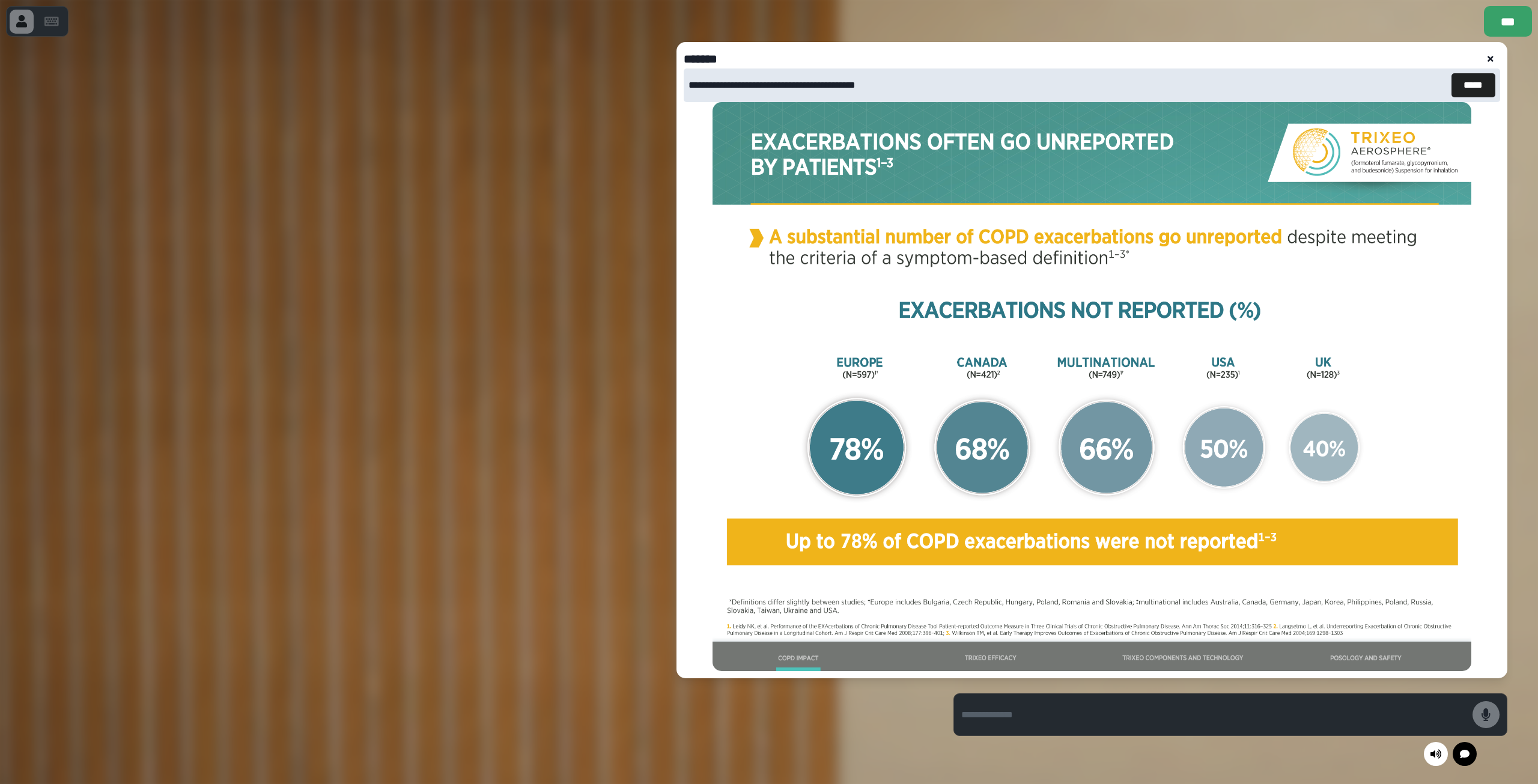 click on "*****" at bounding box center (1473, 85) 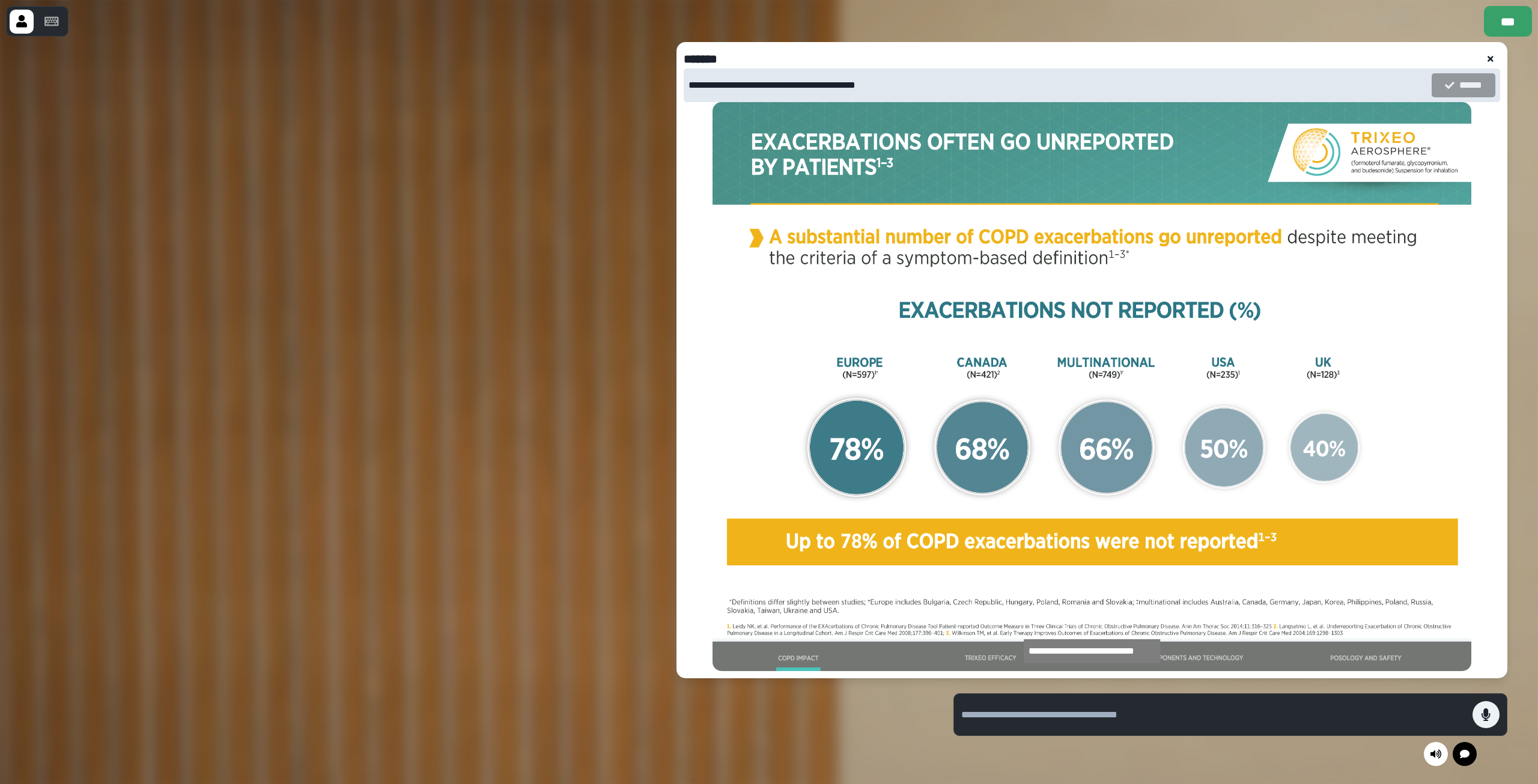 click 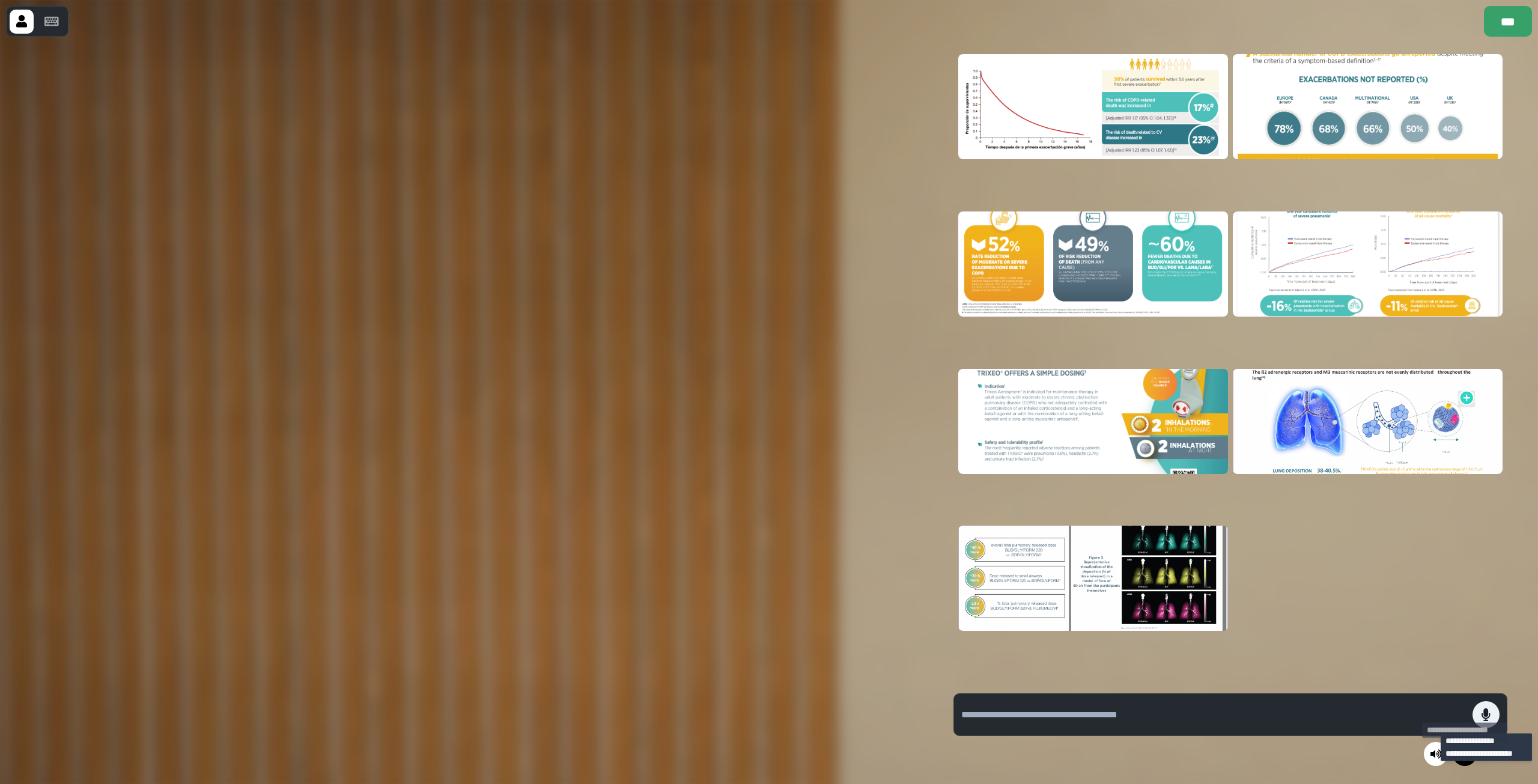 click at bounding box center (1465, 754) 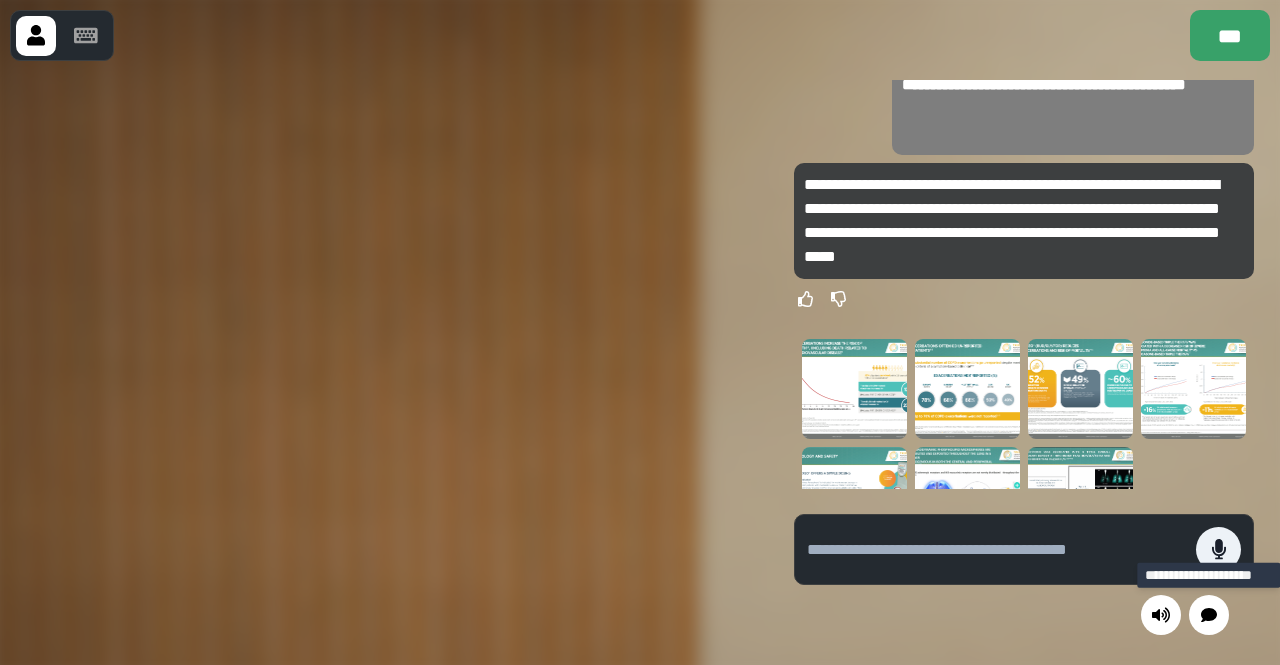click 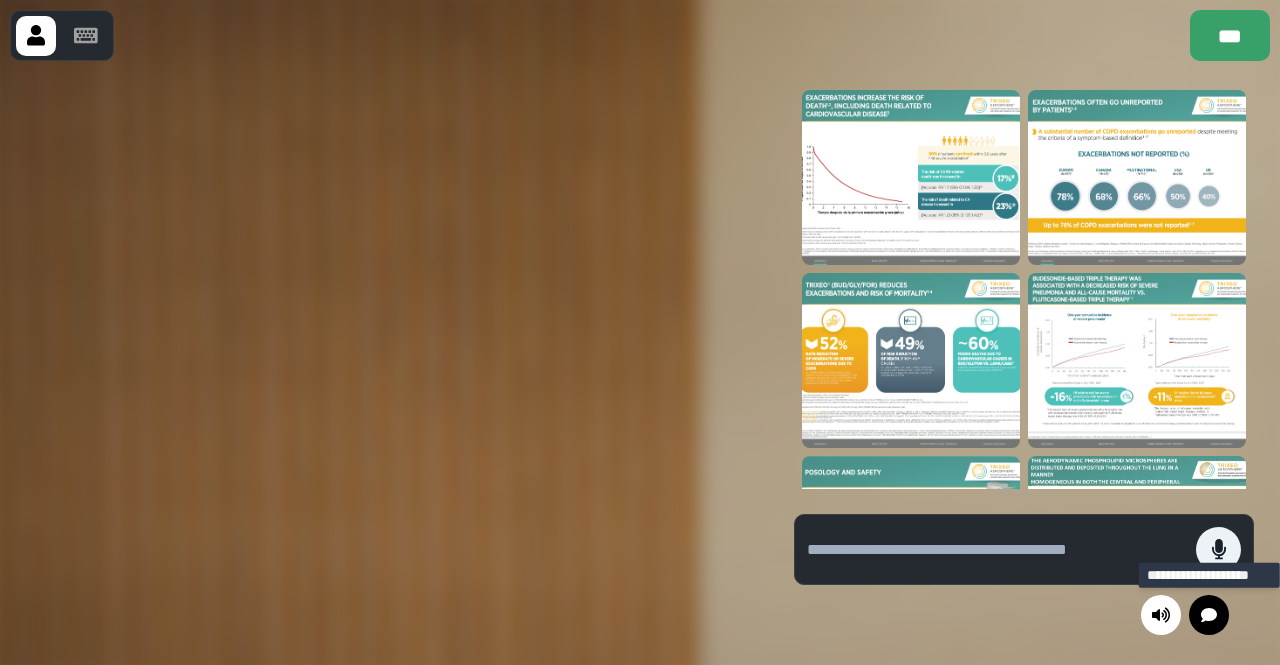 click 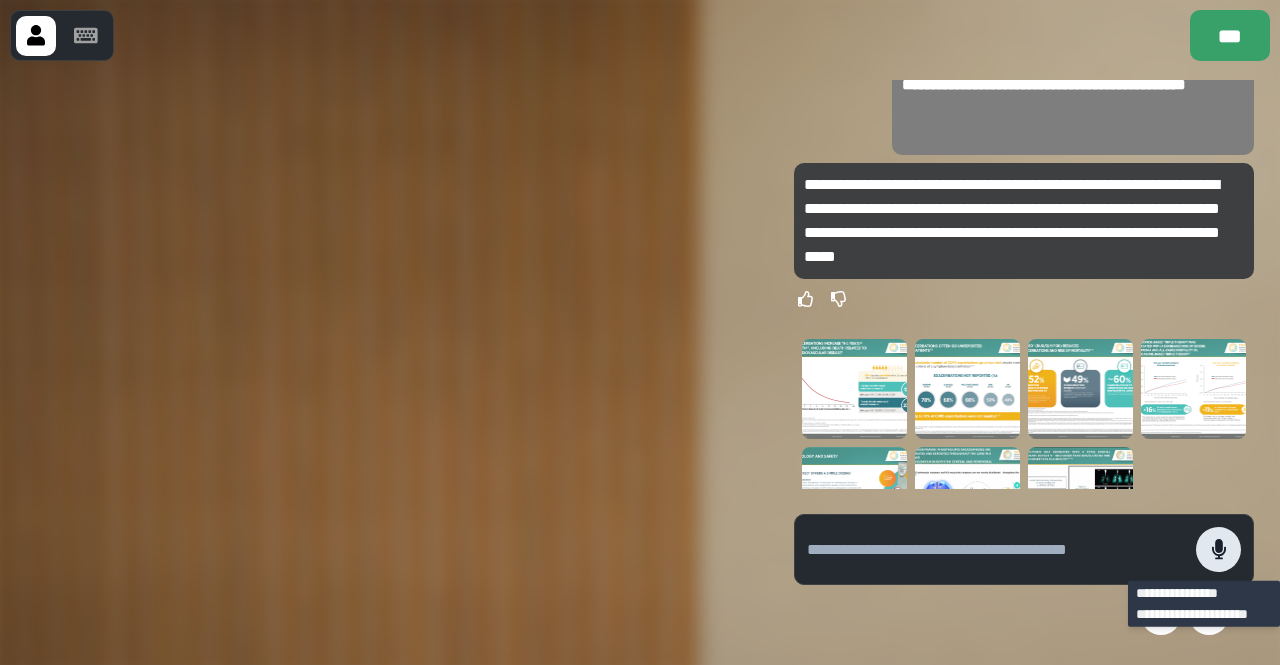 type 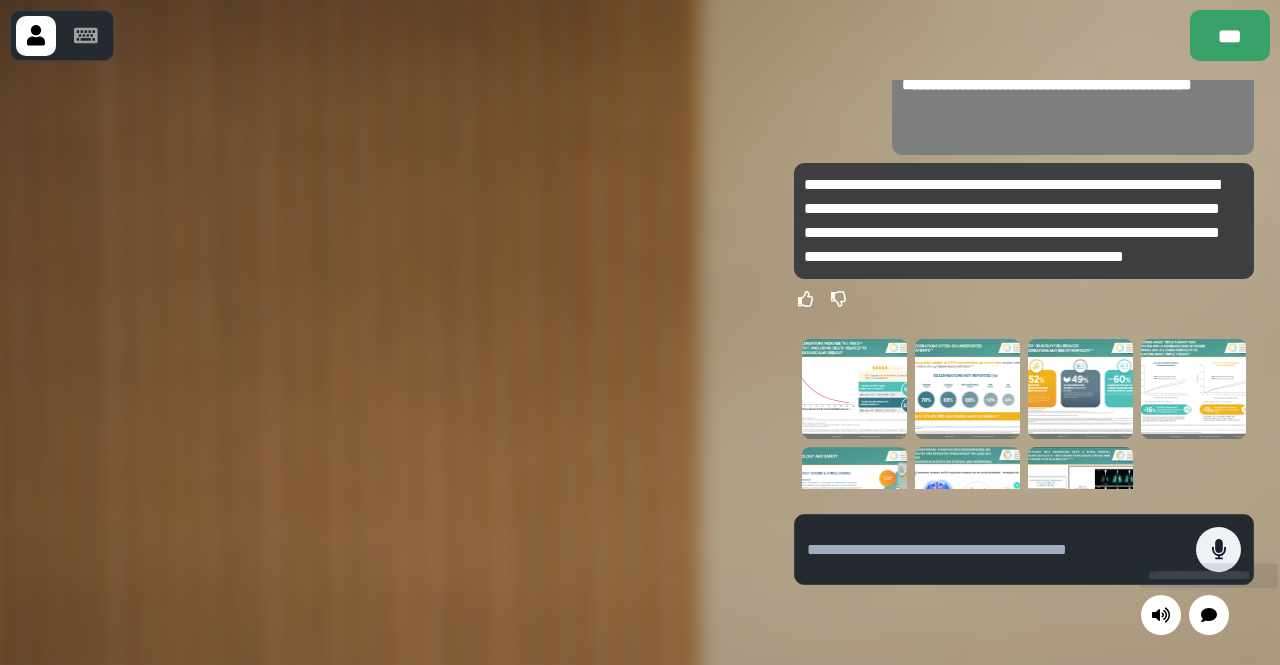 click 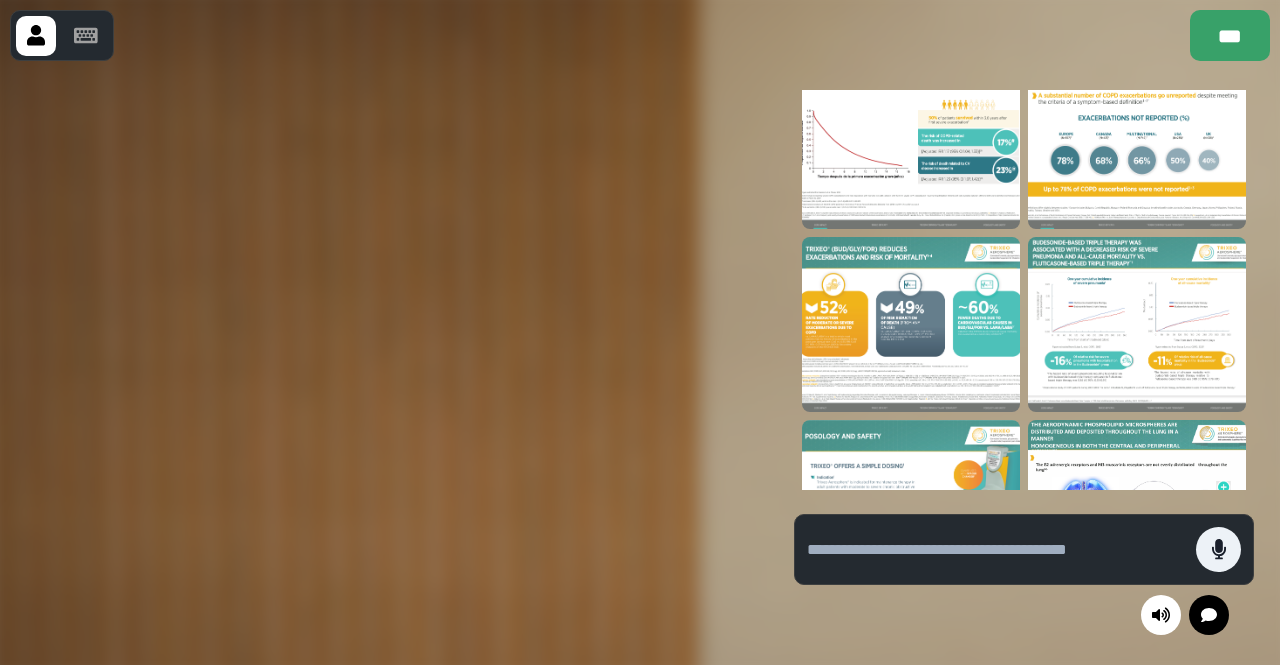 scroll, scrollTop: 0, scrollLeft: 0, axis: both 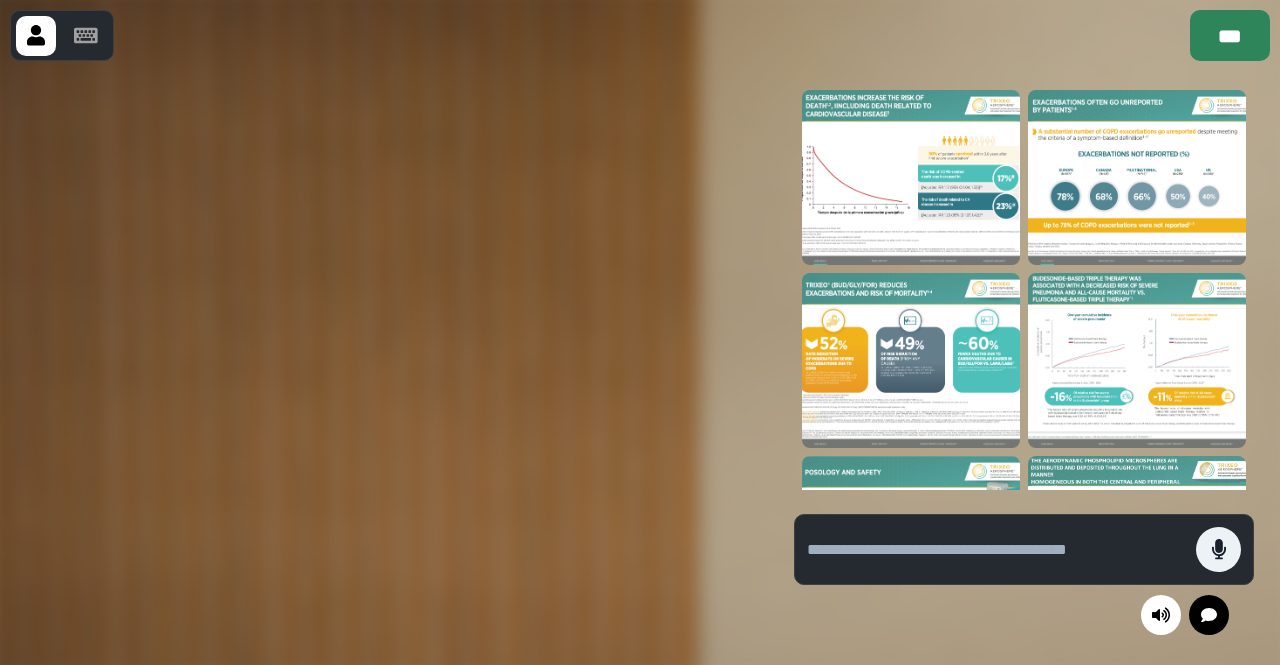 click on "***" at bounding box center [1230, 35] 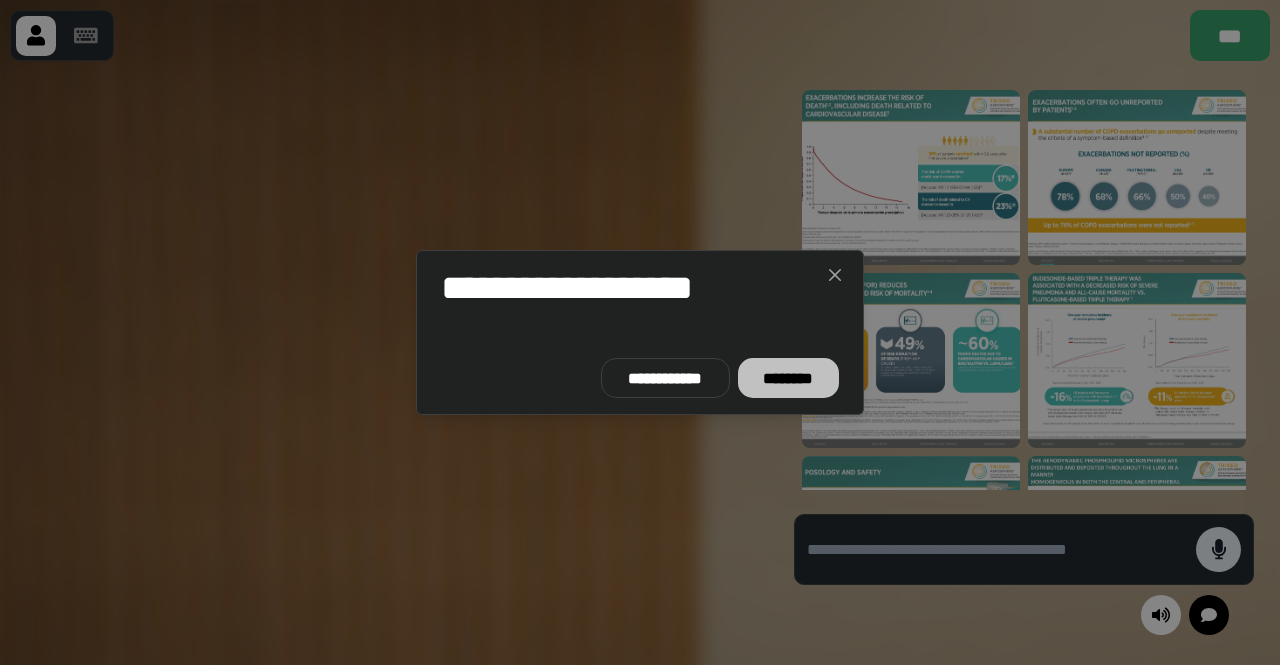 click on "********" at bounding box center (788, 378) 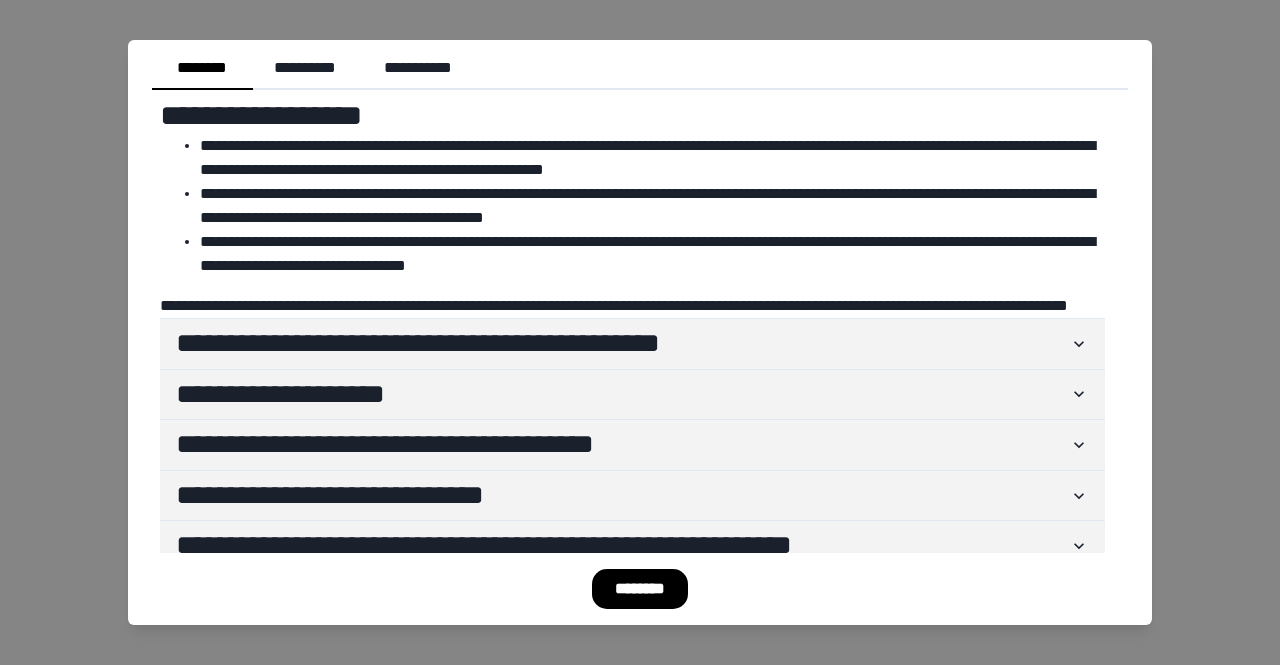 click on "********" at bounding box center (640, 589) 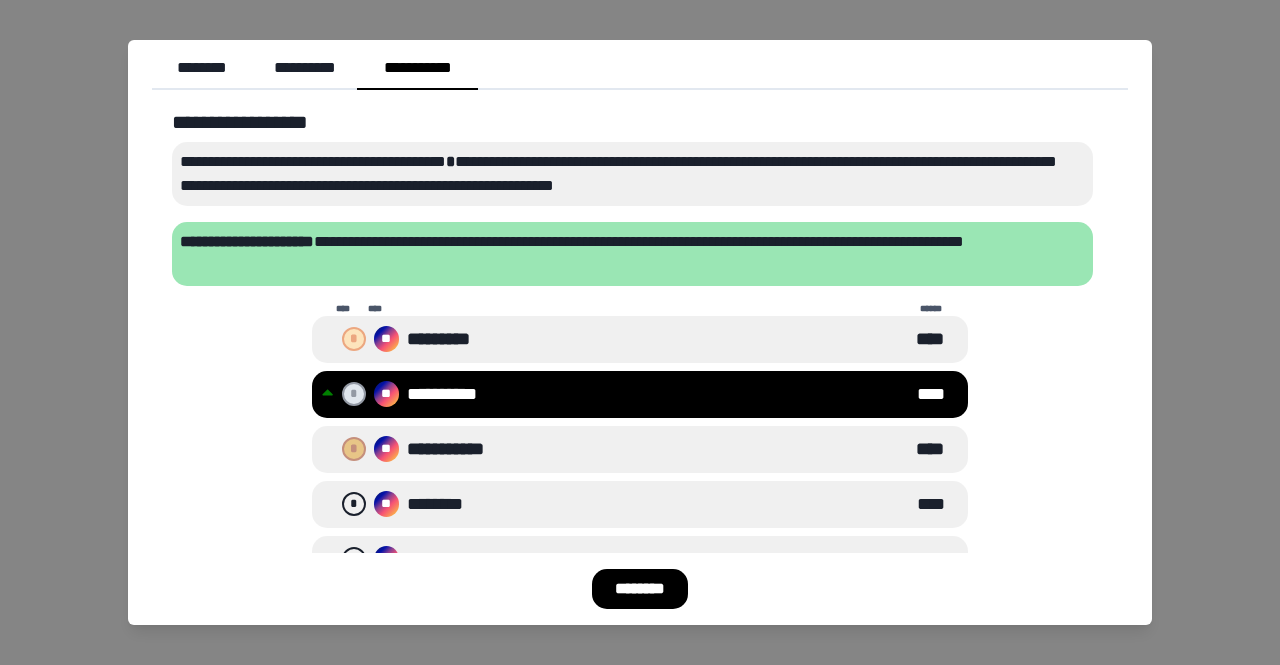 click on "********" at bounding box center [640, 589] 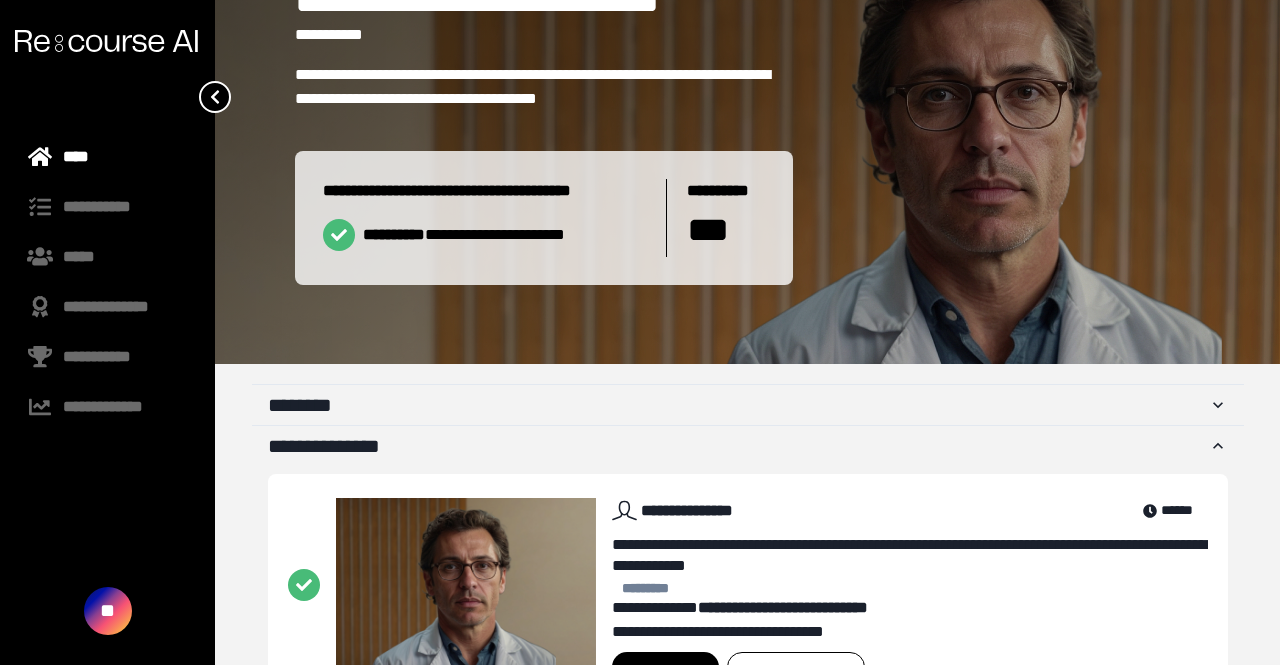 scroll, scrollTop: 202, scrollLeft: 0, axis: vertical 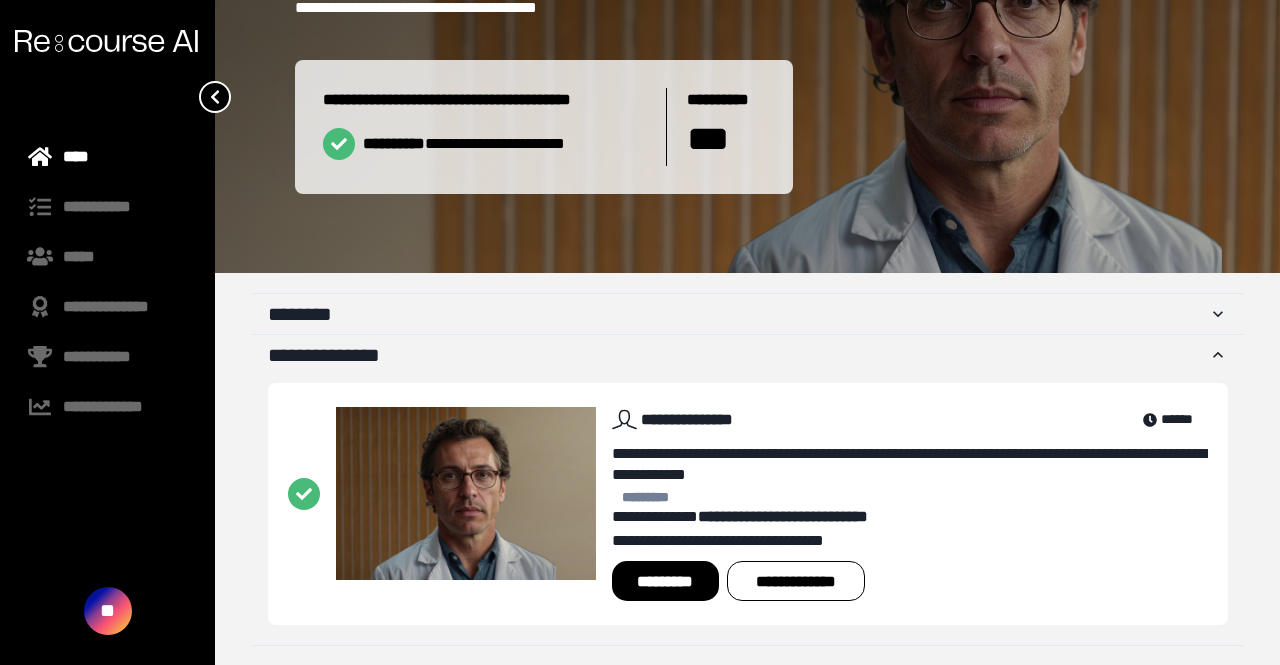 click on "*********" at bounding box center [665, 581] 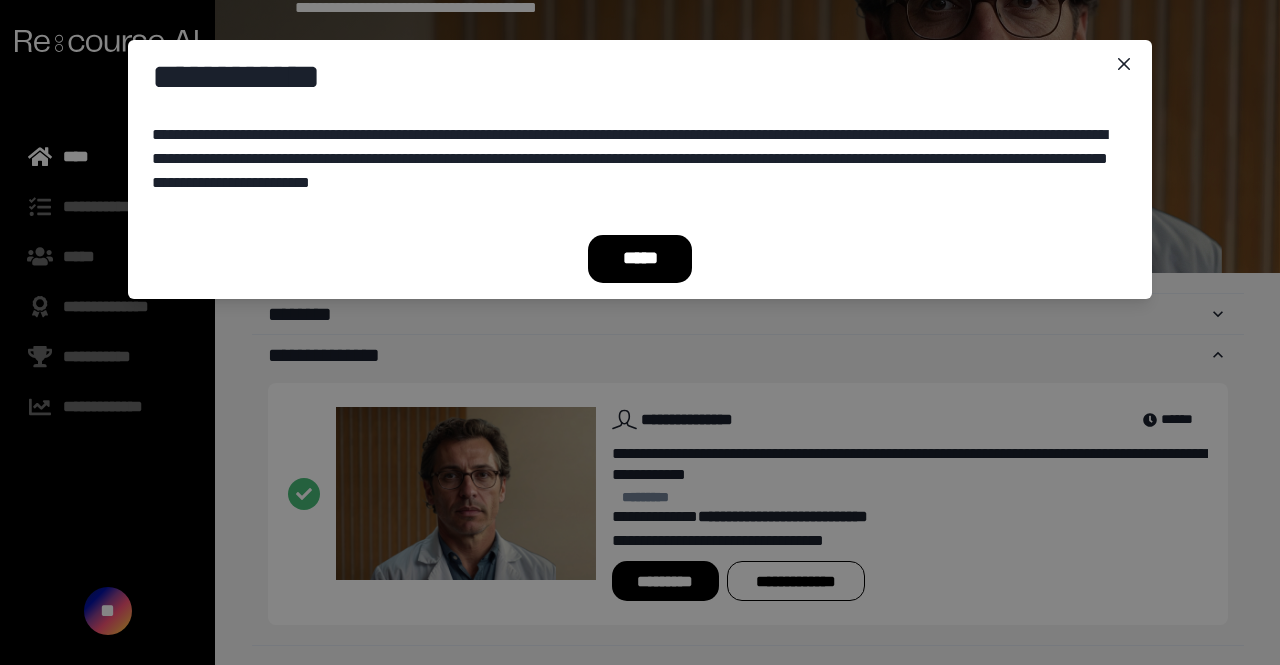 click on "*****" at bounding box center [640, 259] 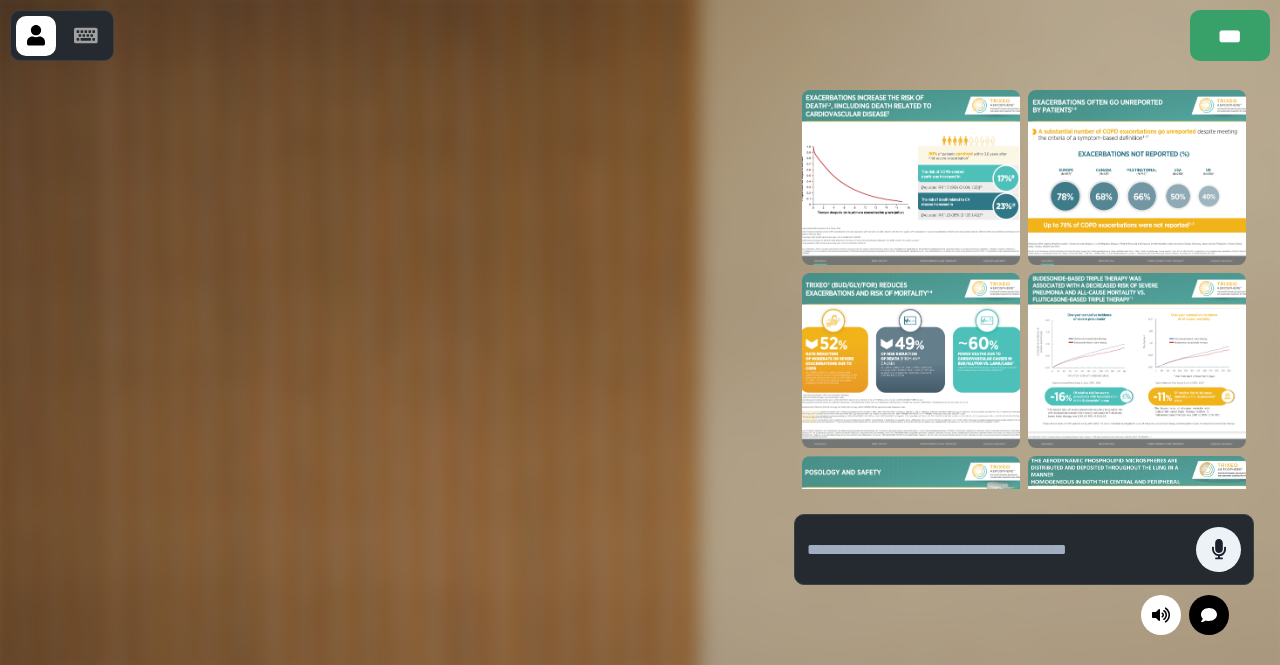 click at bounding box center [1137, 177] 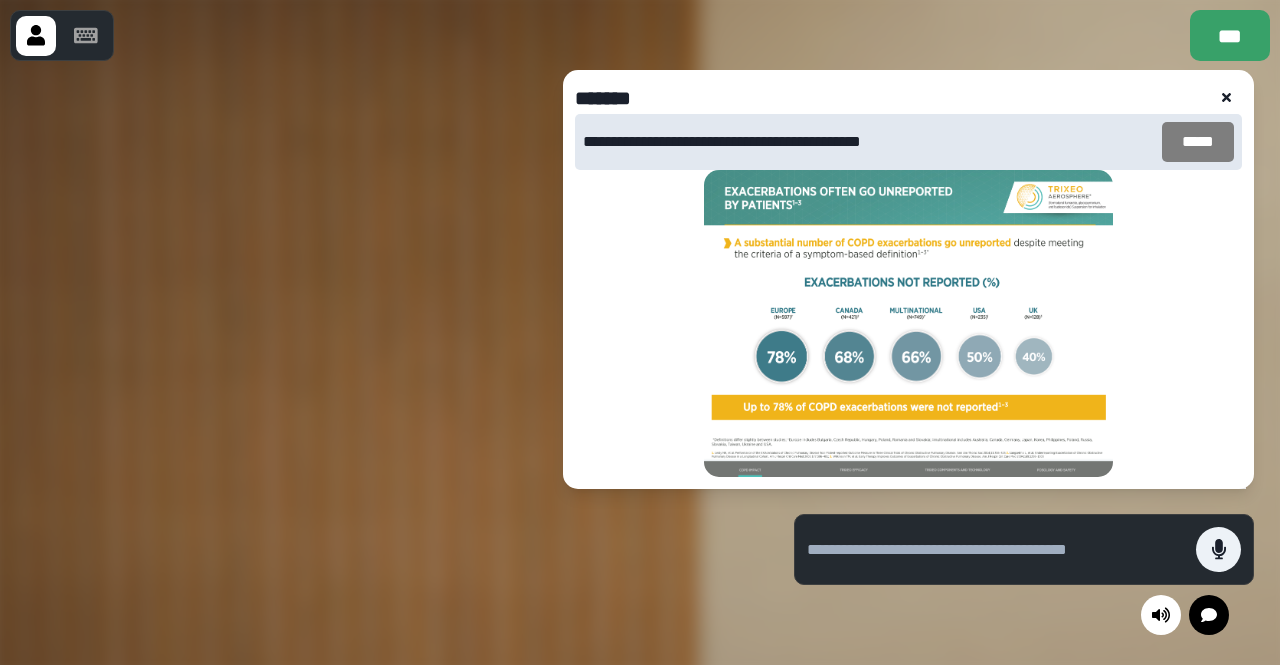 click on "*****" at bounding box center [1198, 142] 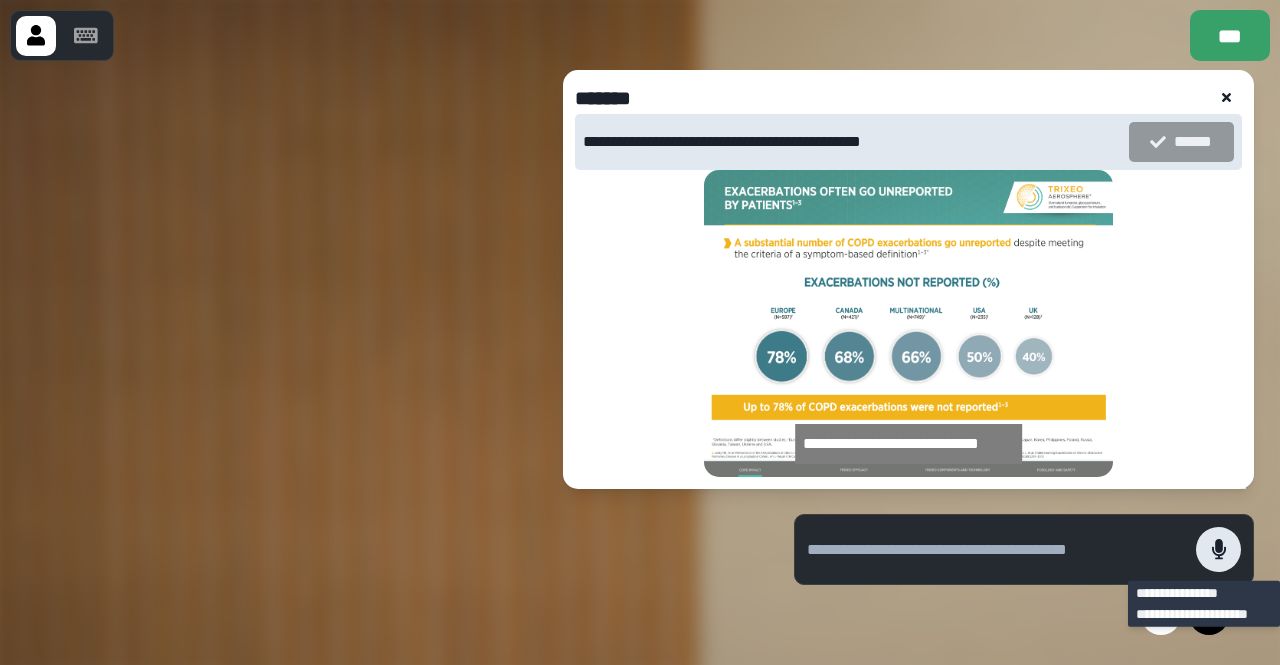 click 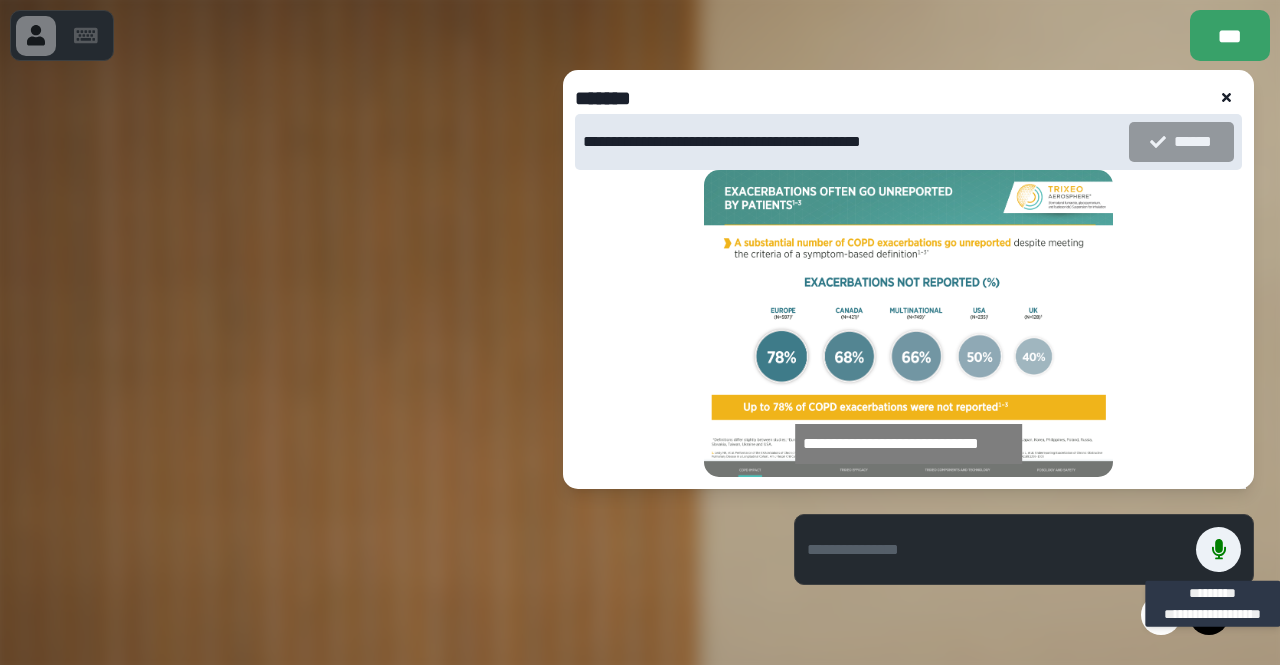 type 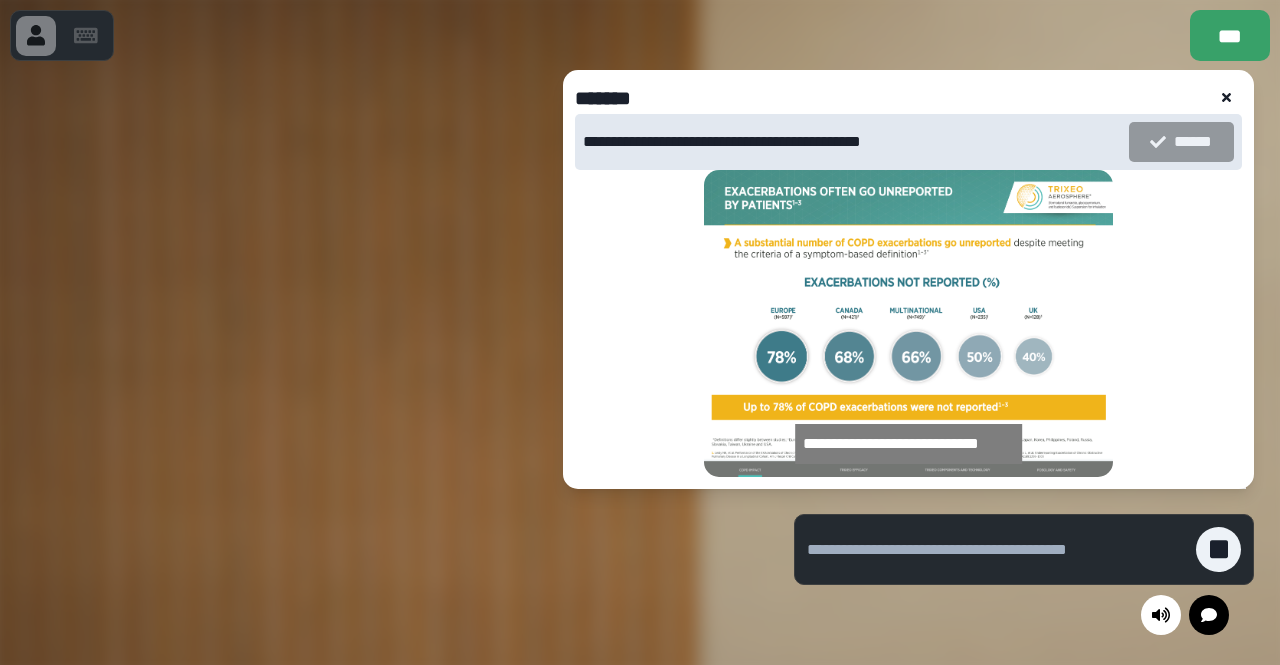 click 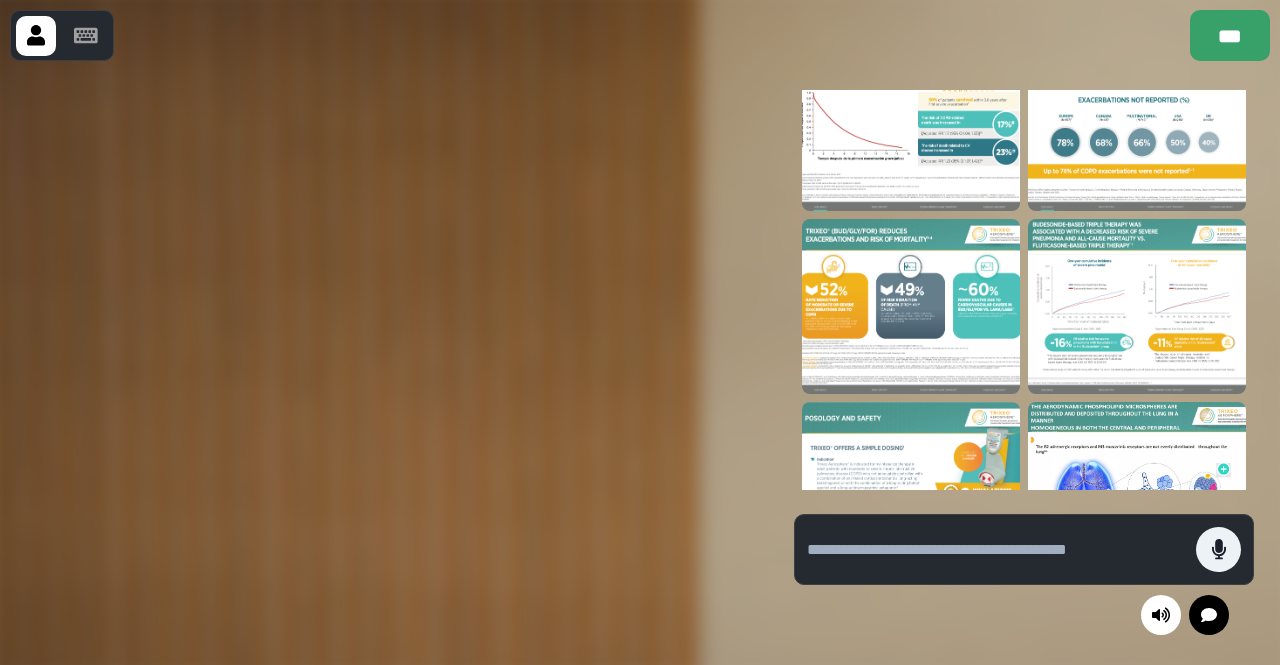 scroll, scrollTop: 88, scrollLeft: 0, axis: vertical 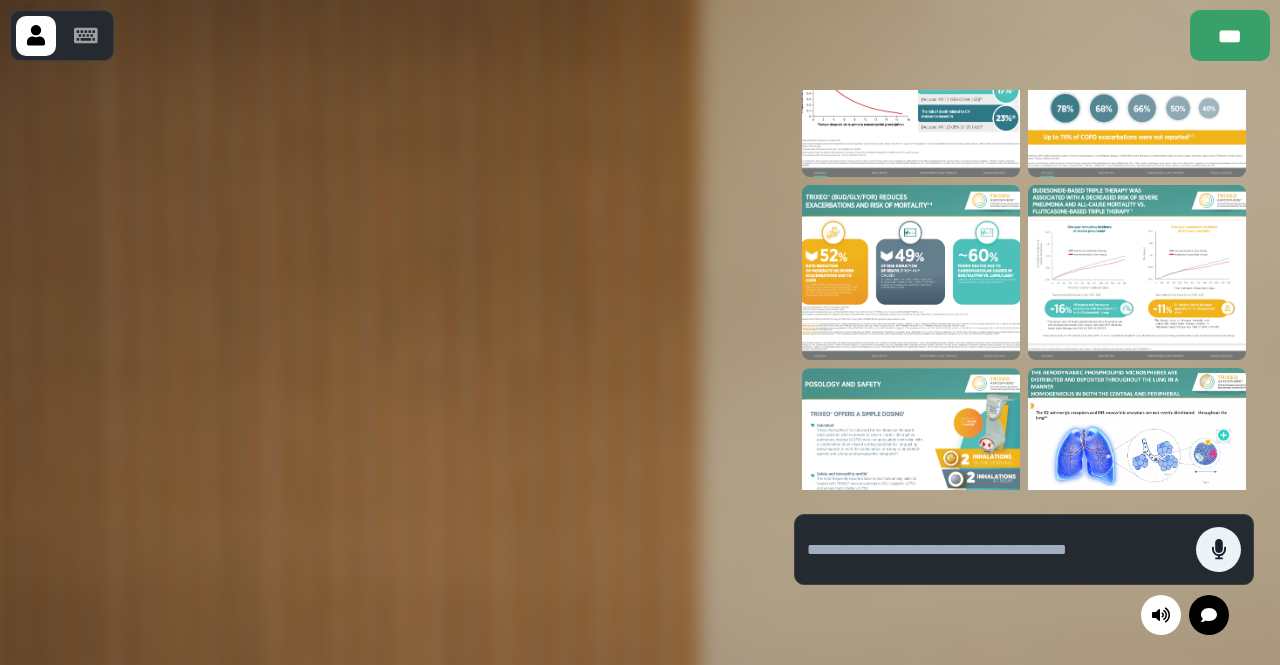 click at bounding box center (911, 89) 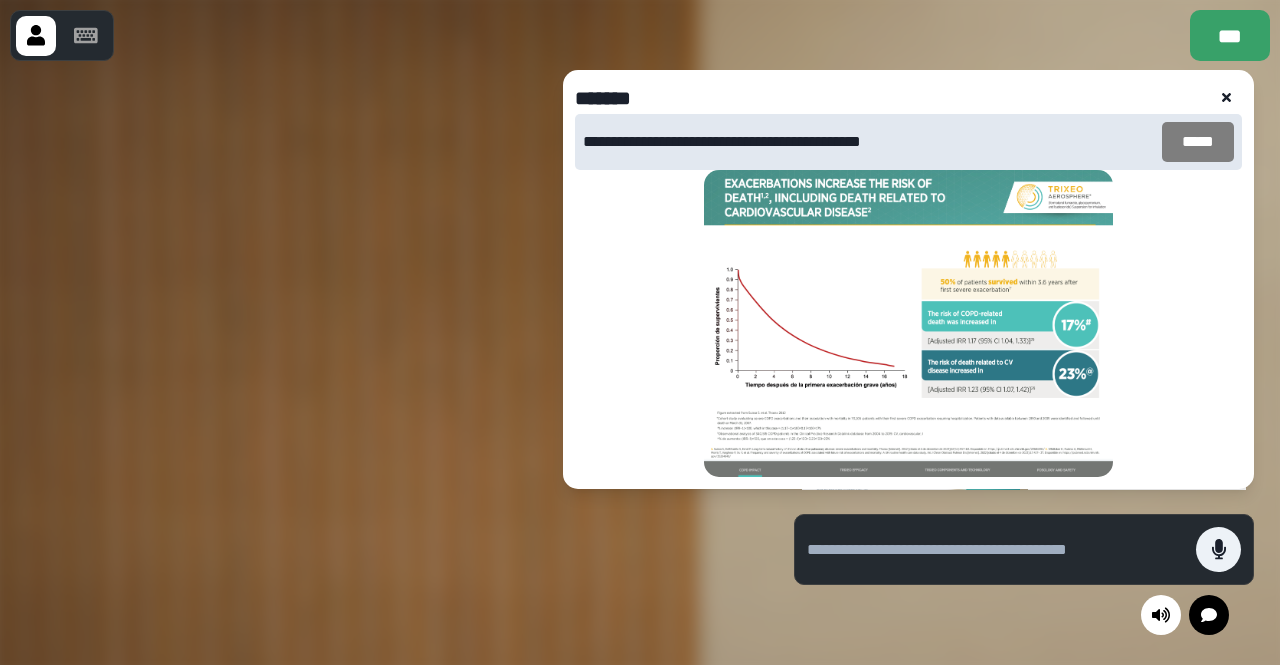 click on "*****" at bounding box center (1198, 142) 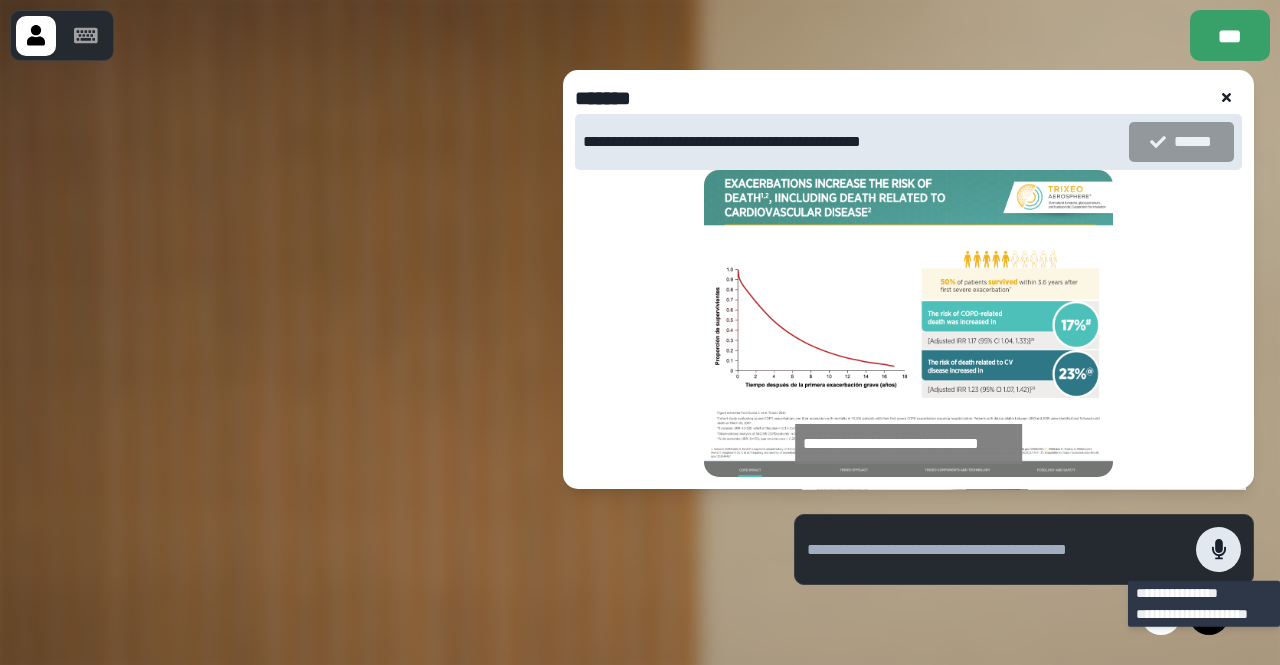 click at bounding box center [1218, 549] 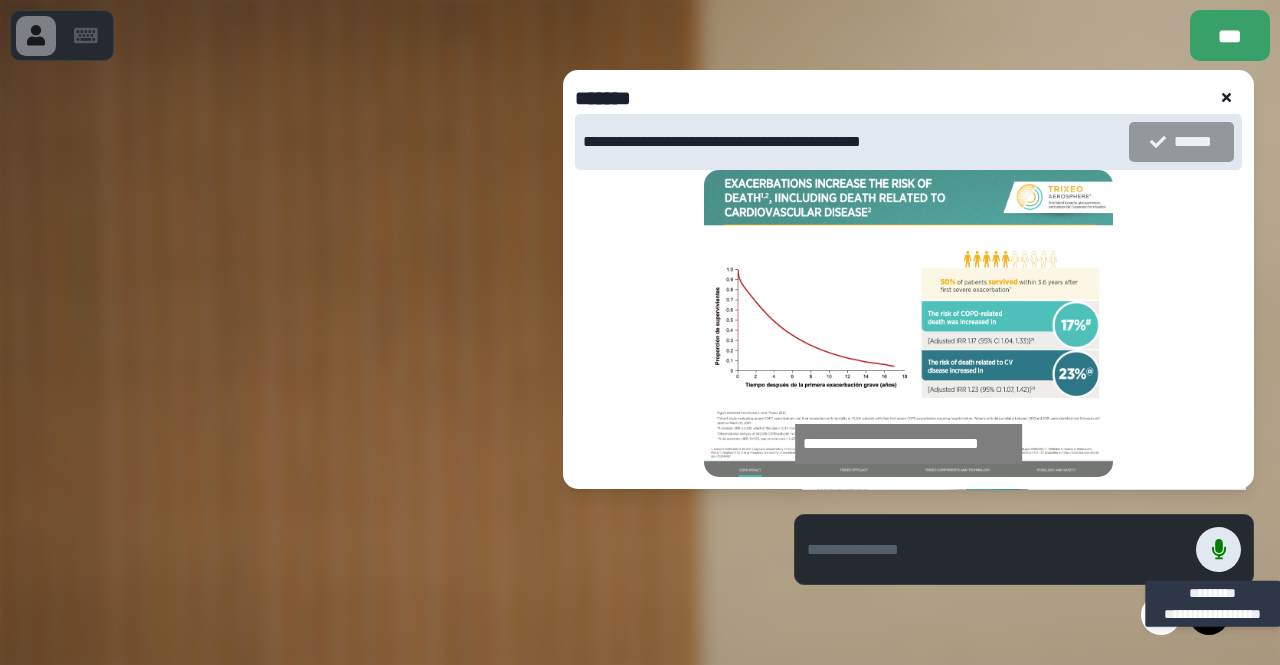 click at bounding box center [1218, 549] 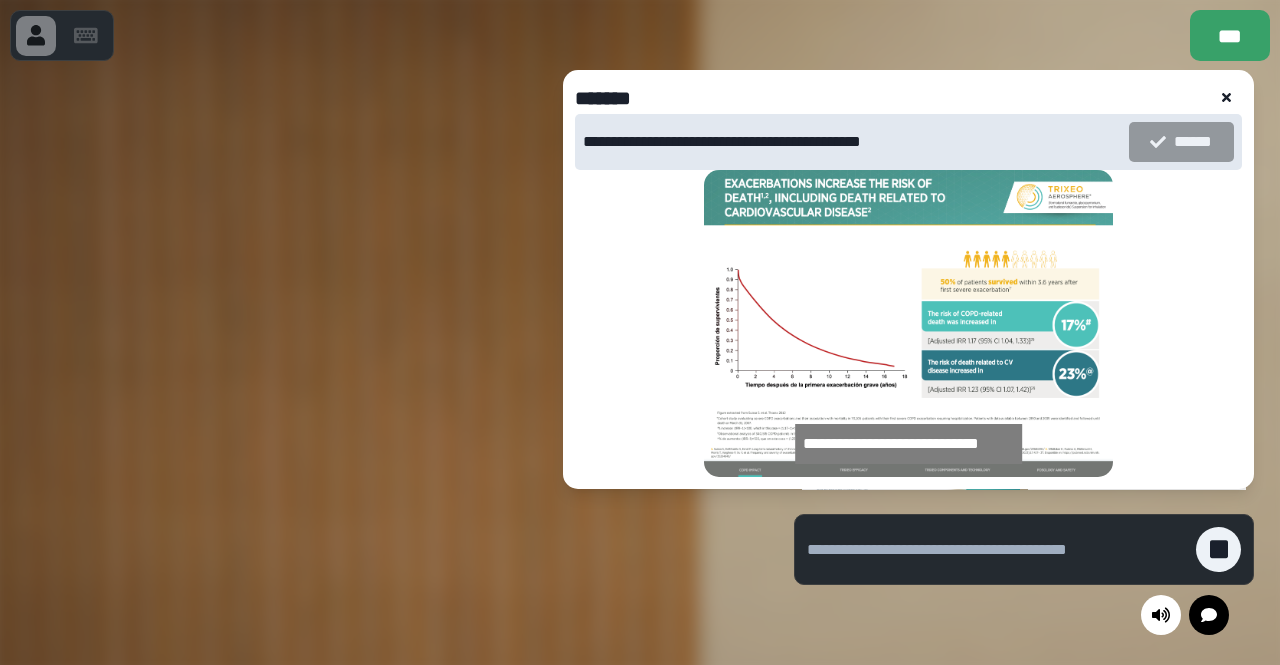 click 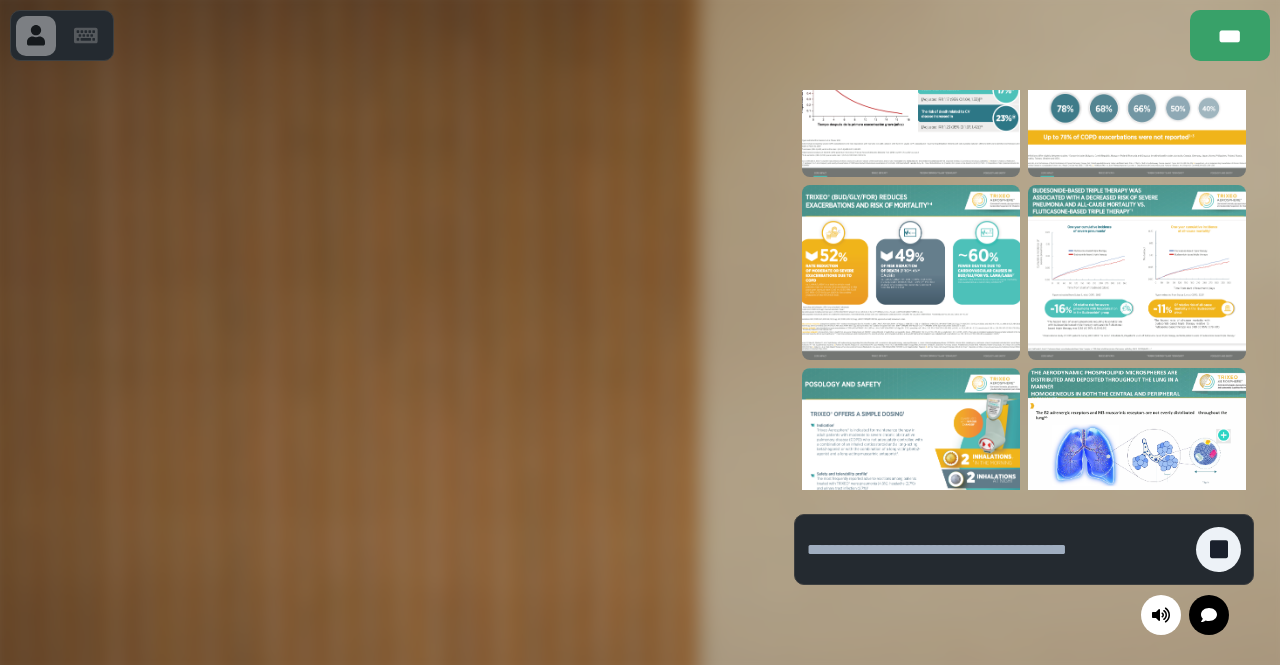 scroll, scrollTop: 0, scrollLeft: 0, axis: both 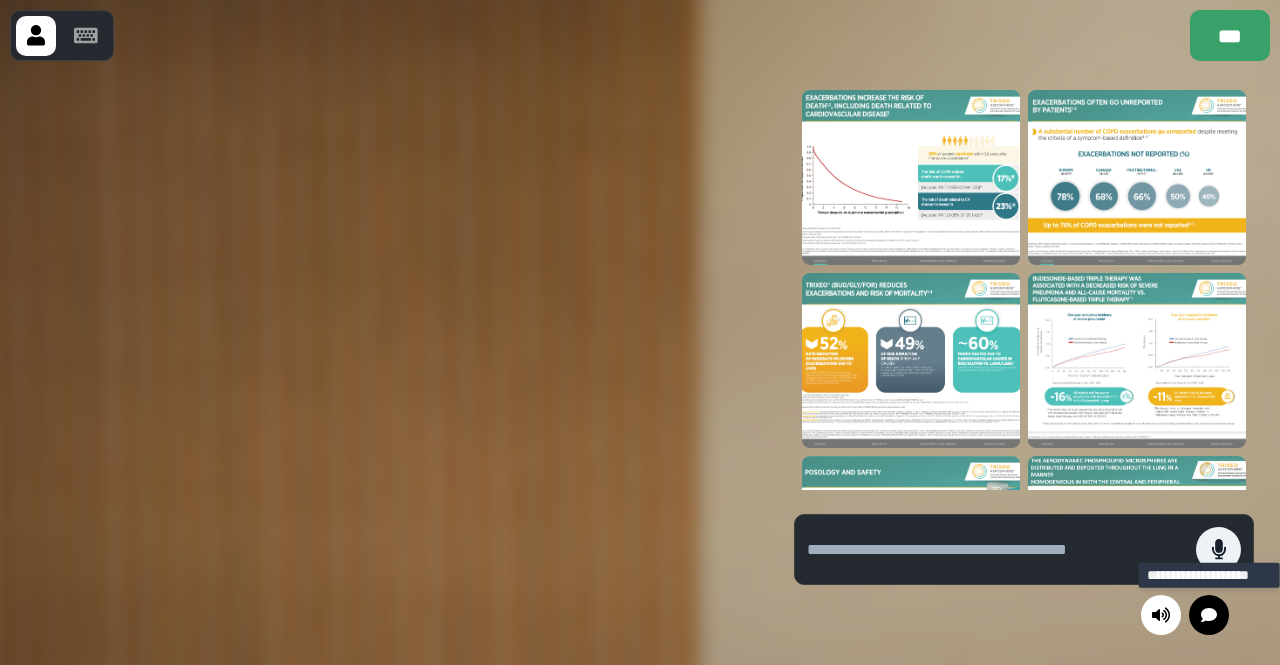 click 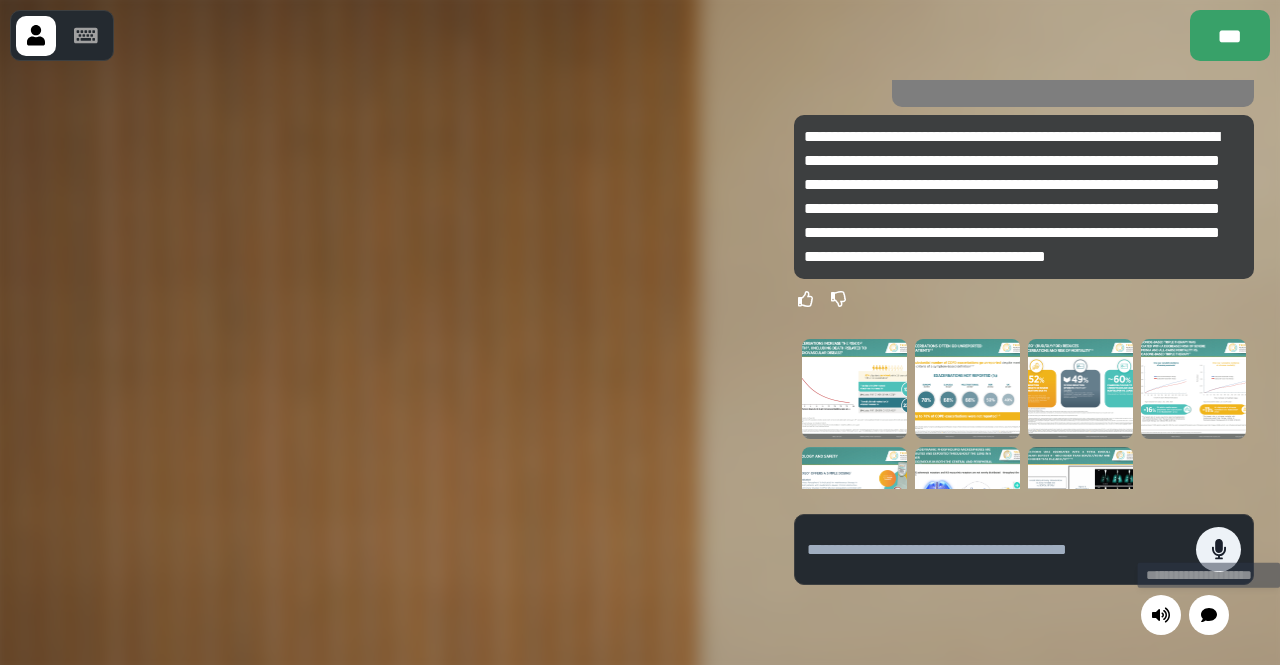 click at bounding box center [1209, 615] 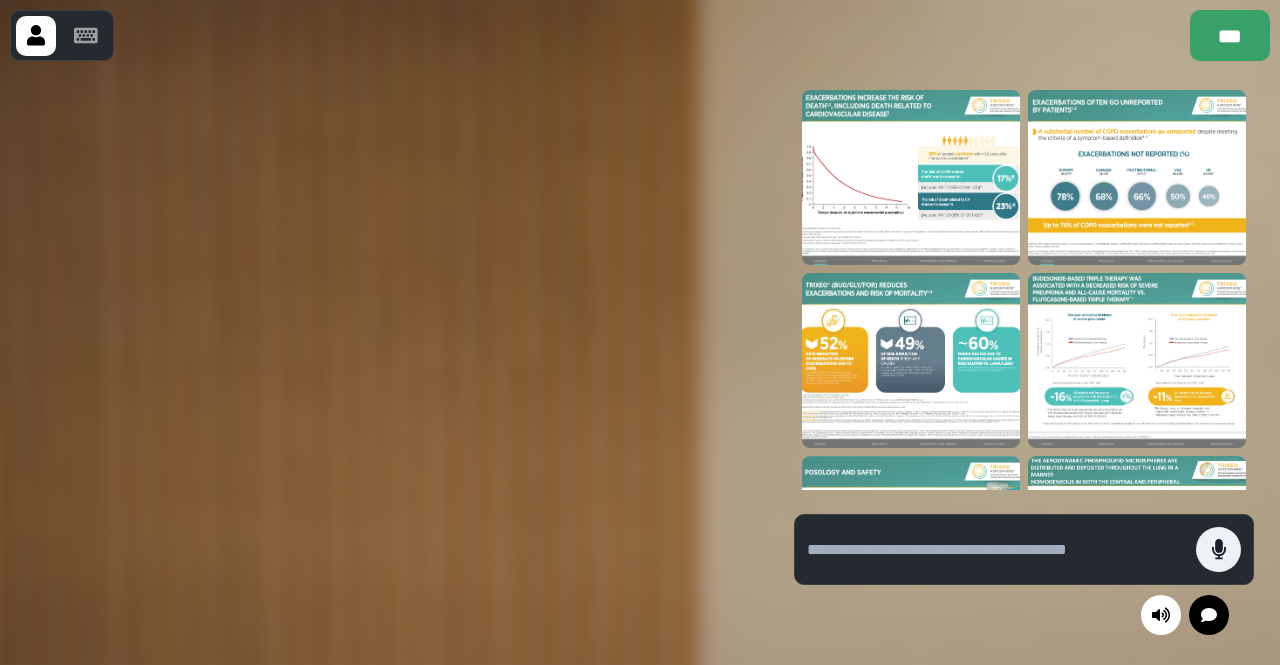 click at bounding box center (911, 360) 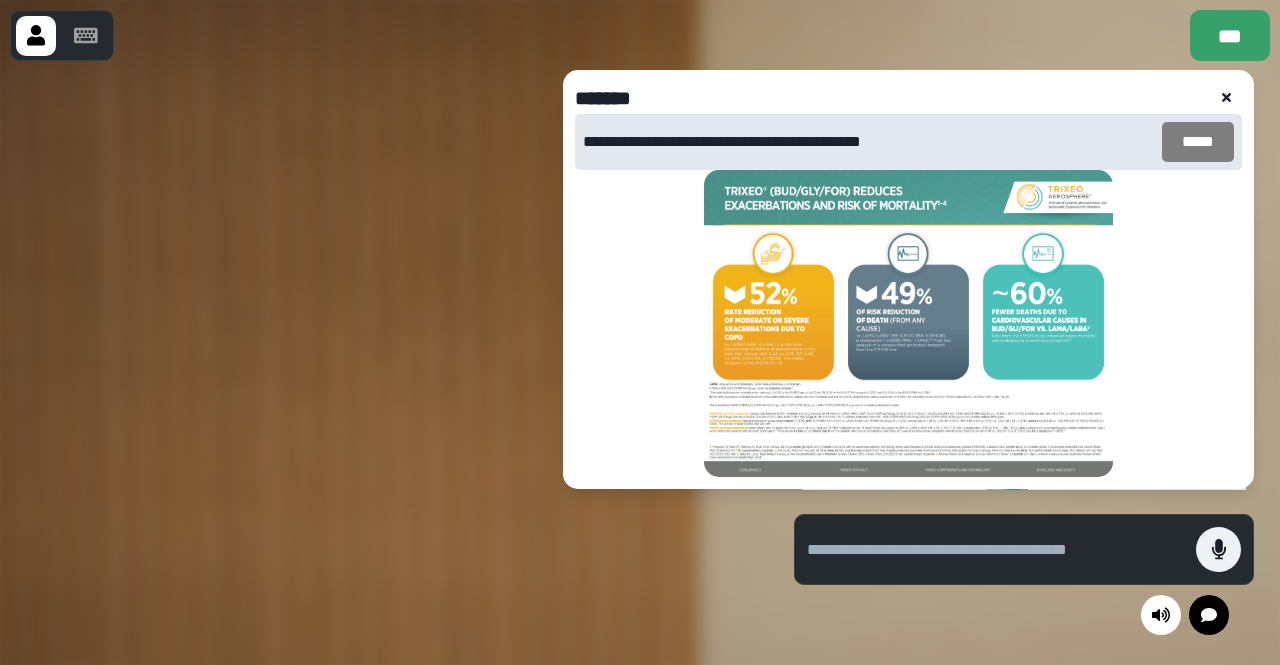 click on "*****" at bounding box center [1198, 142] 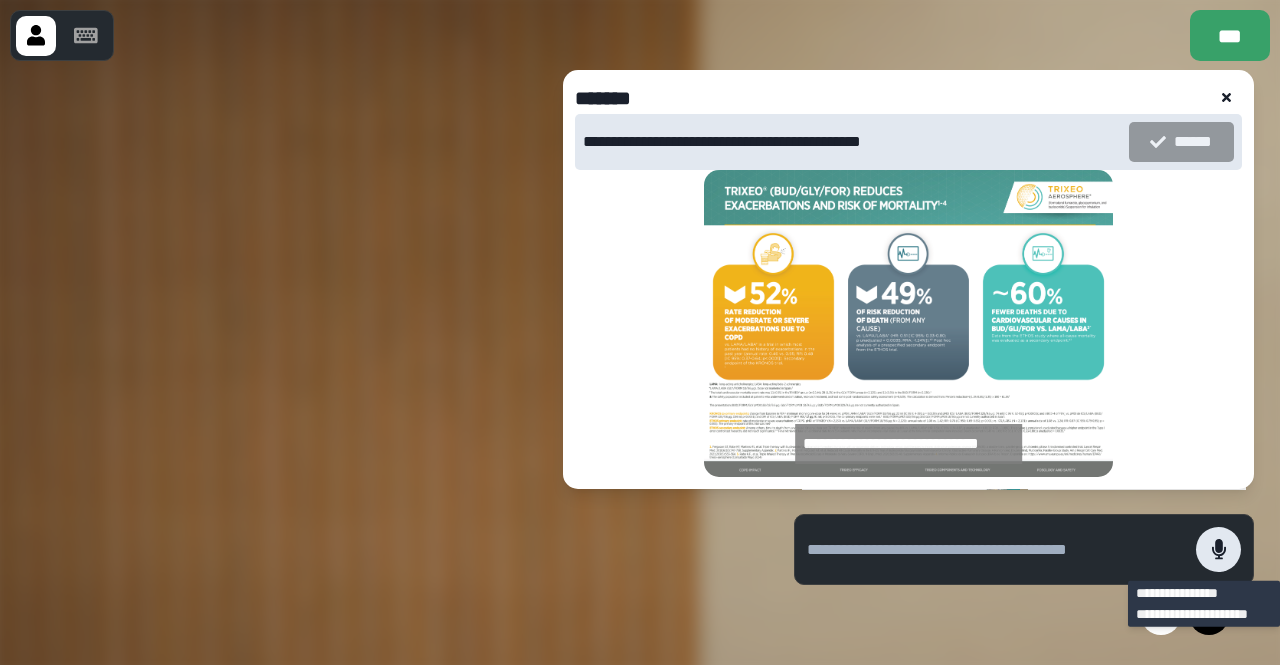 click 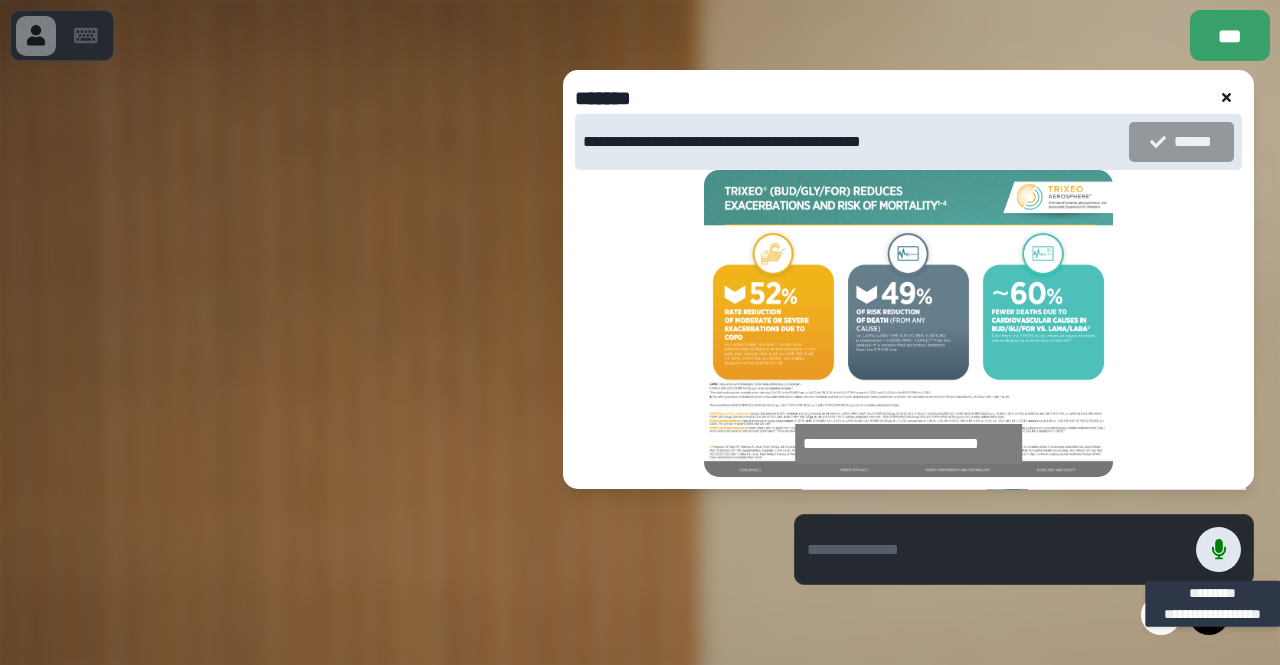 click at bounding box center [1218, 549] 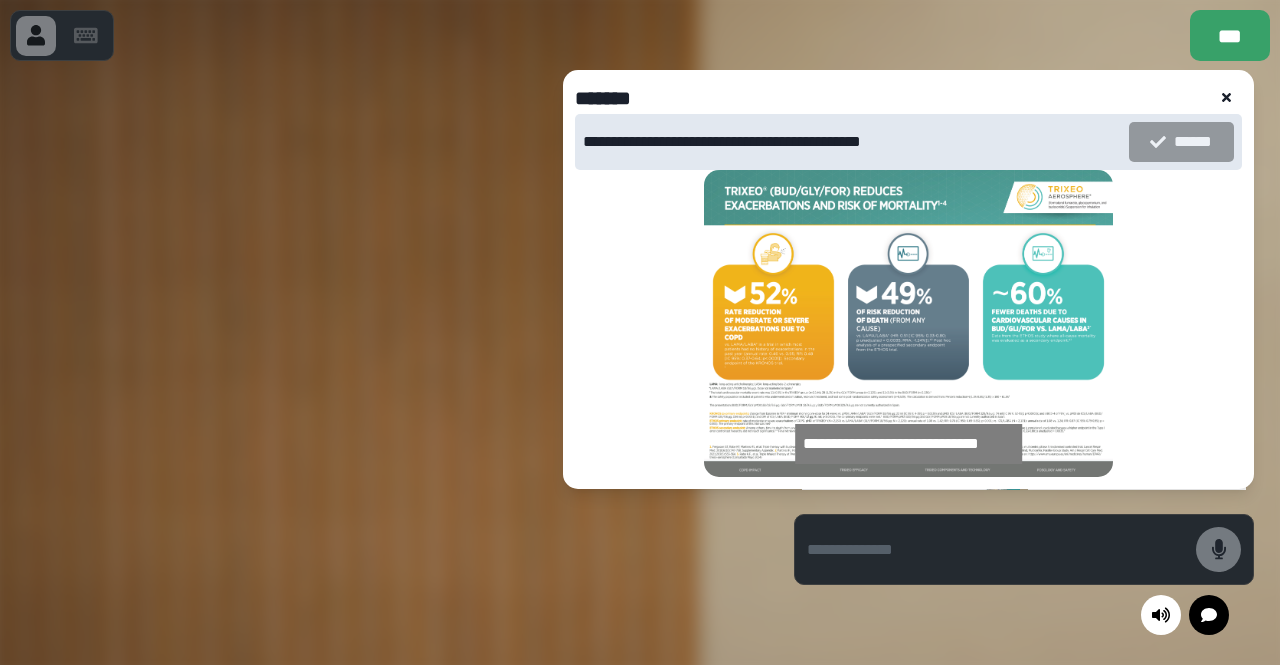 click 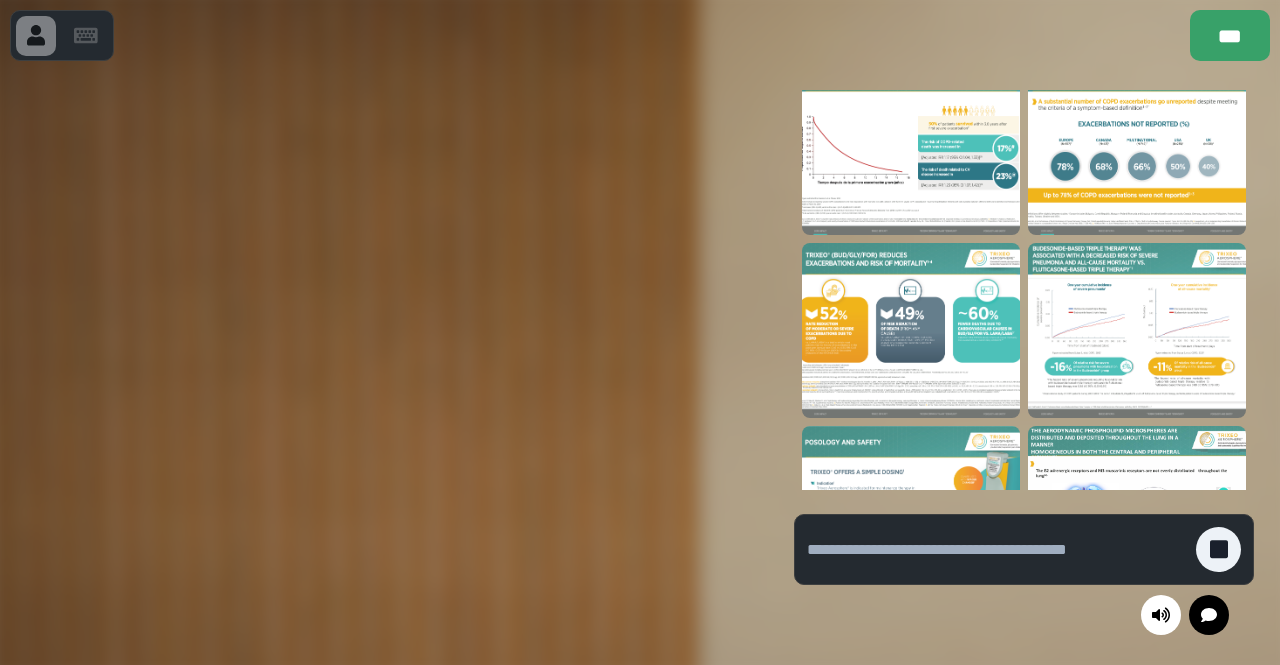 scroll, scrollTop: 100, scrollLeft: 0, axis: vertical 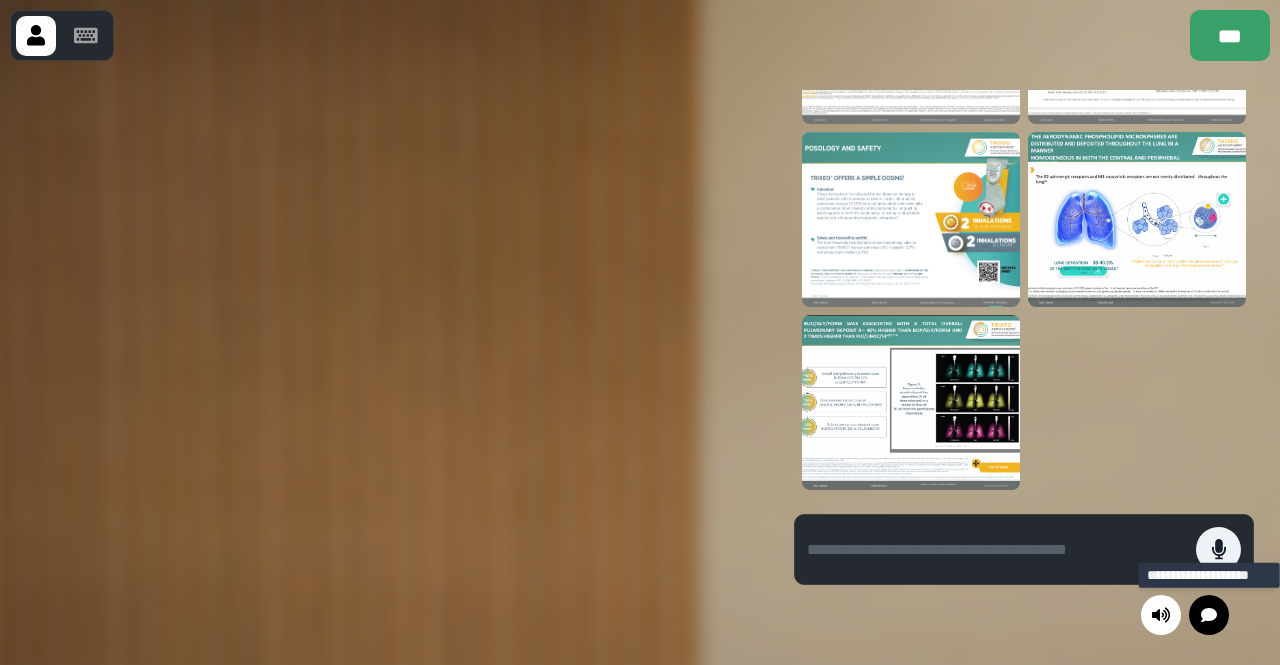 click 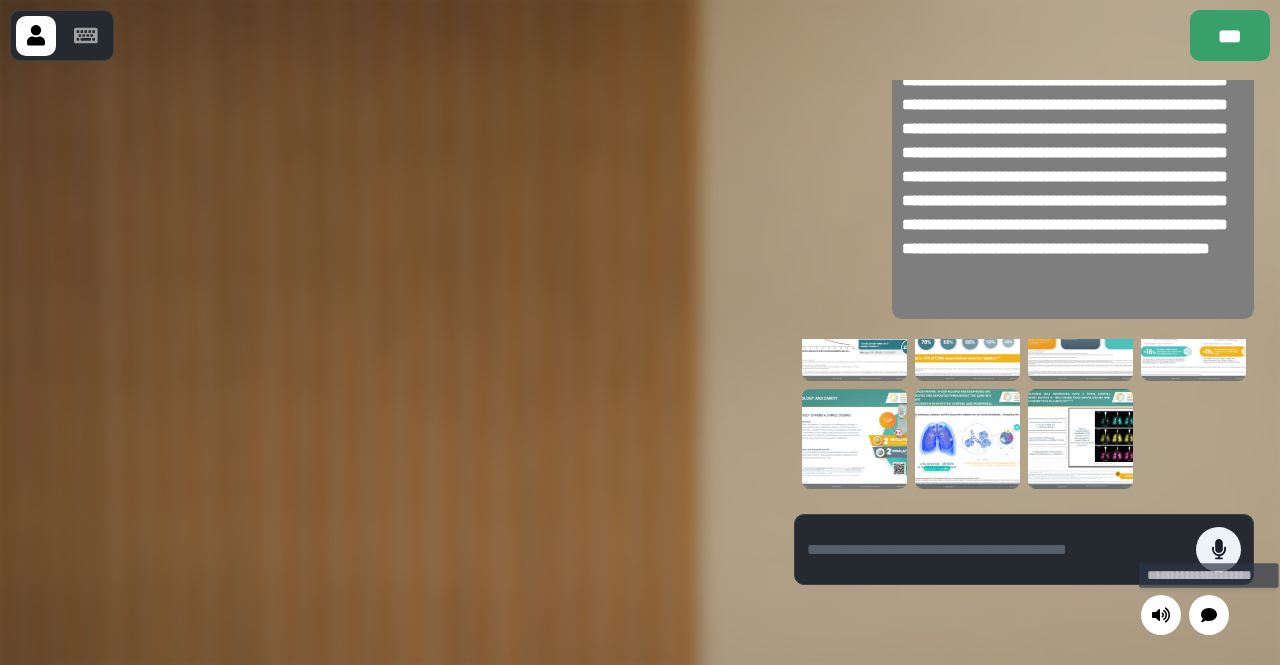 scroll, scrollTop: 58, scrollLeft: 0, axis: vertical 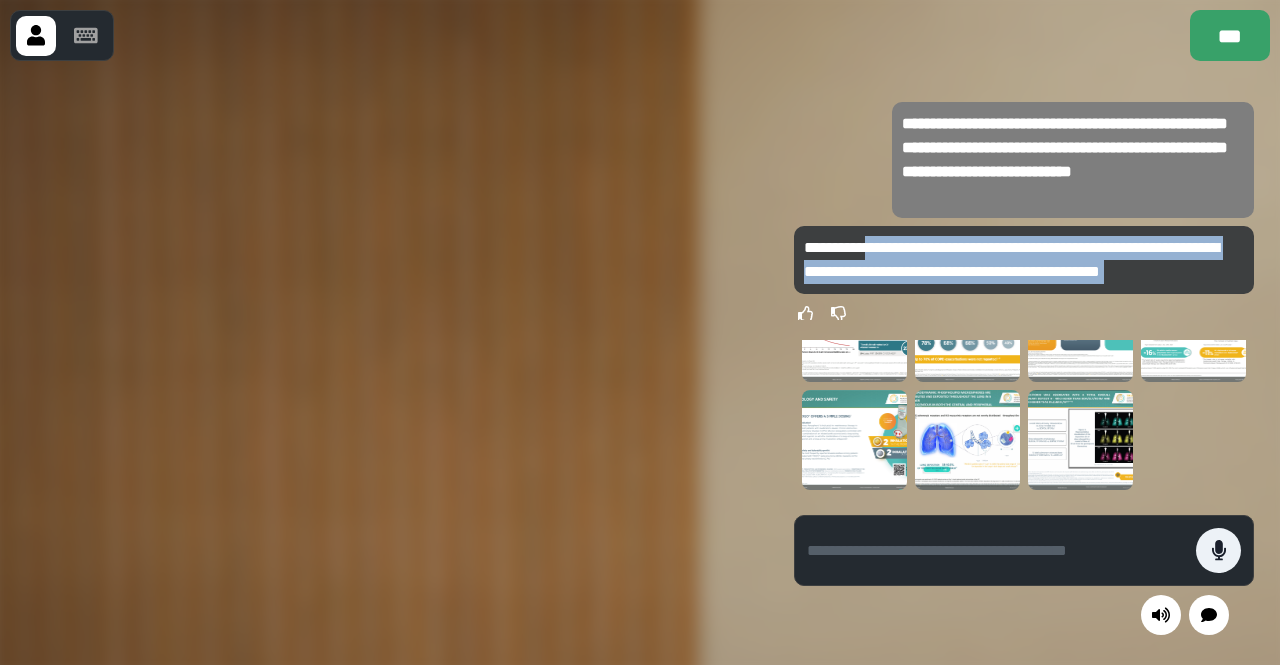 drag, startPoint x: 1161, startPoint y: 295, endPoint x: 863, endPoint y: 251, distance: 301.2308 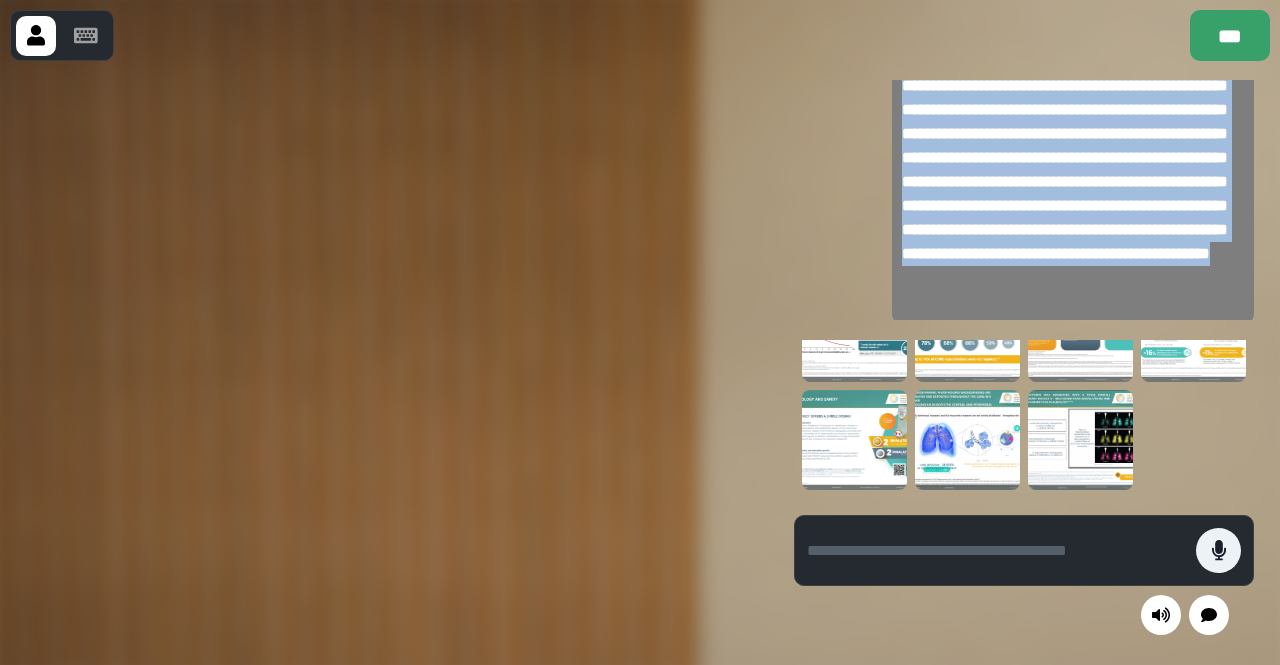 scroll, scrollTop: 0, scrollLeft: 0, axis: both 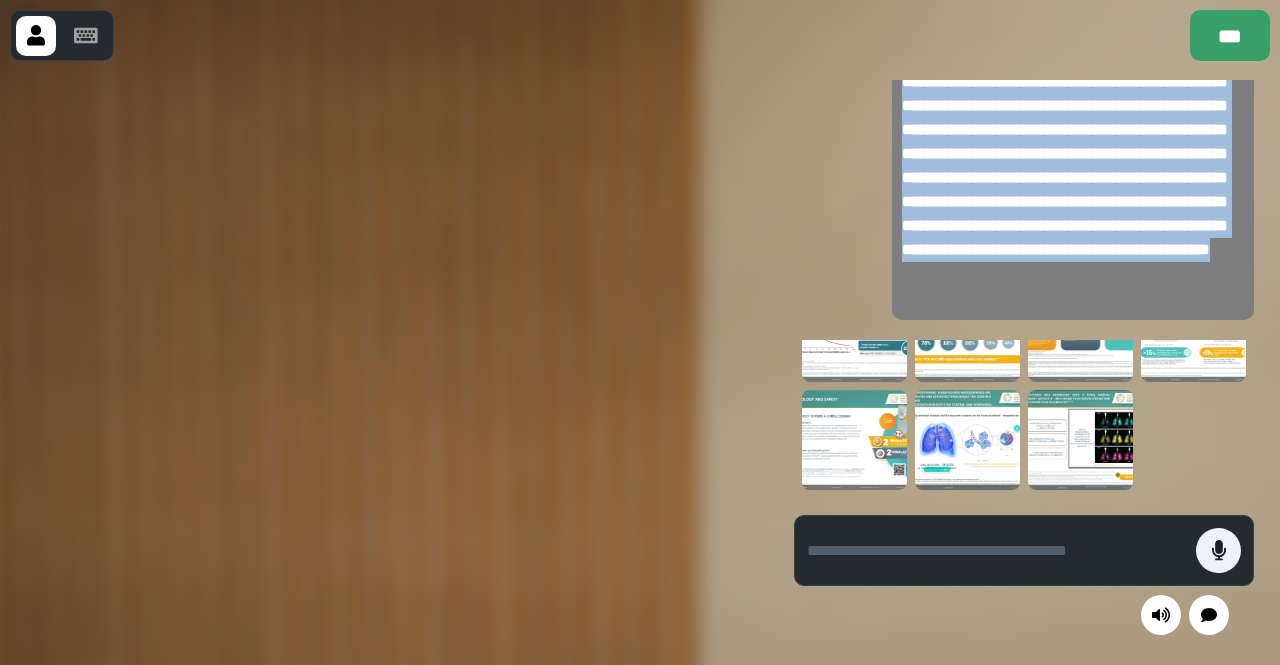 copy on "**********" 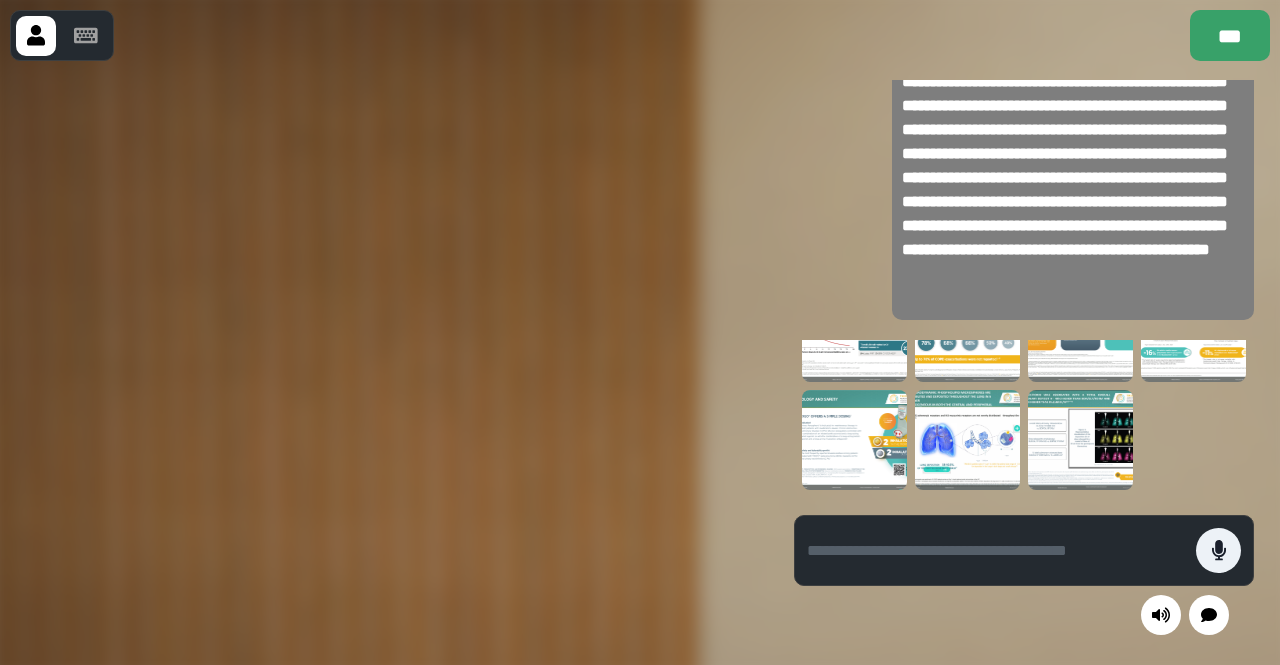 click on "**********" at bounding box center (1073, 178) 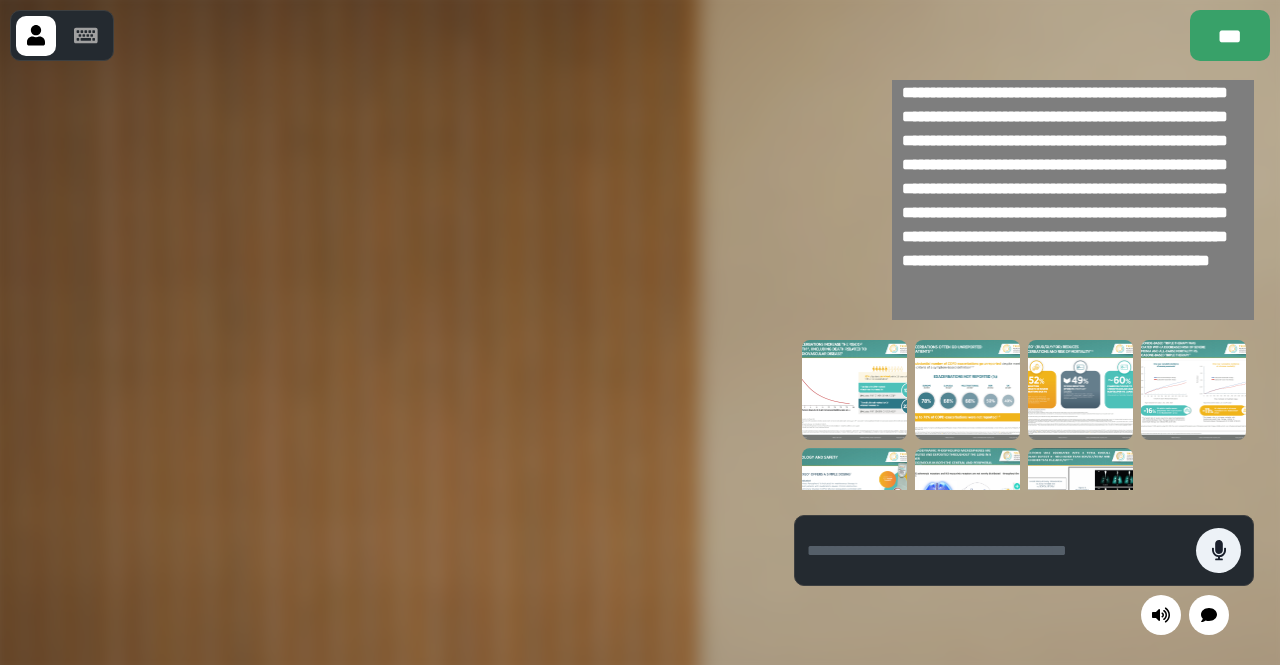 scroll, scrollTop: -63, scrollLeft: 0, axis: vertical 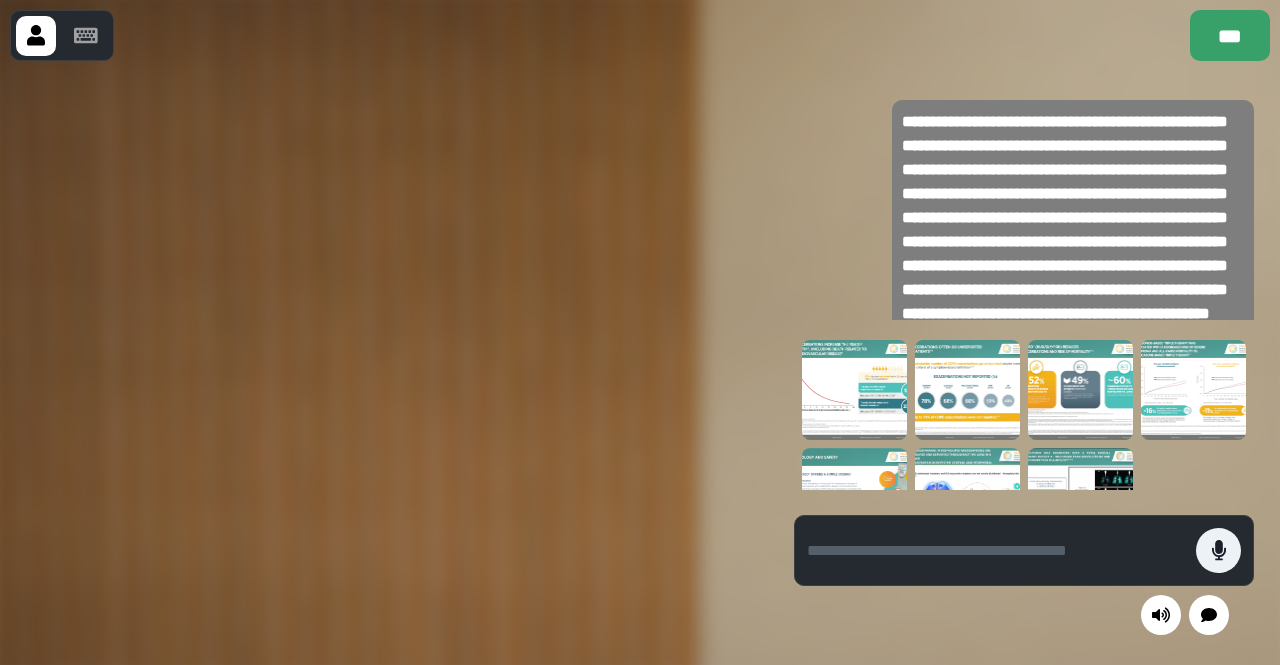 click at bounding box center (1193, 390) 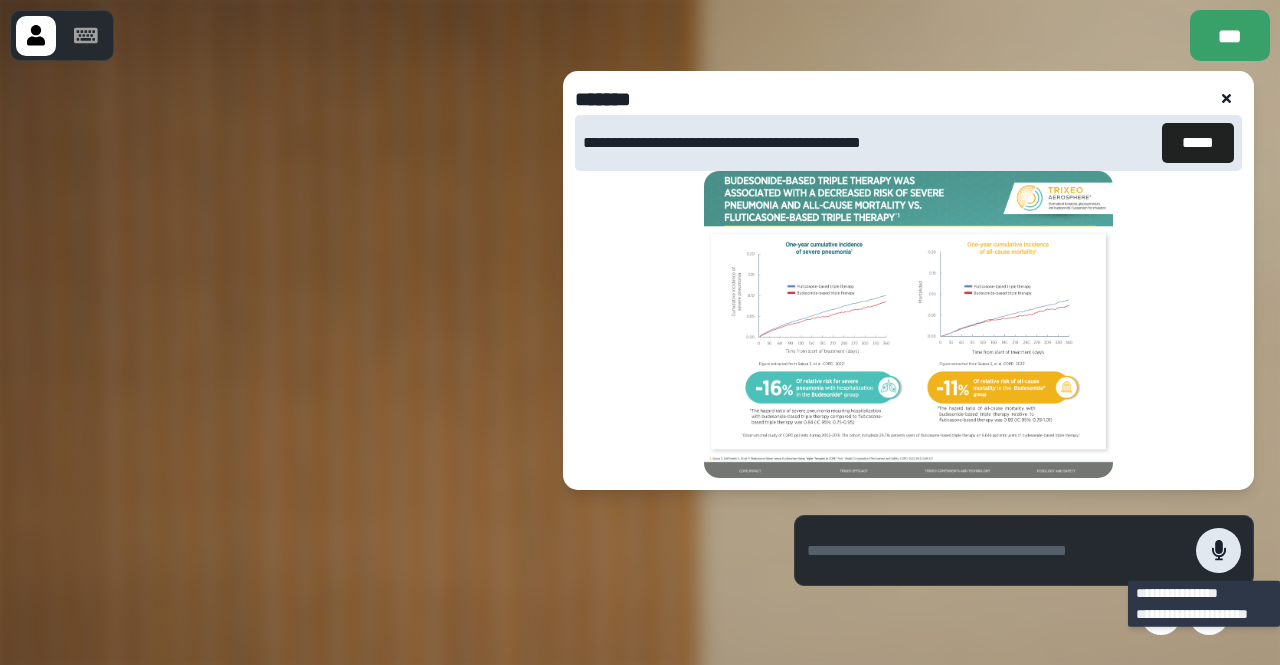 type 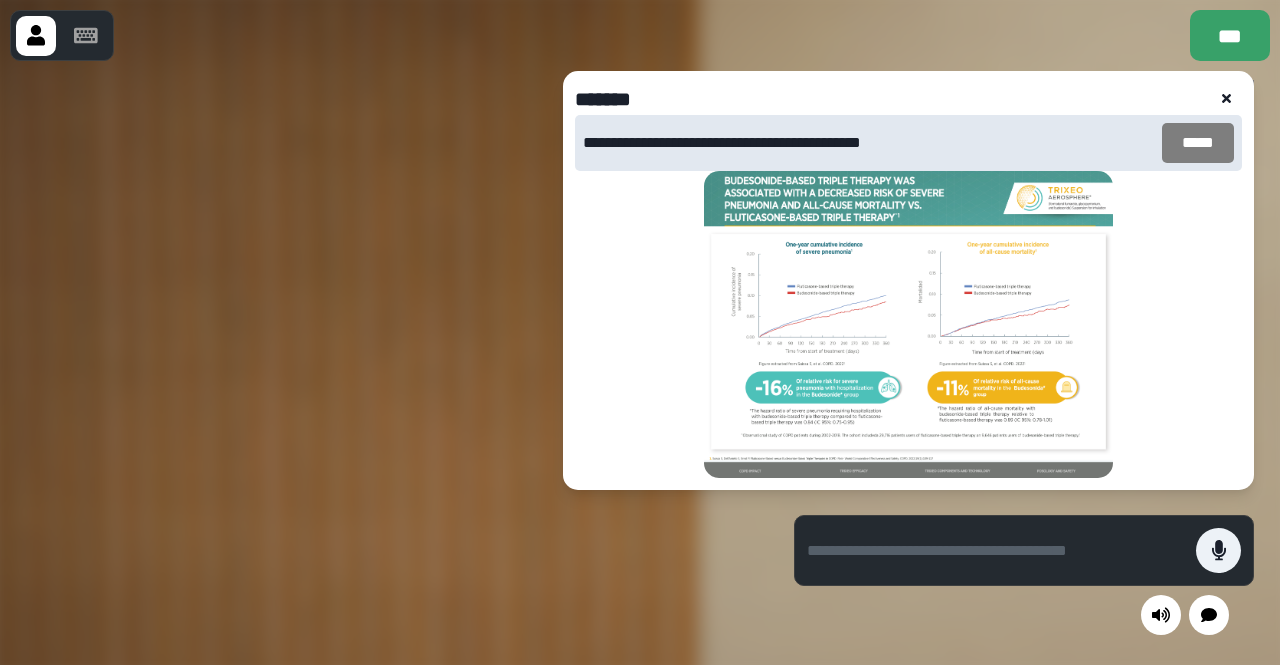 click on "*****" at bounding box center [1198, 143] 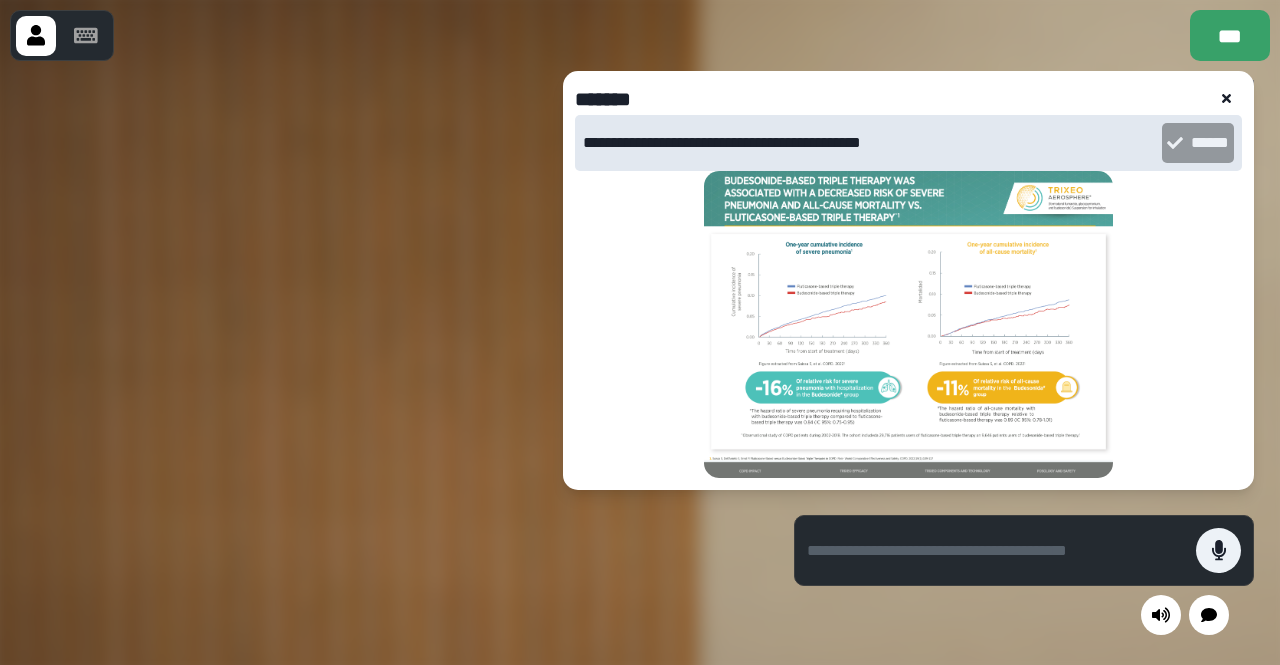 scroll, scrollTop: -383, scrollLeft: 0, axis: vertical 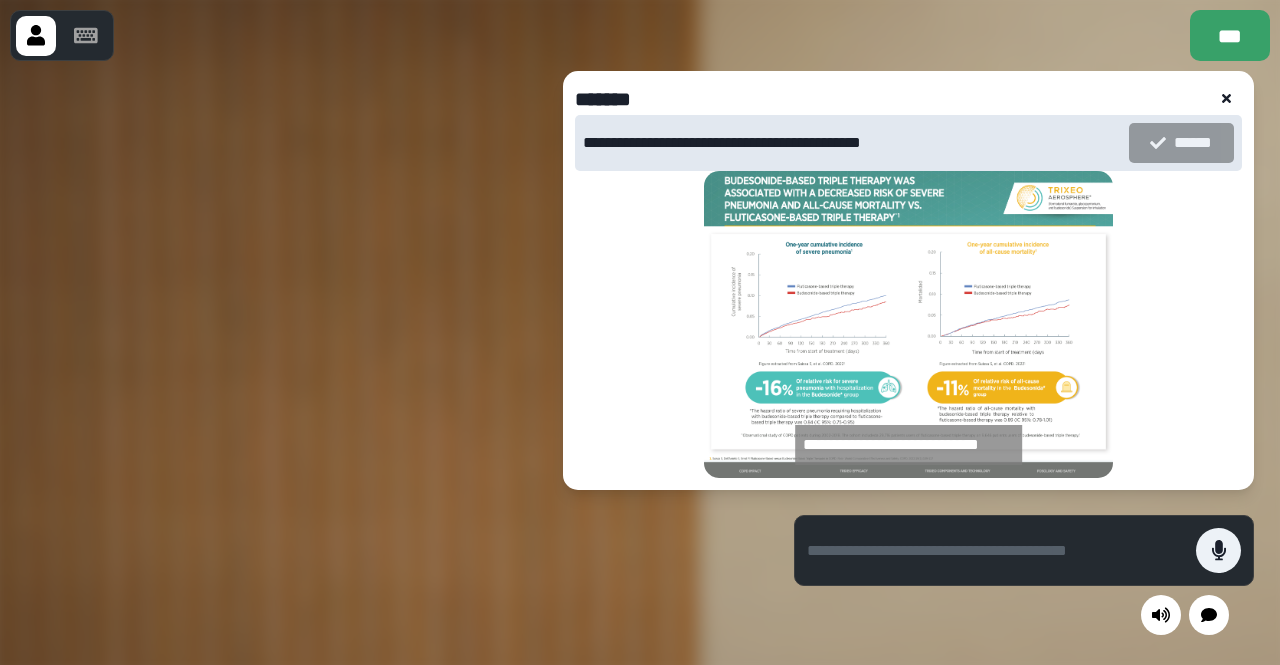 click 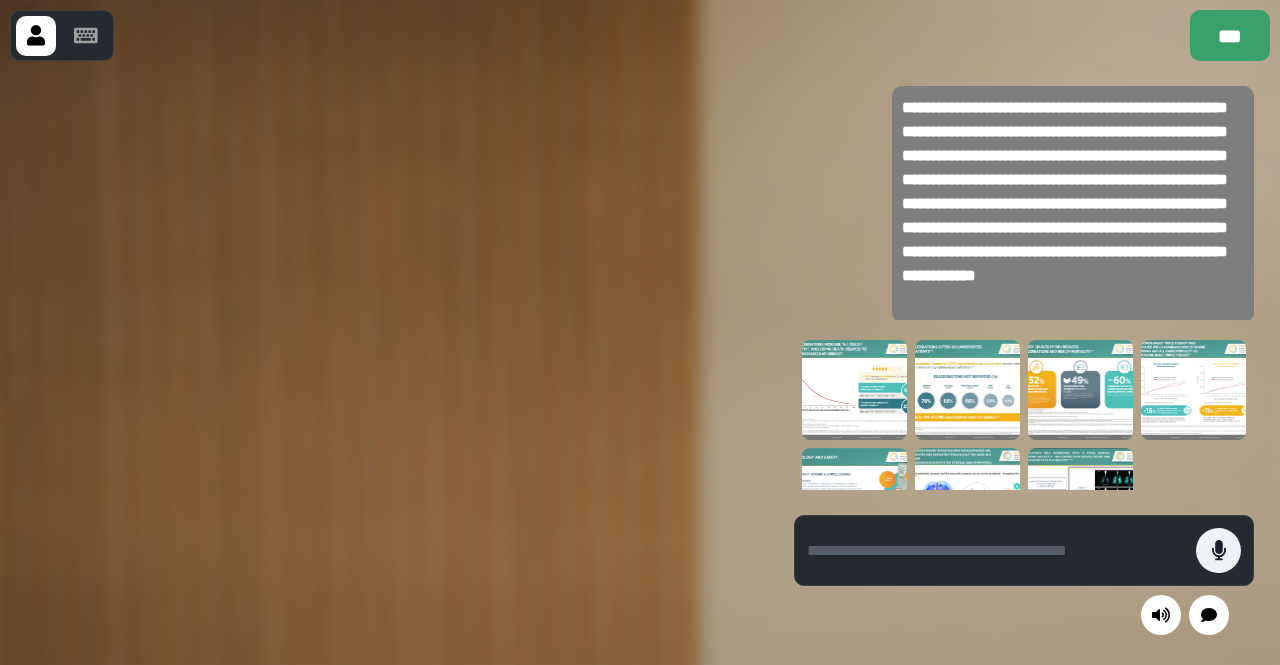 scroll, scrollTop: 0, scrollLeft: 0, axis: both 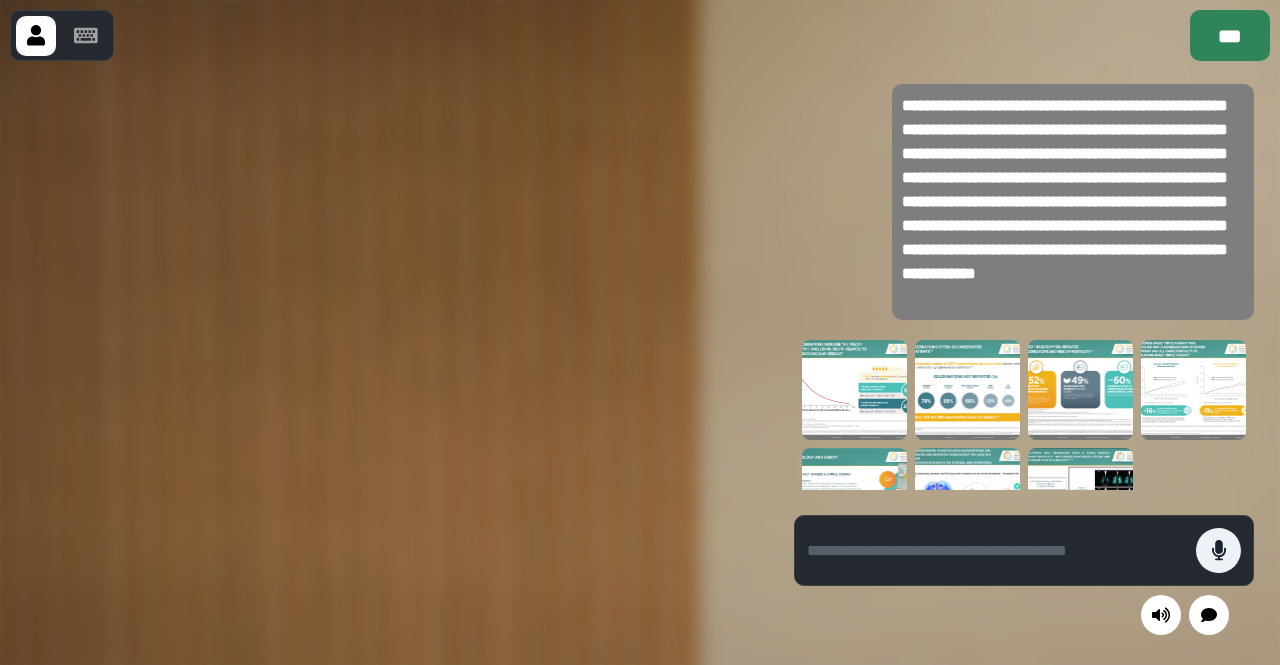 click on "***" at bounding box center (1230, 35) 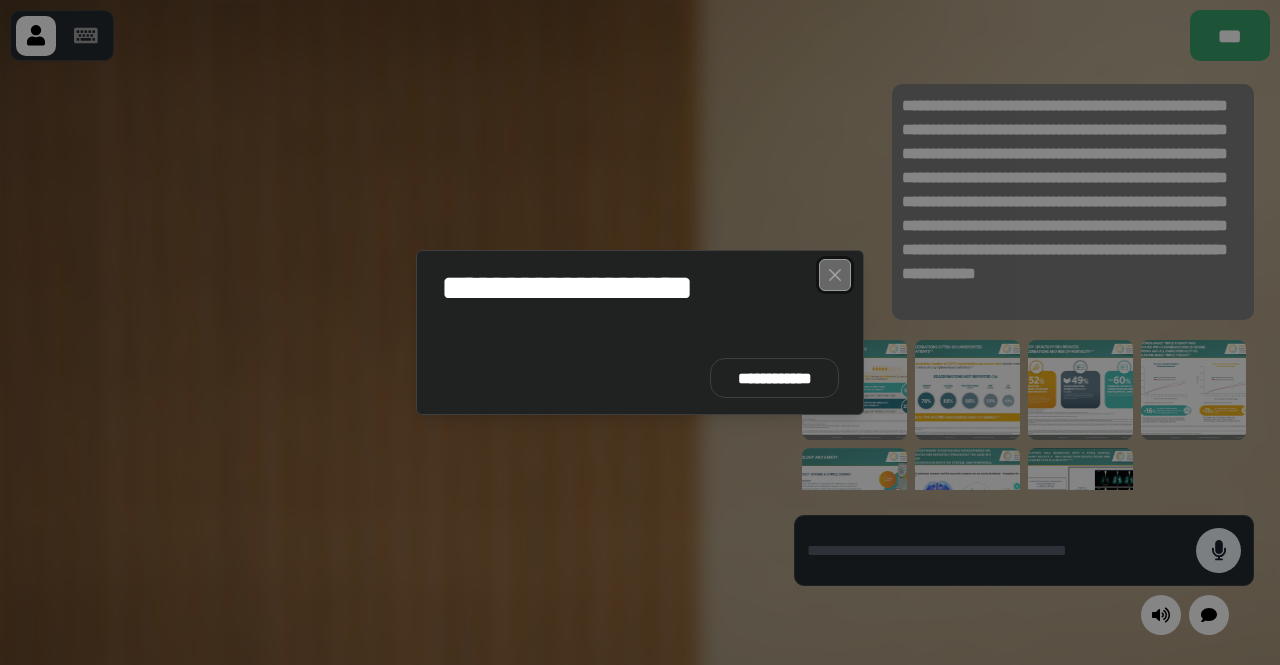 click 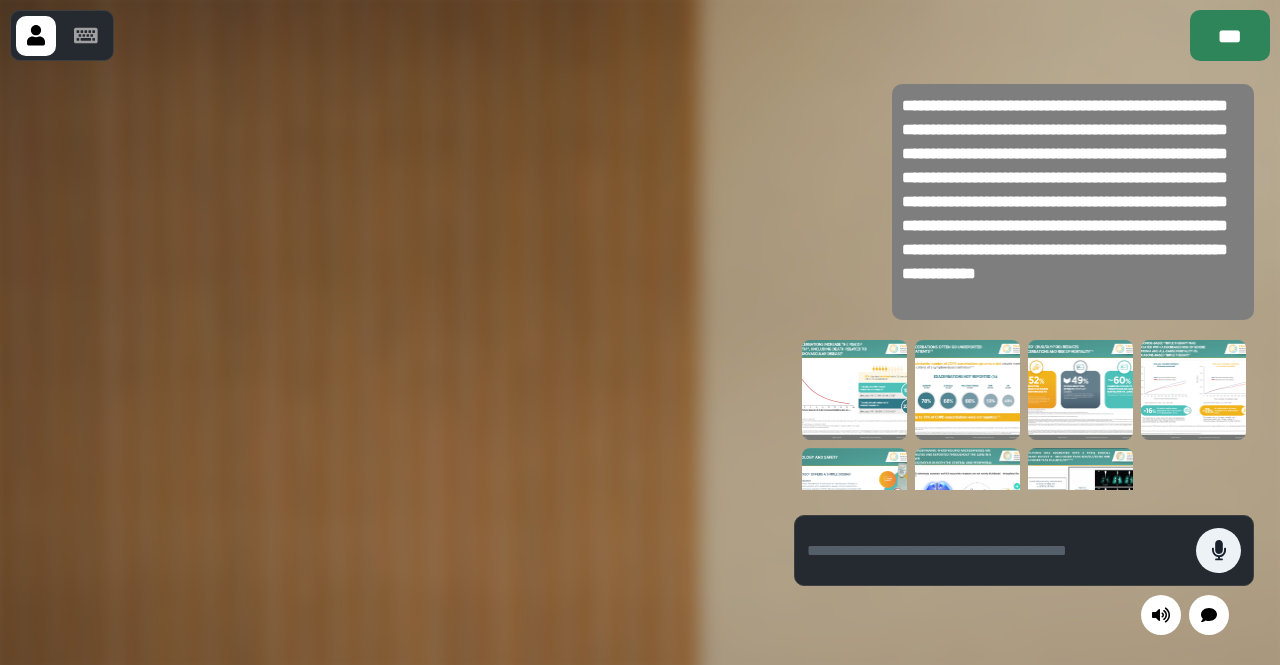 click on "***" at bounding box center (1230, 35) 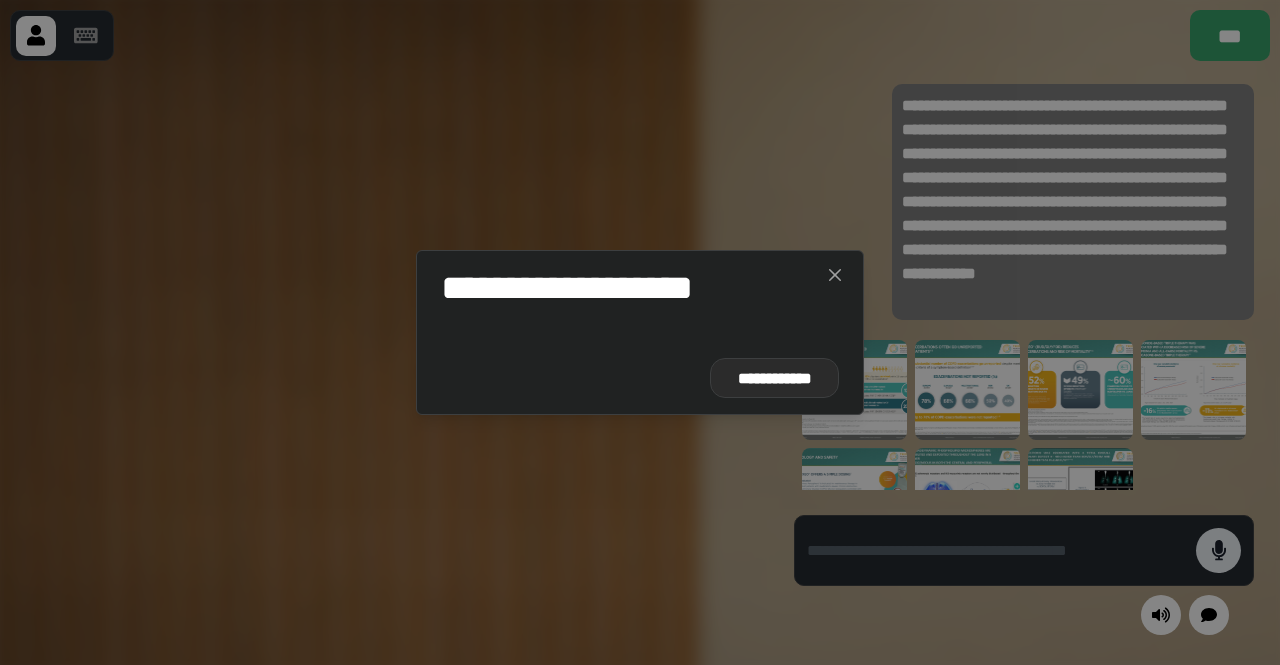 click on "**********" at bounding box center [774, 378] 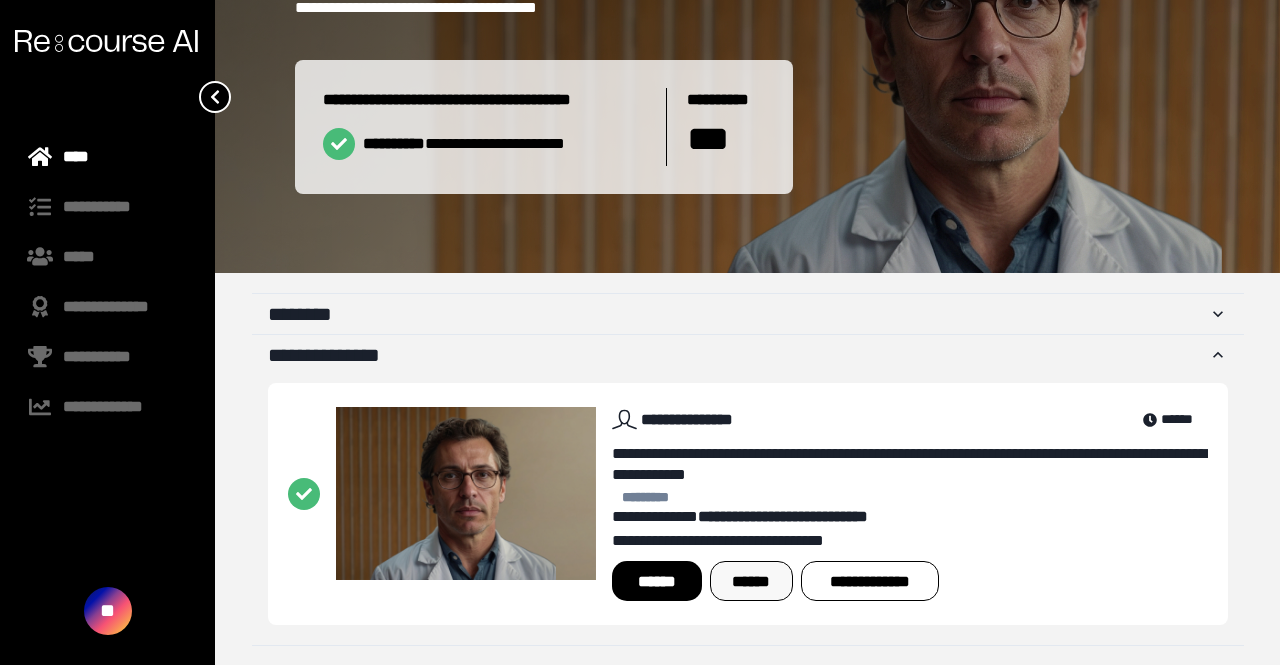 click on "******" at bounding box center [751, 581] 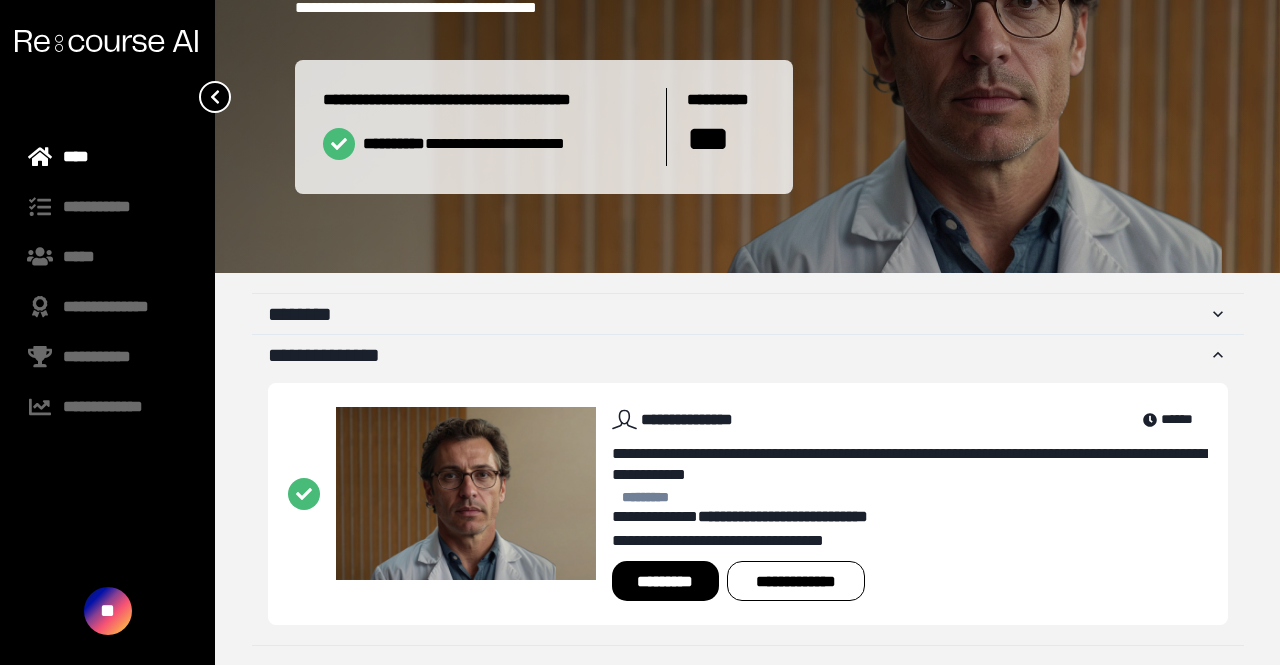 click on "*********" at bounding box center (665, 581) 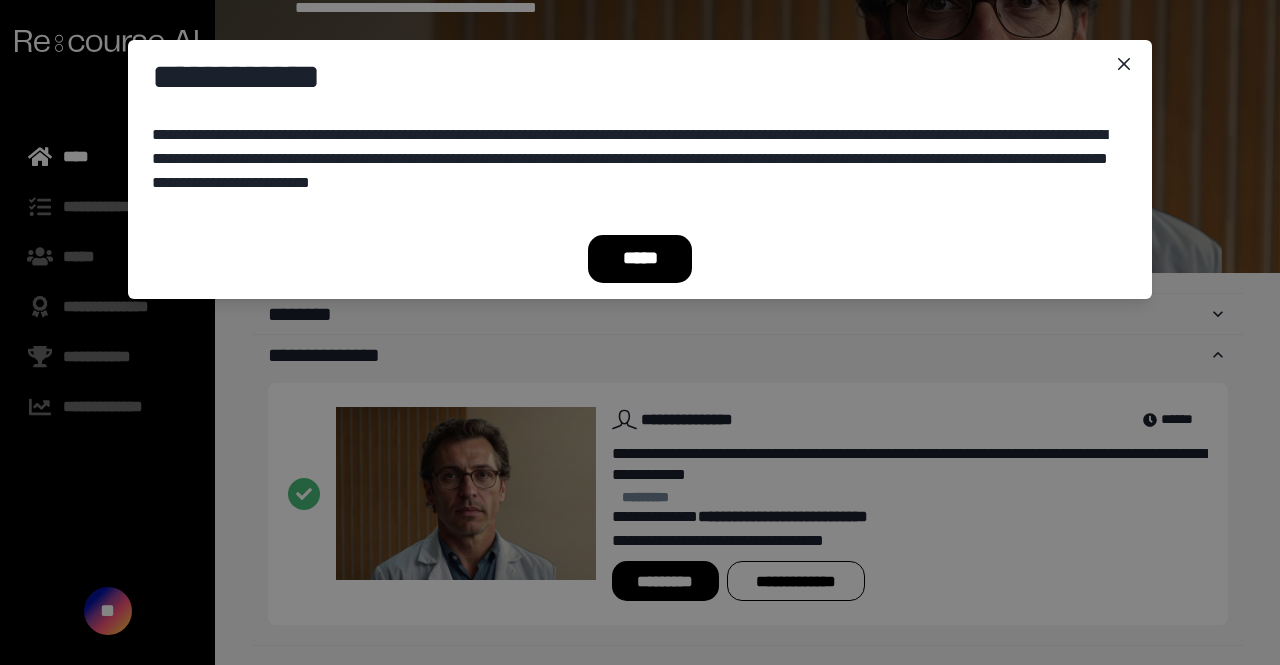 click on "*****" at bounding box center (640, 259) 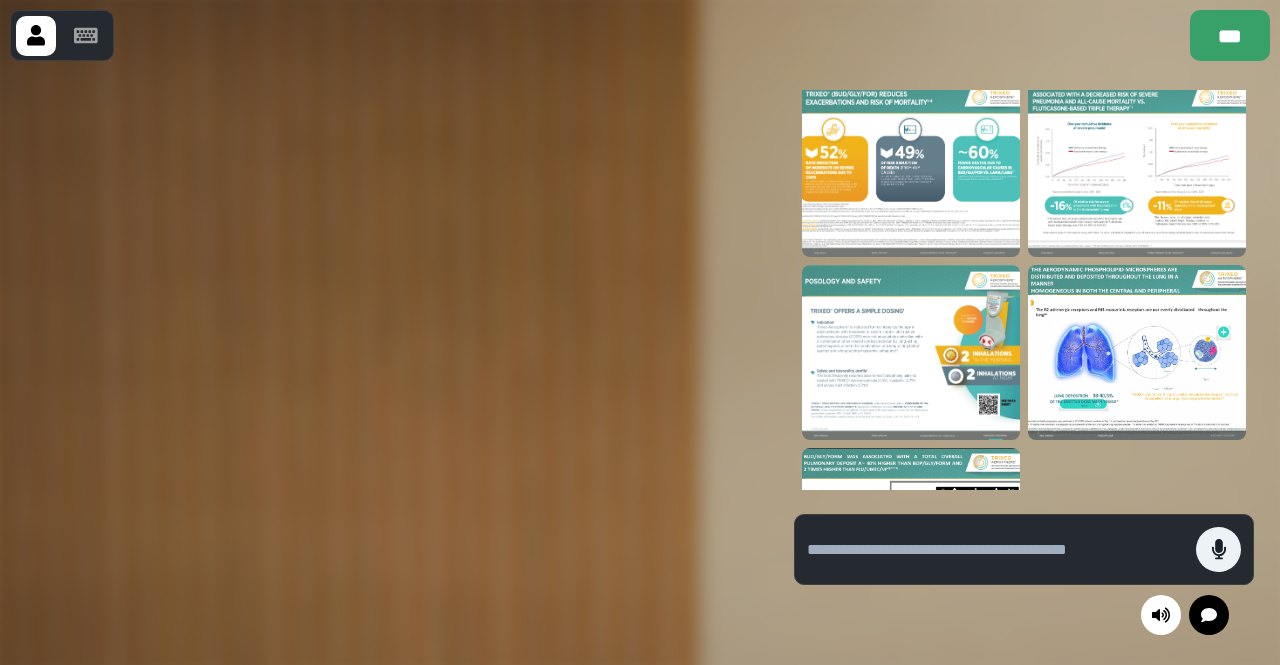 scroll, scrollTop: 200, scrollLeft: 0, axis: vertical 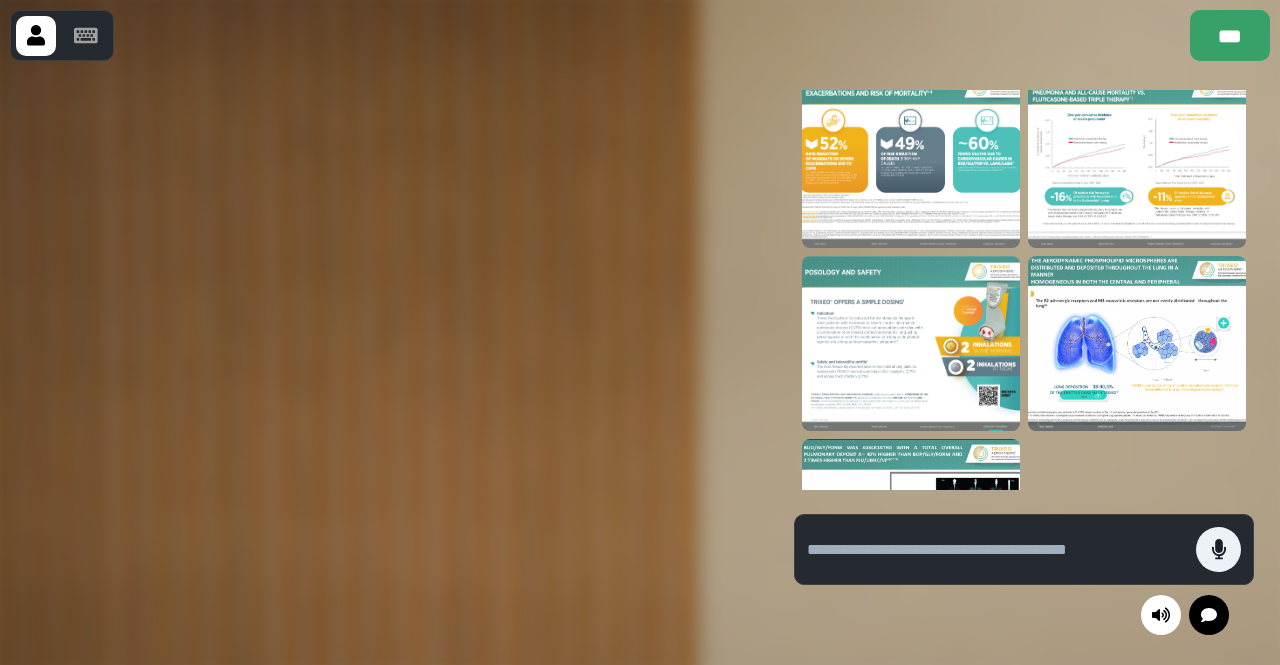 click at bounding box center [911, 343] 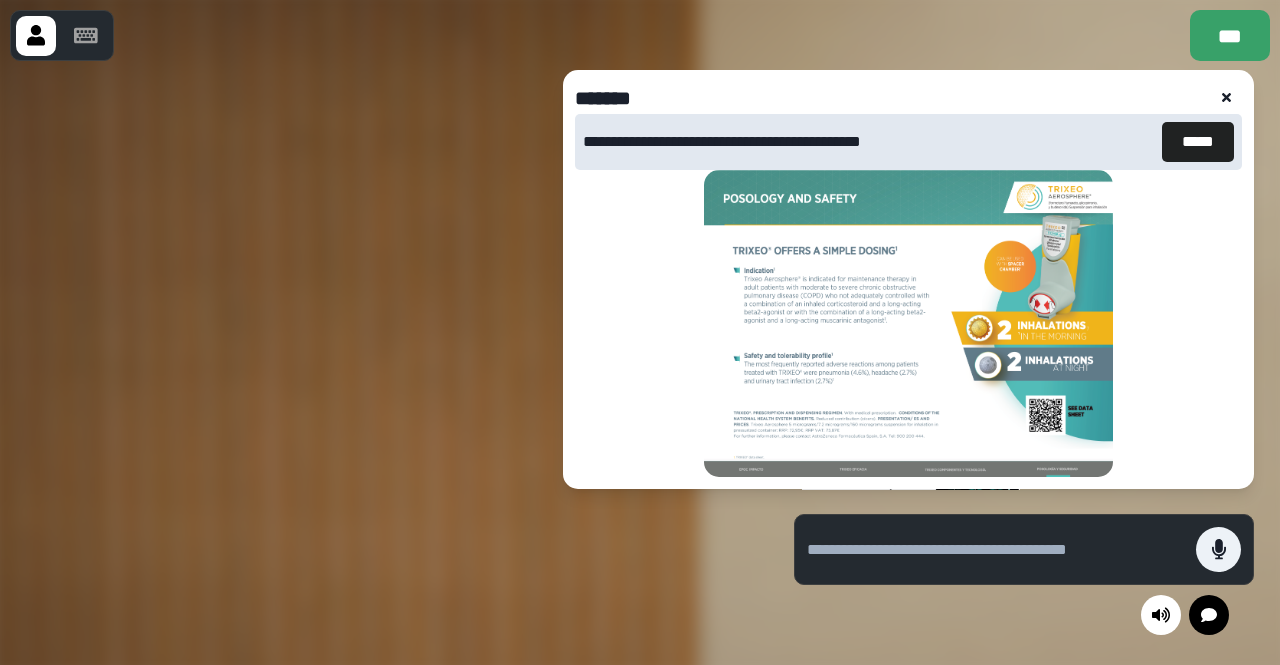 click 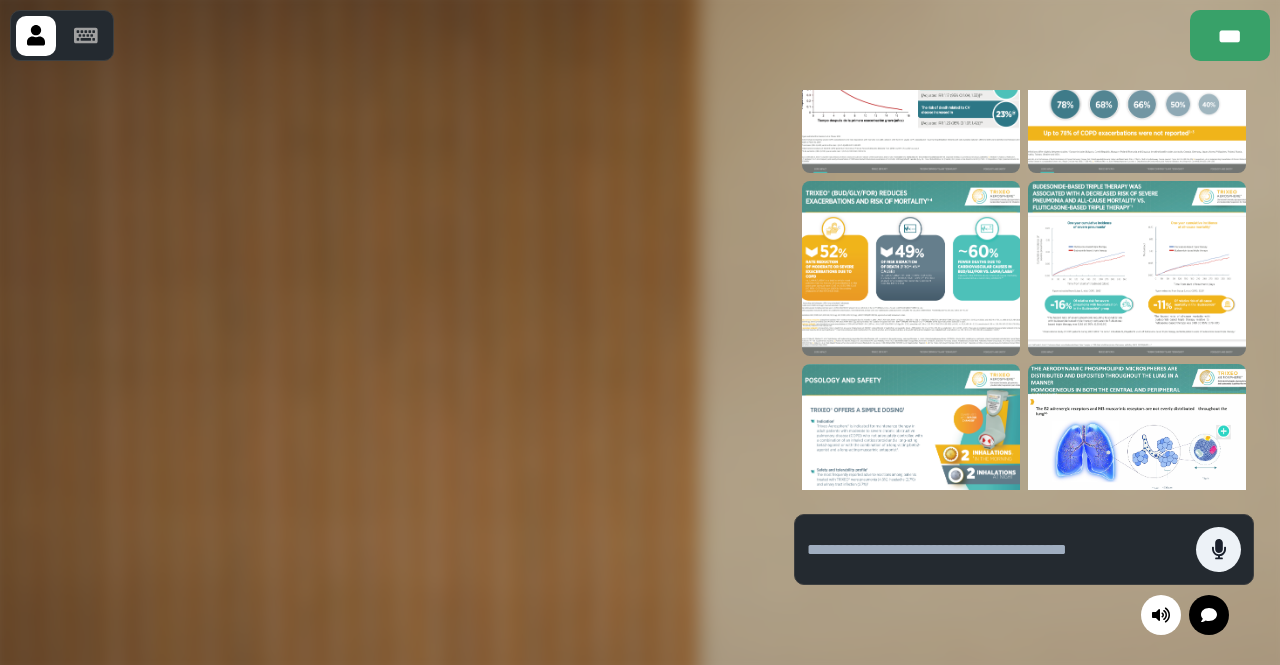 scroll, scrollTop: 0, scrollLeft: 0, axis: both 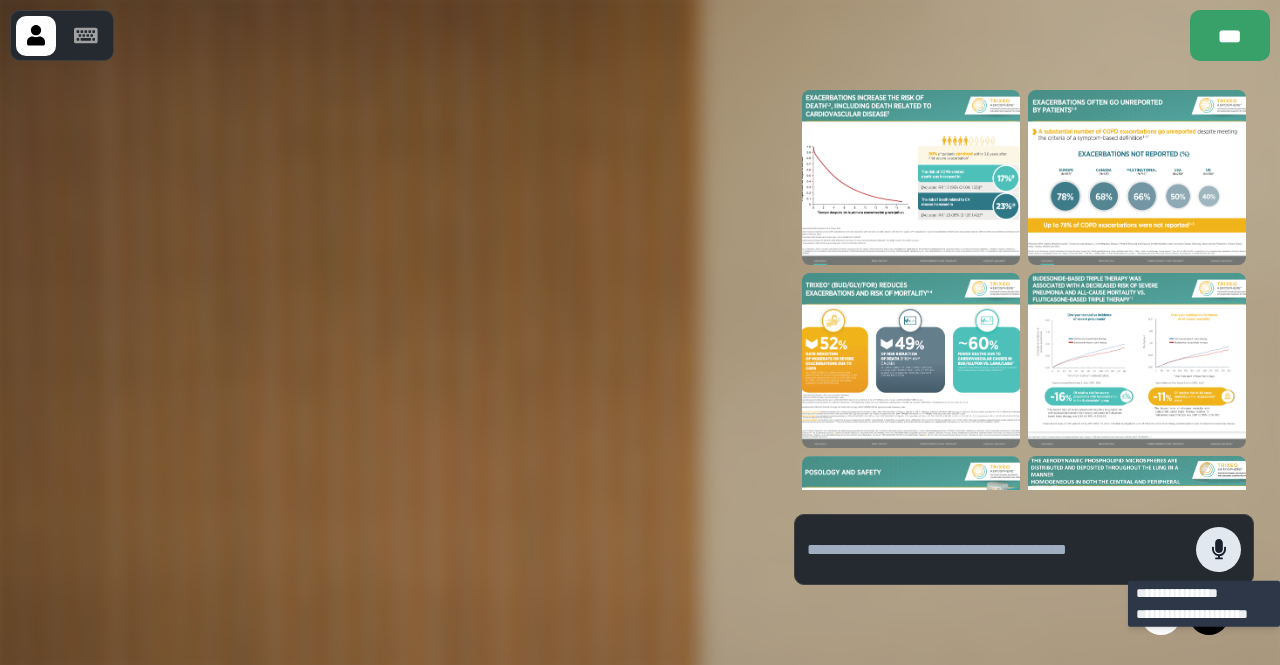 click 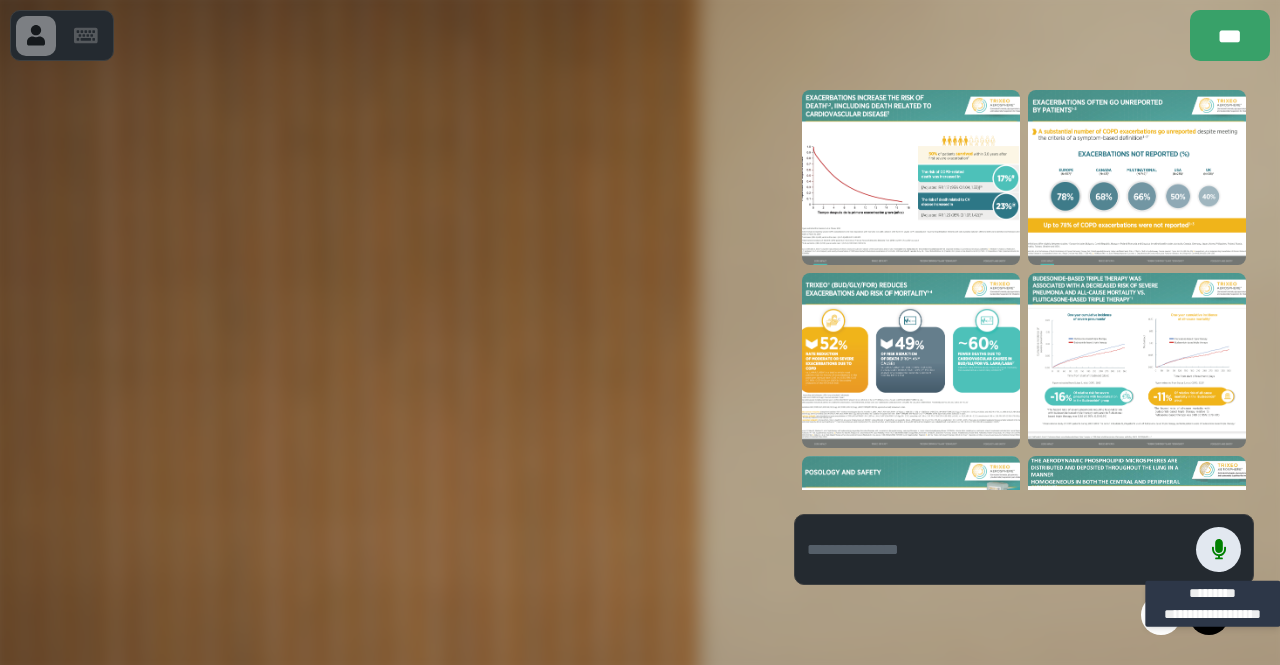 click 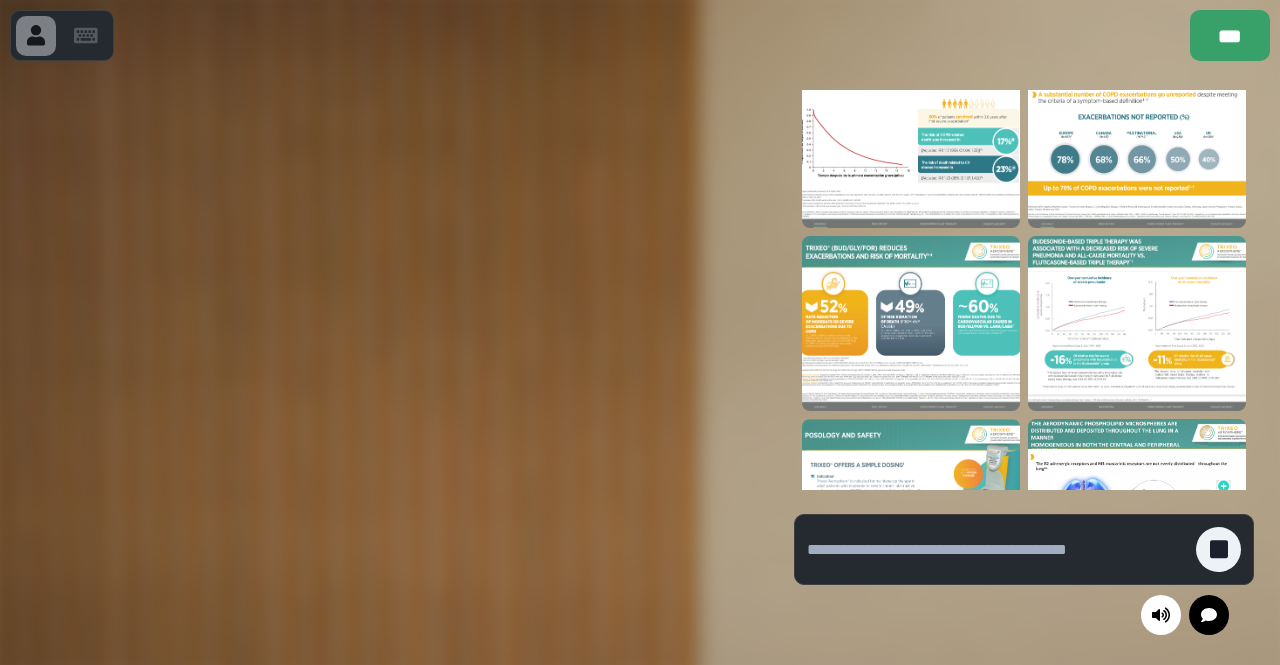 scroll, scrollTop: 0, scrollLeft: 0, axis: both 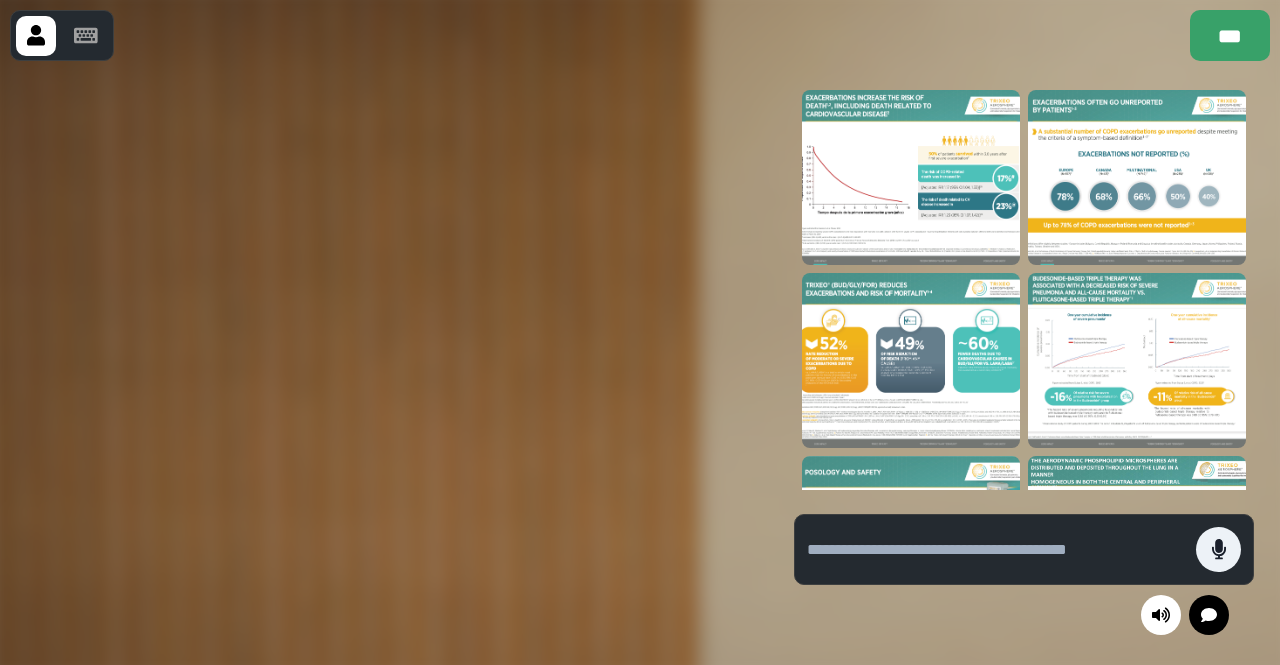 click at bounding box center (1137, 360) 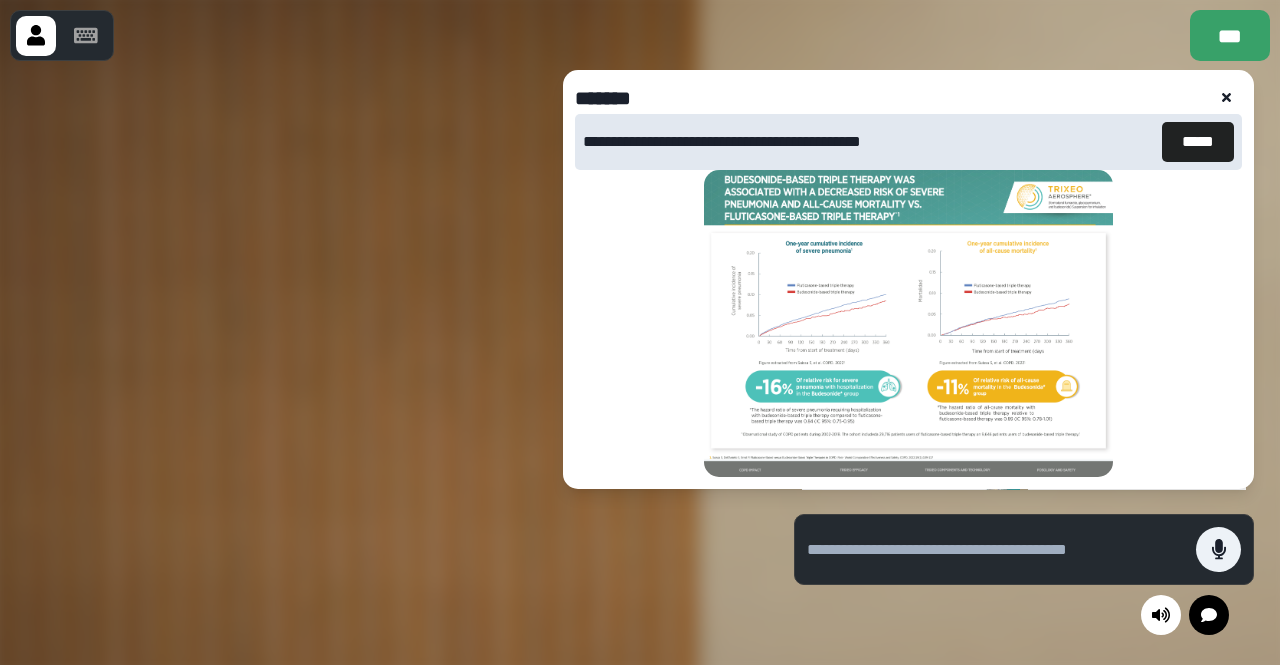click 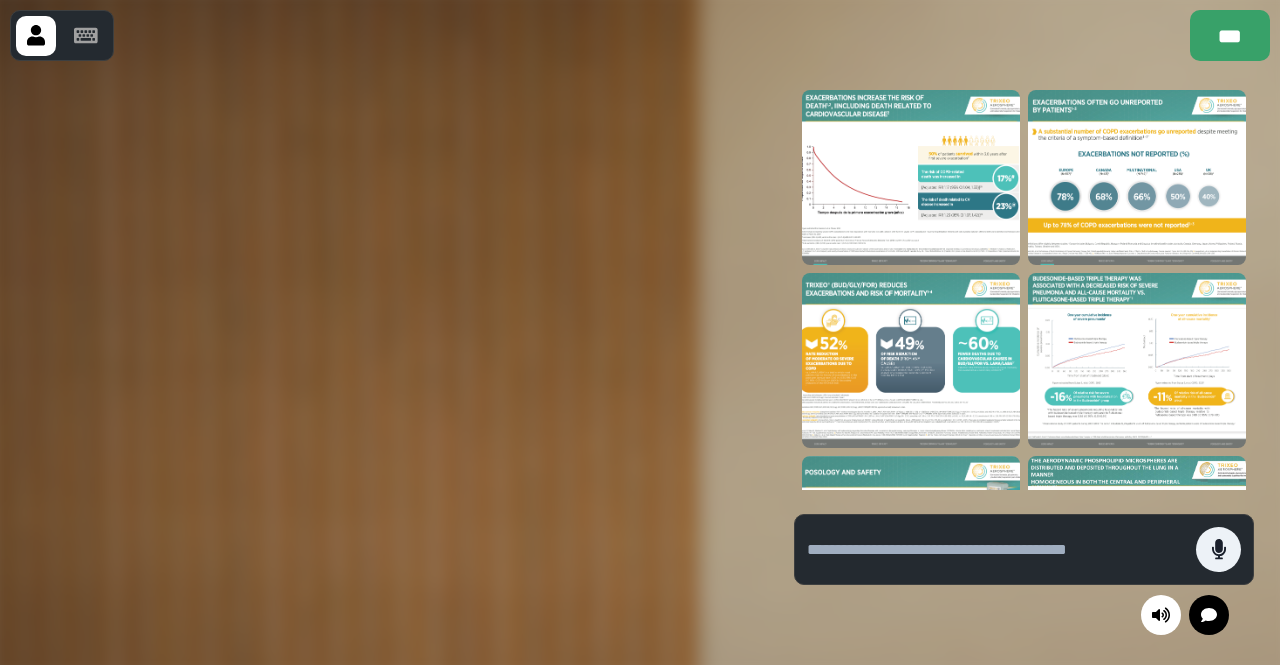 click at bounding box center (911, 360) 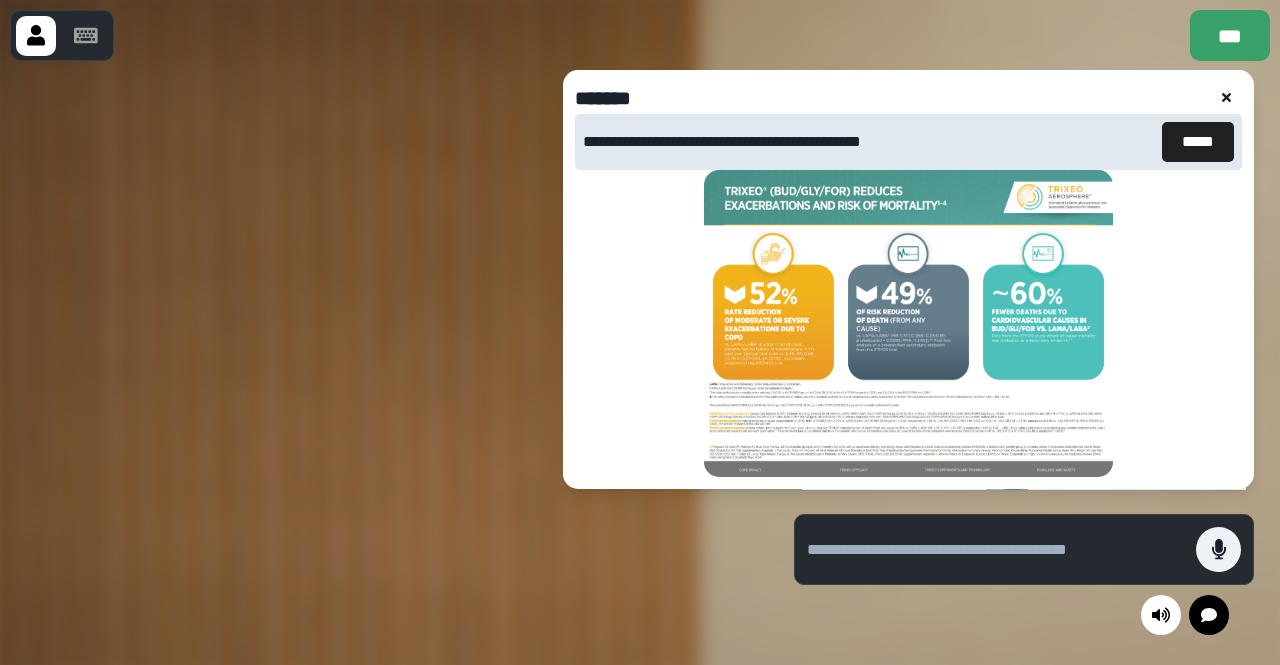 click 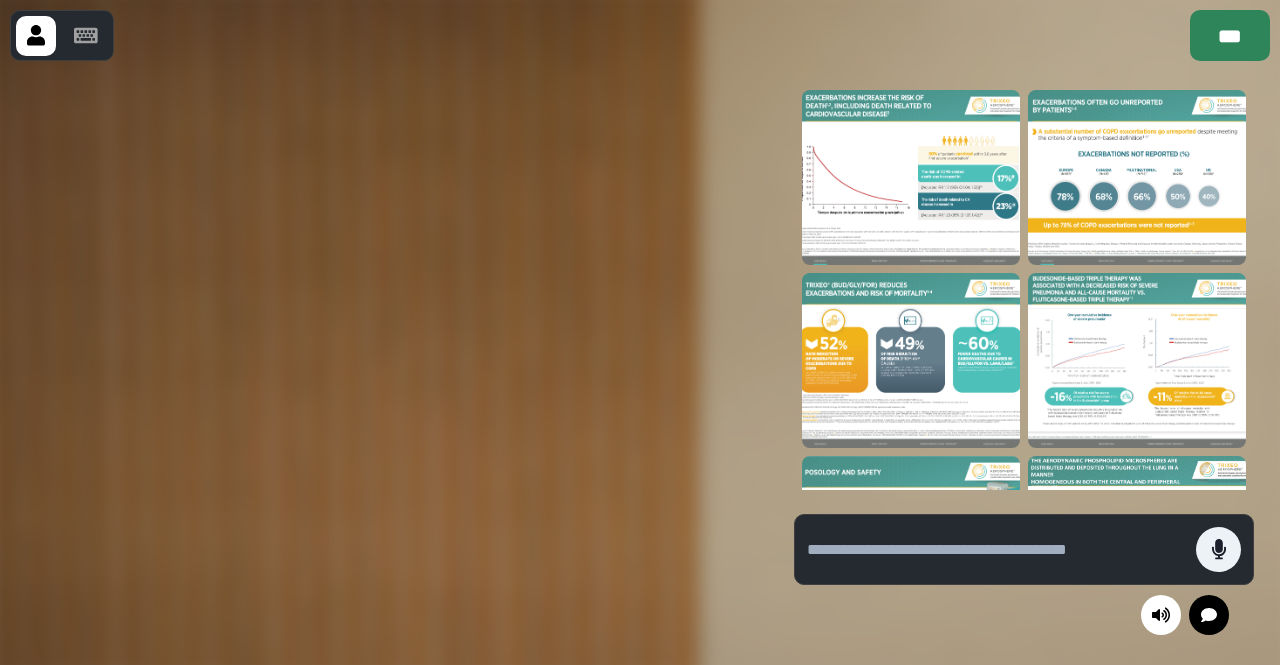 click on "***" at bounding box center [1230, 35] 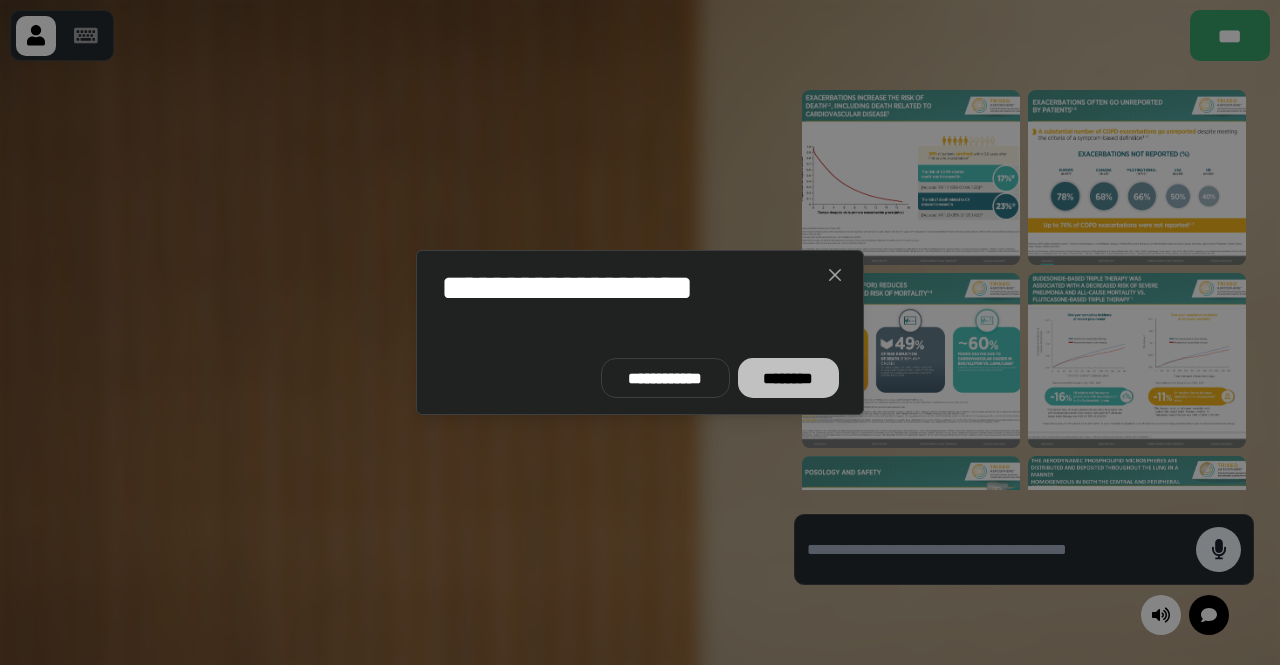 click on "********" at bounding box center [788, 378] 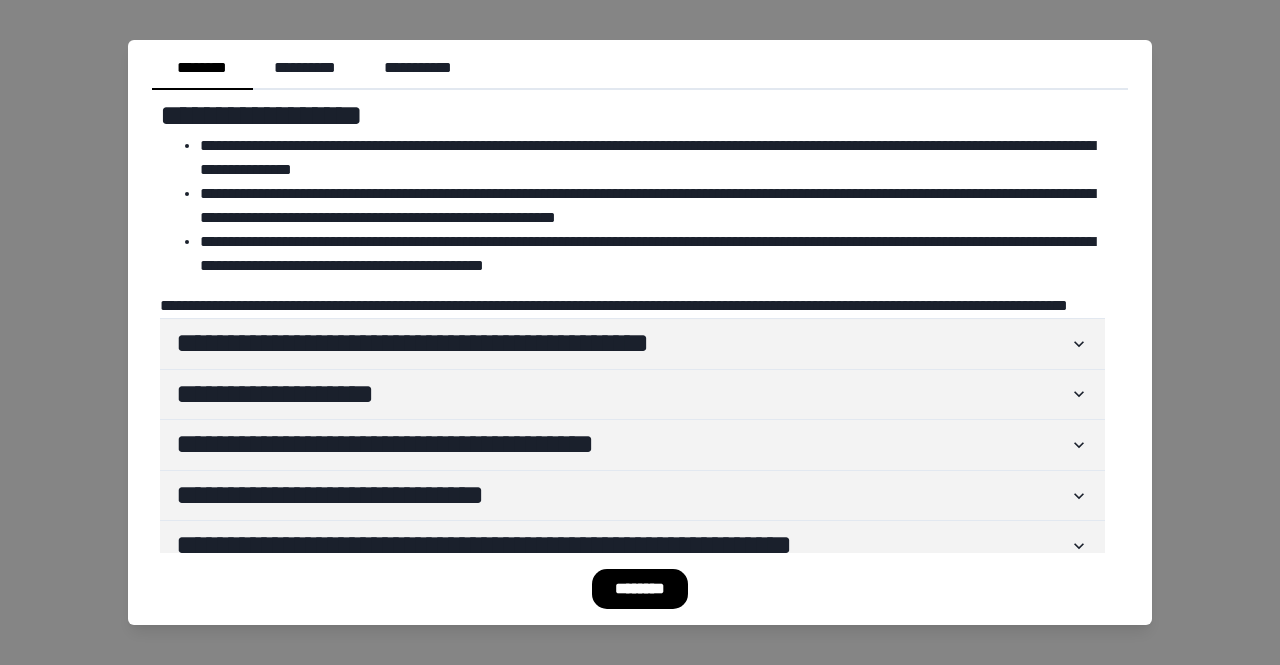 click on "********" at bounding box center (640, 589) 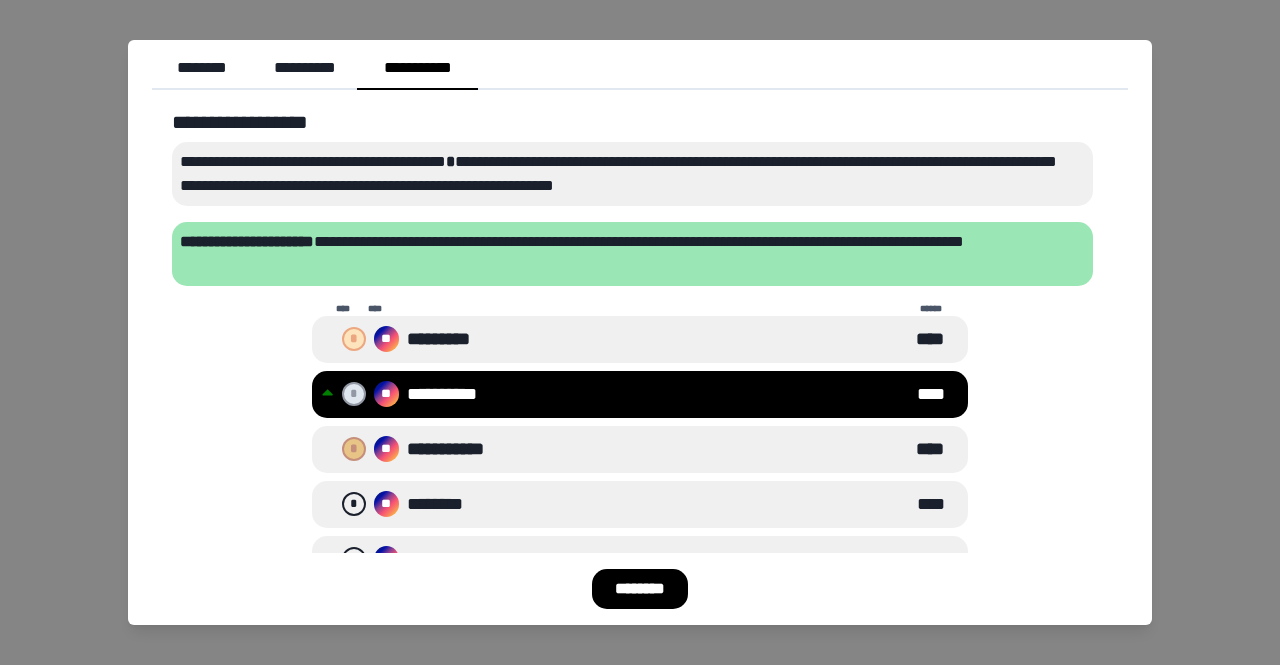 click on "********" at bounding box center [640, 589] 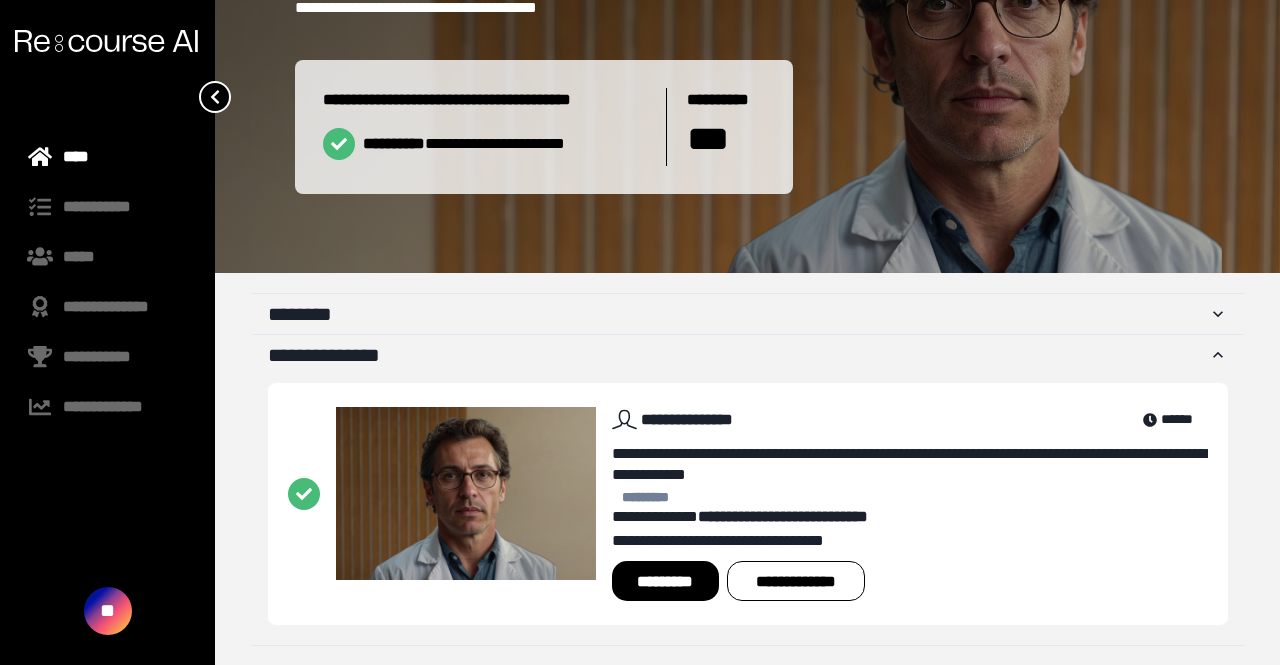 click on "*********" at bounding box center (665, 581) 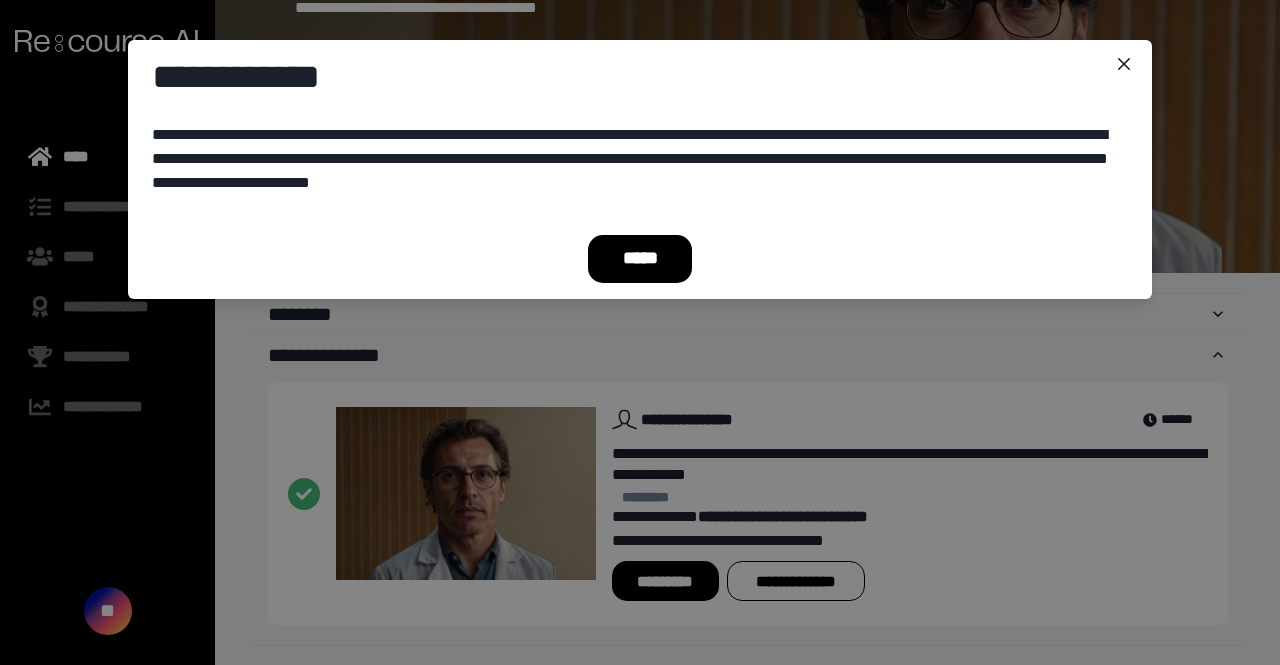 click on "*****" at bounding box center [640, 259] 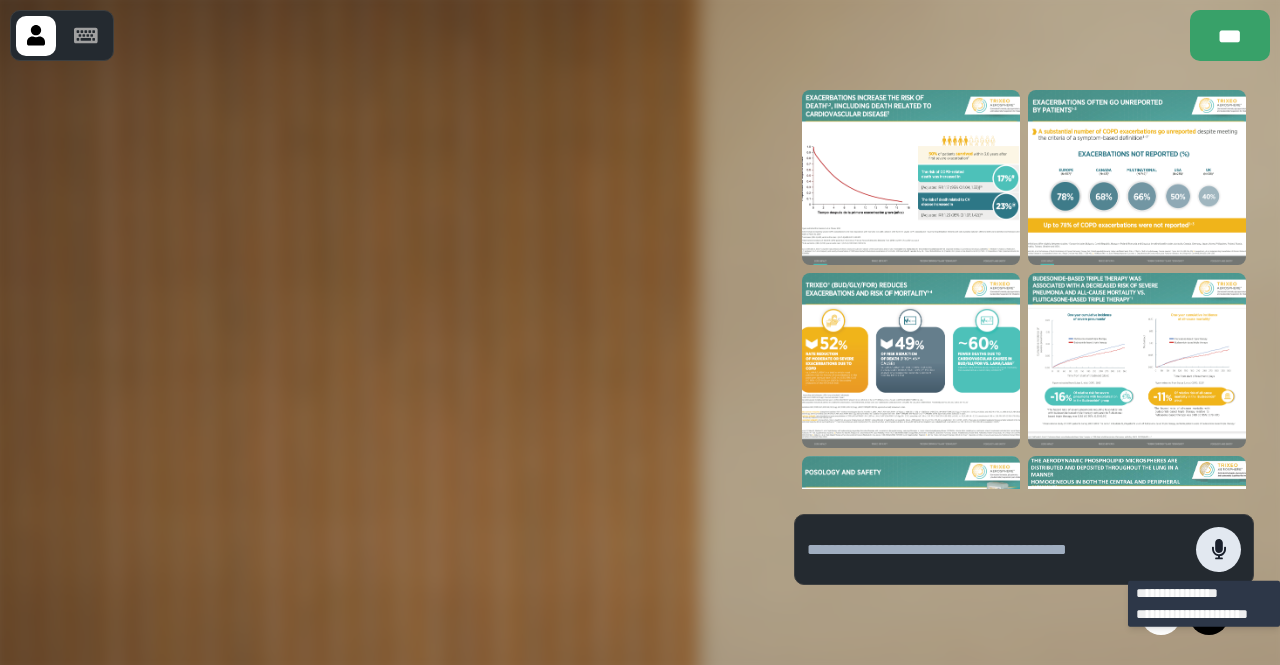 click 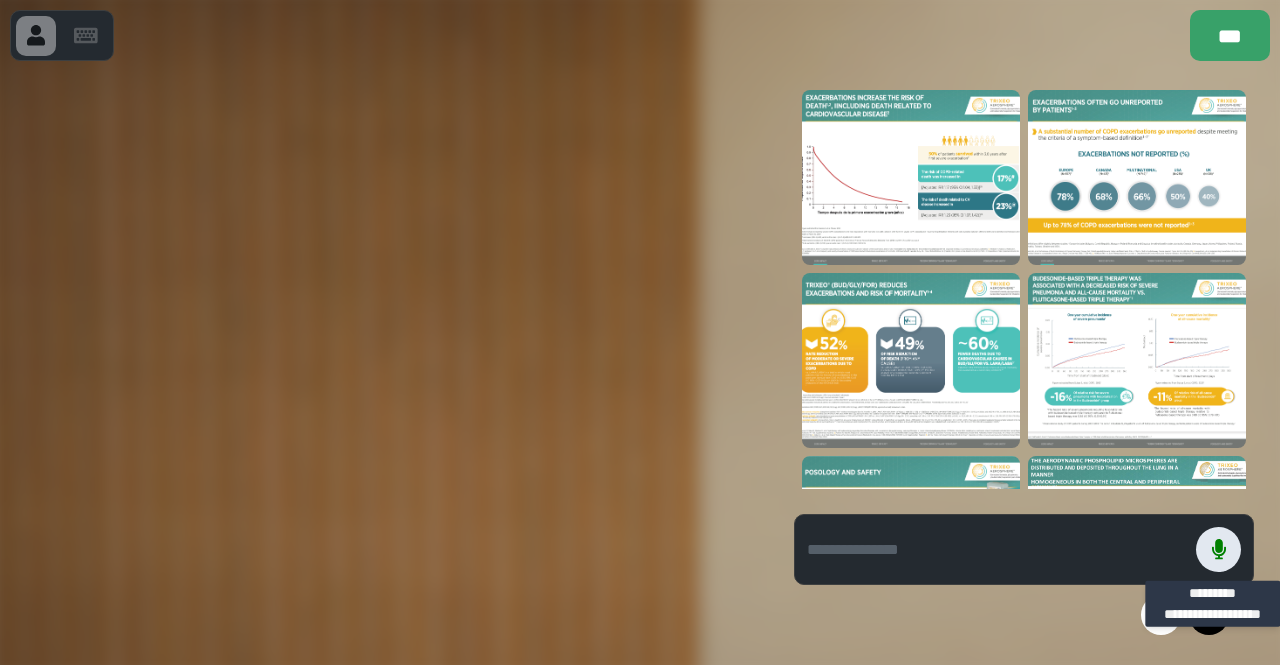 click 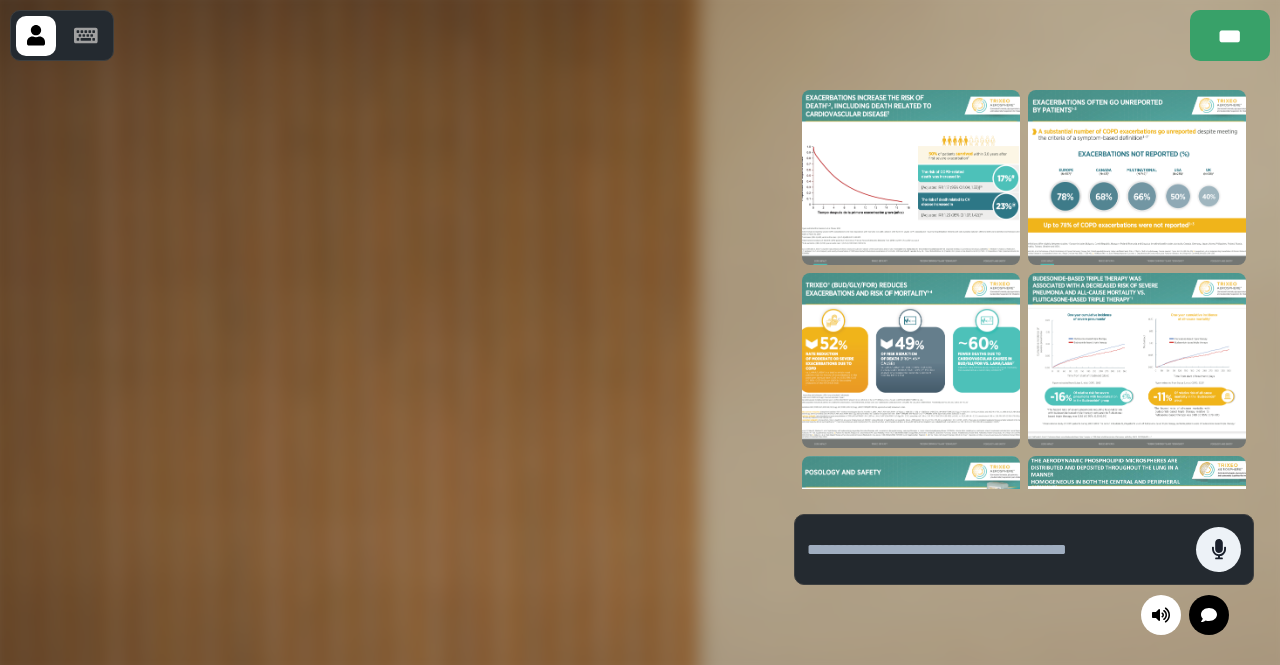 click at bounding box center (1137, 177) 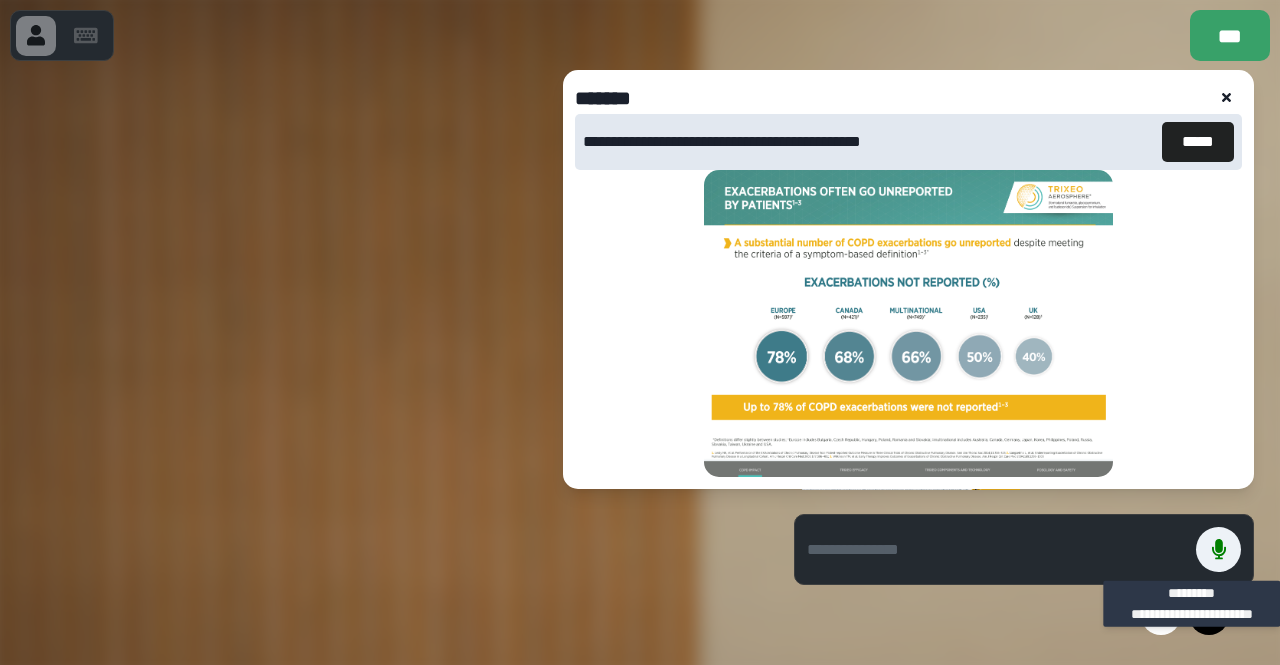 scroll, scrollTop: 324, scrollLeft: 0, axis: vertical 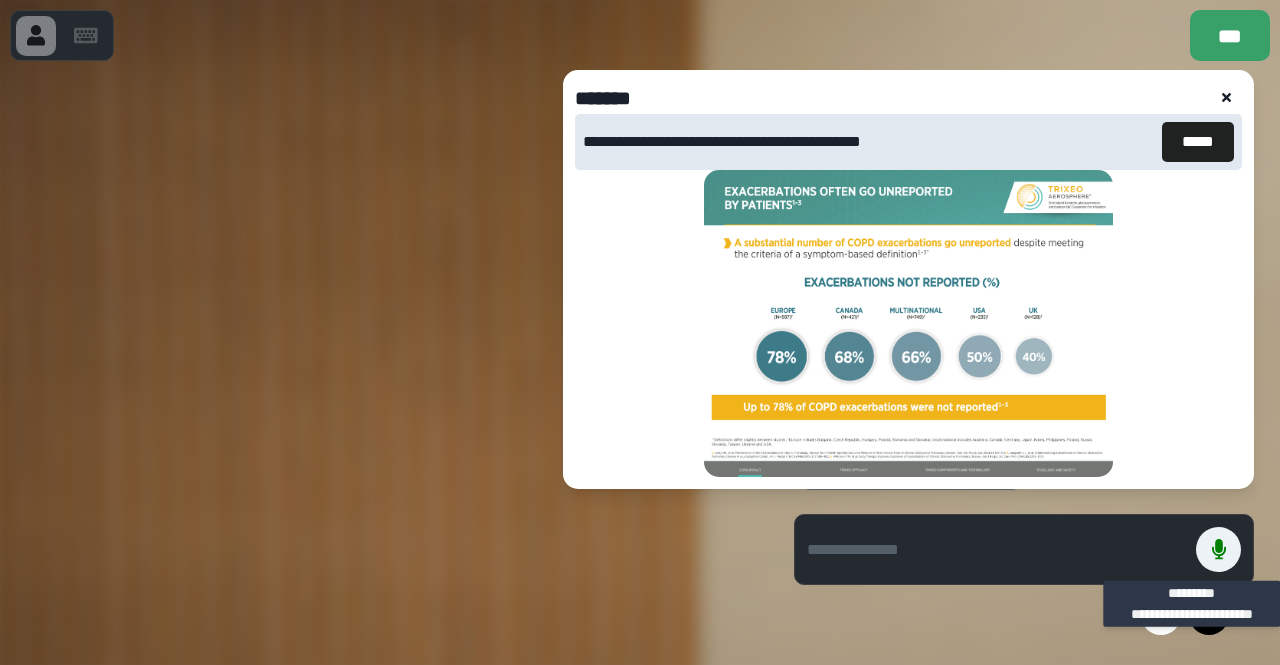 type 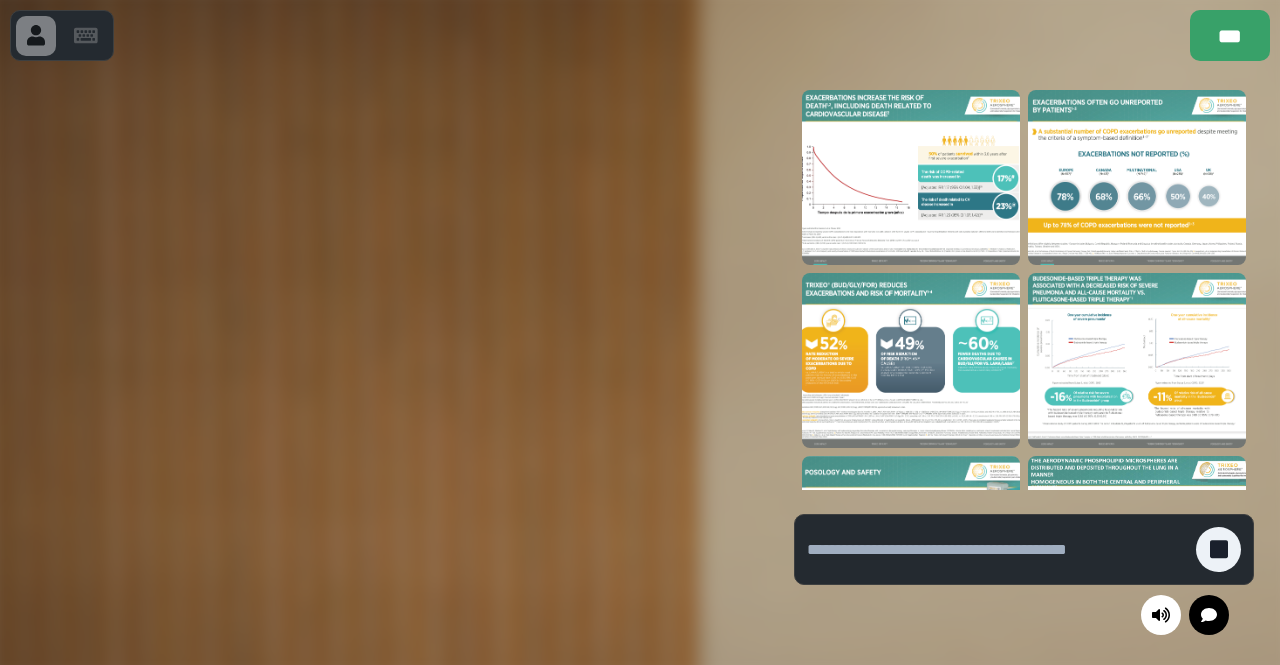 scroll, scrollTop: 0, scrollLeft: 0, axis: both 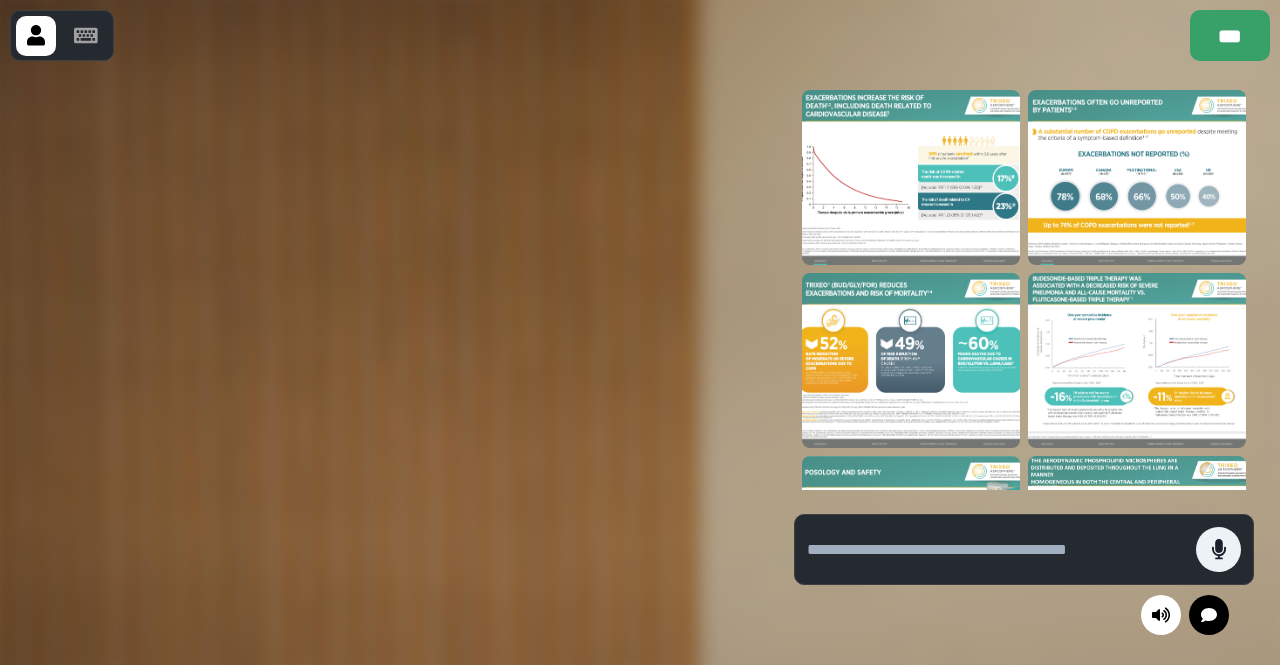 click at bounding box center (911, 360) 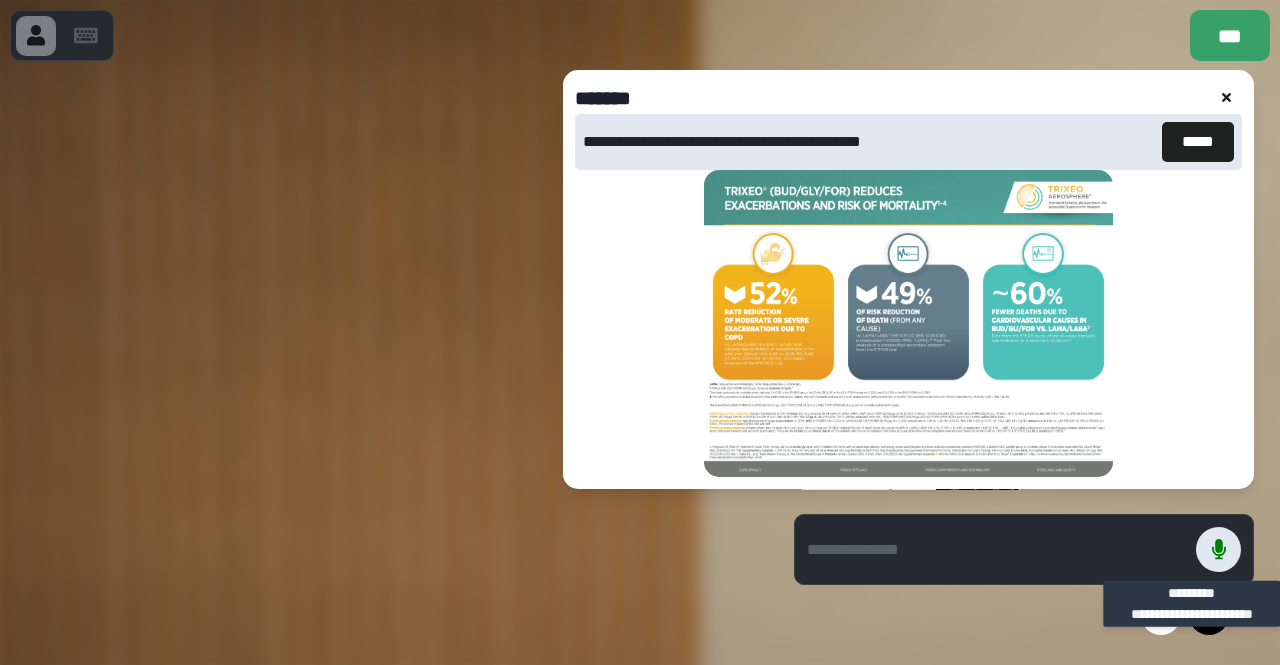 scroll, scrollTop: 324, scrollLeft: 0, axis: vertical 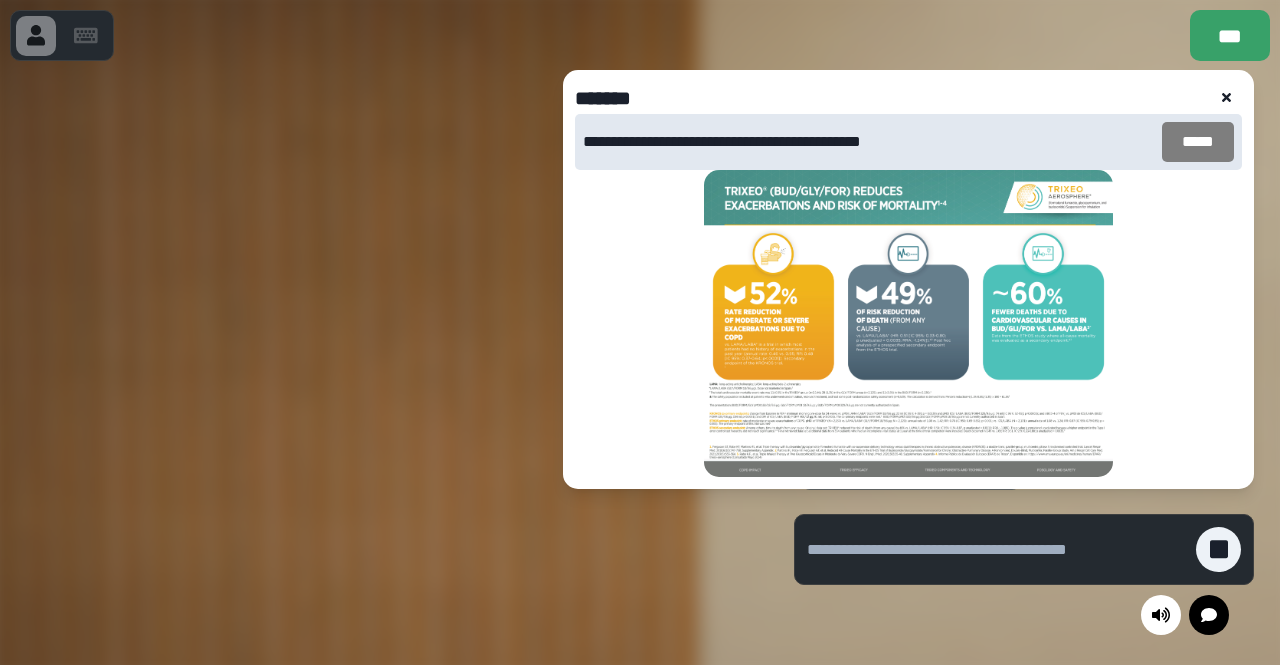 click on "*****" at bounding box center [1198, 142] 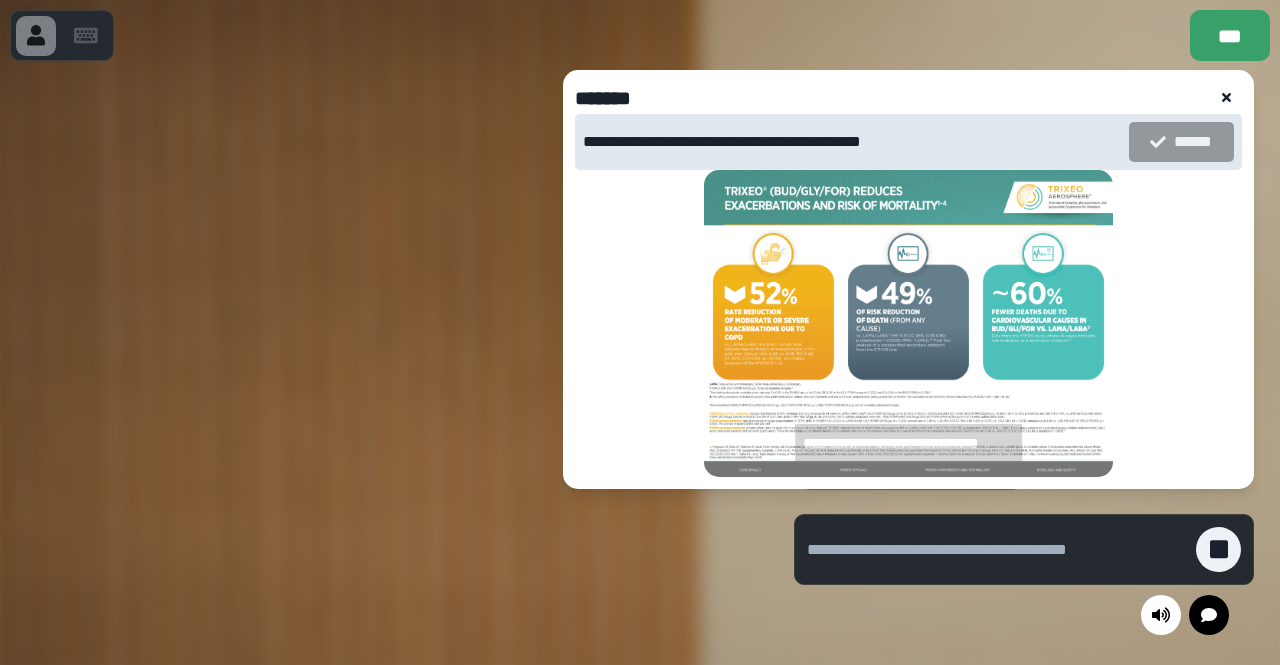 click at bounding box center [1226, 98] 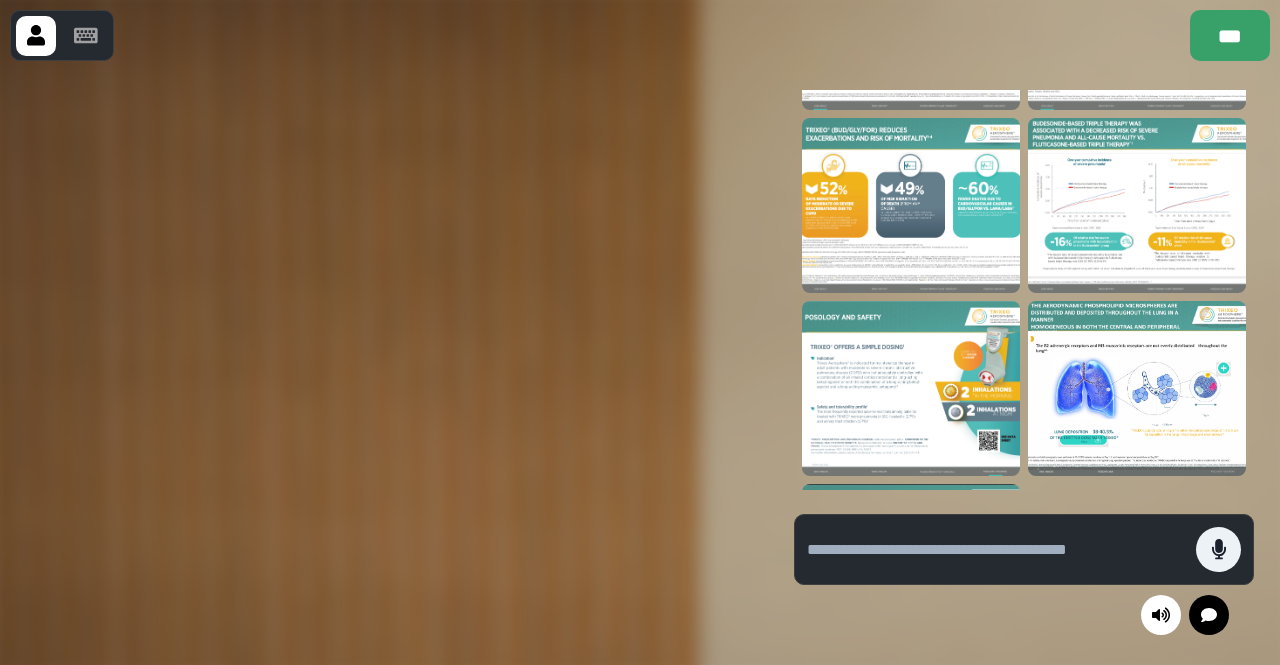 scroll, scrollTop: 124, scrollLeft: 0, axis: vertical 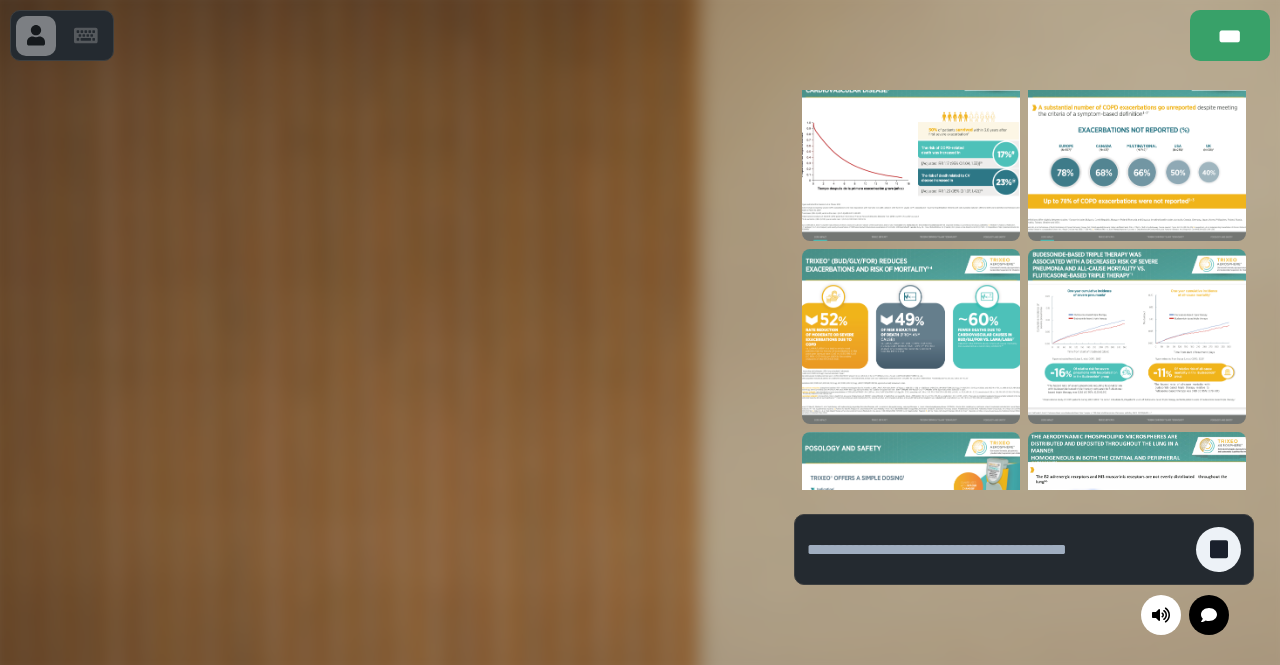 click at bounding box center [1137, 336] 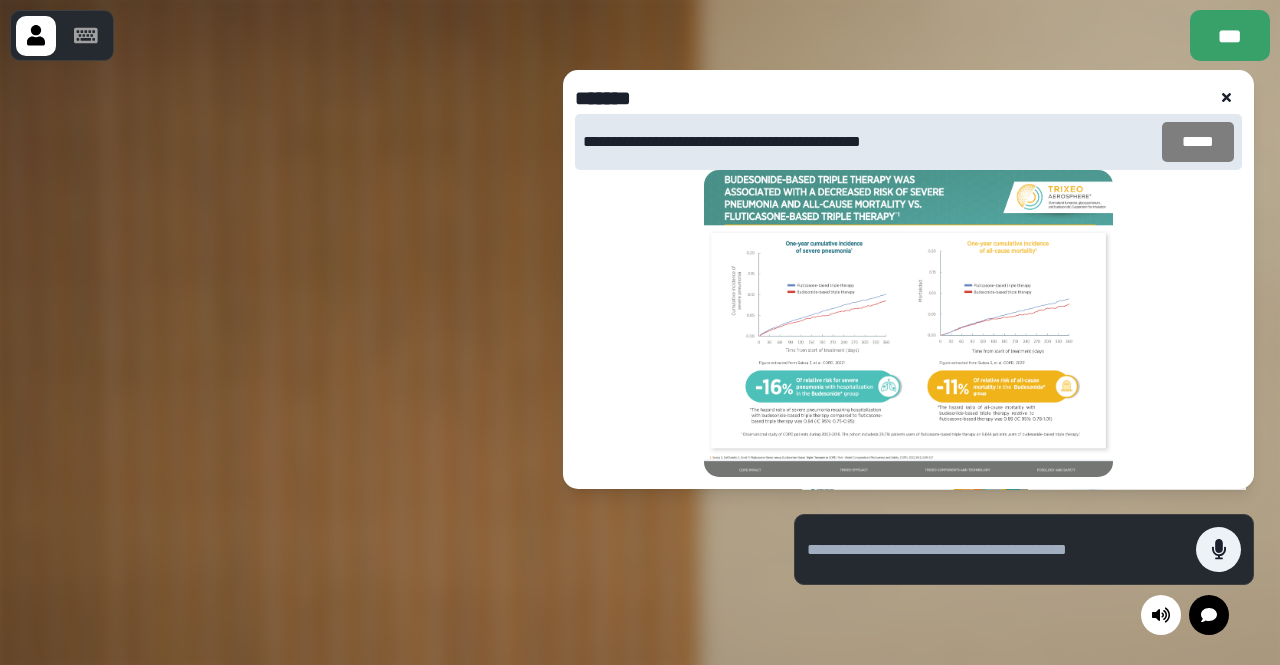 click on "*****" at bounding box center [1198, 142] 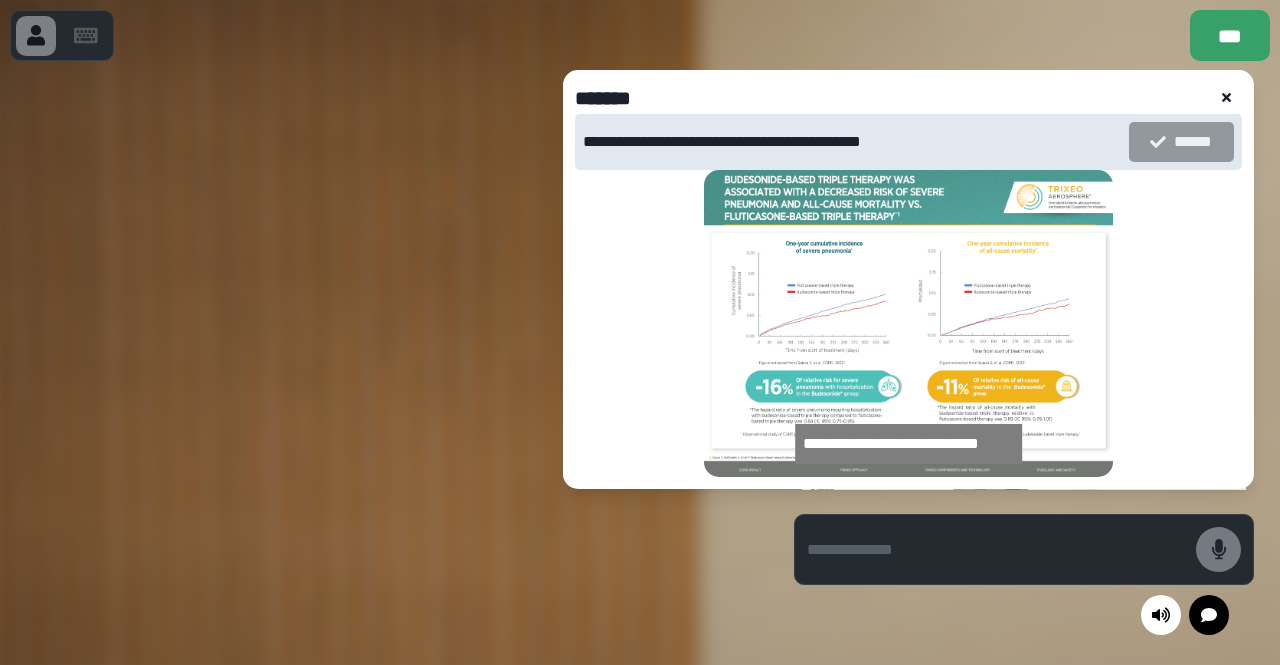 click 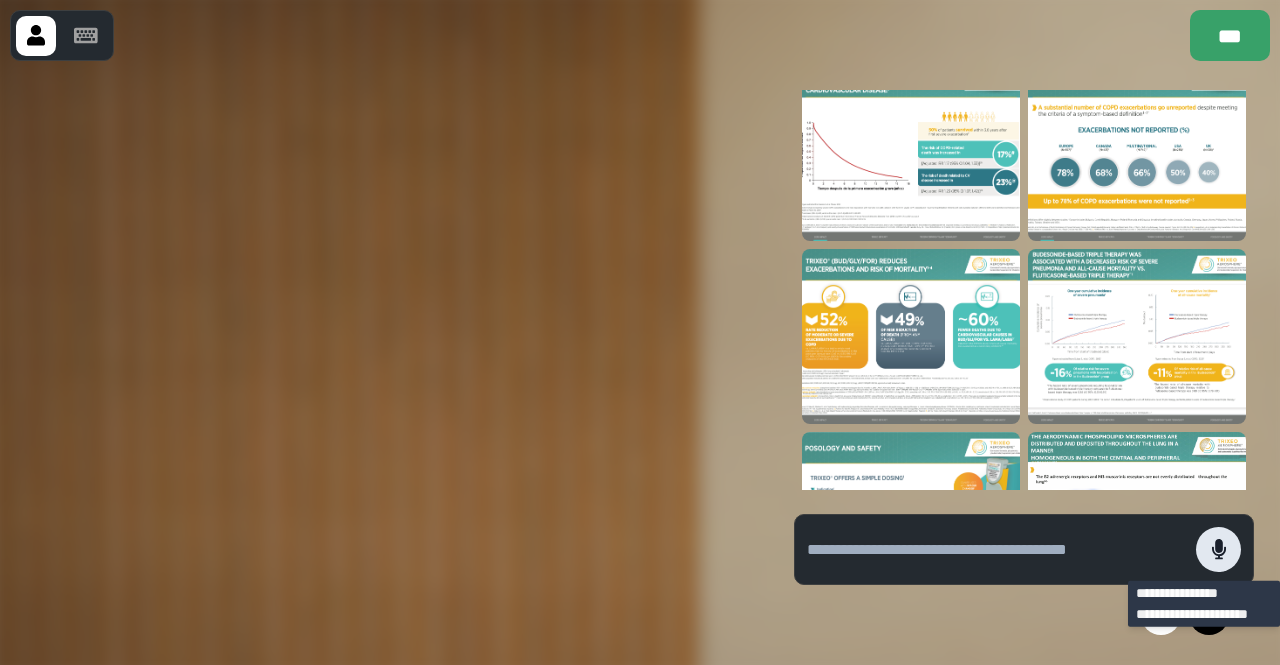 click 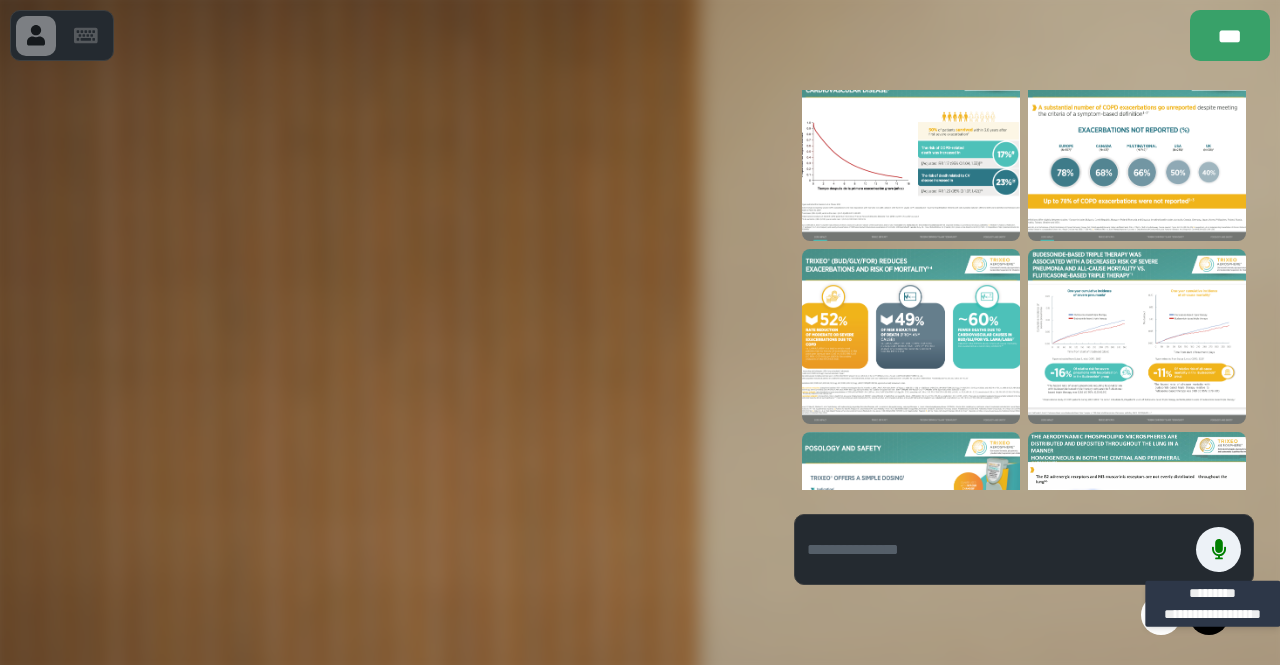 type 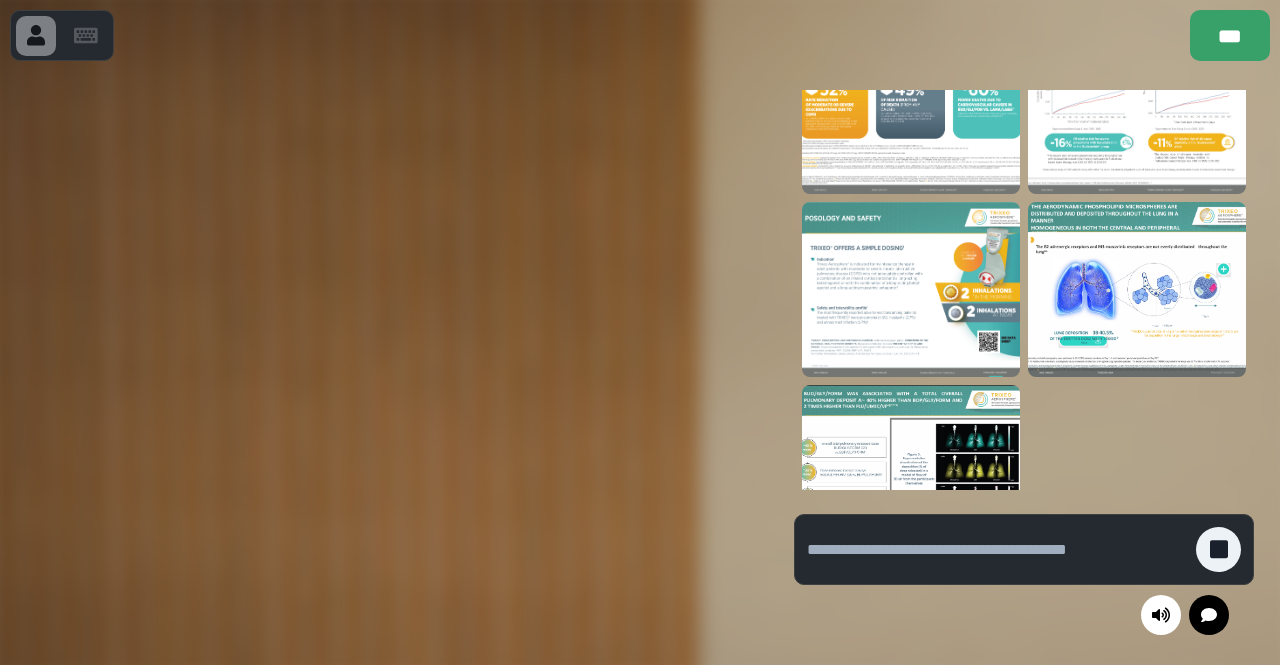 scroll, scrollTop: 300, scrollLeft: 0, axis: vertical 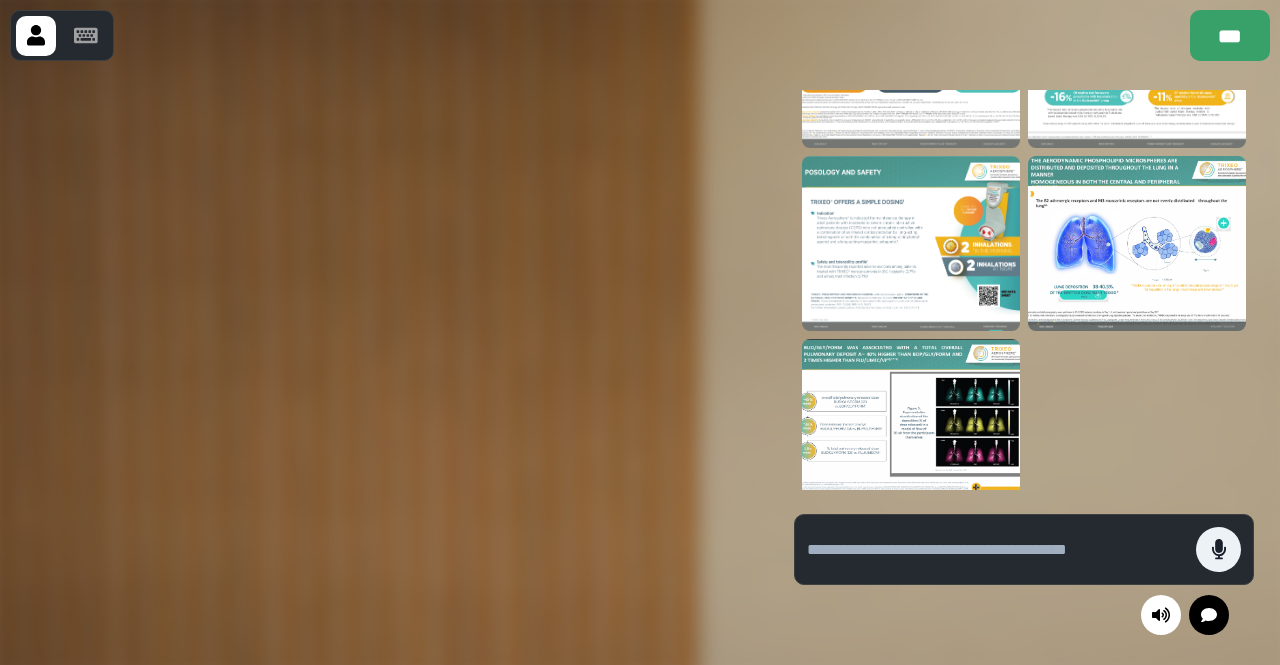 click at bounding box center (911, 426) 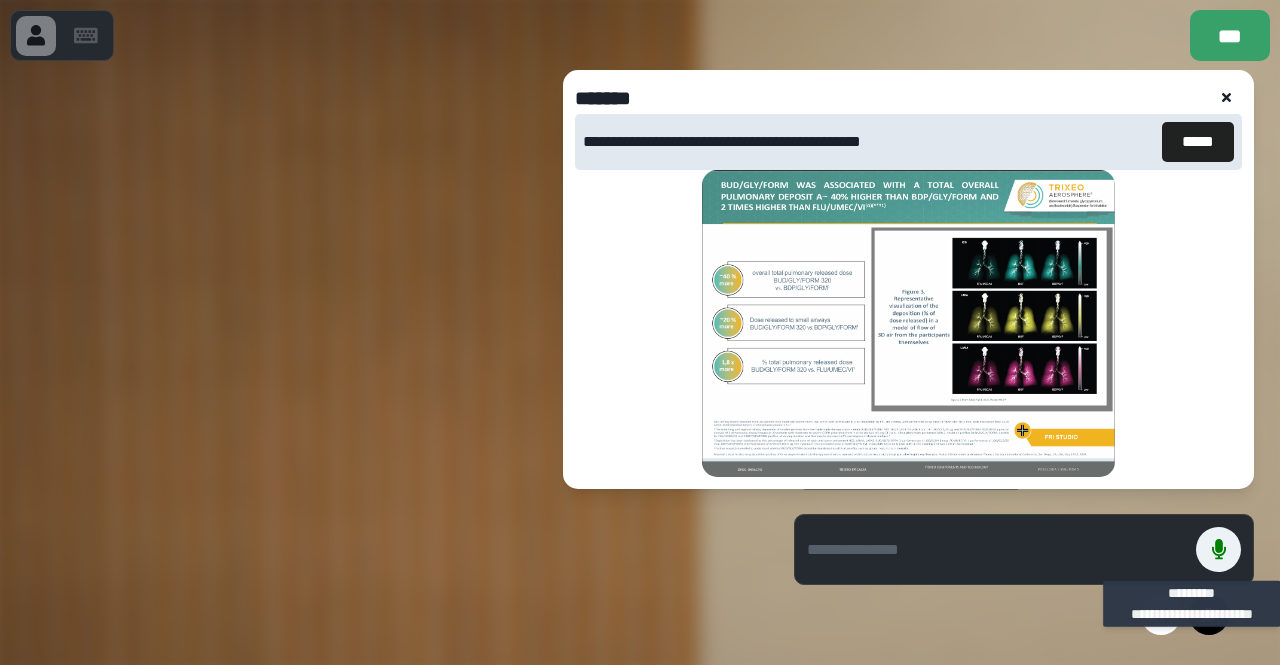 scroll, scrollTop: 324, scrollLeft: 0, axis: vertical 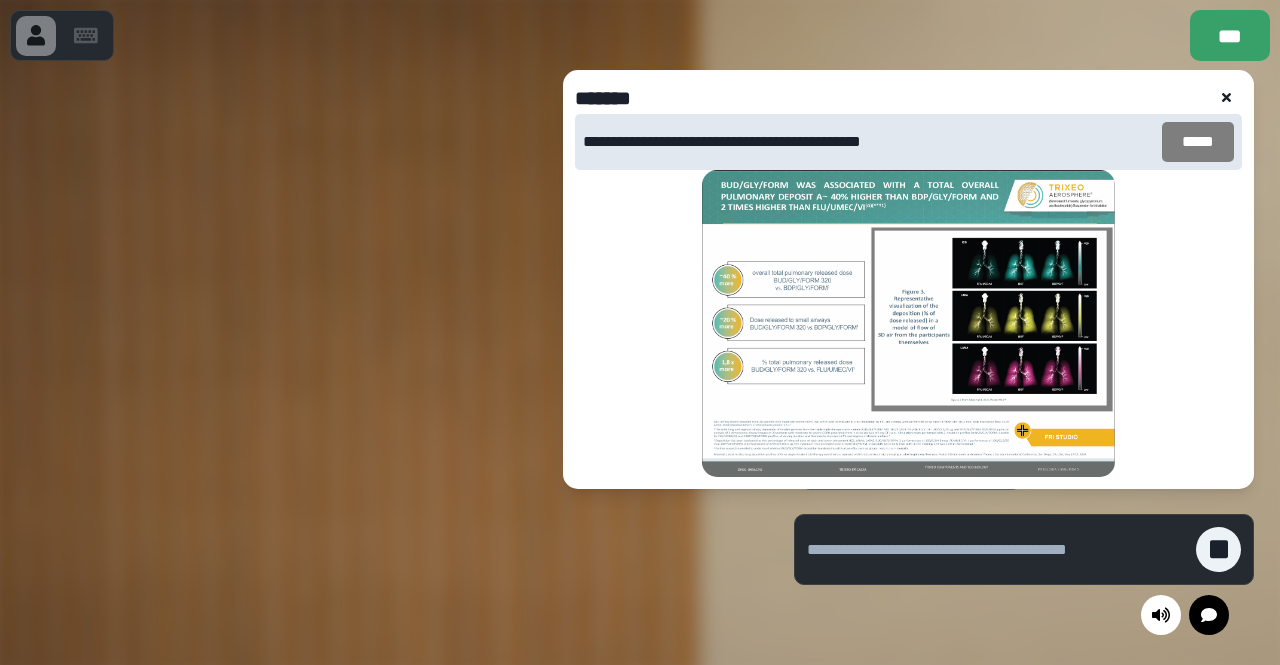 click on "*****" at bounding box center (1198, 142) 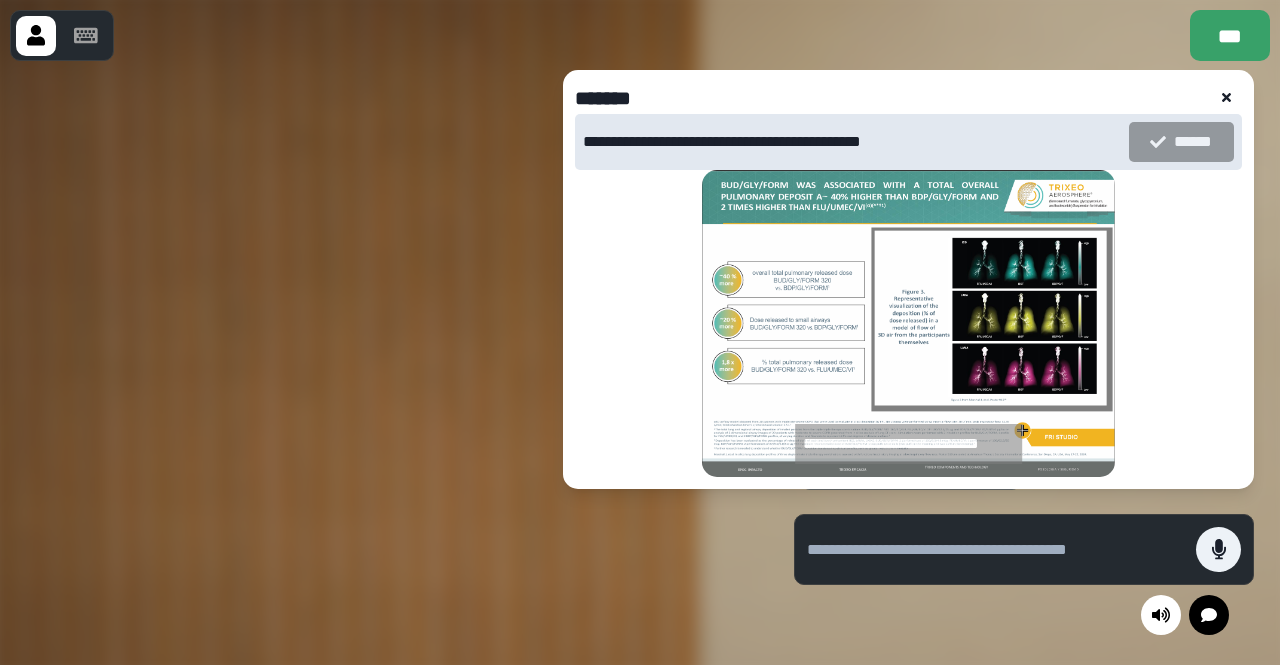 click 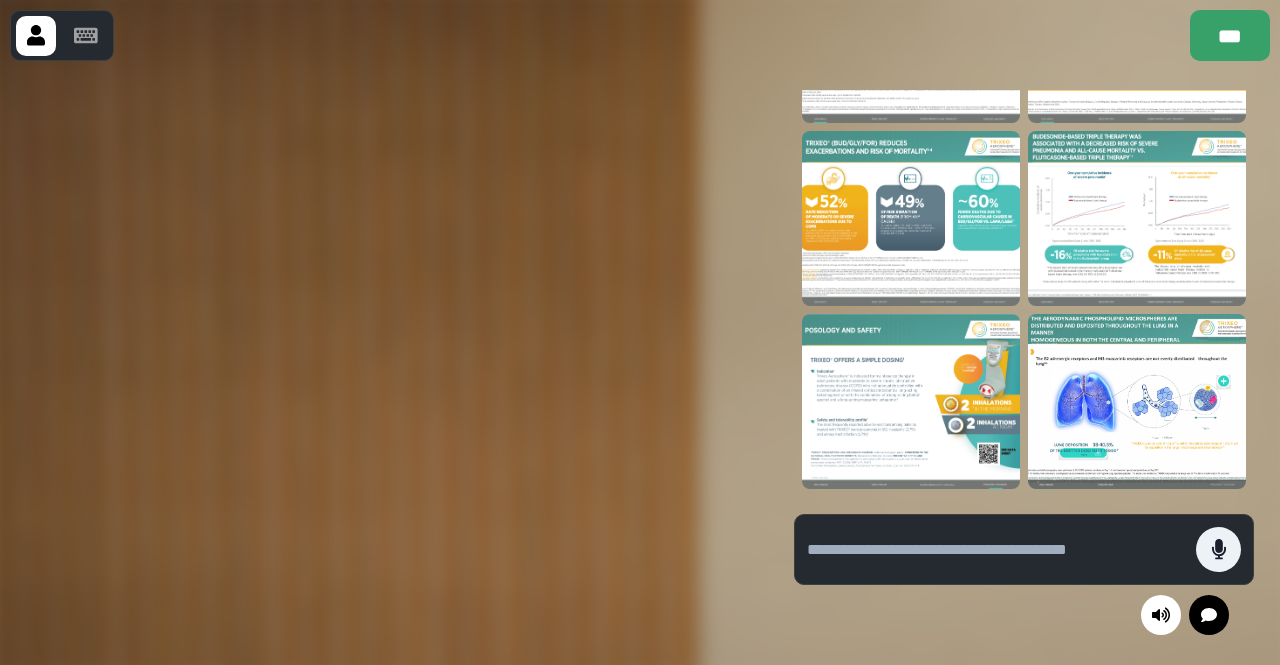 scroll, scrollTop: 124, scrollLeft: 0, axis: vertical 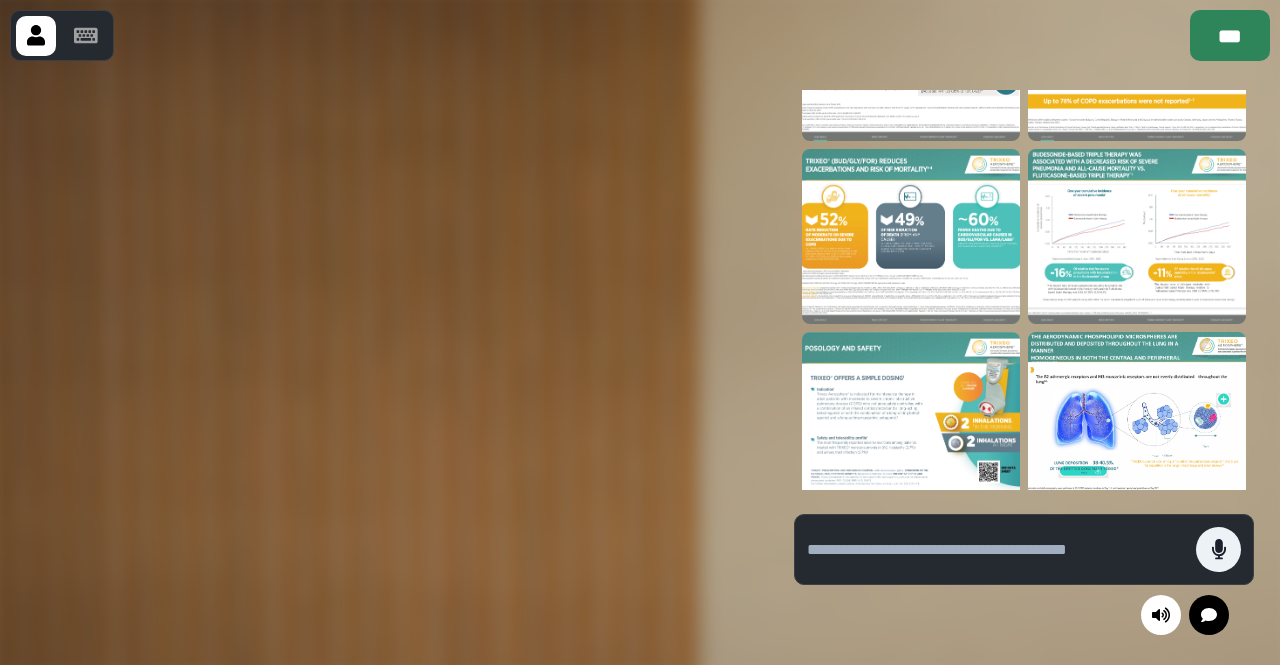 click on "***" at bounding box center (1230, 35) 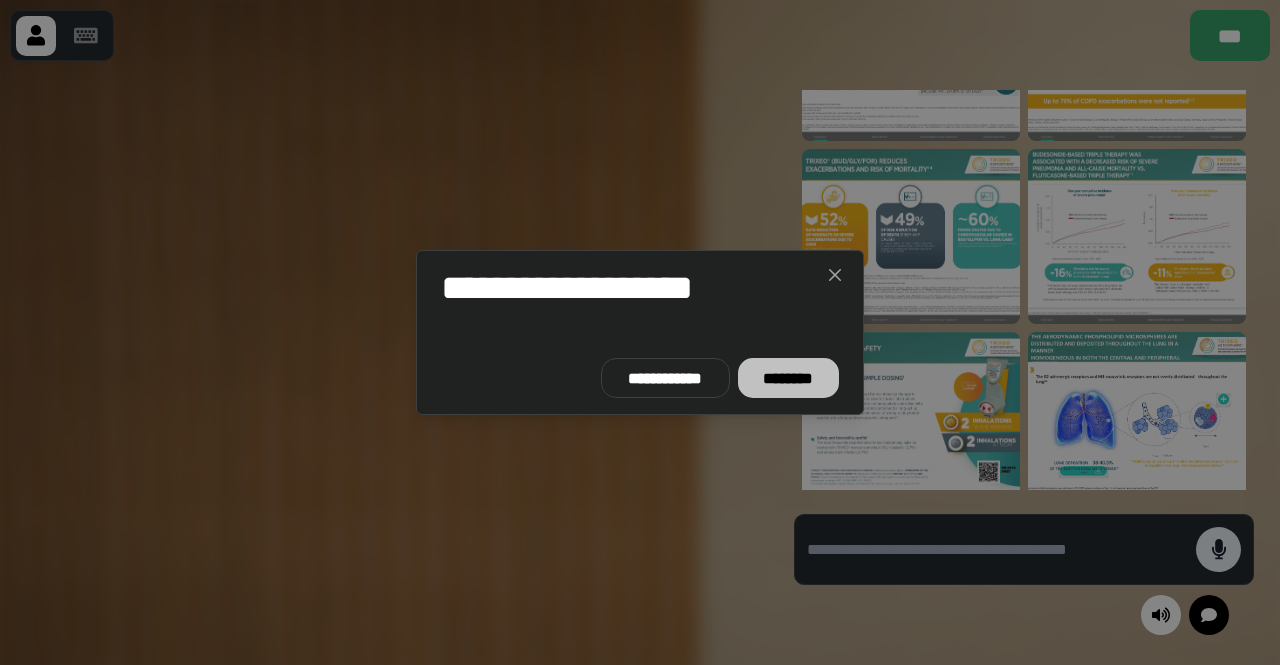 click on "********" at bounding box center (788, 378) 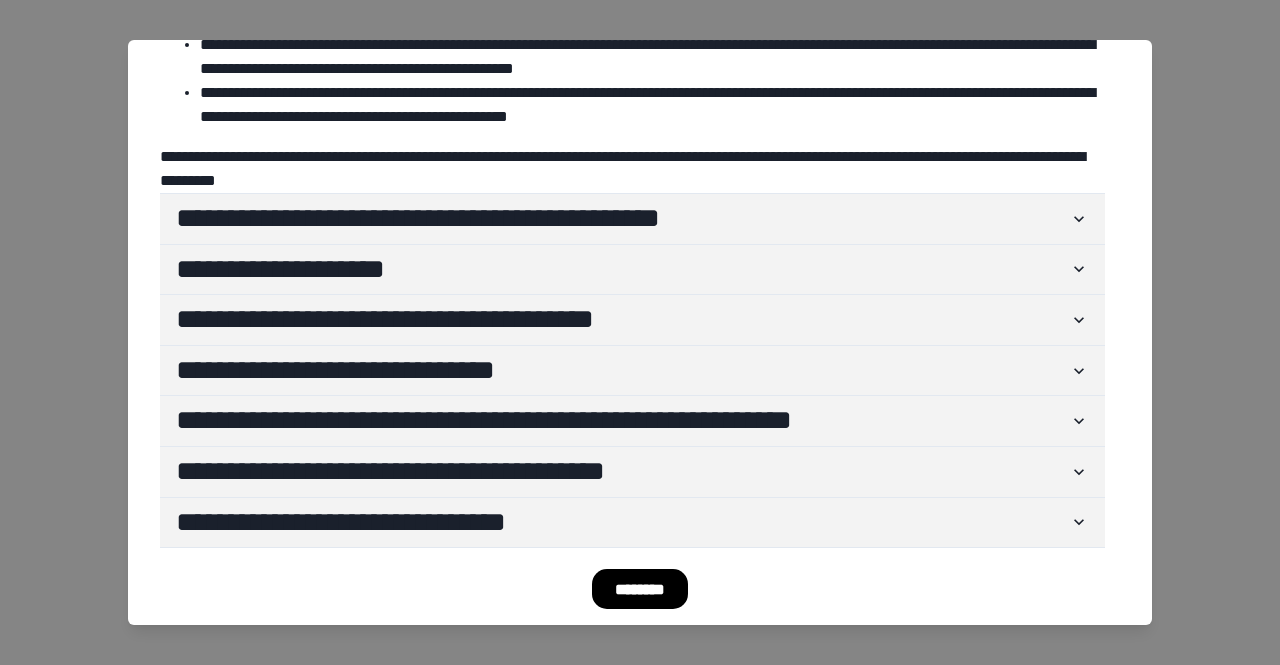 scroll, scrollTop: 157, scrollLeft: 0, axis: vertical 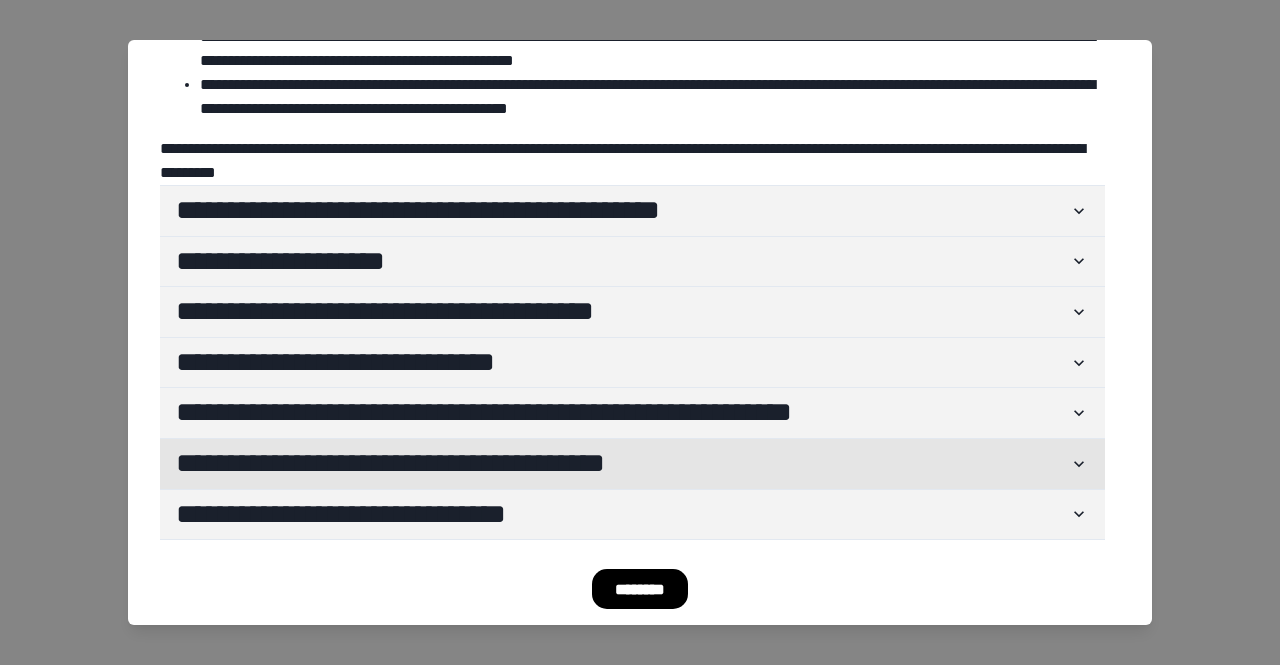 click 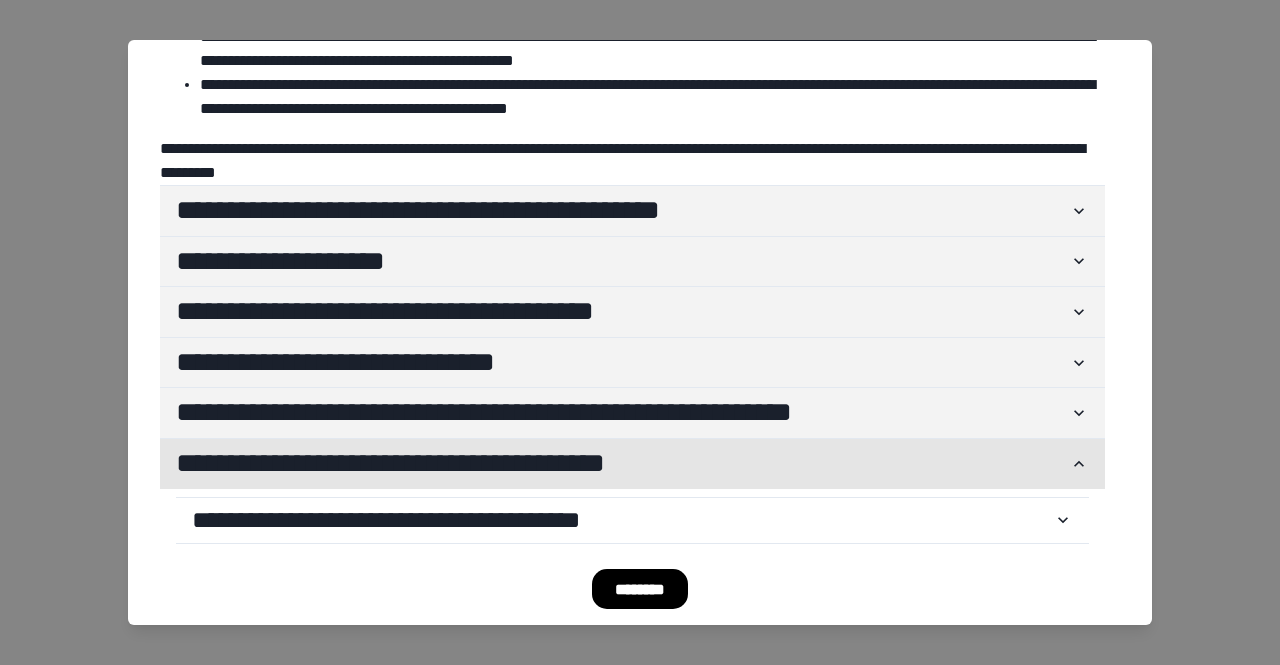 click 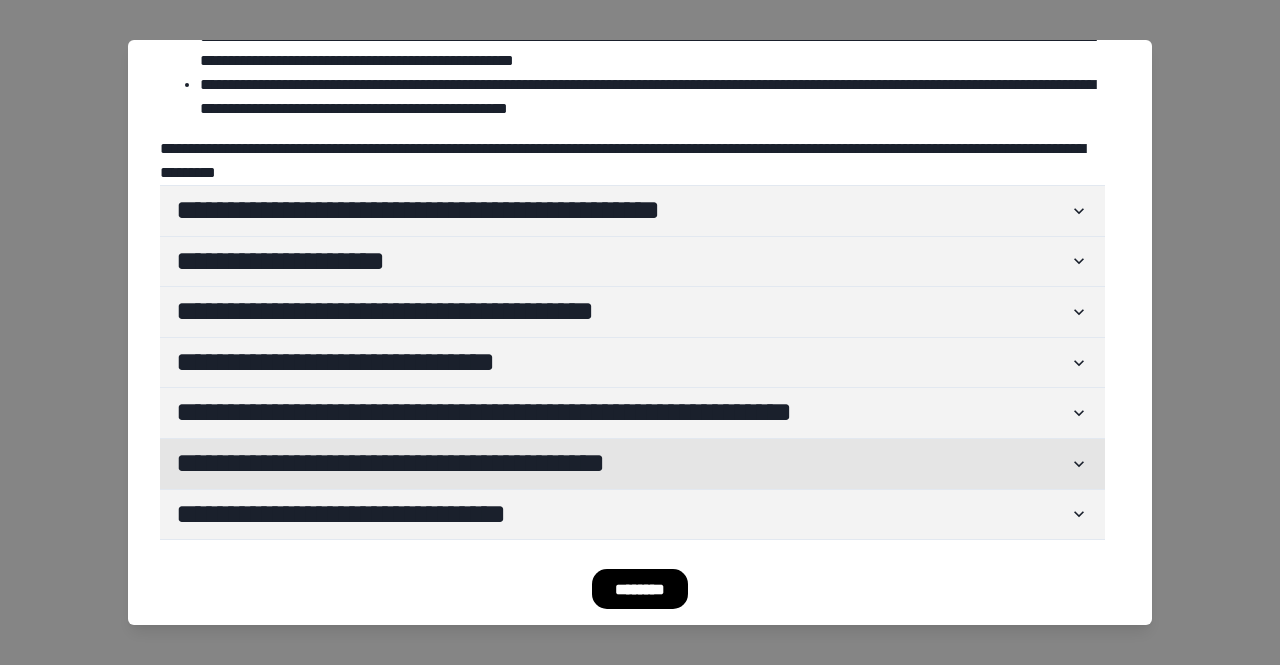 click 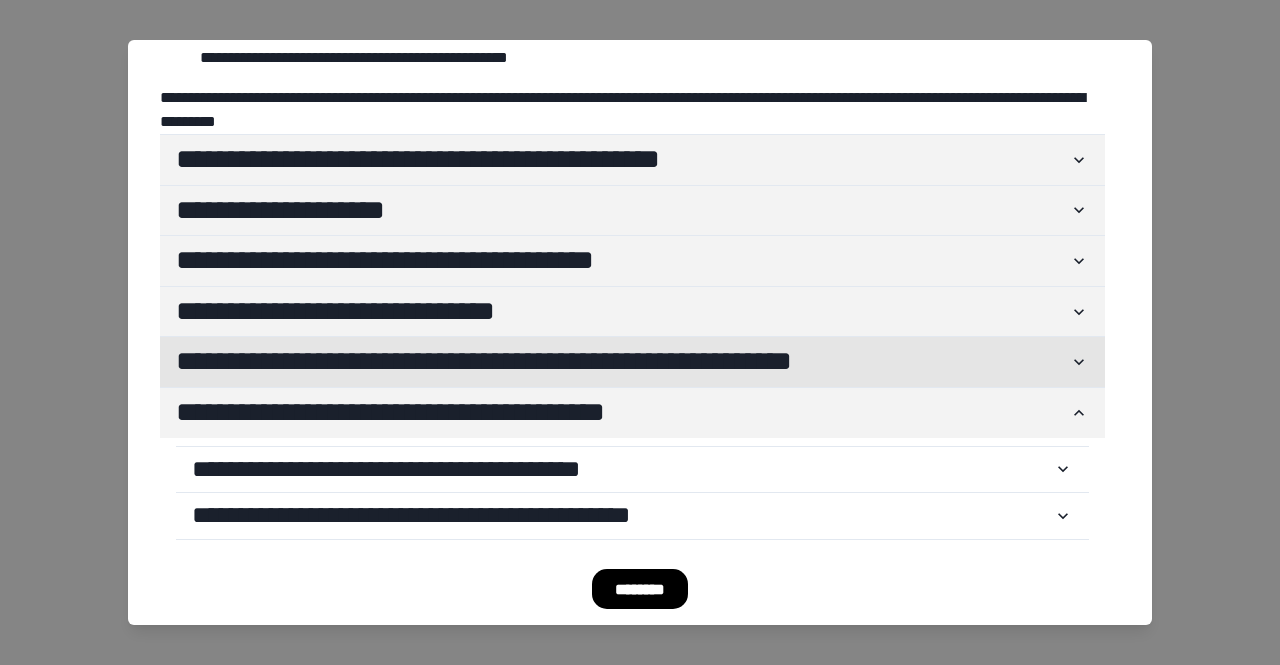 scroll, scrollTop: 274, scrollLeft: 0, axis: vertical 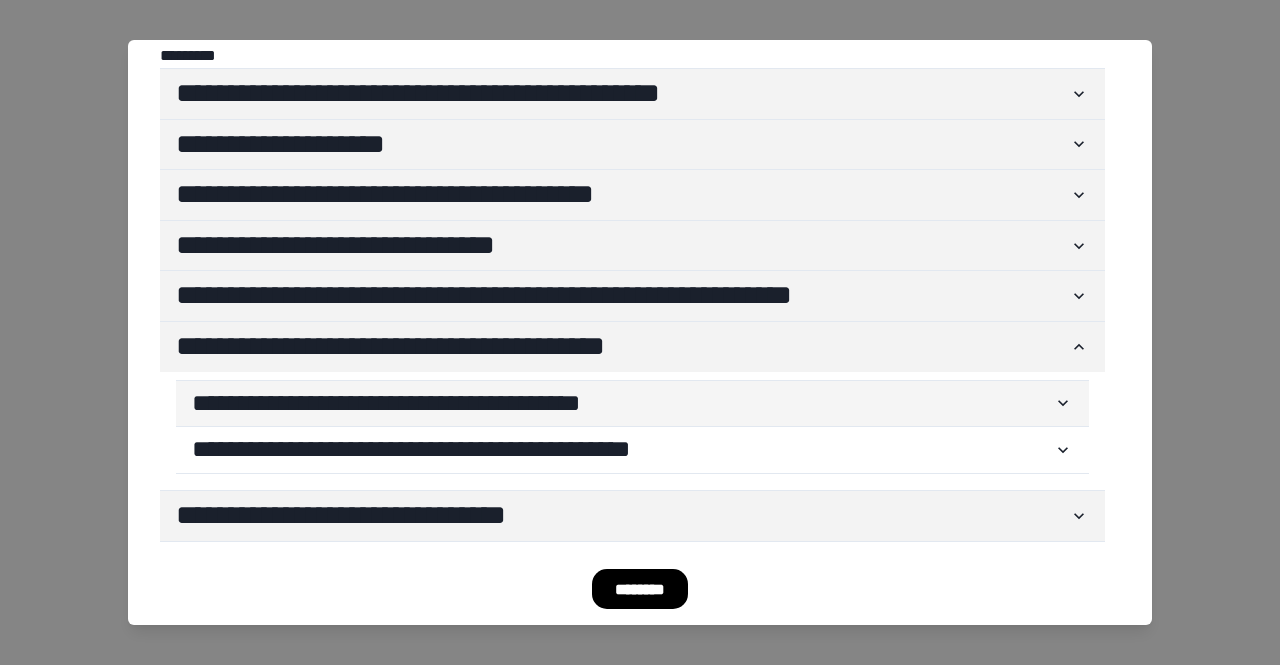 click 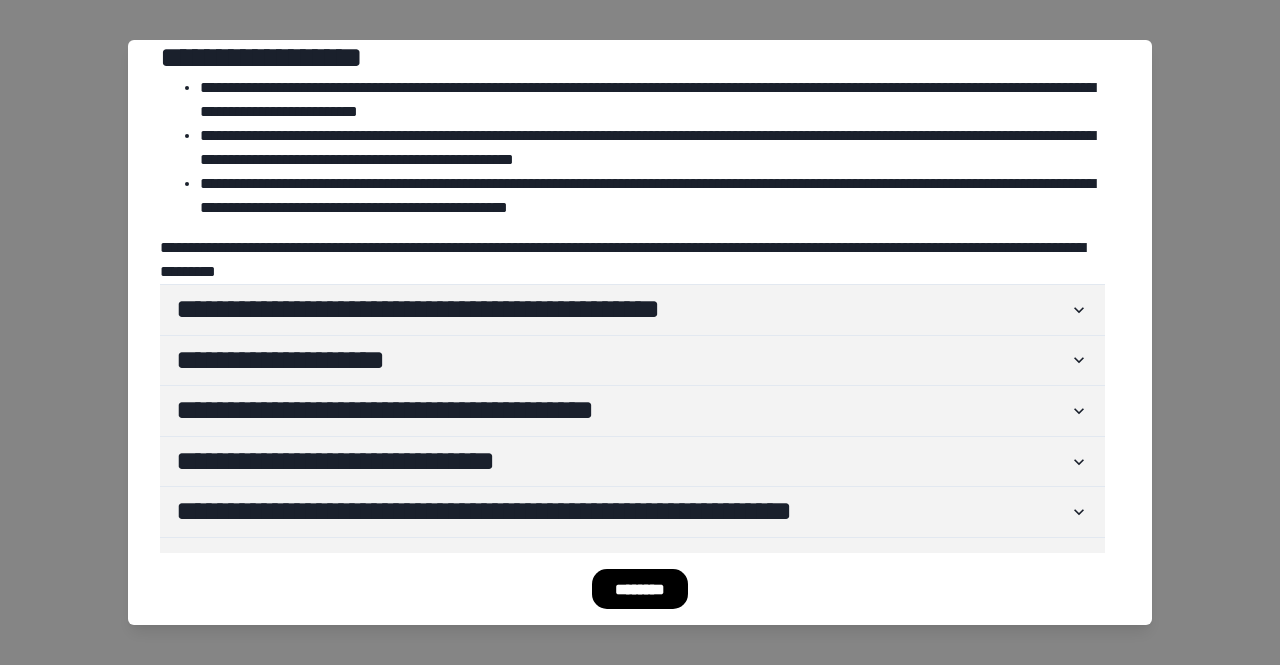 scroll, scrollTop: 0, scrollLeft: 0, axis: both 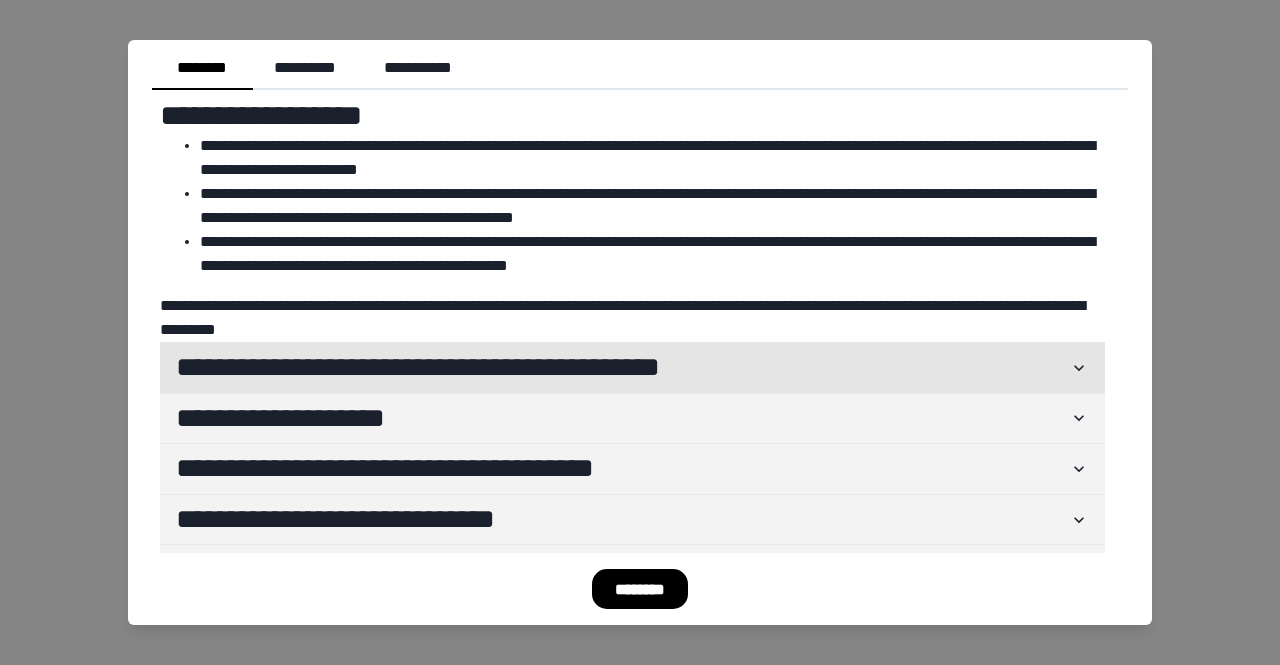 click 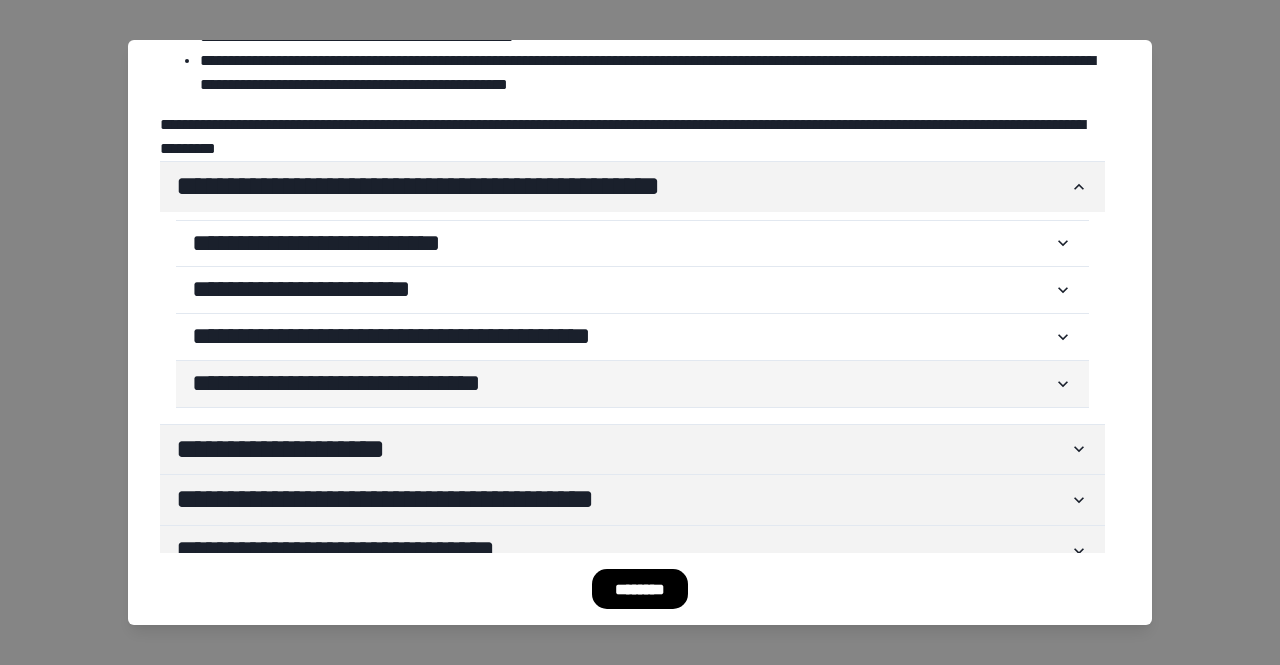scroll, scrollTop: 200, scrollLeft: 0, axis: vertical 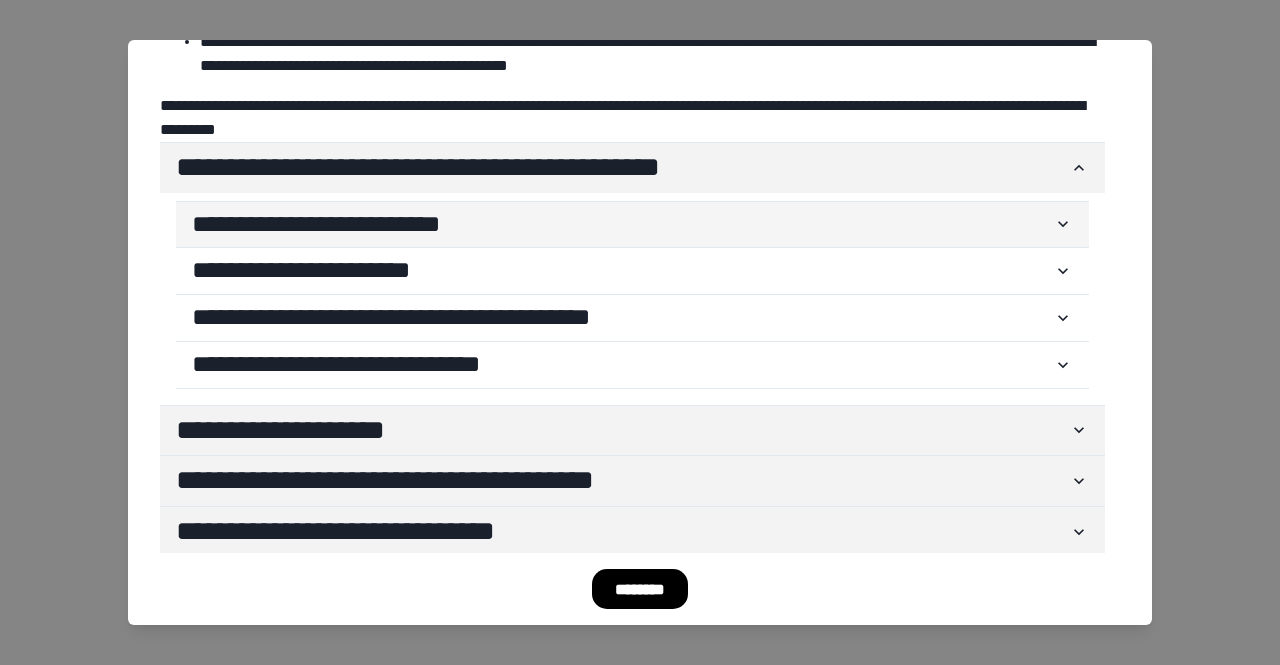 click 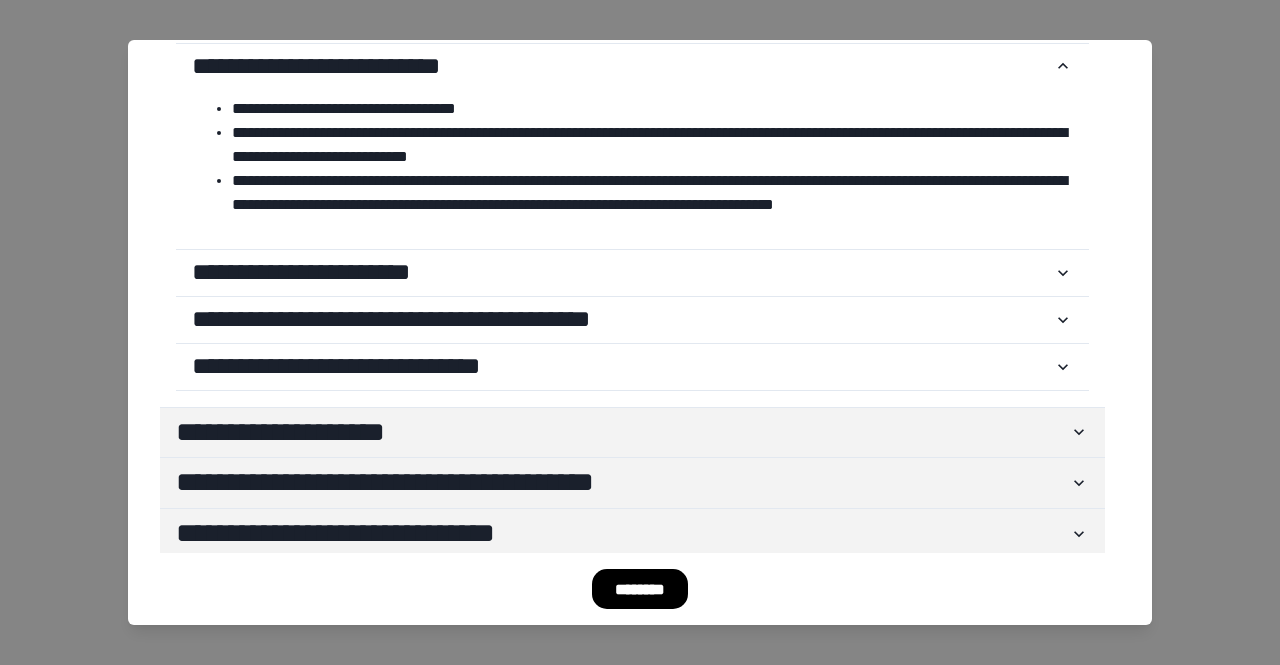 scroll, scrollTop: 400, scrollLeft: 0, axis: vertical 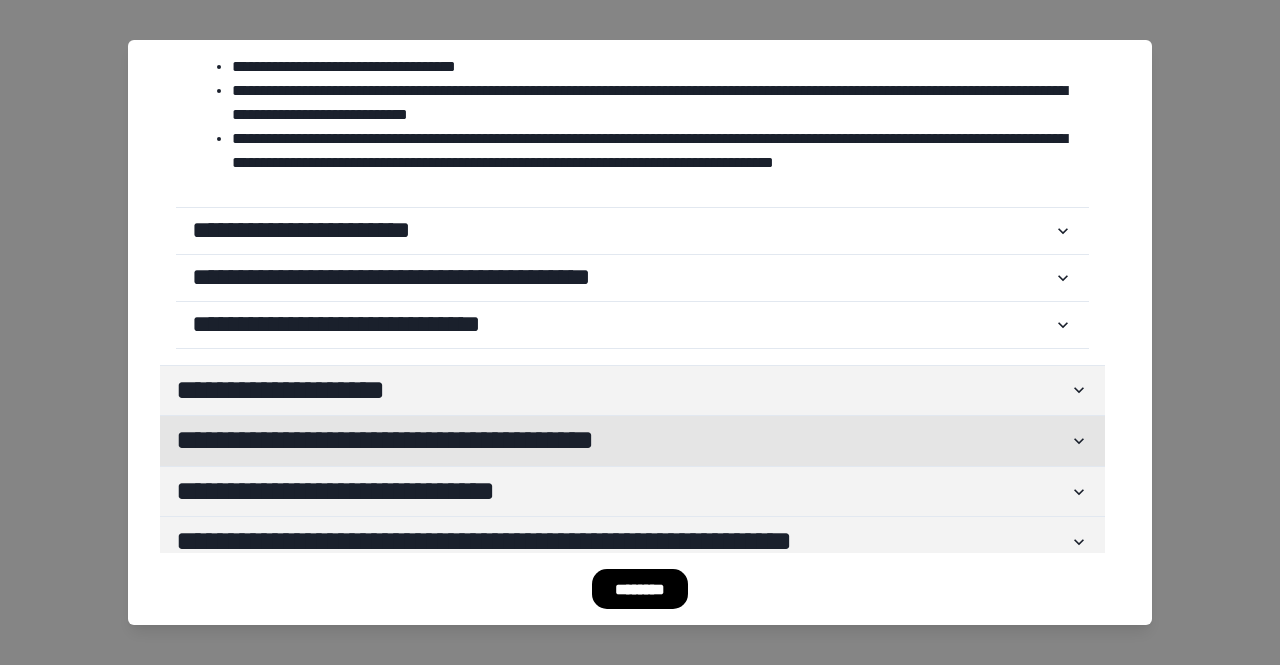 click 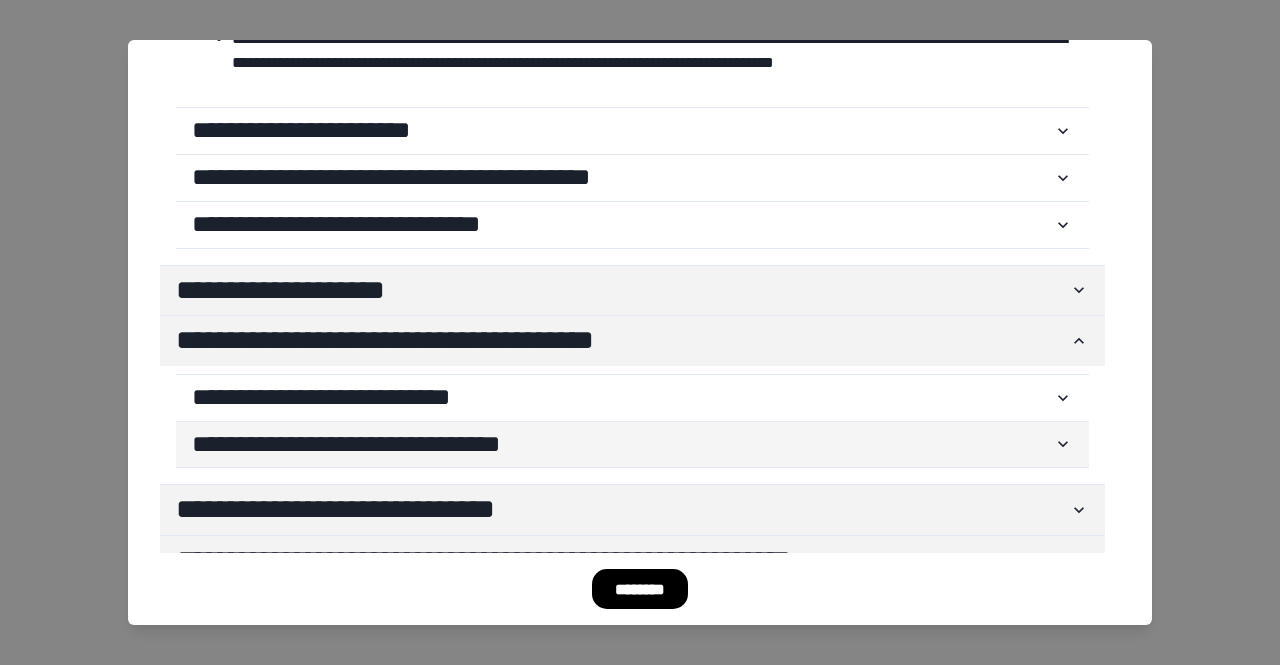 scroll, scrollTop: 700, scrollLeft: 0, axis: vertical 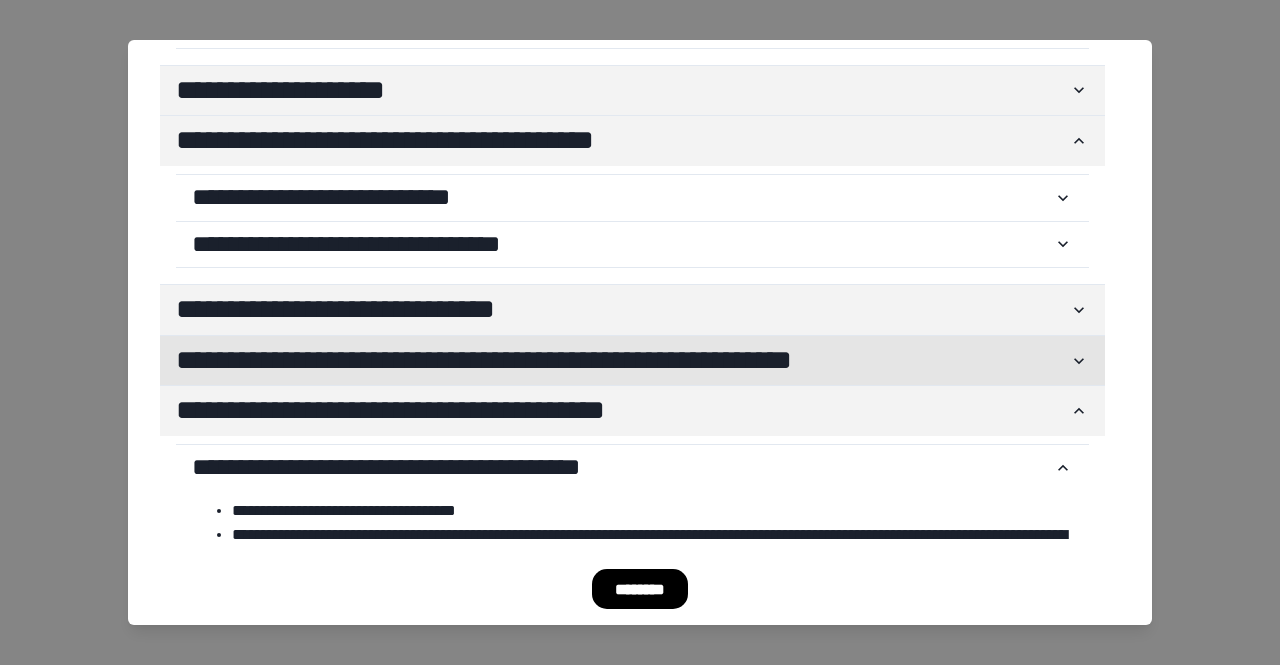 click 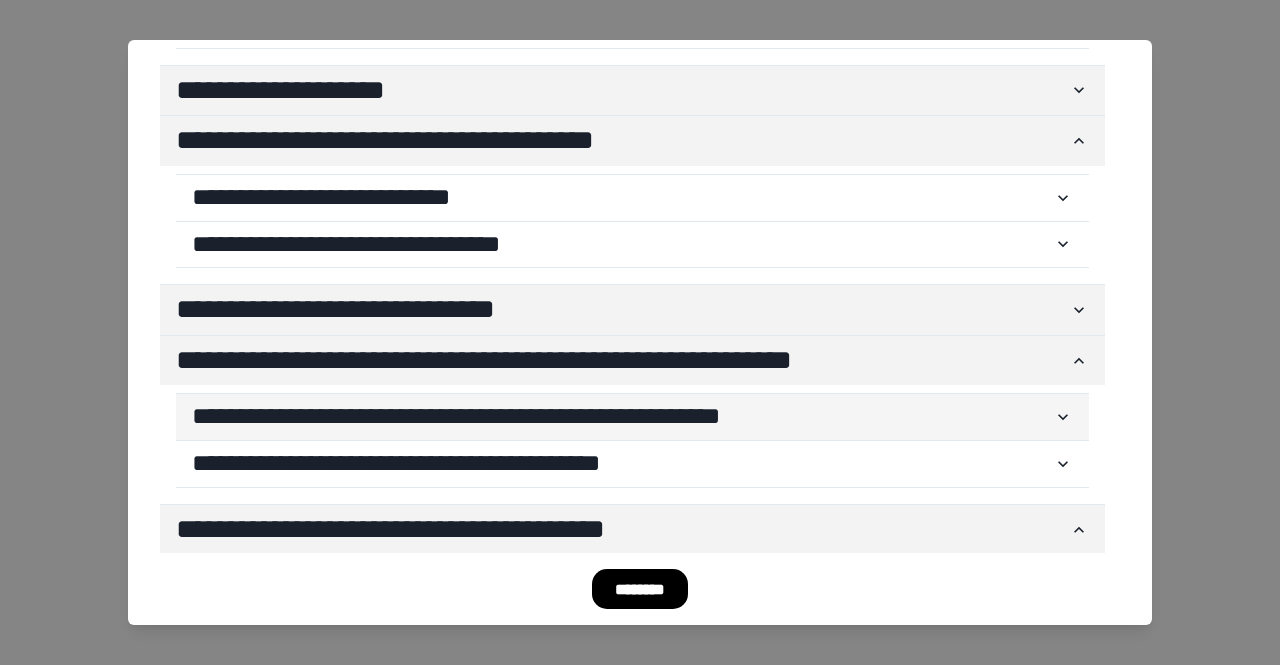 click 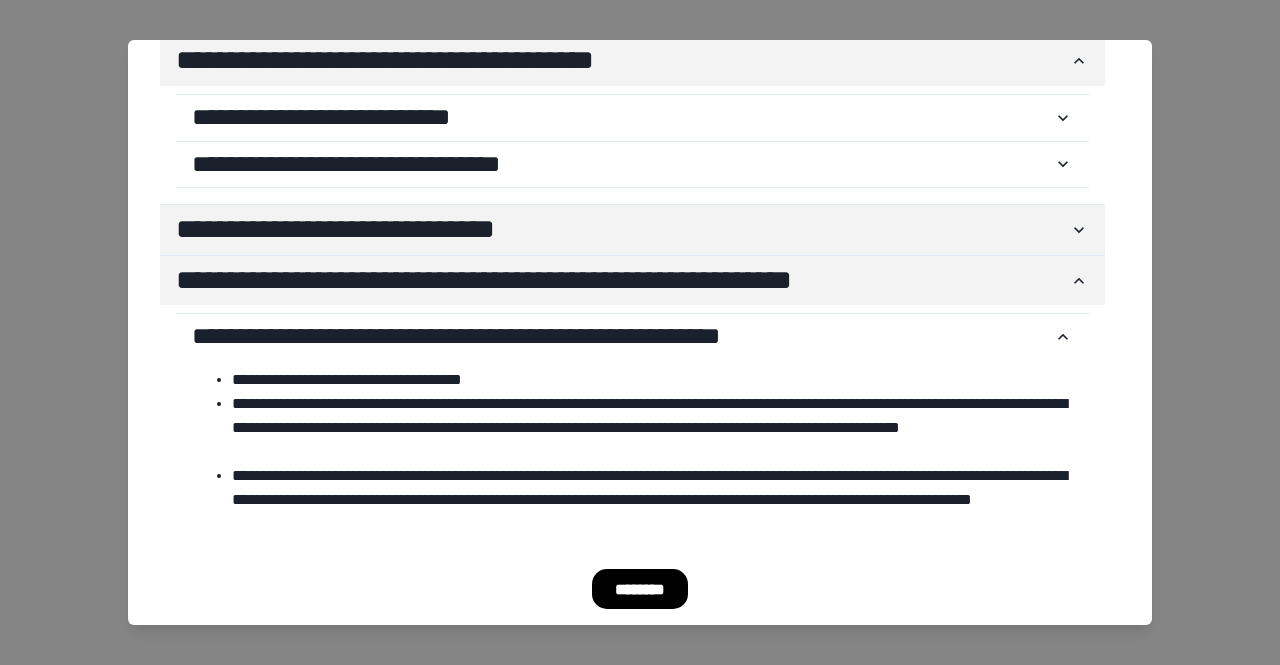 scroll, scrollTop: 800, scrollLeft: 0, axis: vertical 